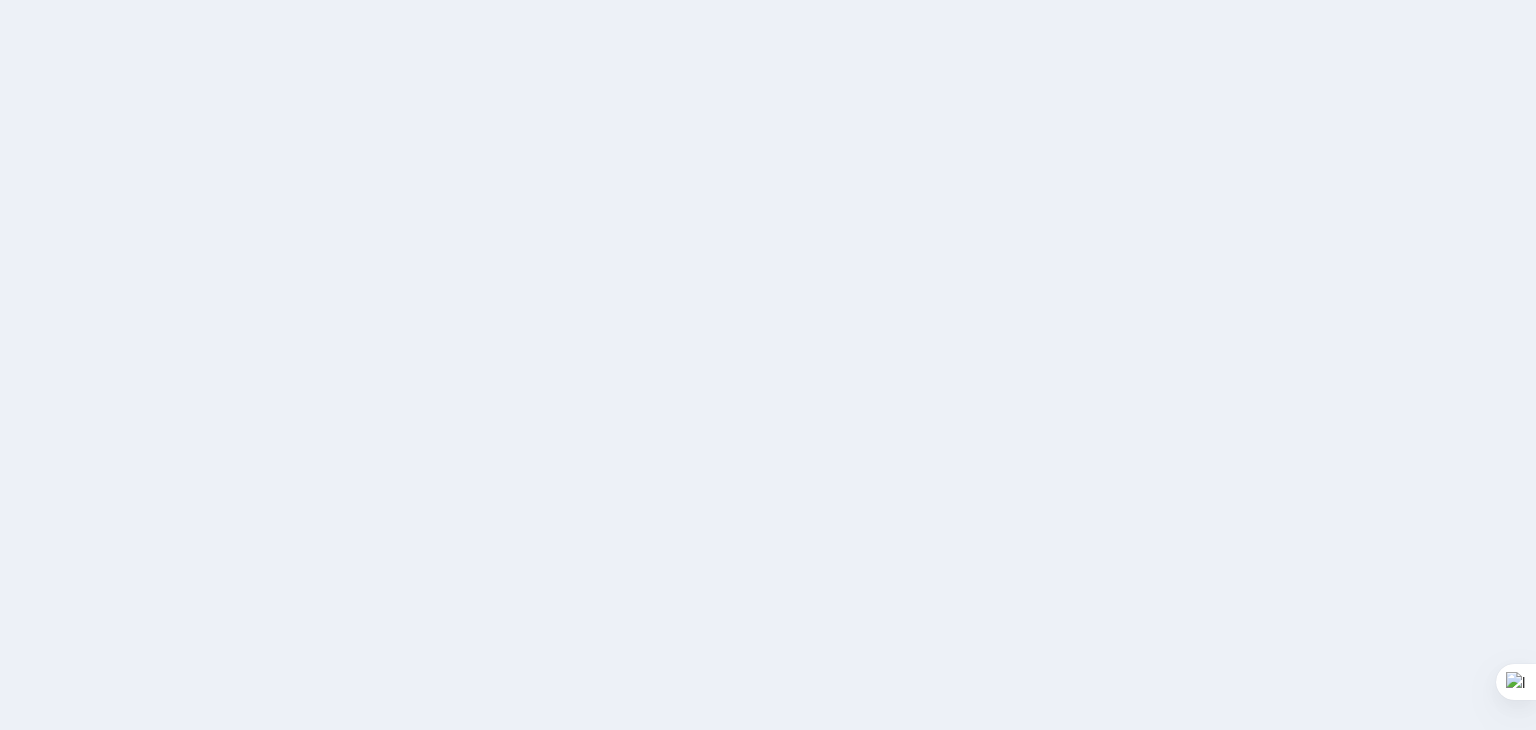 scroll, scrollTop: 0, scrollLeft: 0, axis: both 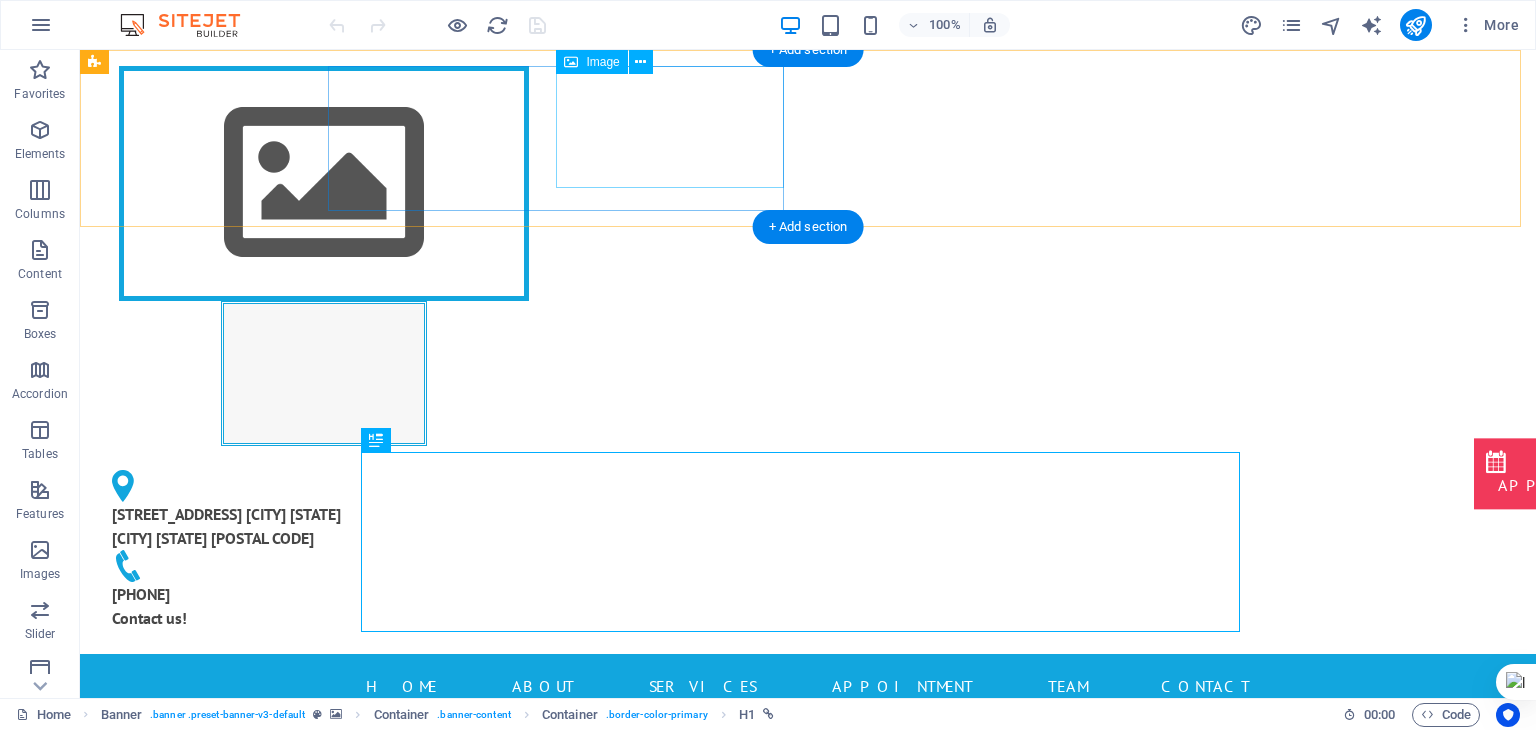 click at bounding box center (324, 183) 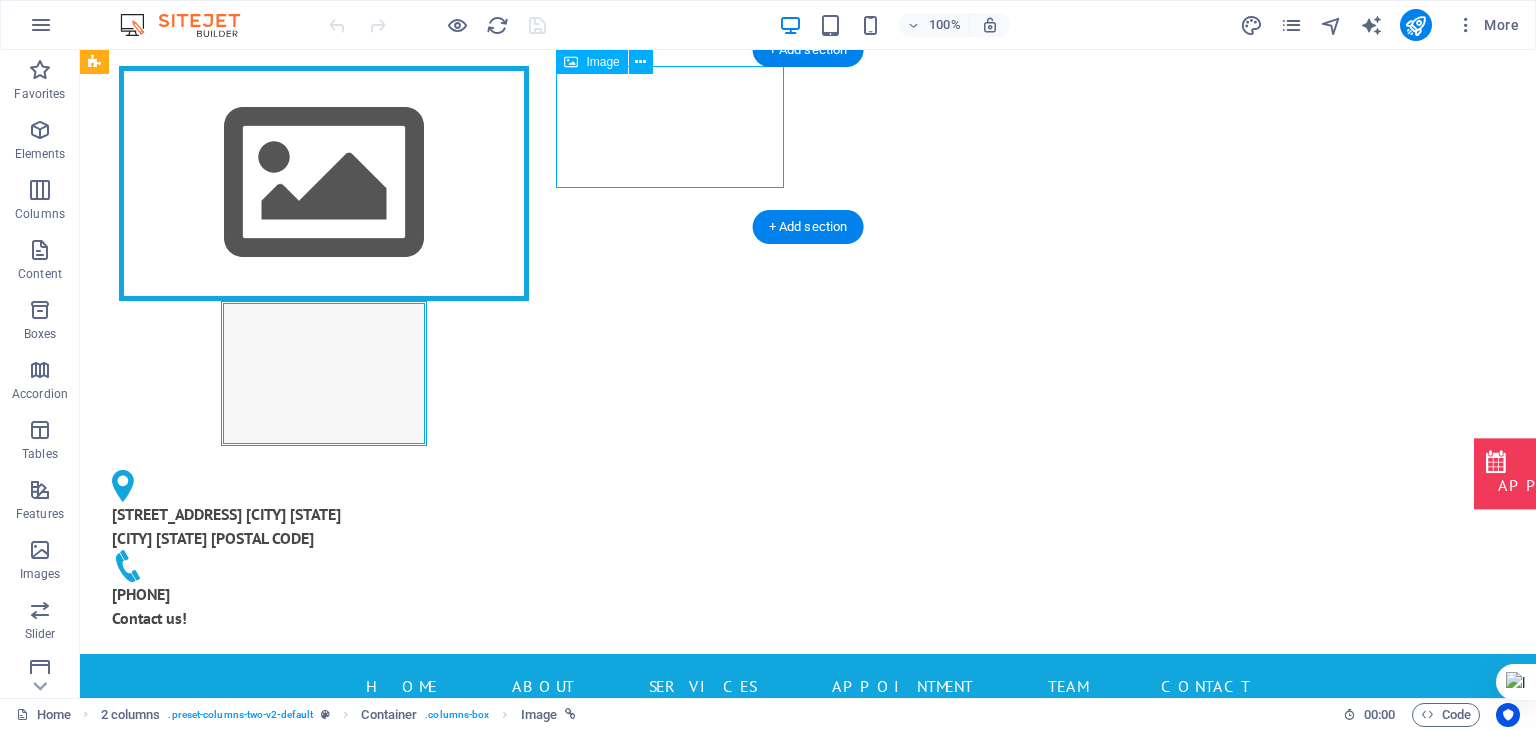 click at bounding box center [324, 183] 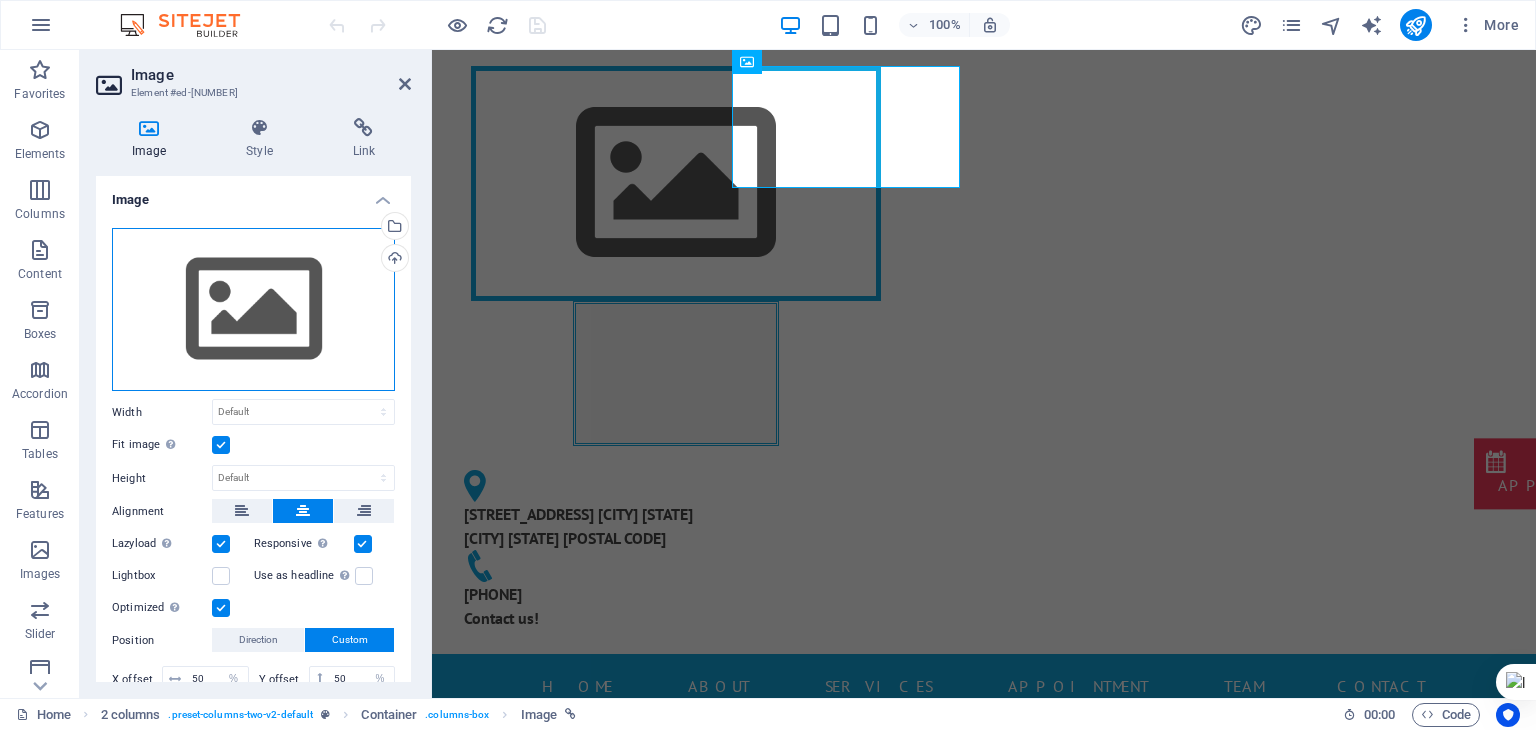 click on "Drag files here, click to choose files or select files from Files or our free stock photos & videos" at bounding box center (253, 310) 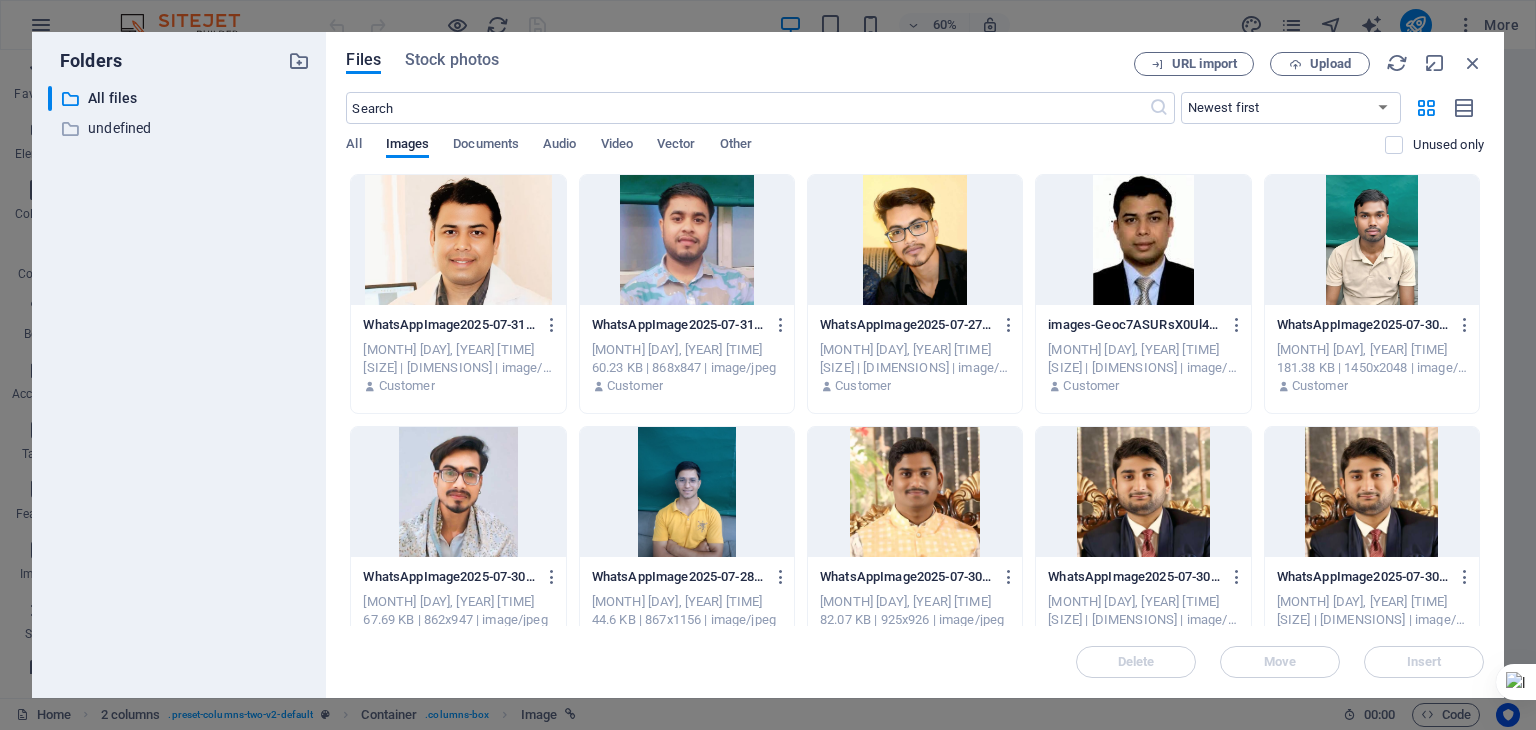click at bounding box center (458, 240) 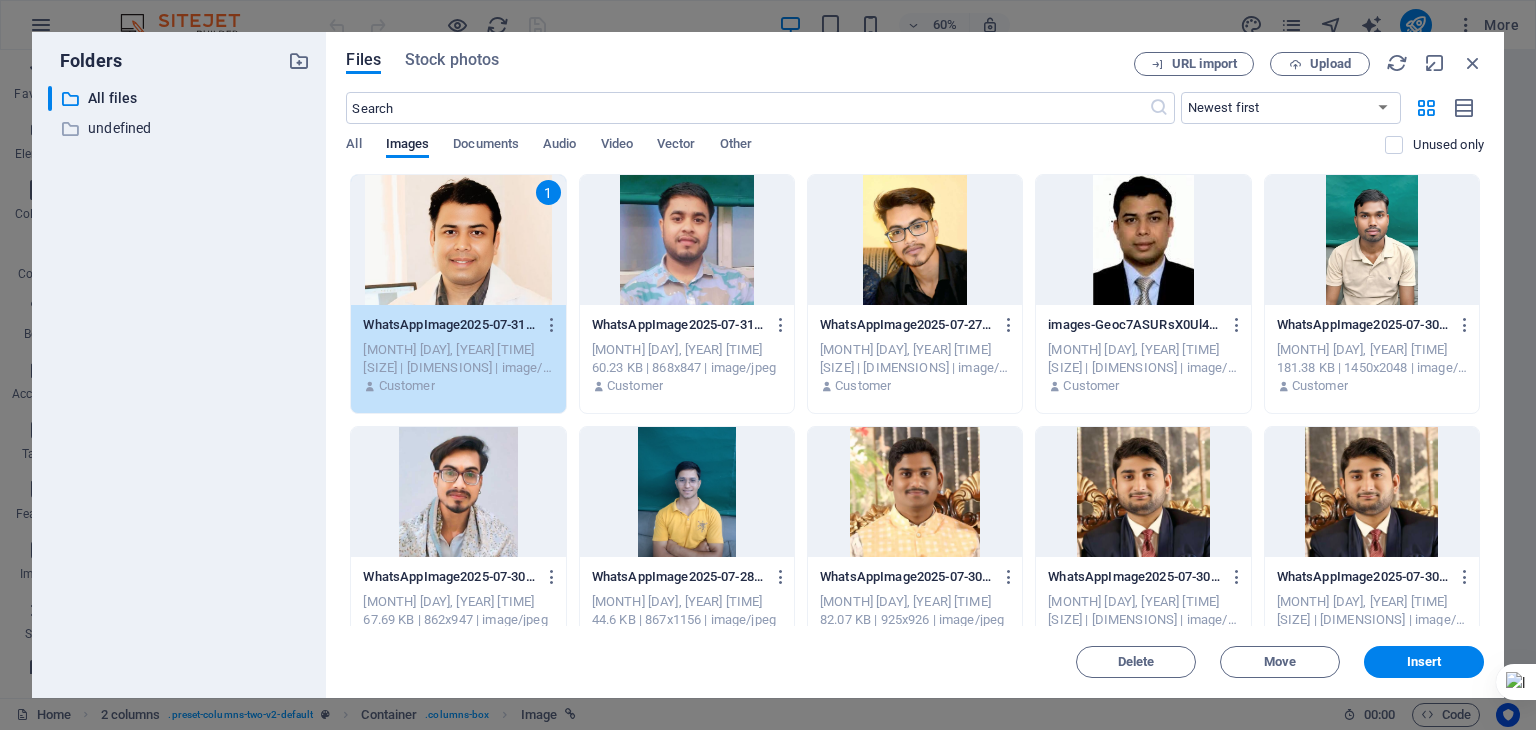 click on "1" at bounding box center [458, 240] 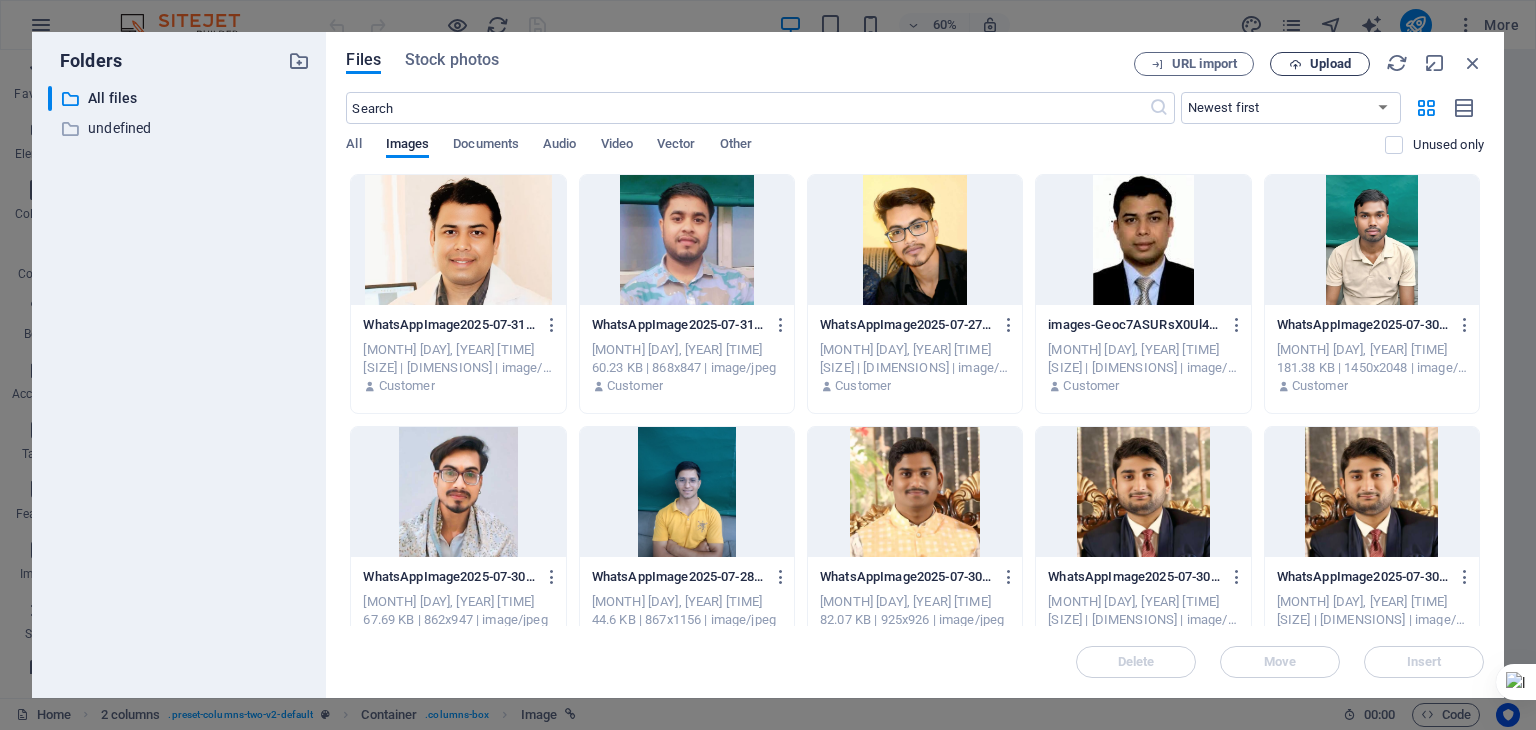 click on "Upload" at bounding box center [1320, 64] 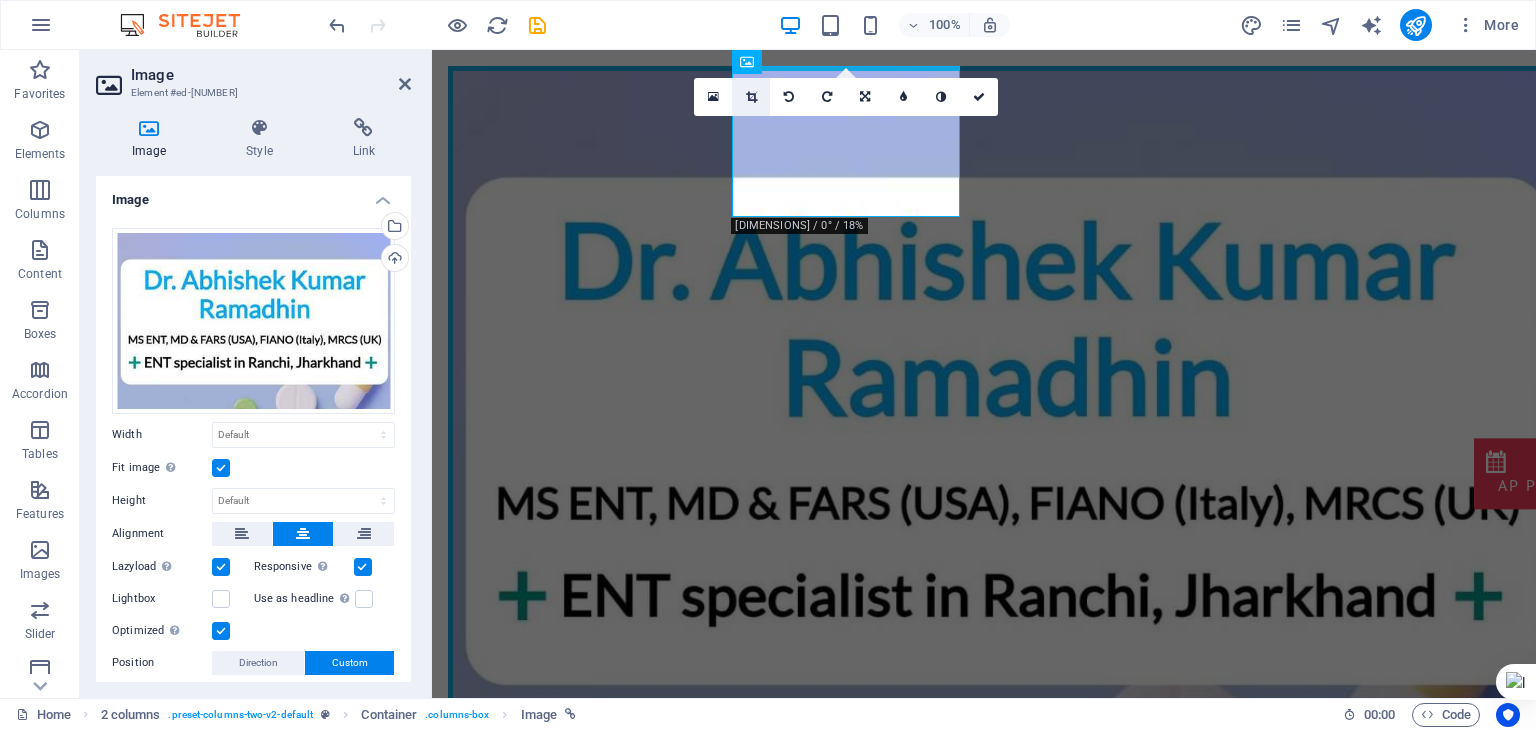 click at bounding box center [751, 97] 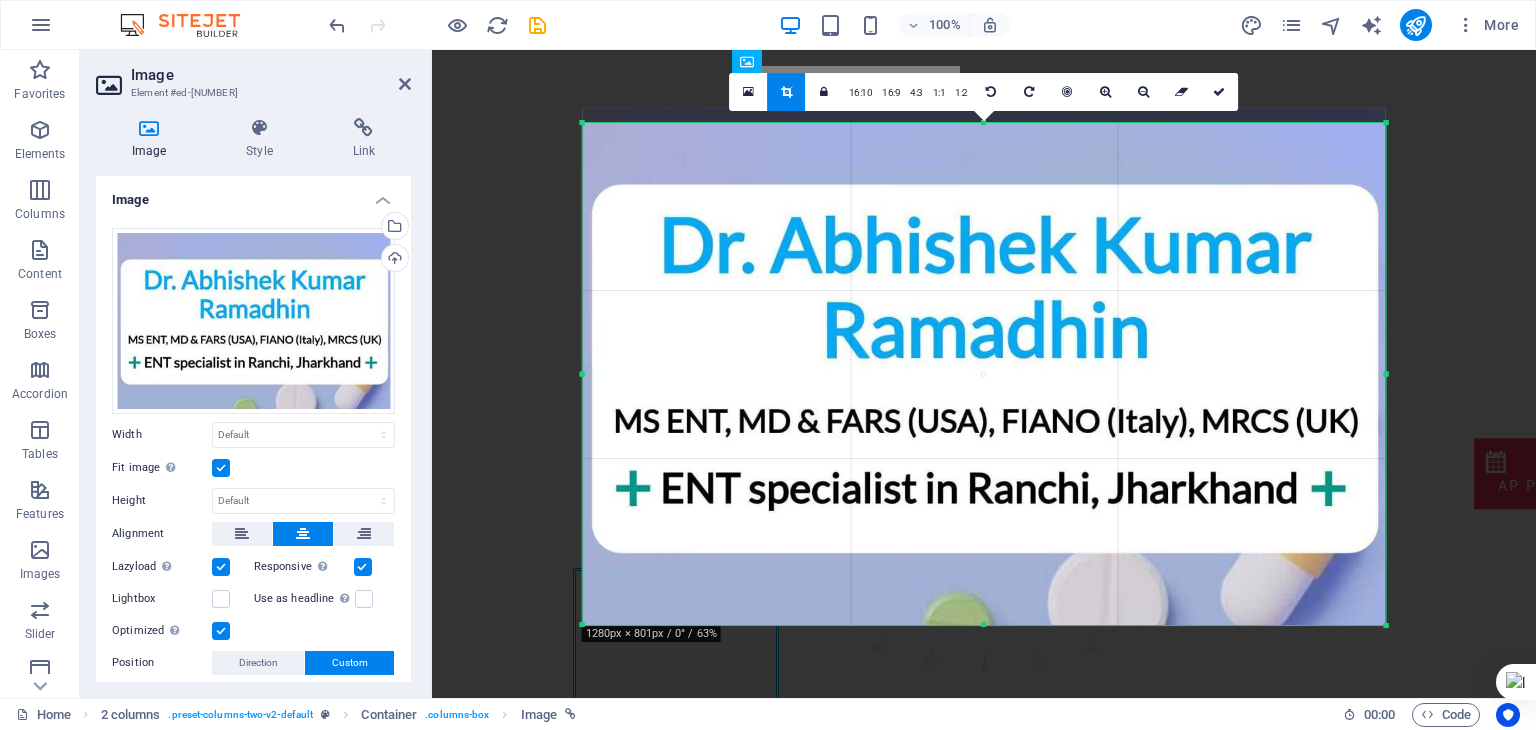 drag, startPoint x: 981, startPoint y: 117, endPoint x: 978, endPoint y: 133, distance: 16.27882 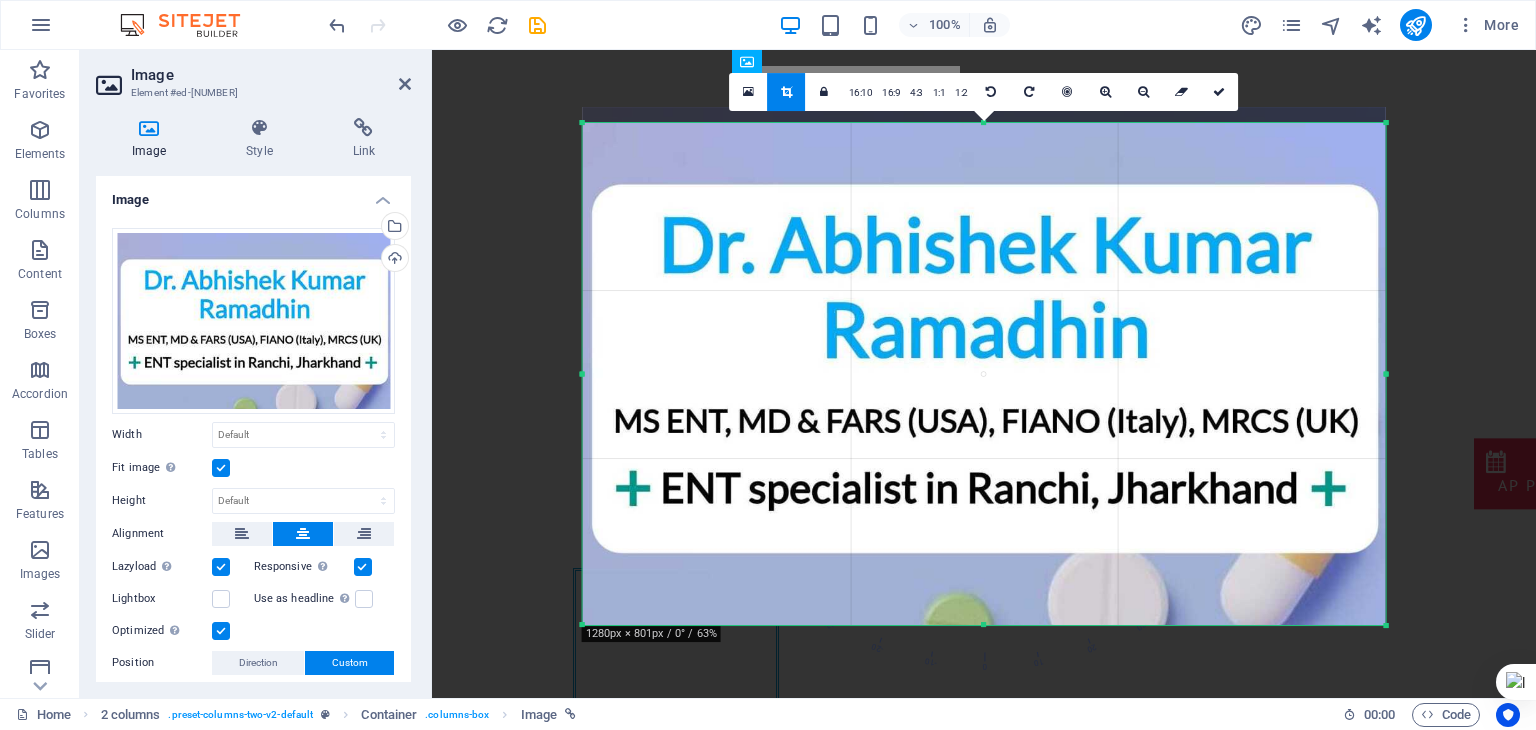 click on "180 170 160 150 140 130 120 110 100 90 80 70 60 50 40 30 20 10 0 -10 -20 -30 -40 -50 -60 -70 -80 -90 -100 -110 -120 -130 -140 -150 -160 -170 [DIMENSIONS] / 0° / 63% 16:10 16:9 4:3 1:1 1:2 0" at bounding box center (984, 374) 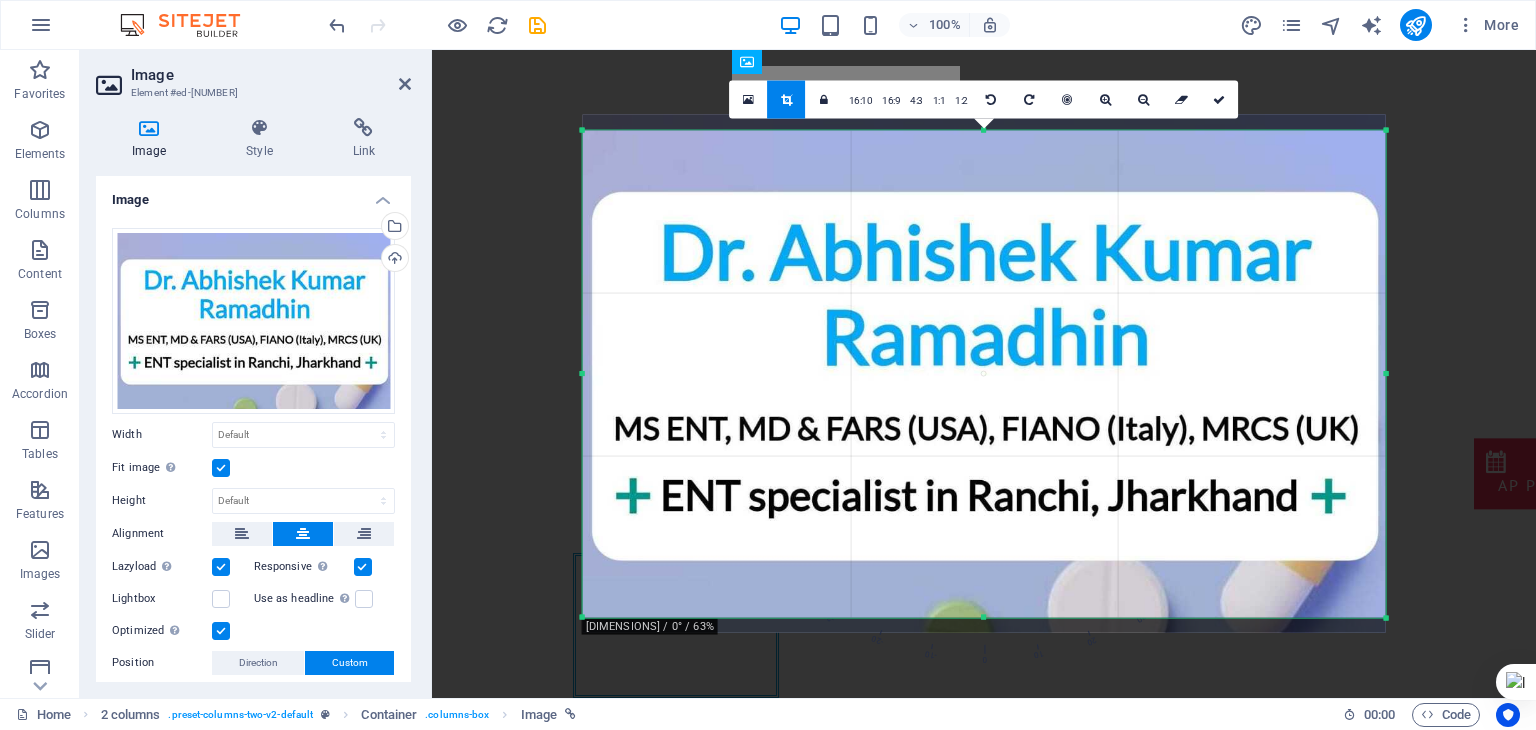 drag, startPoint x: 992, startPoint y: 621, endPoint x: 994, endPoint y: 609, distance: 12.165525 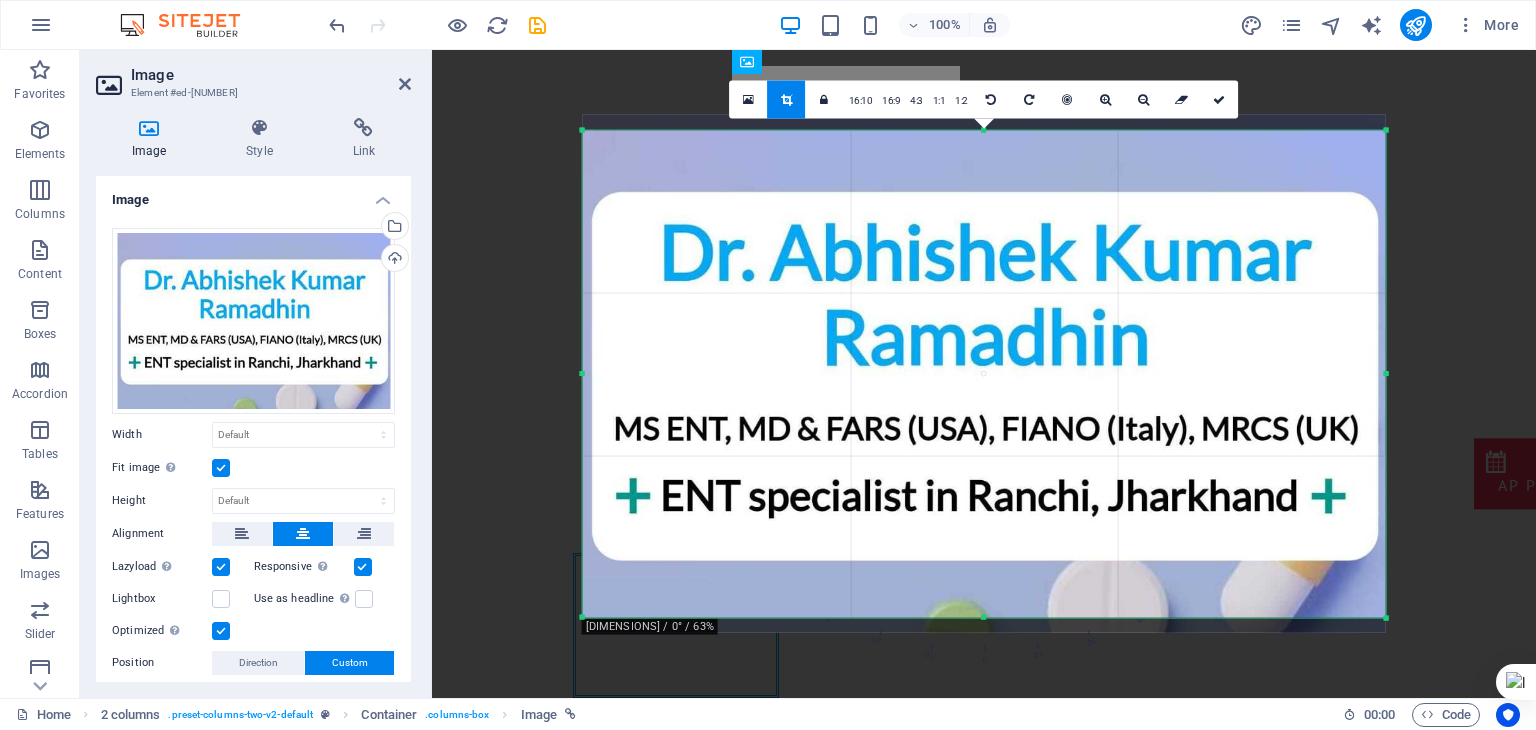 click on "180 170 160 150 140 130 120 110 100 90 80 70 60 50 40 30 20 10 0 -10 -20 -30 -40 -50 -60 -70 -80 -90 -100 -110 -120 -130 -140 -150 -160 -170 [DIMENSIONS] / 0° / 63% 16:10 16:9 4:3 1:1 1:2 0" at bounding box center [984, 374] 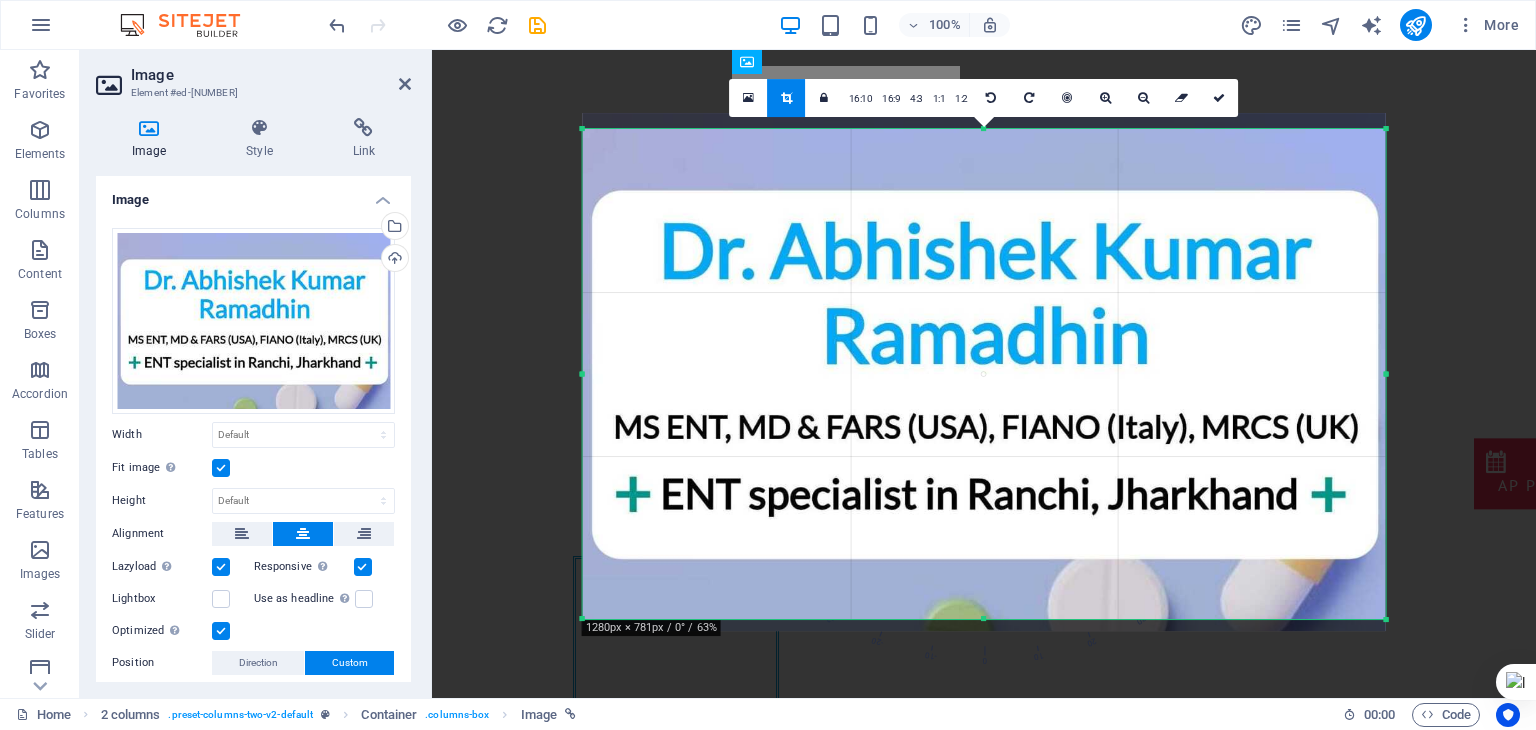 click at bounding box center (984, 372) 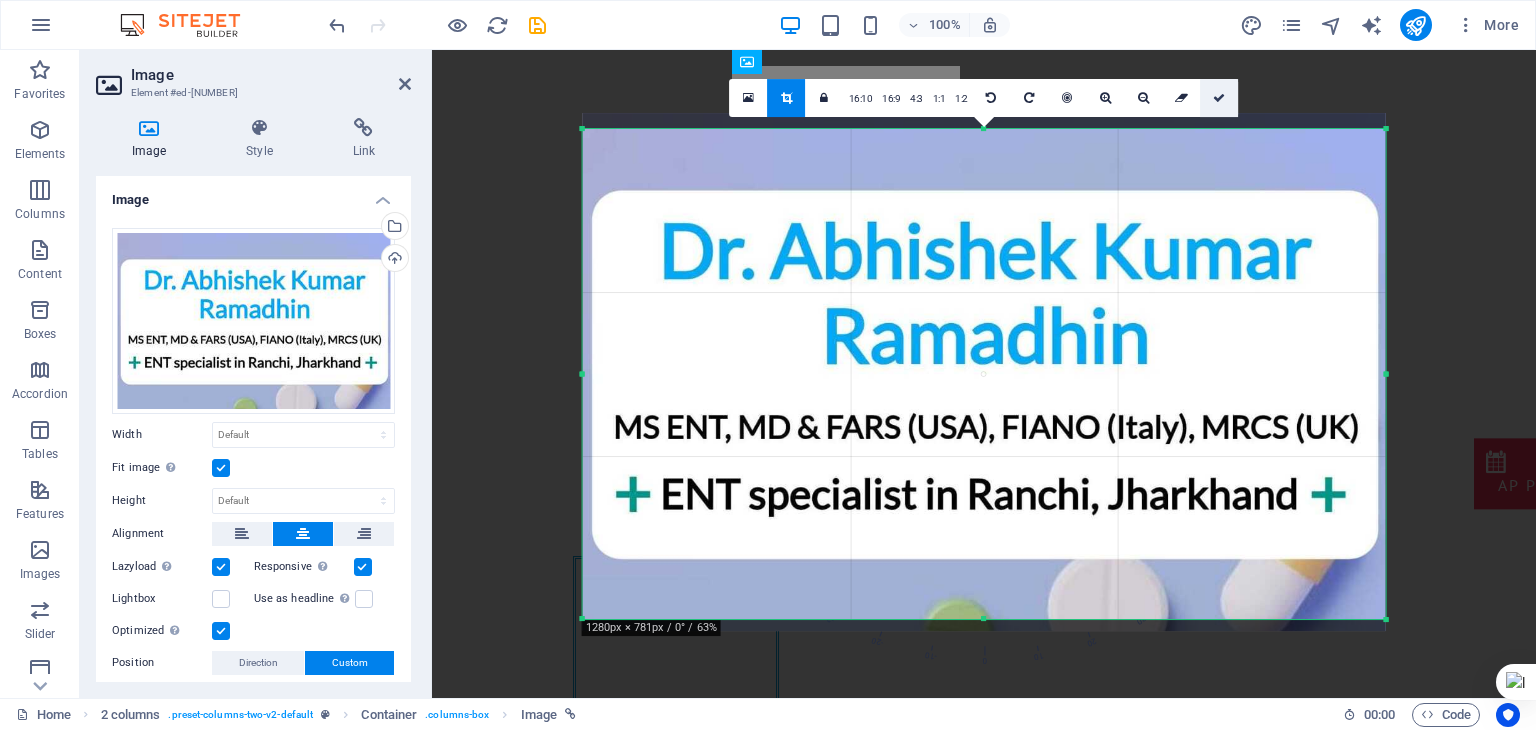 click at bounding box center (1220, 98) 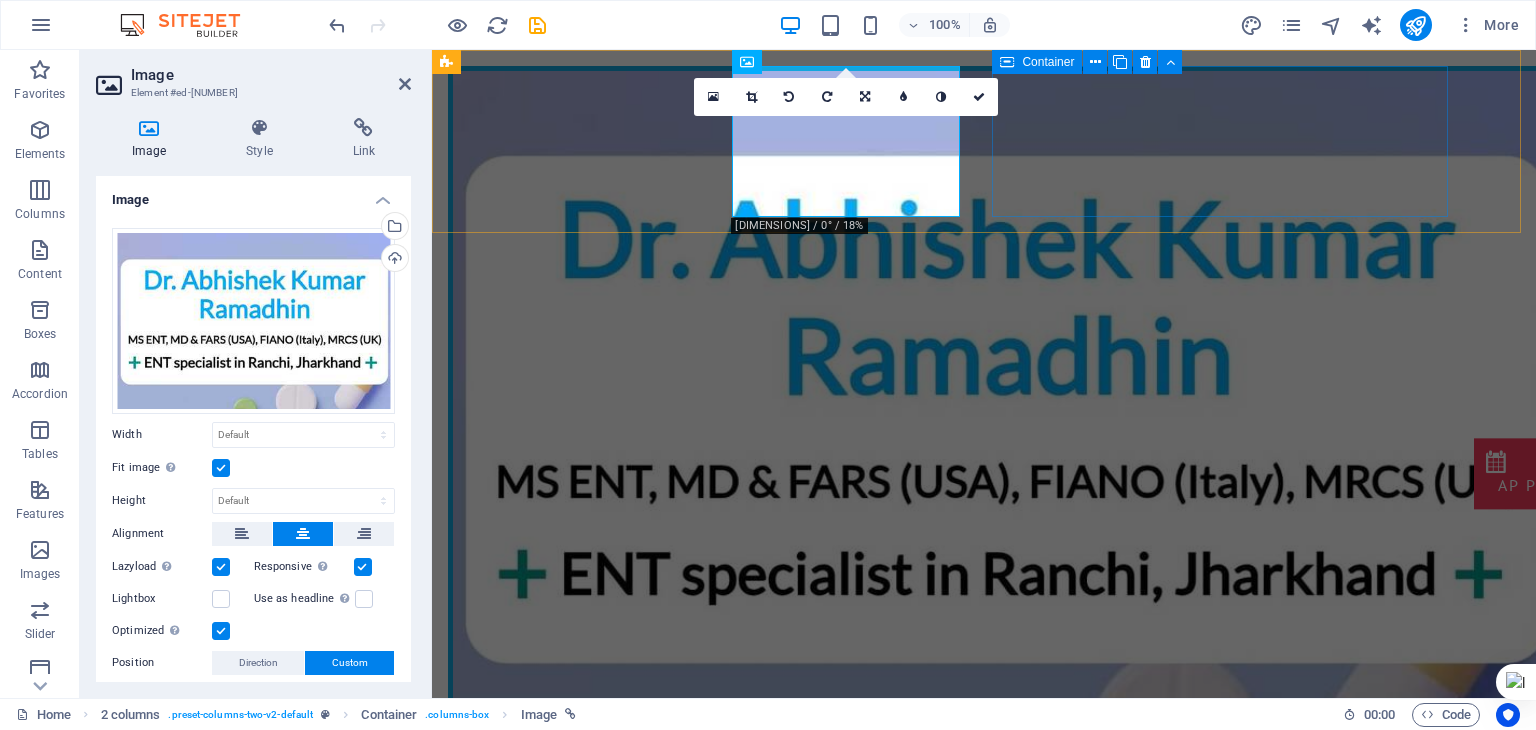 click on "[STREET_ADDRESS] [CITY] [STATE] [POSTAL_CODE] Contact us!" at bounding box center (676, 999) 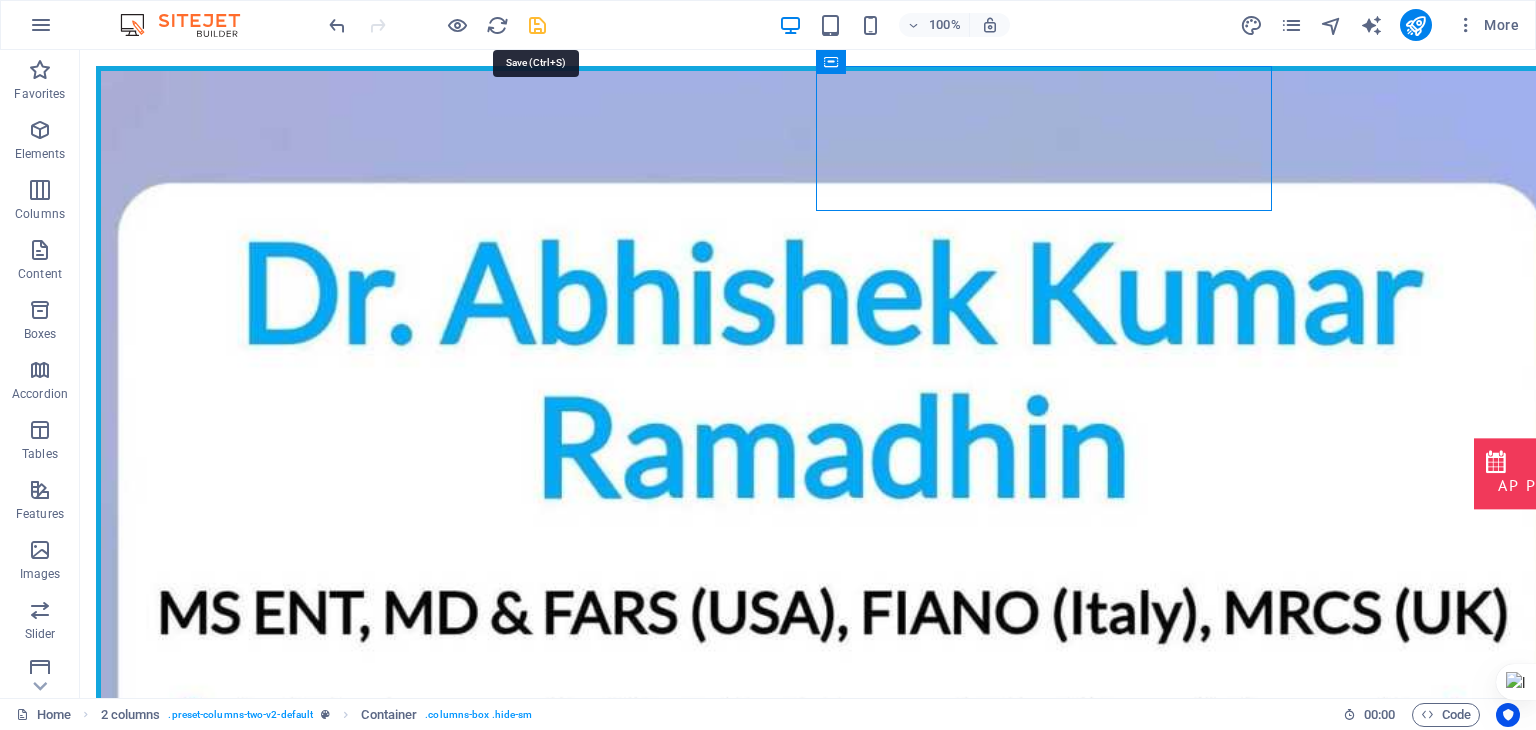 click at bounding box center [537, 25] 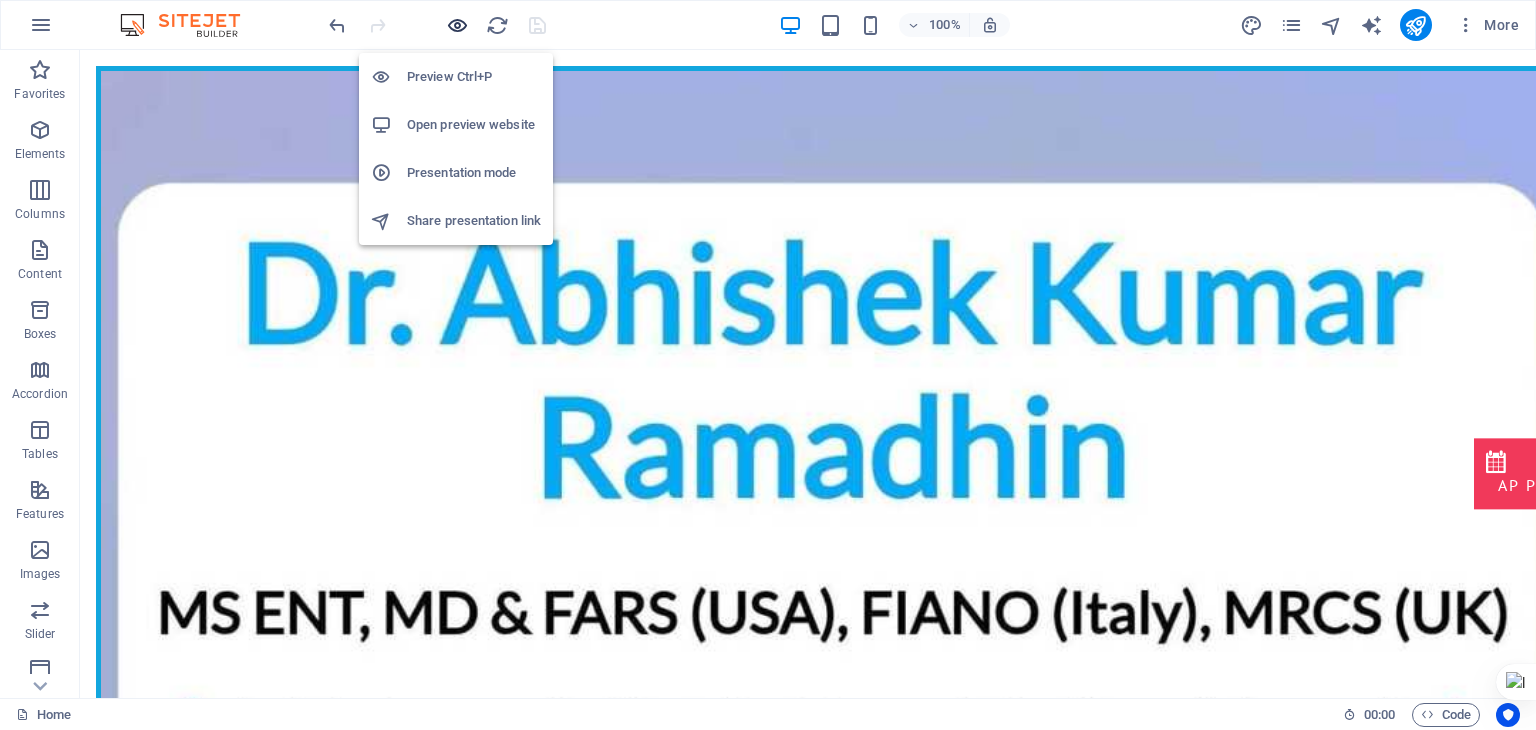 click at bounding box center (457, 25) 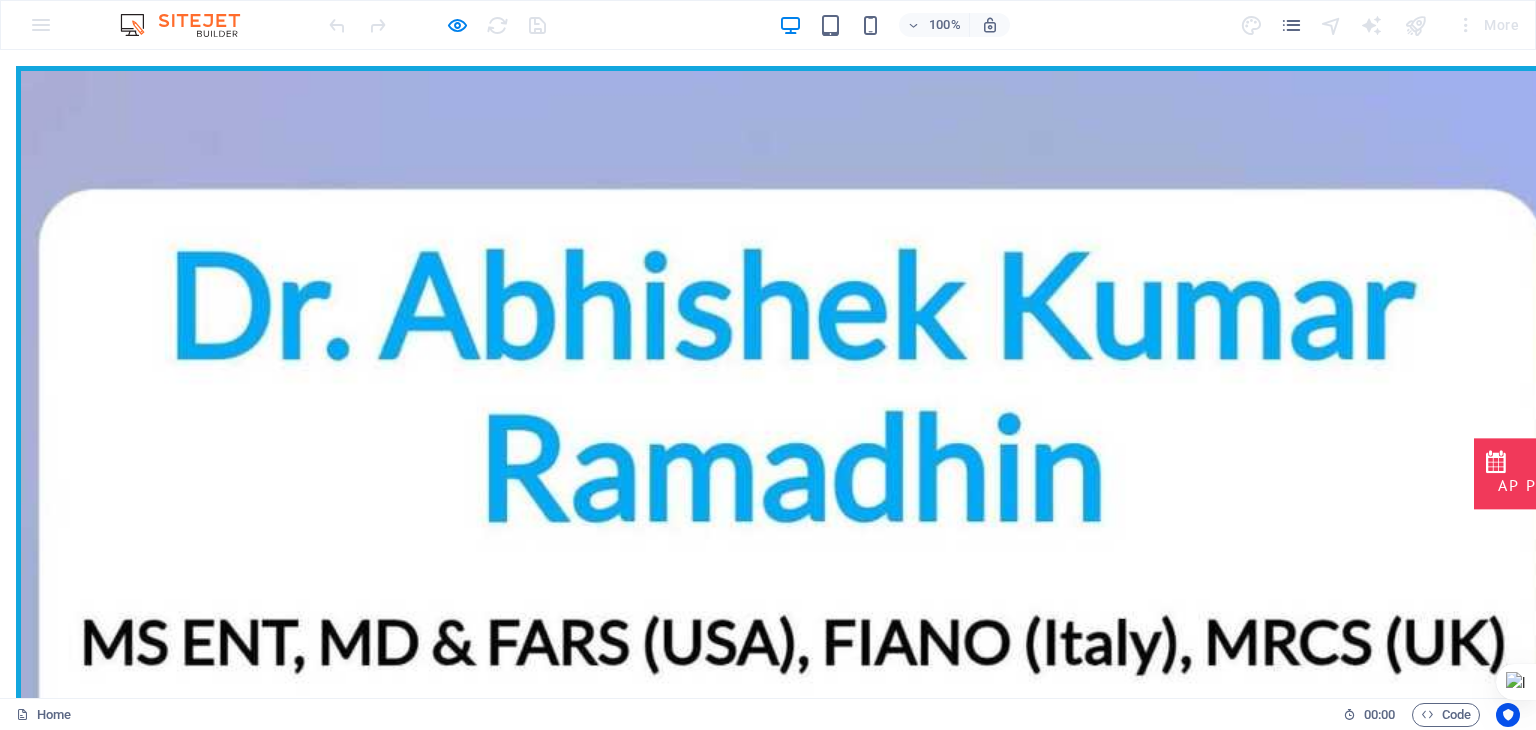 click at bounding box center (244, 1086) 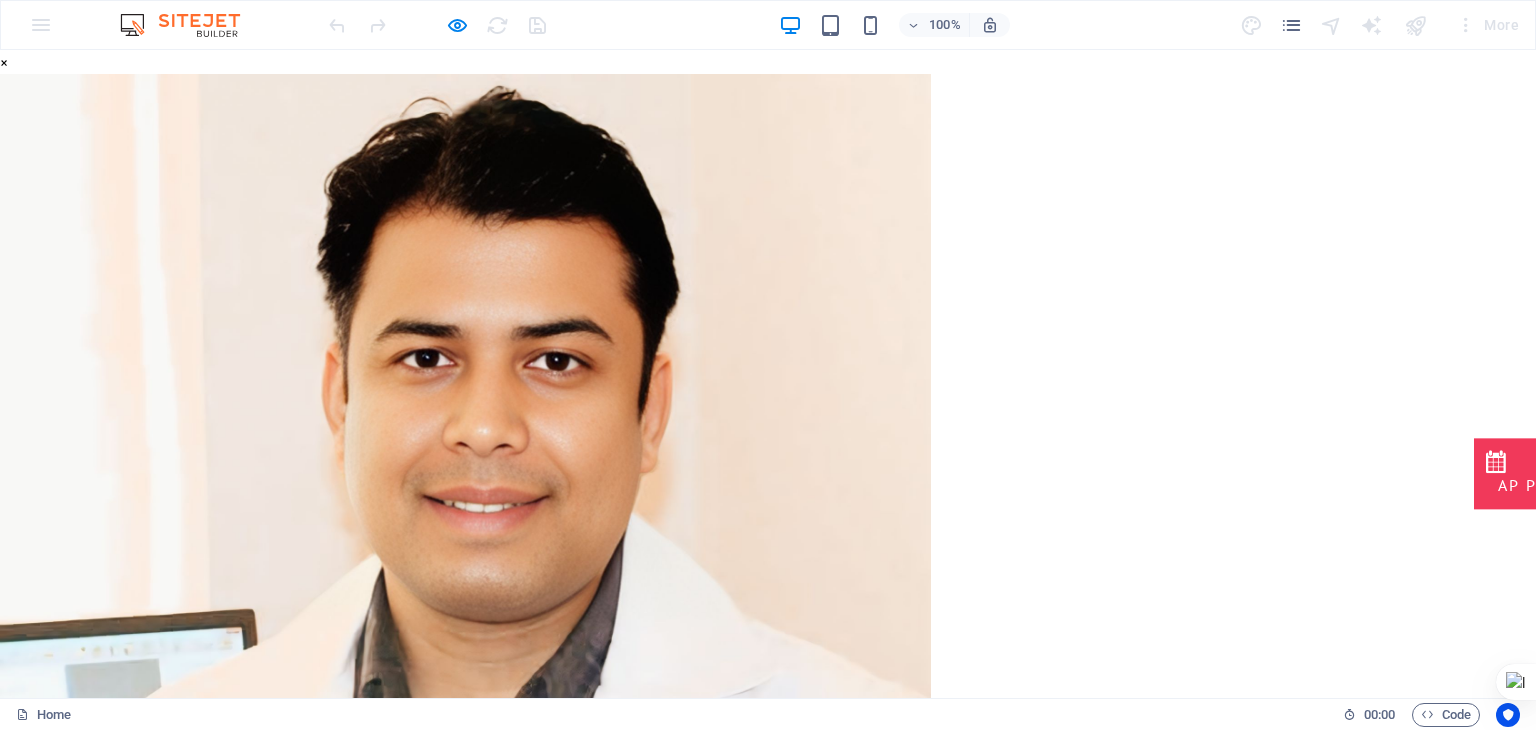 click on "× ..." at bounding box center [760, 398] 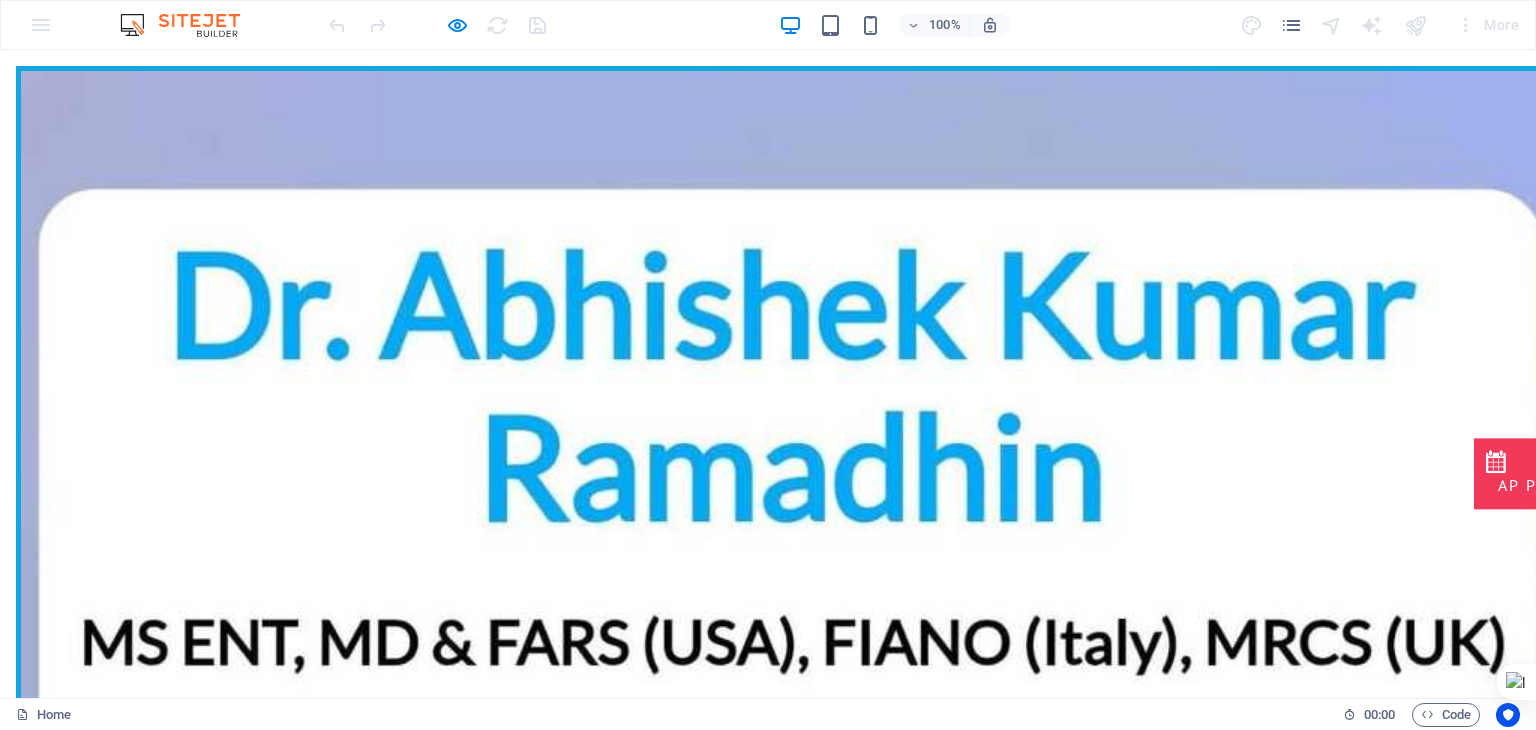 click at bounding box center [244, 1086] 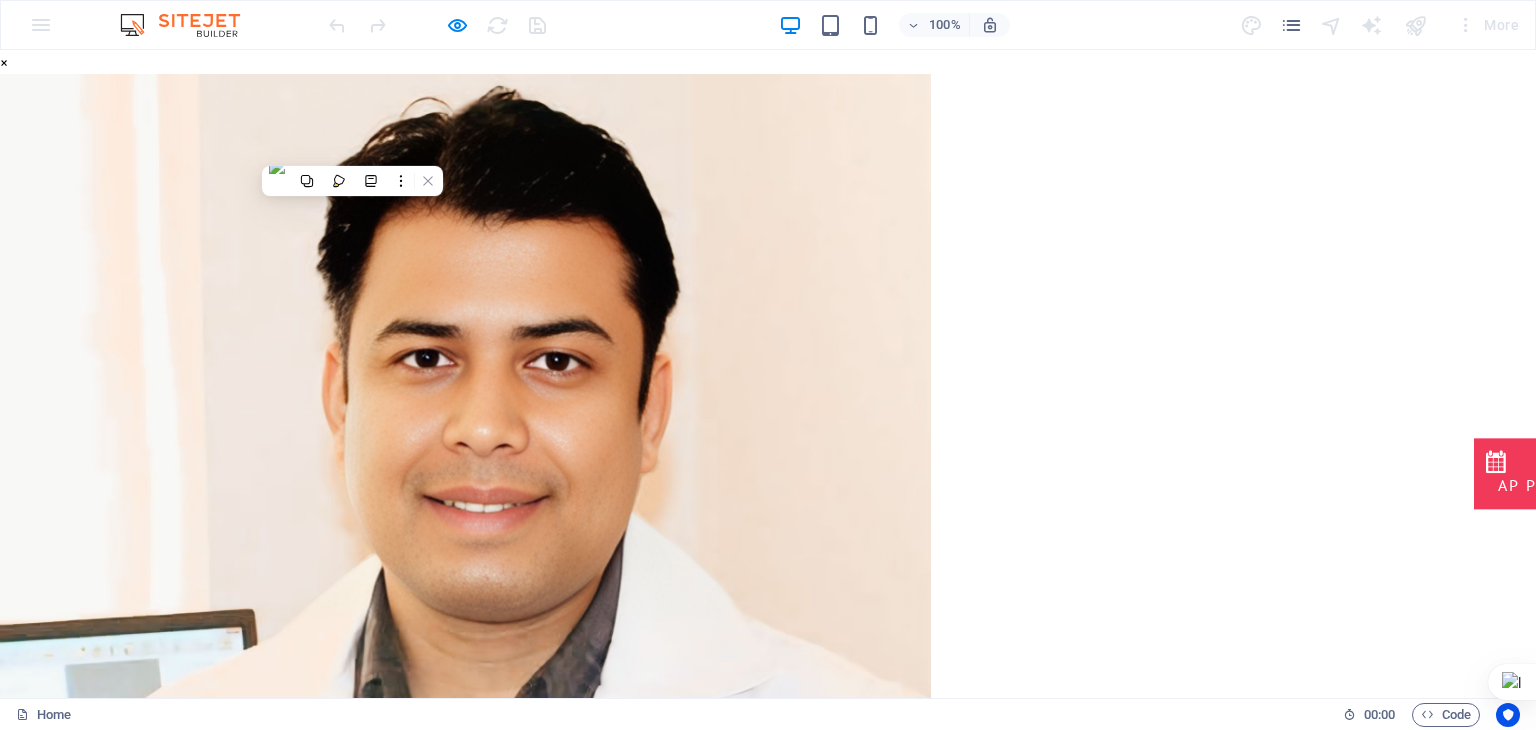 click at bounding box center (465, 398) 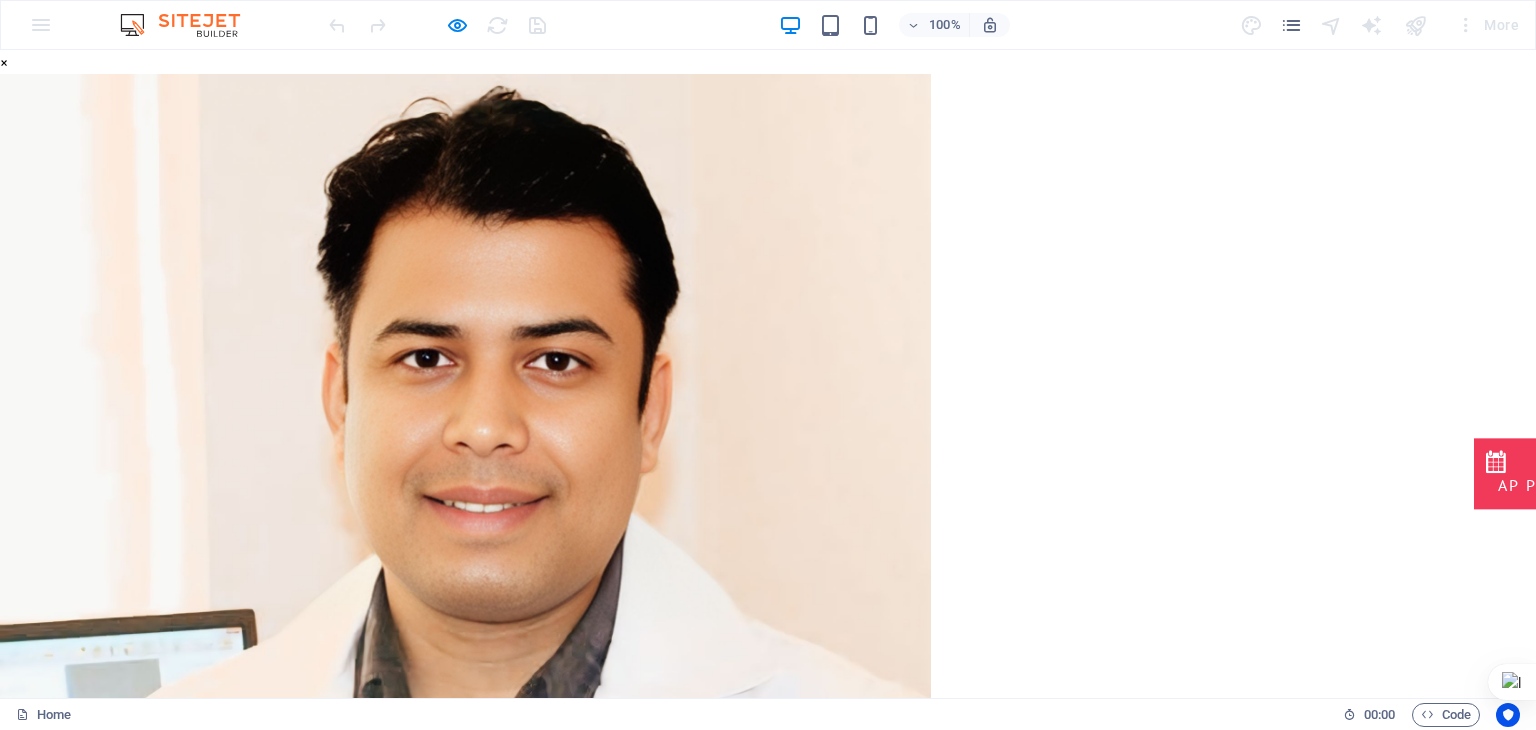 click on "× ..." at bounding box center (760, 398) 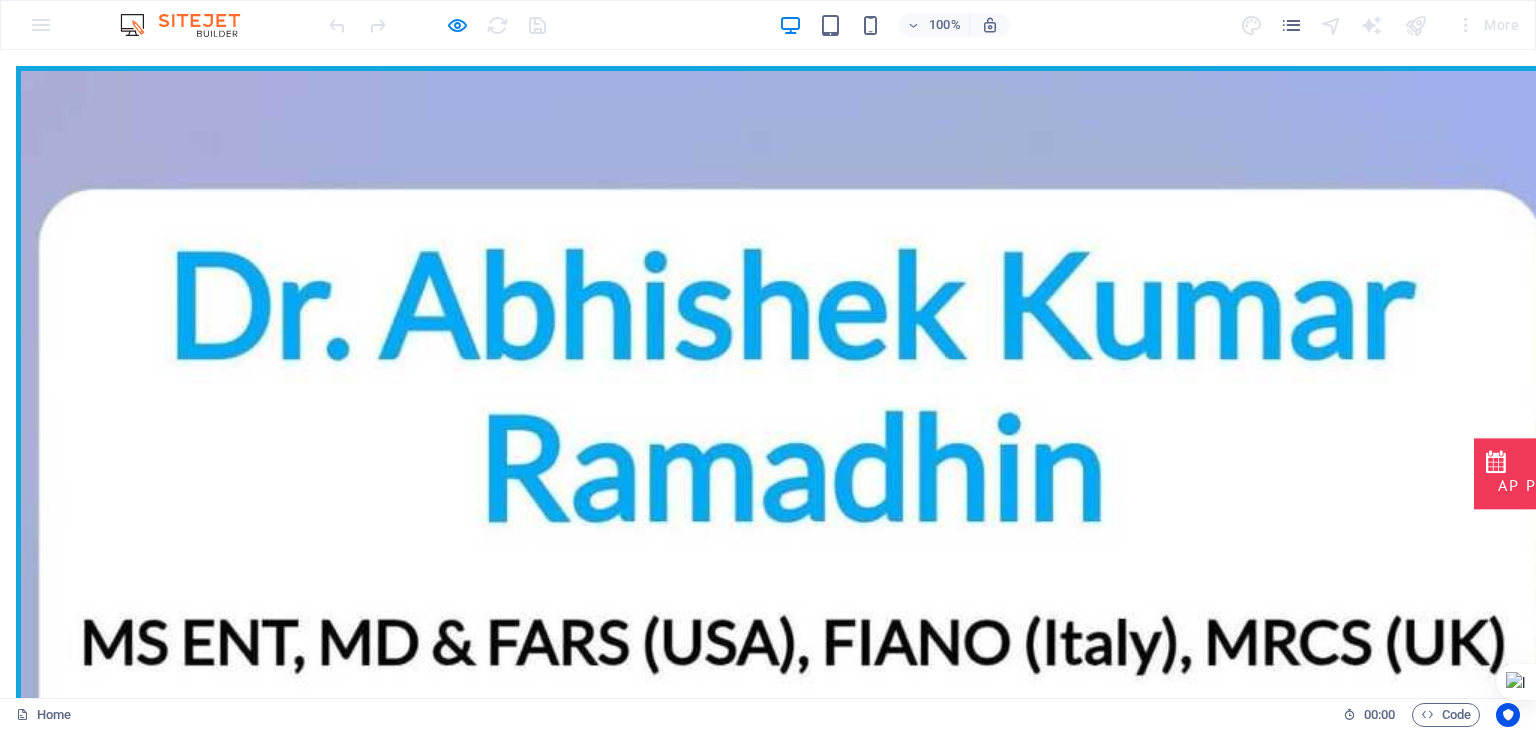 click on "DR [FIRST] [LAST] ENT HOSPITAL   doctor [FIRST] [LAST] Our best services for you Learn more" at bounding box center (768, 2405) 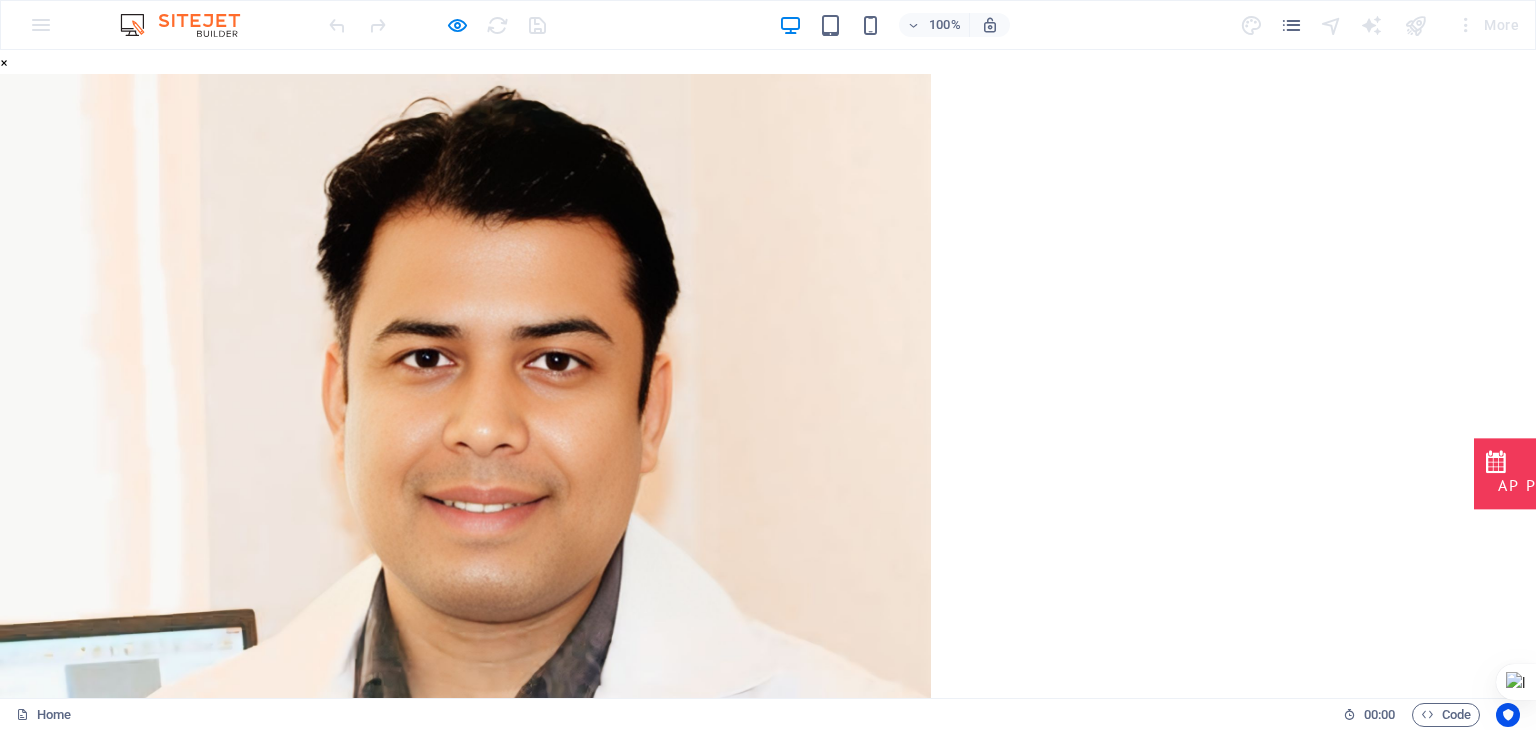click on "× ..." at bounding box center (760, 398) 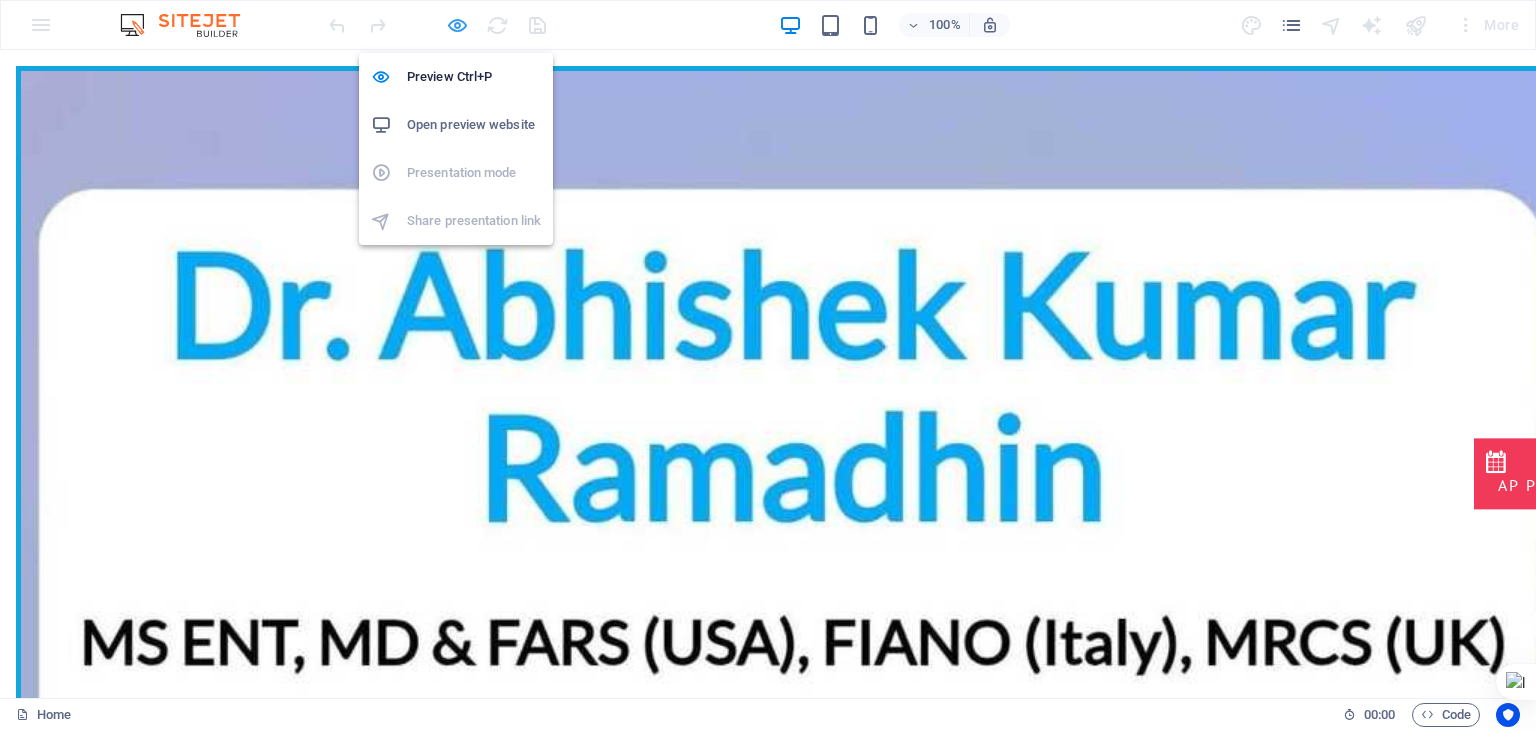 click at bounding box center [457, 25] 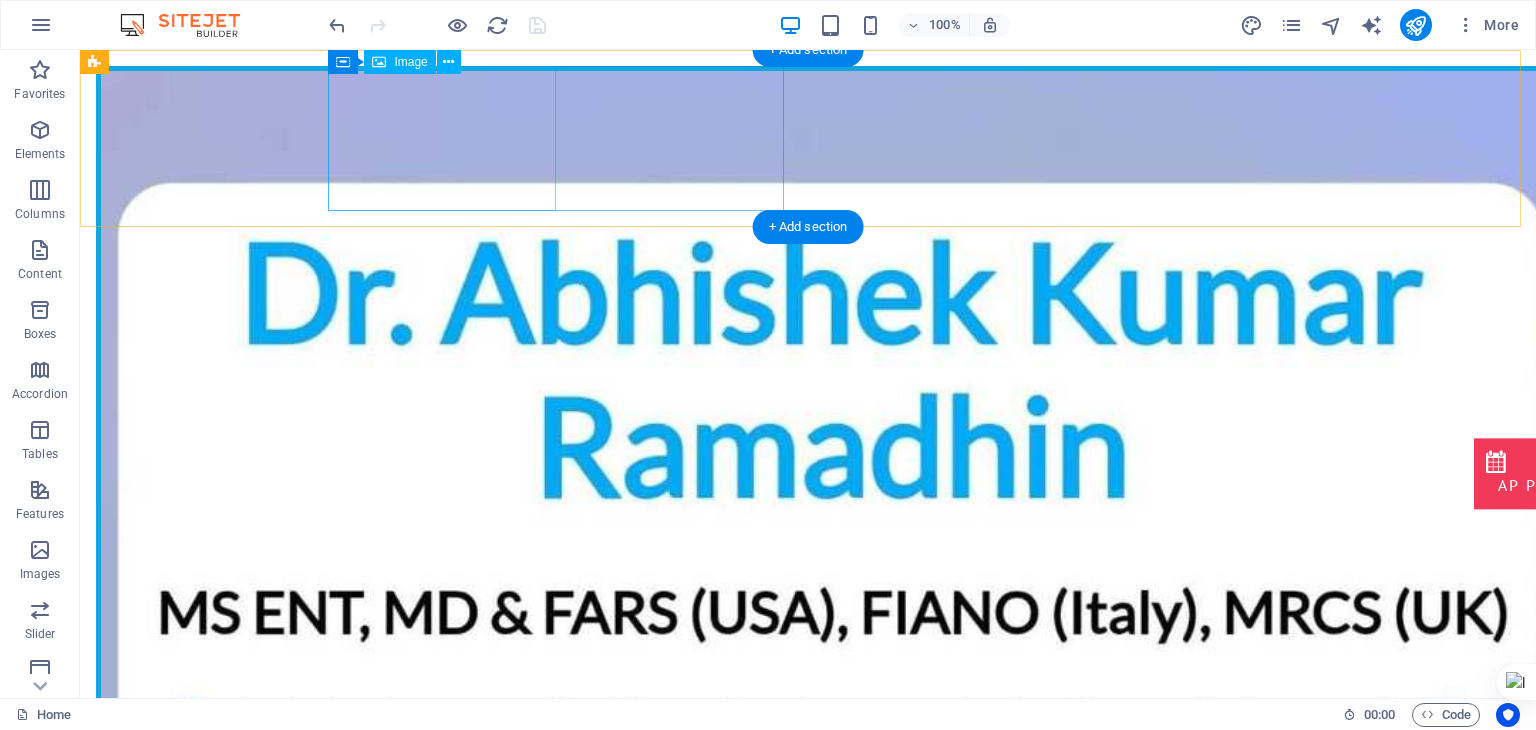 click at bounding box center [324, 1037] 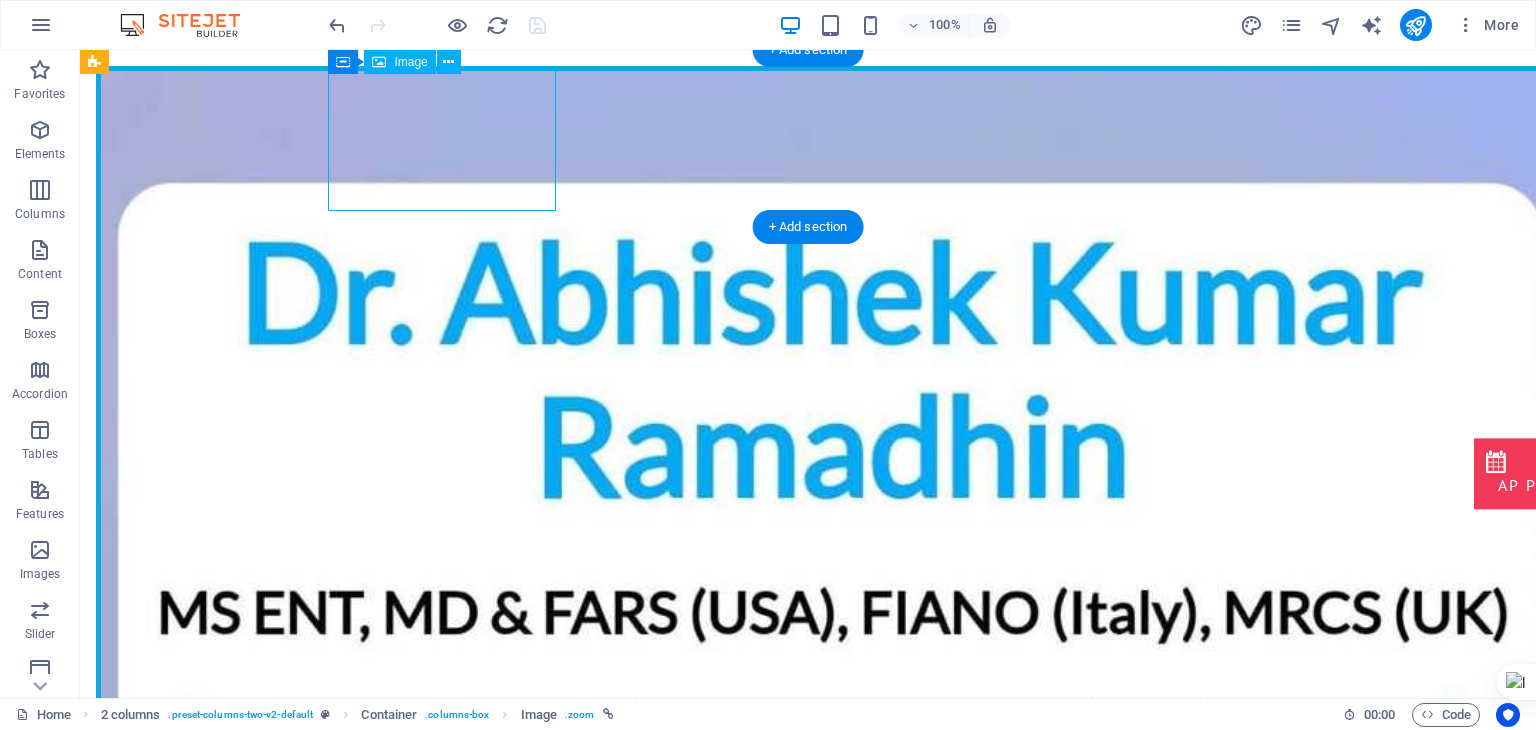 click at bounding box center [324, 1037] 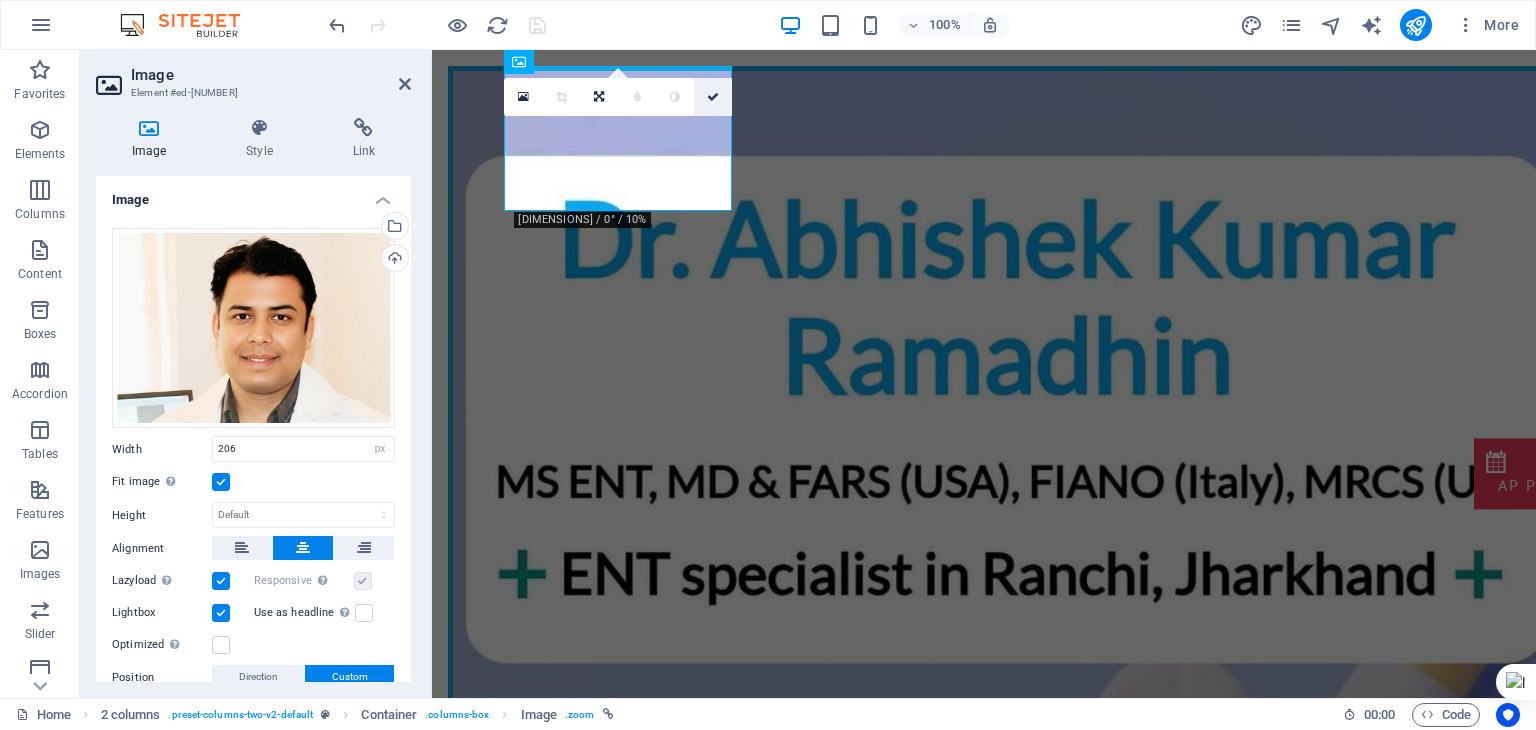 click at bounding box center (713, 97) 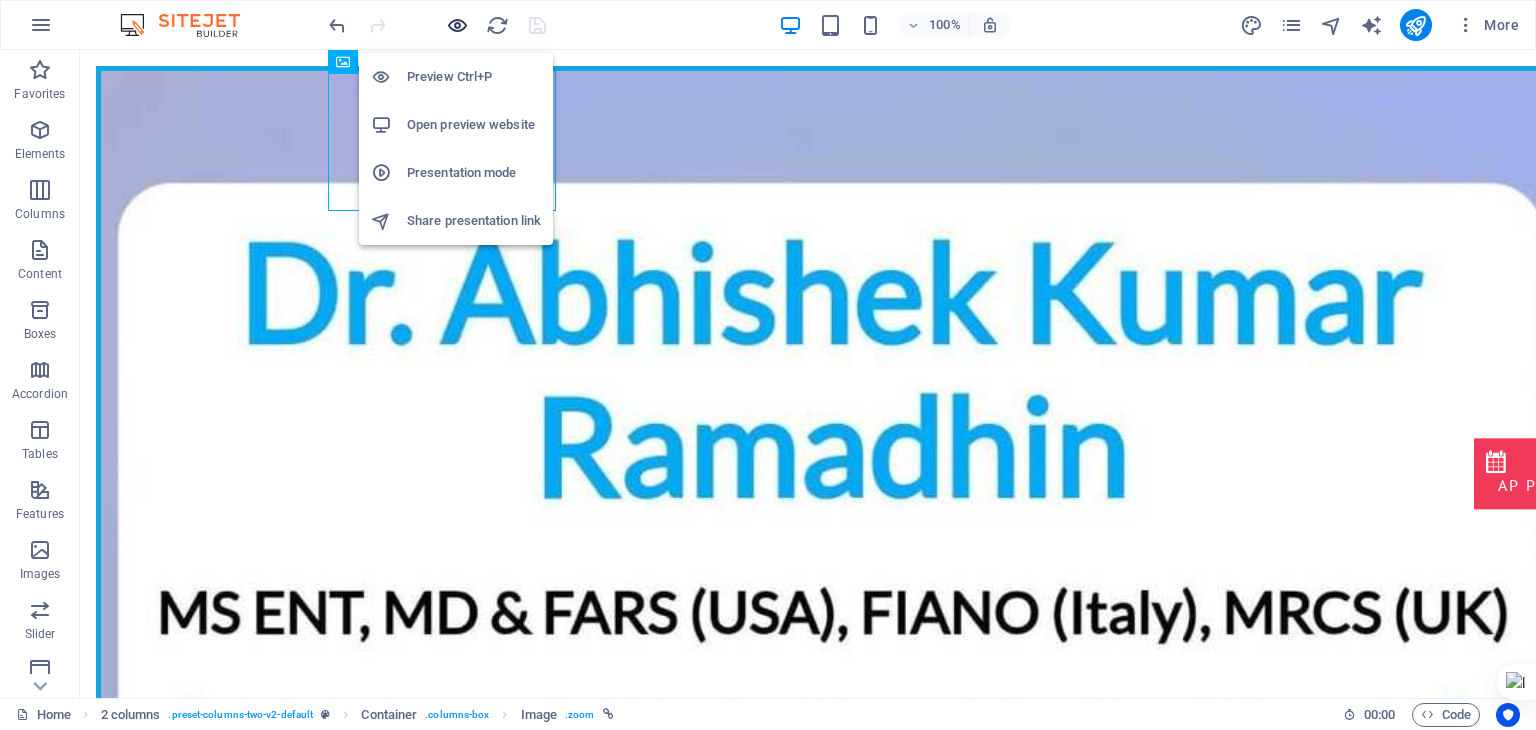 click at bounding box center (457, 25) 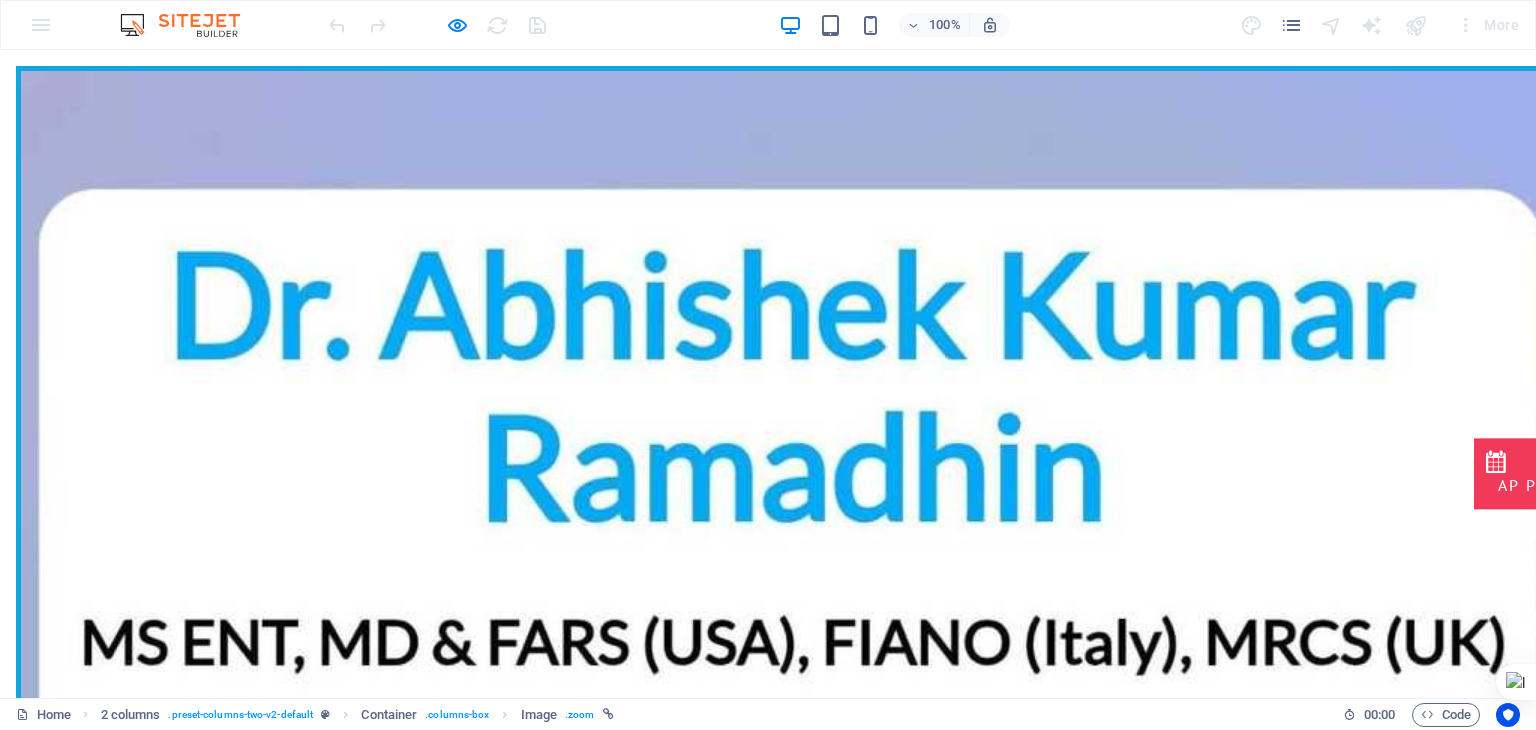 click at bounding box center (789, 540) 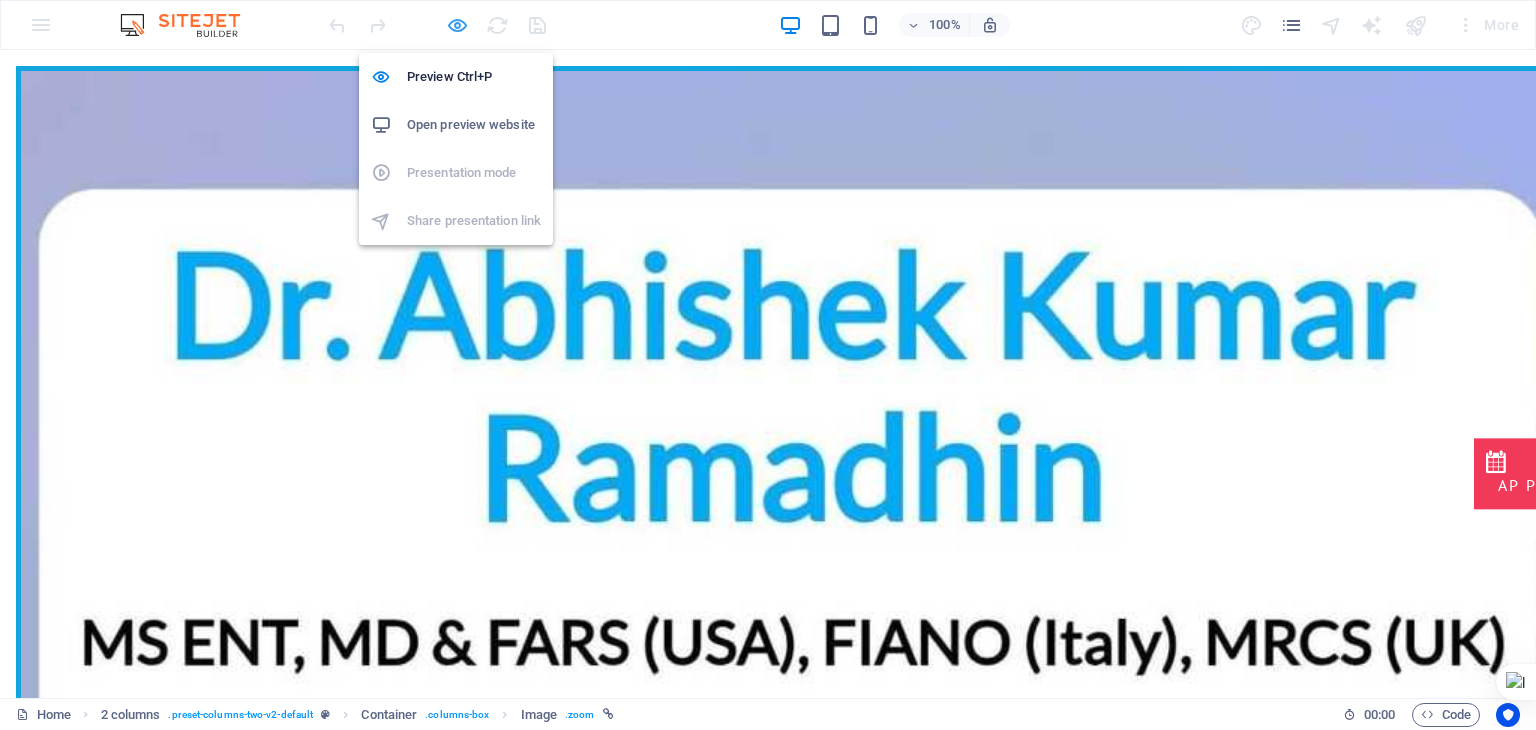 click at bounding box center (457, 25) 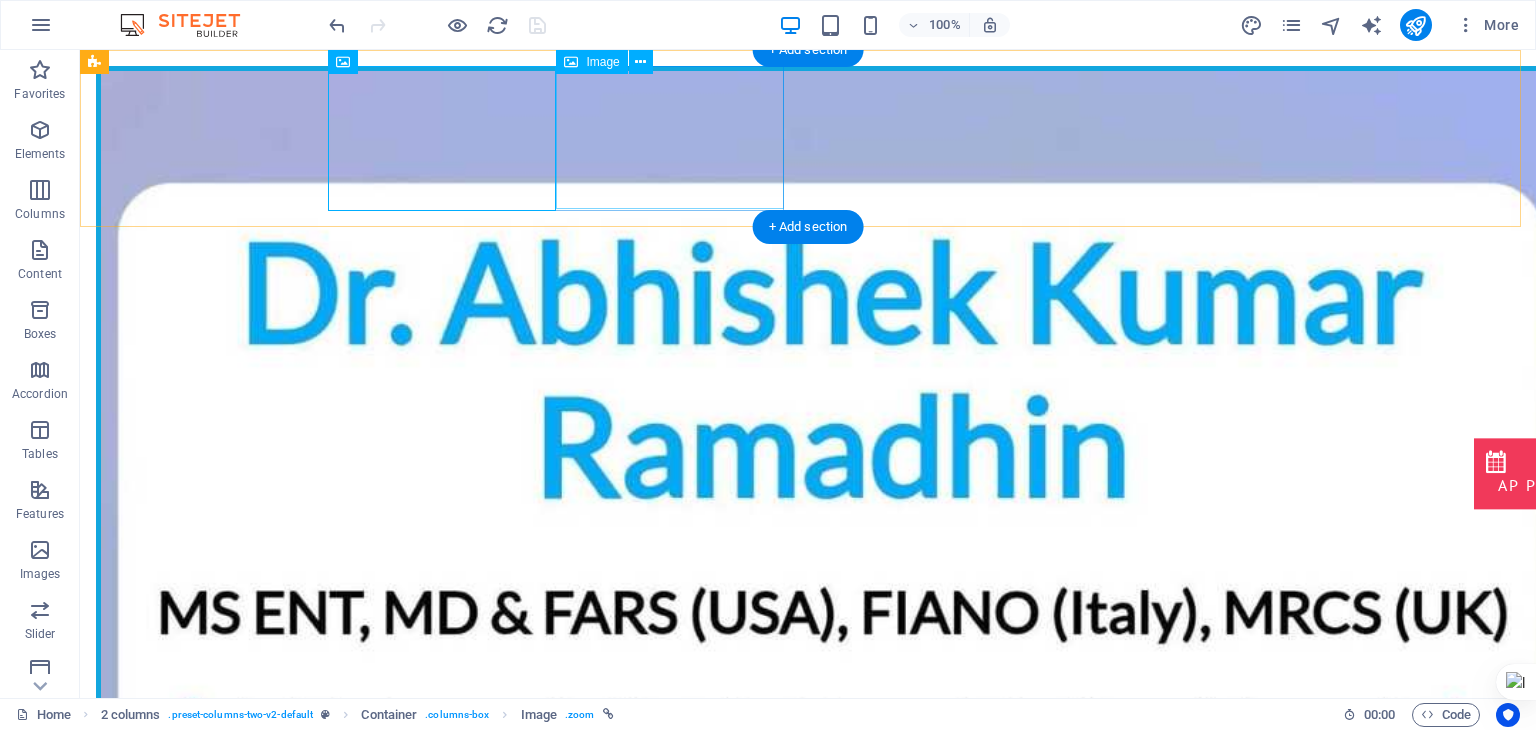 click at bounding box center [324, 515] 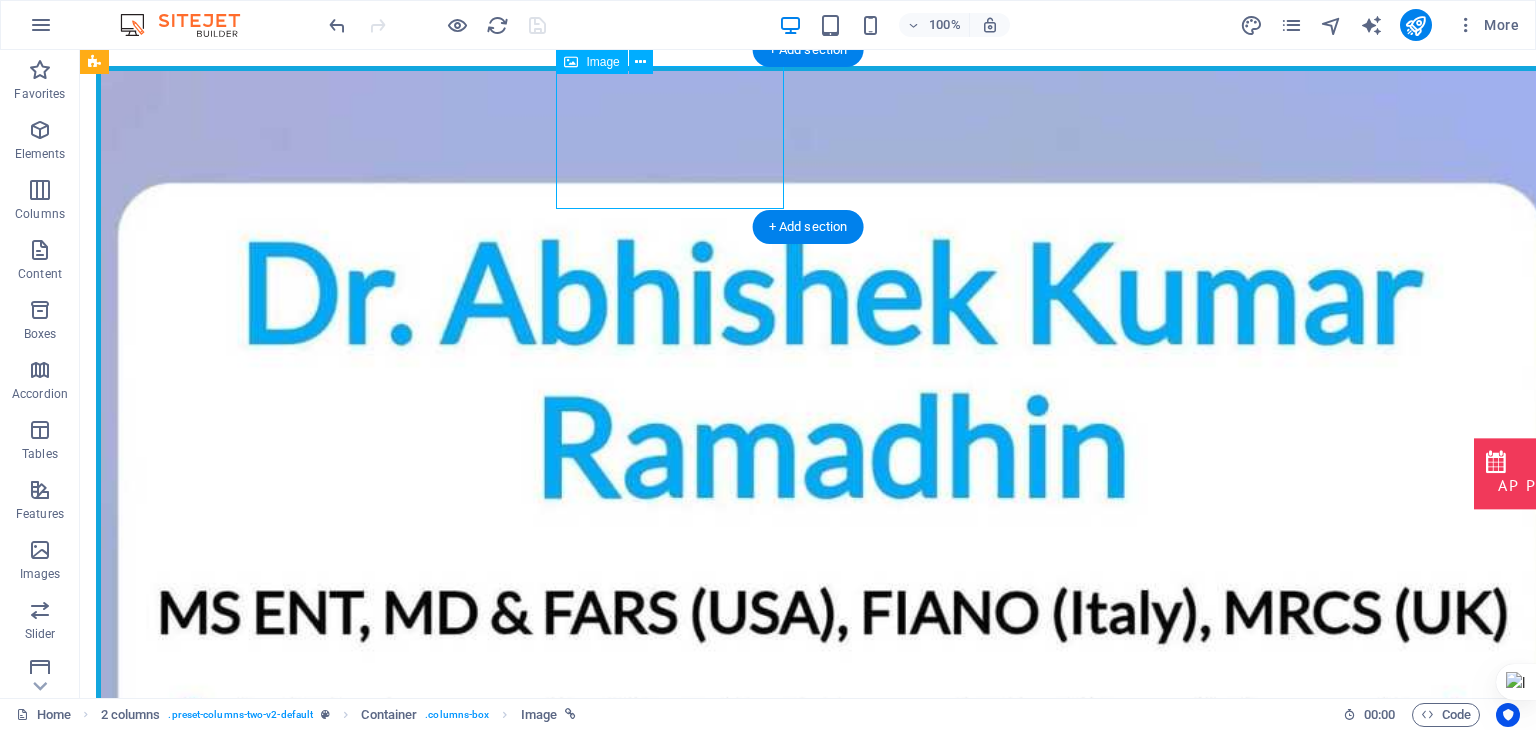 click at bounding box center (324, 515) 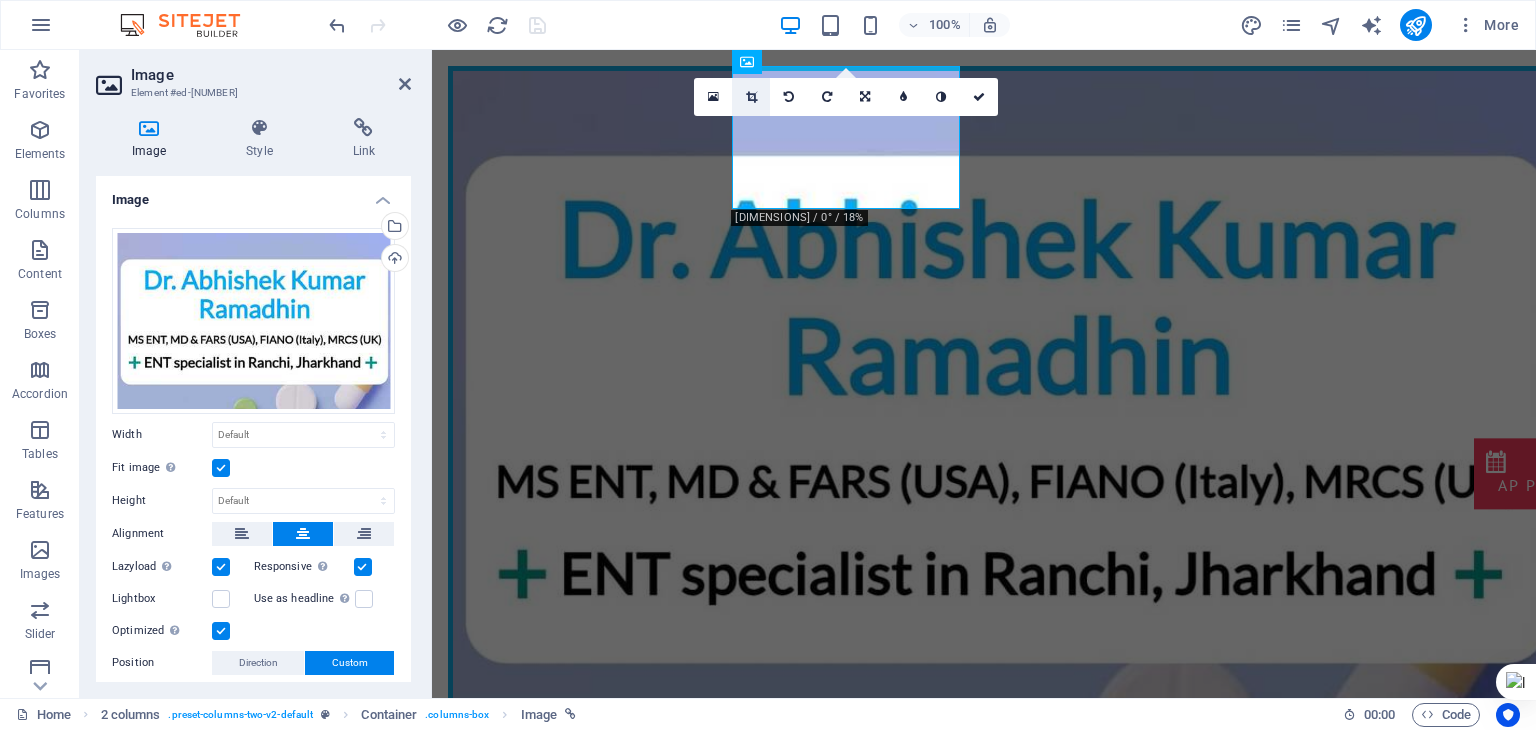 click at bounding box center (751, 97) 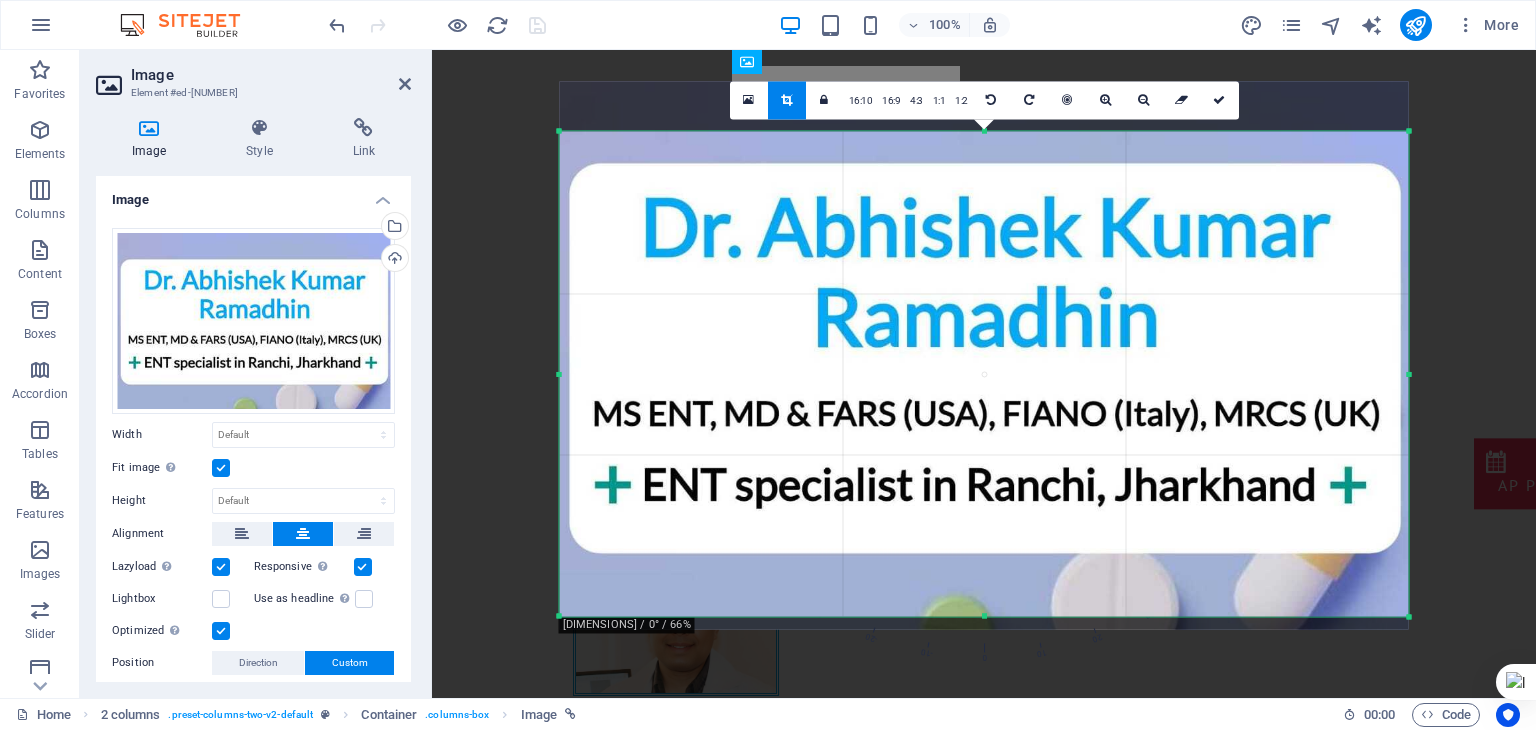 drag, startPoint x: 936, startPoint y: 111, endPoint x: 936, endPoint y: 144, distance: 33 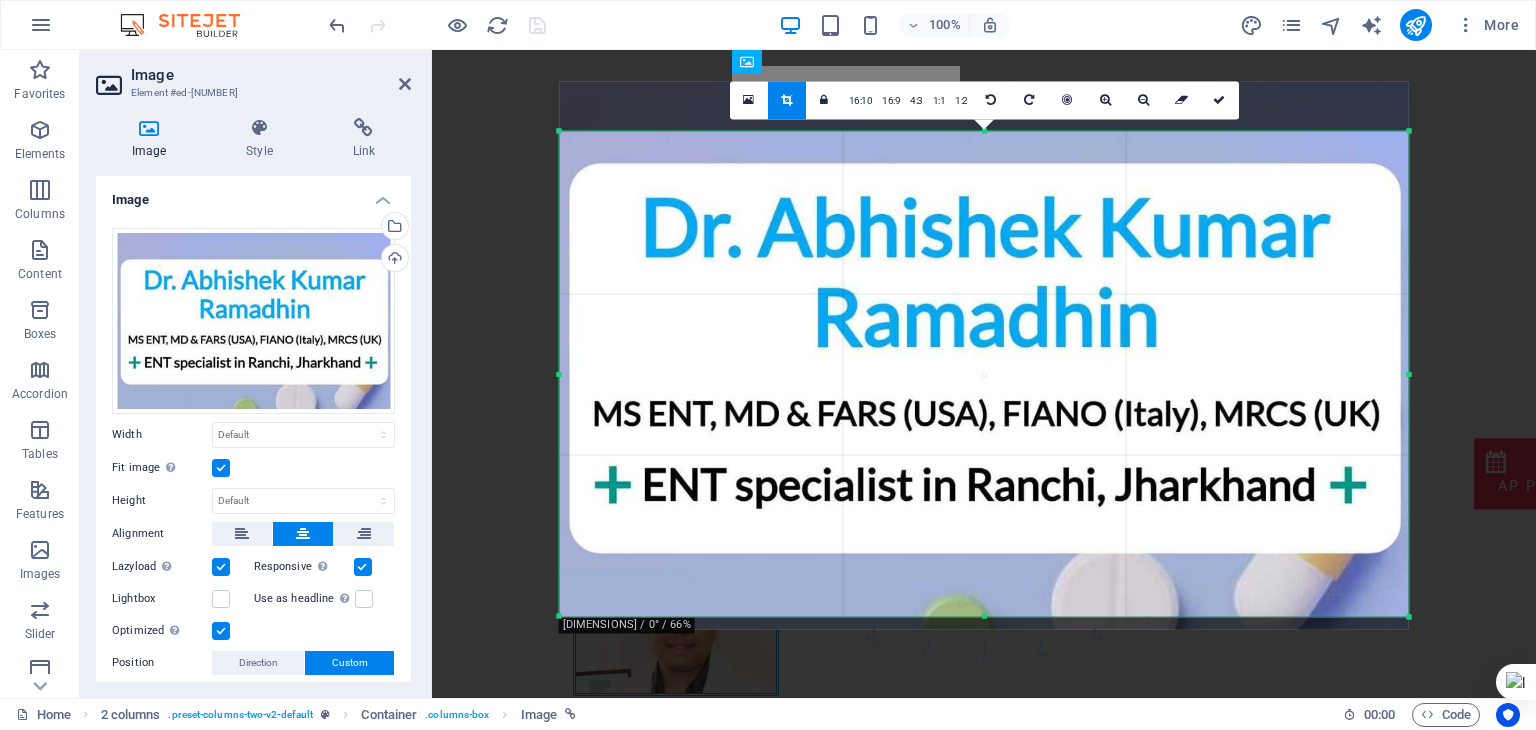 click on "180 170 160 150 140 130 120 110 100 90 80 70 60 50 40 30 20 10 0 -10 -20 -30 -40 -50 -60 -70 -80 -90 -100 -110 -120 -130 -140 -150 -160 -170 1280px × 731px / 0° / 66% 16:10 16:9 4:3 1:1 1:2 0" at bounding box center (984, 373) 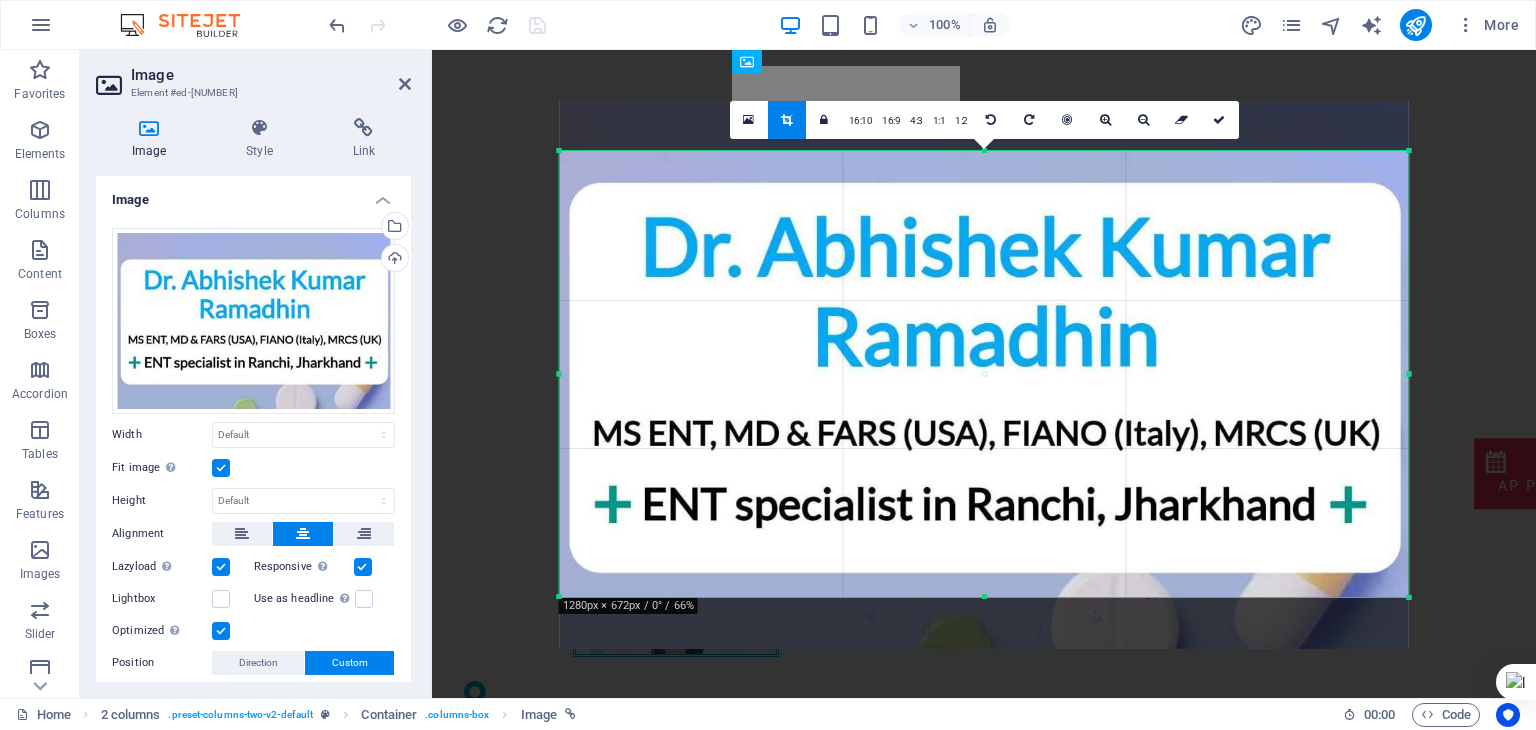 drag, startPoint x: 992, startPoint y: 616, endPoint x: 992, endPoint y: 576, distance: 40 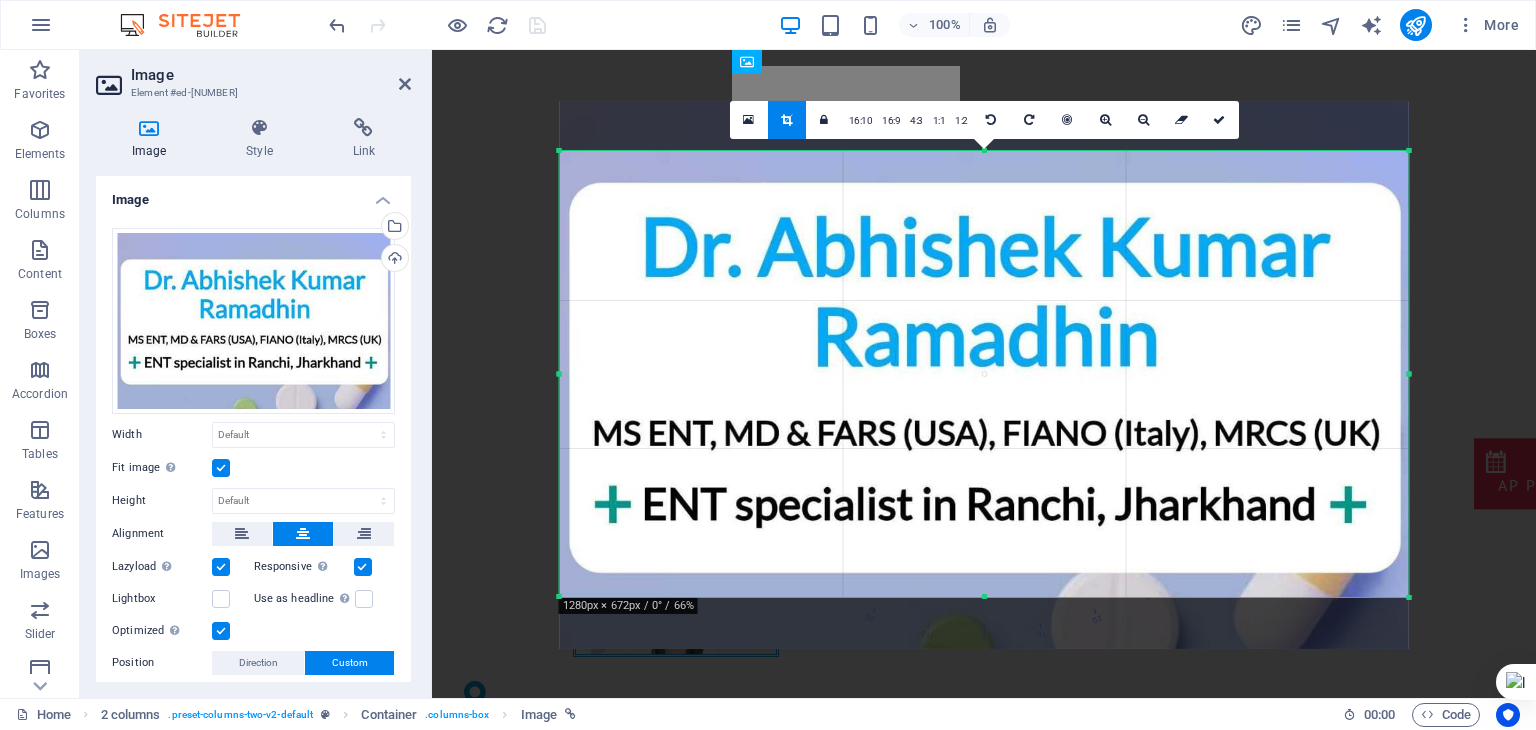 click on "180 170 160 150 140 130 120 110 100 90 80 70 60 50 40 30 20 10 0 -10 -20 -30 -40 -50 -60 -70 -80 -90 -100 -110 -120 -130 -140 -150 -160 -170 [DIMENSIONS] / 0° / 66% 16:10 16:9 4:3 1:1 1:2 0" at bounding box center (984, 374) 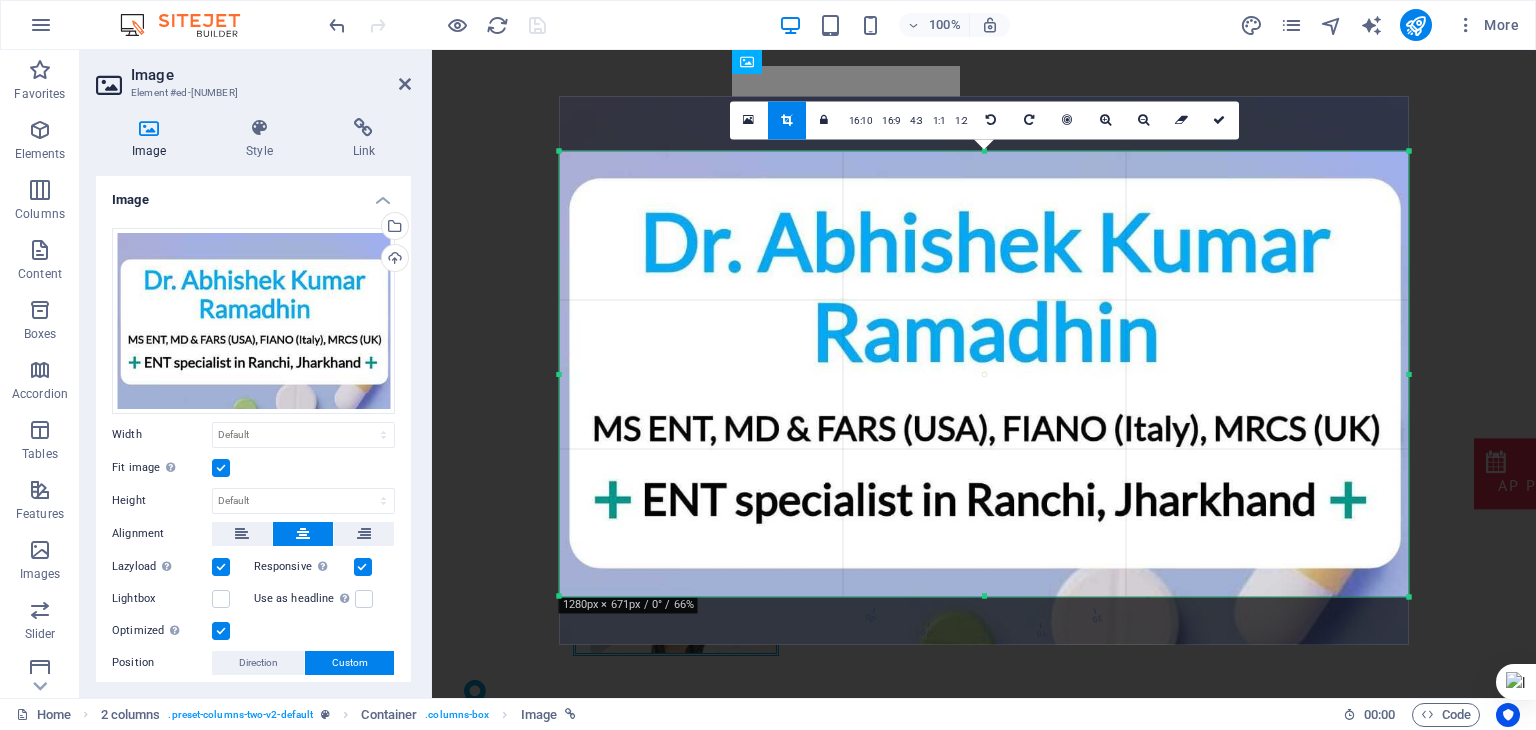 click at bounding box center [984, 371] 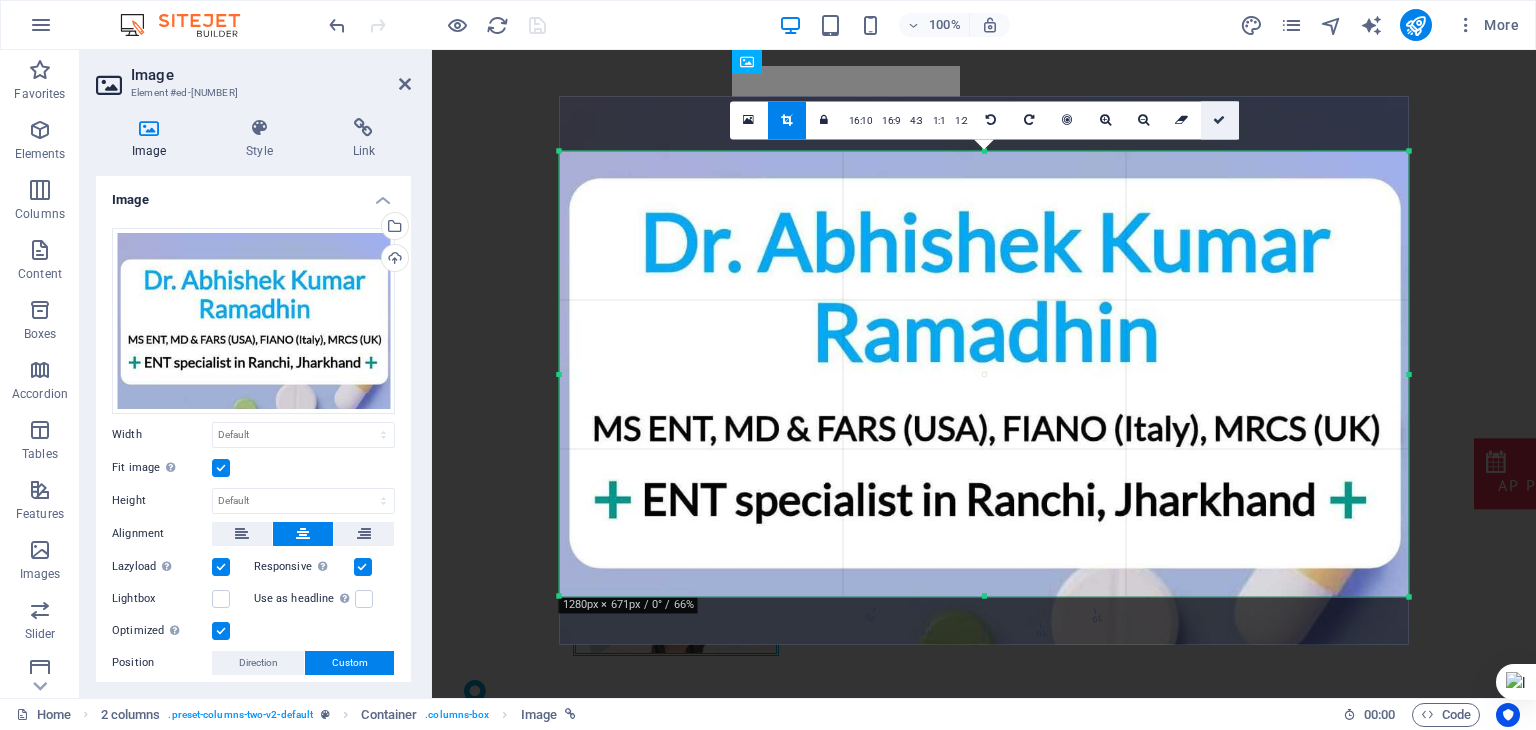 click at bounding box center [1220, 120] 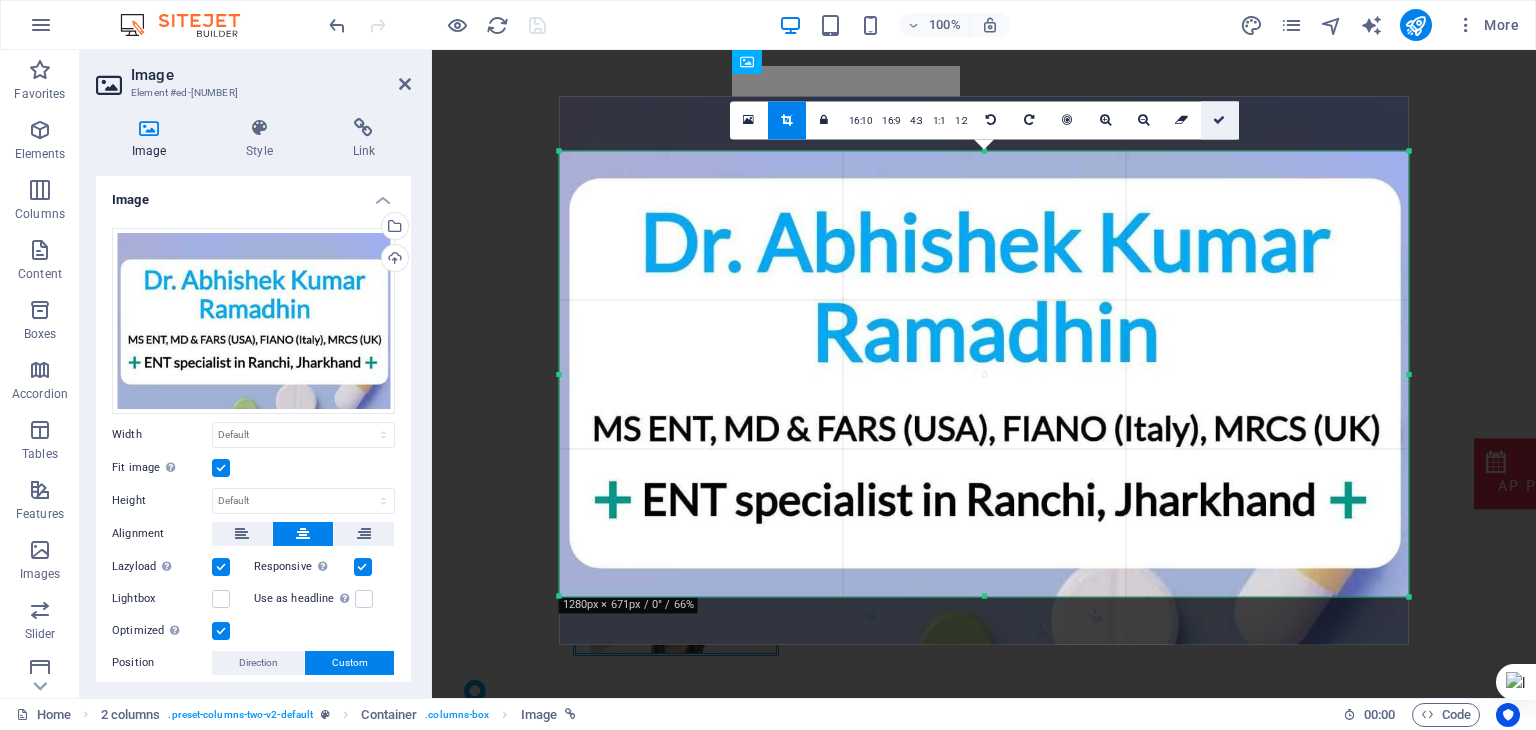 type on "849" 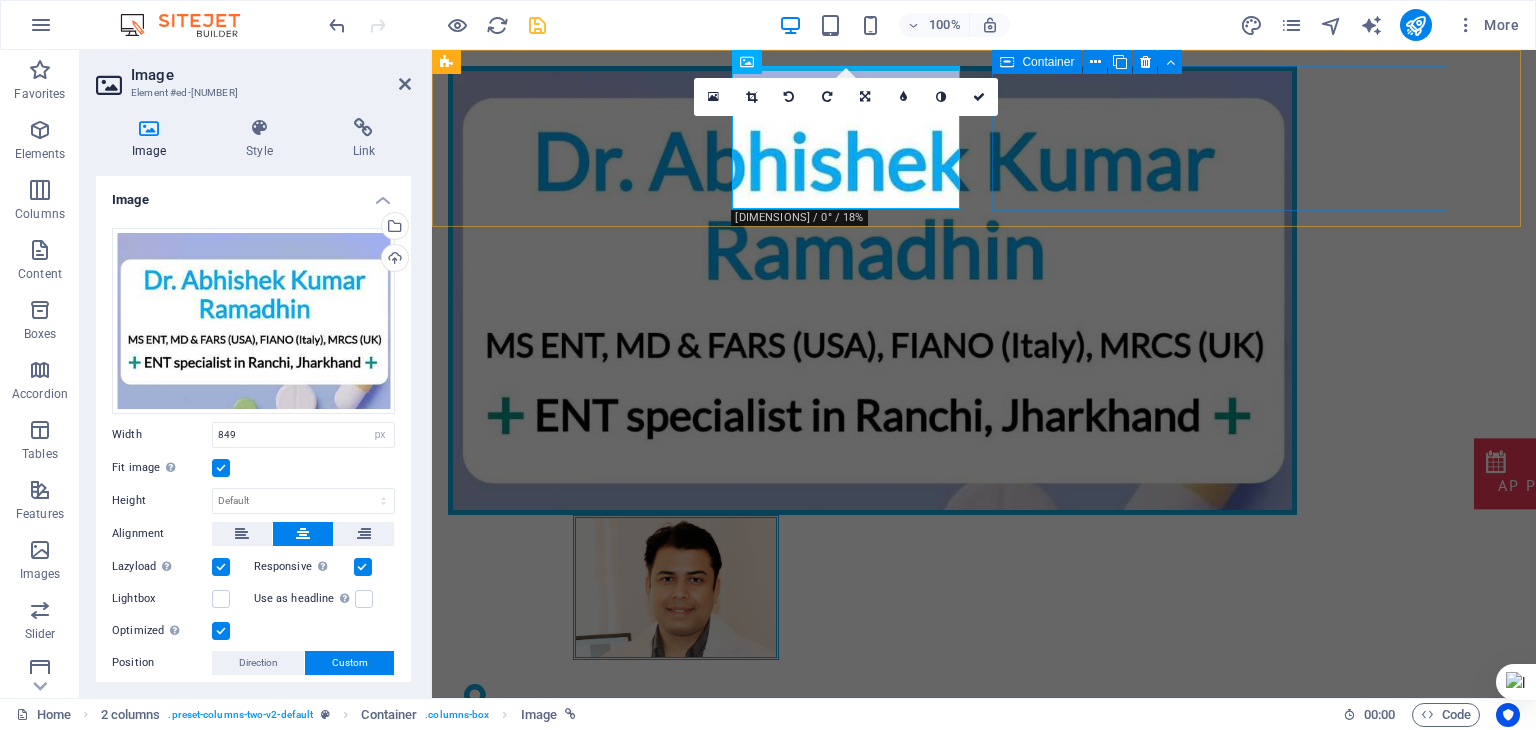 click on "[STREET_ADDRESS] [CITY] [STATE] [POSTAL_CODE] Contact us!" at bounding box center (676, 764) 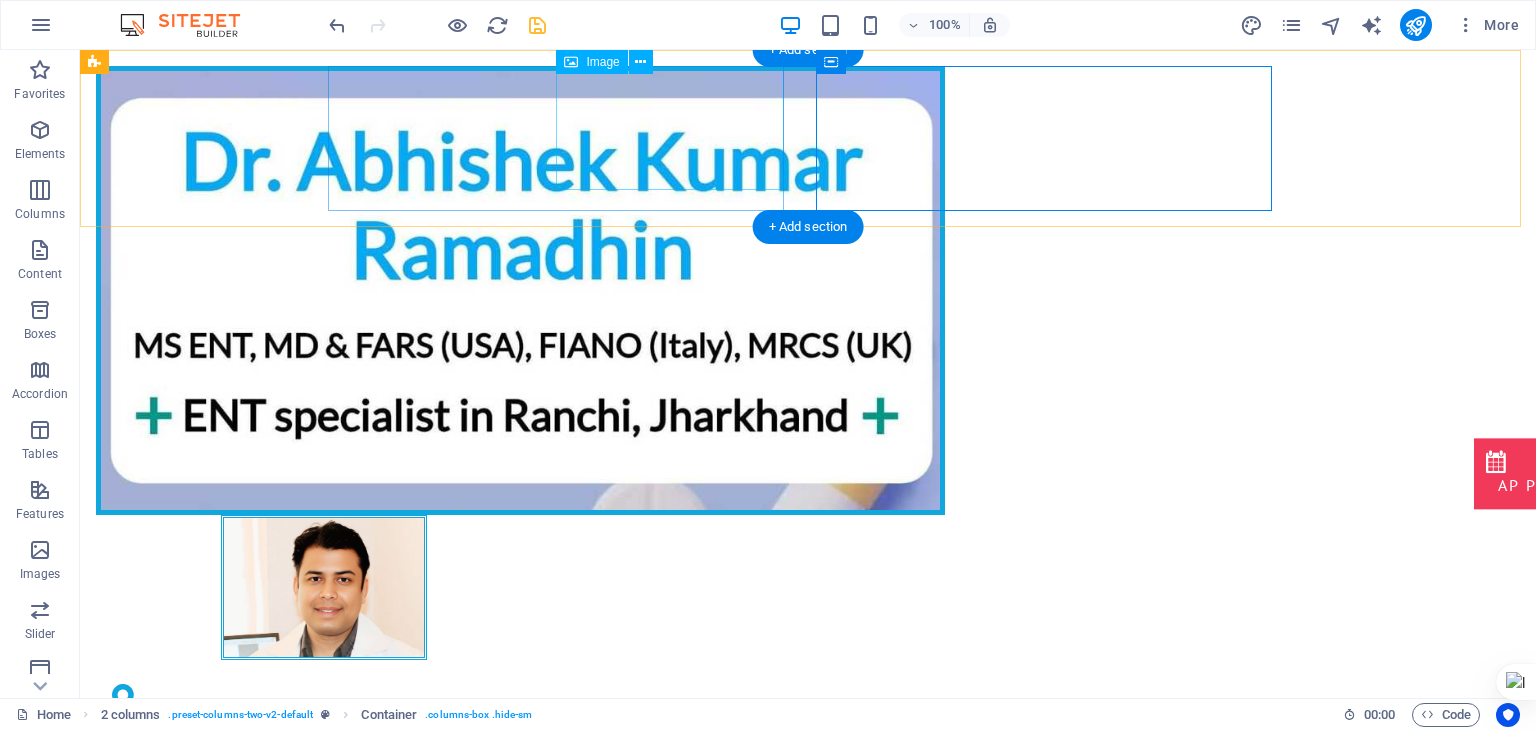 click at bounding box center (324, 290) 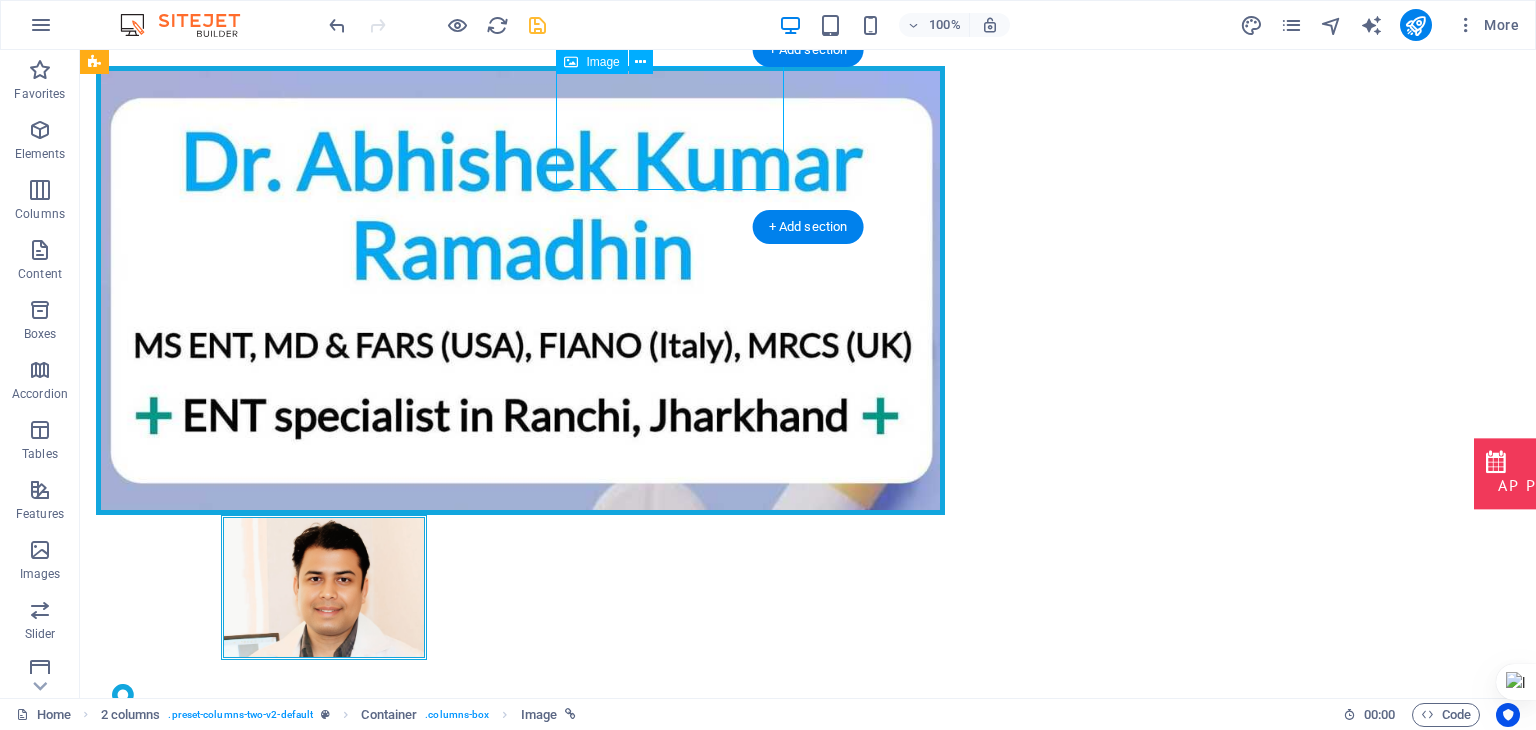 click at bounding box center (324, 290) 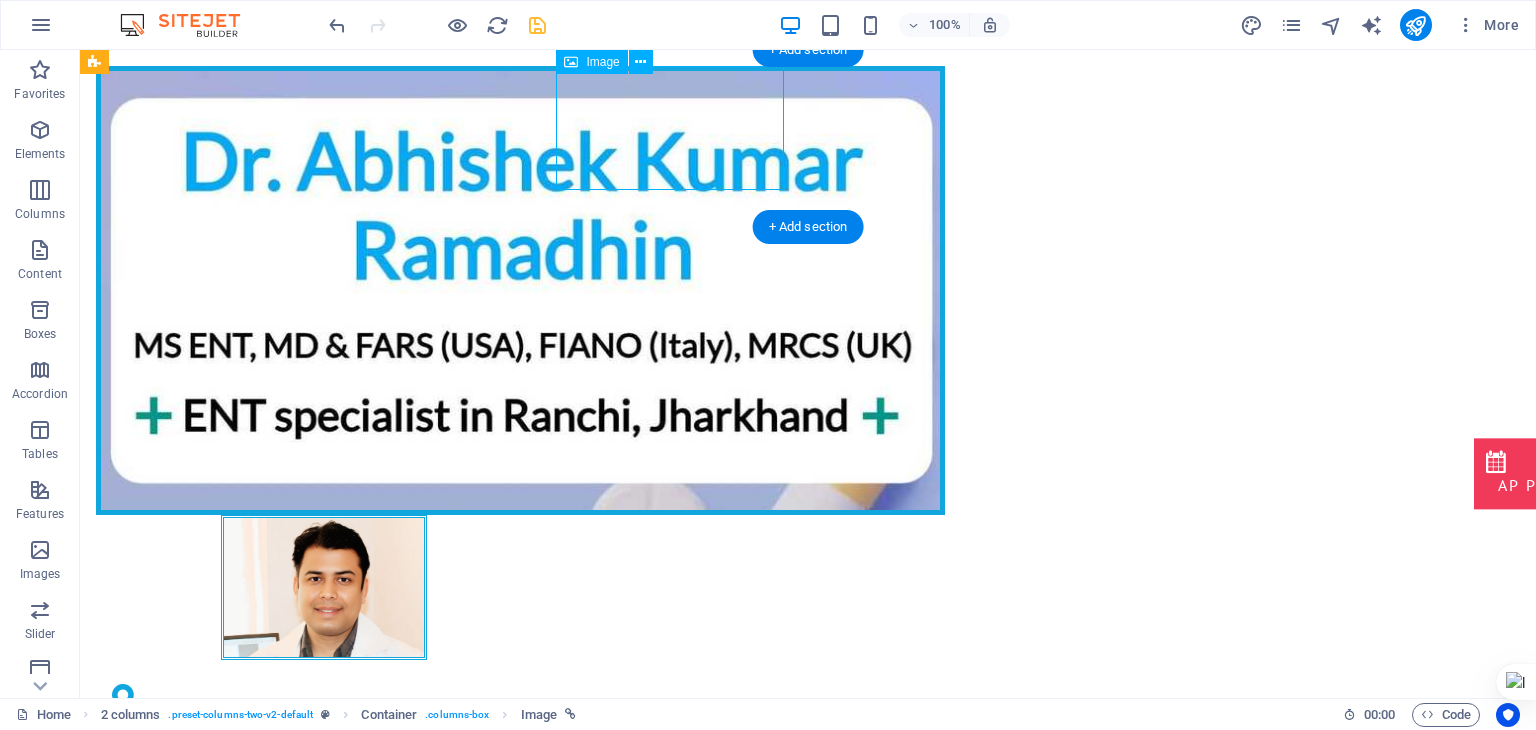 select on "px" 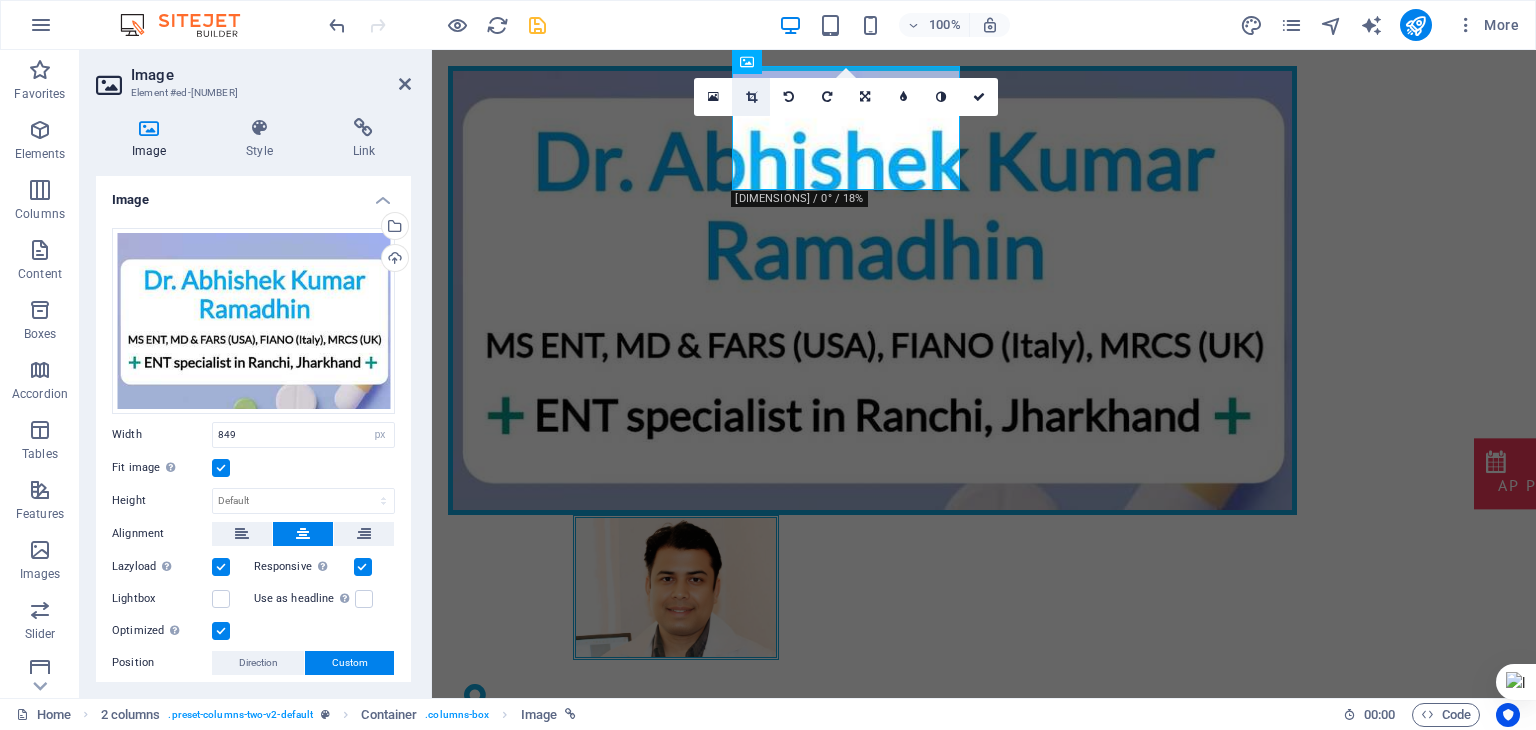 click at bounding box center (751, 97) 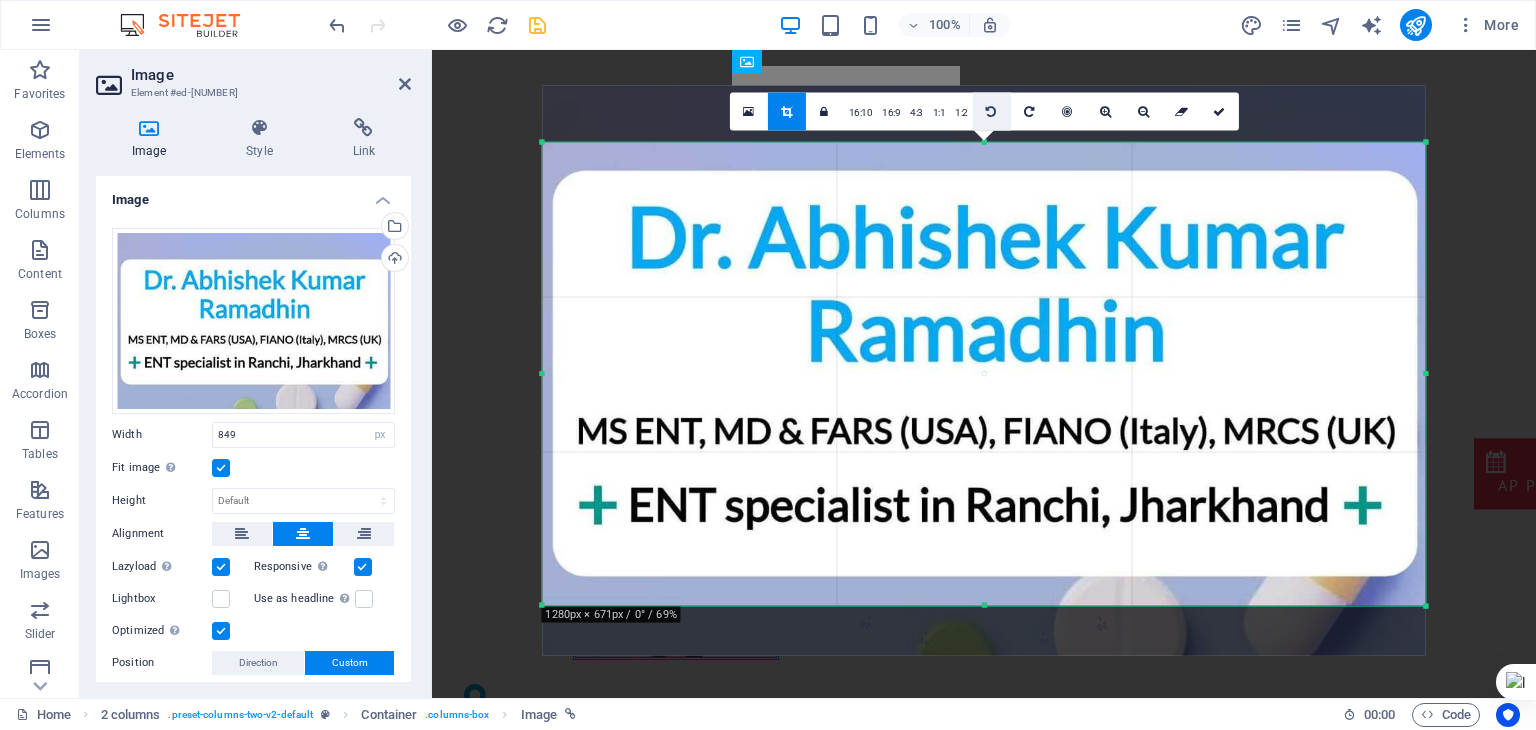 type 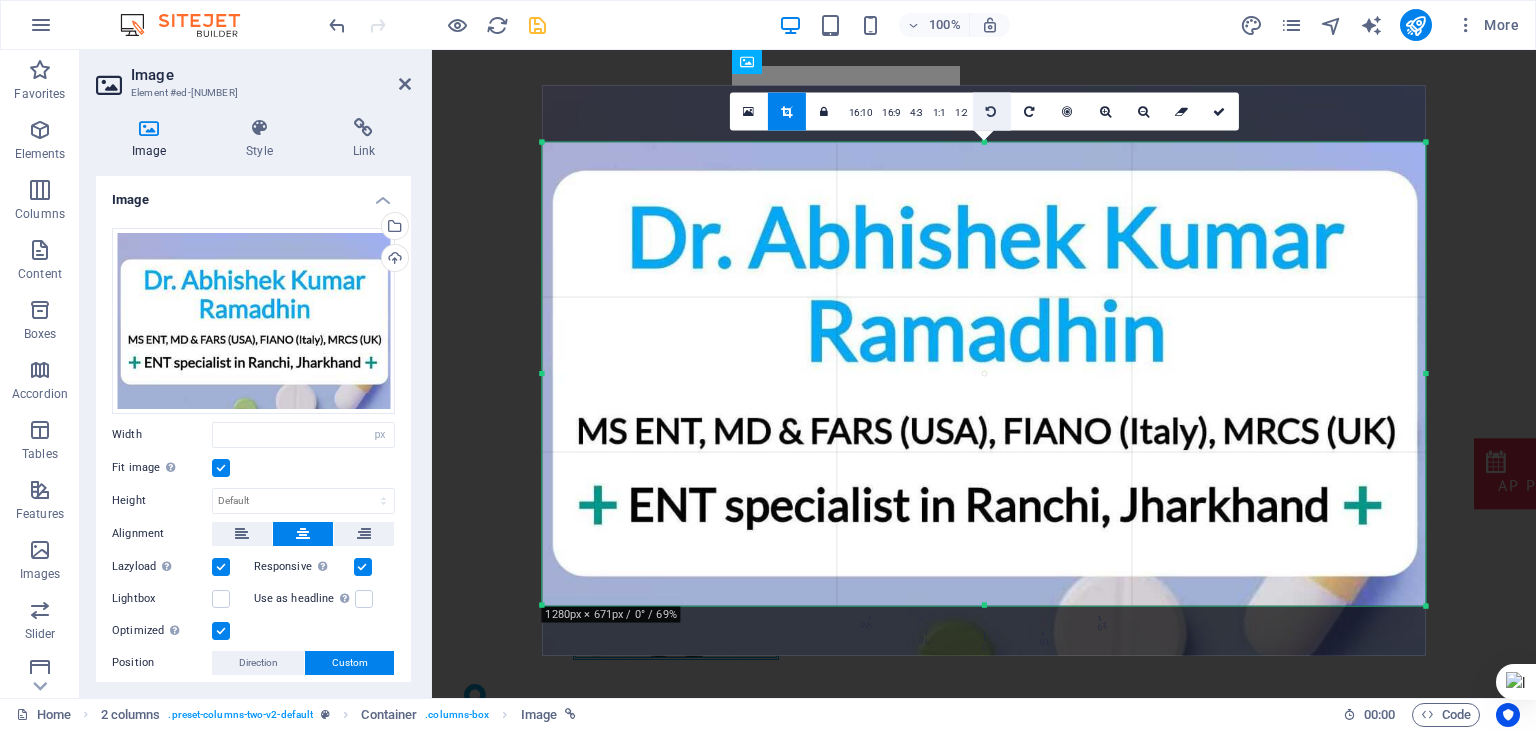 select on "DISABLED_OPTION_VALUE" 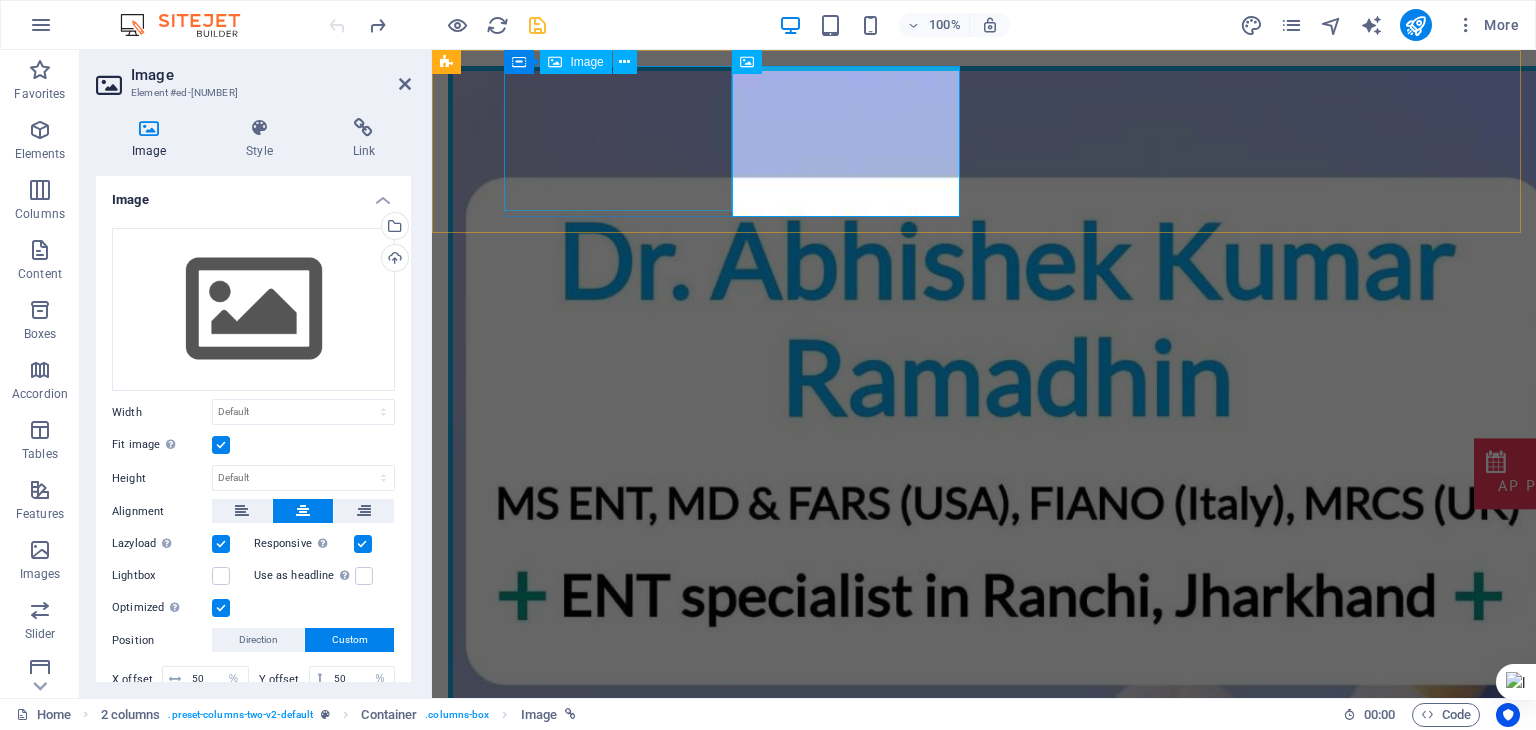 click at bounding box center (676, 861) 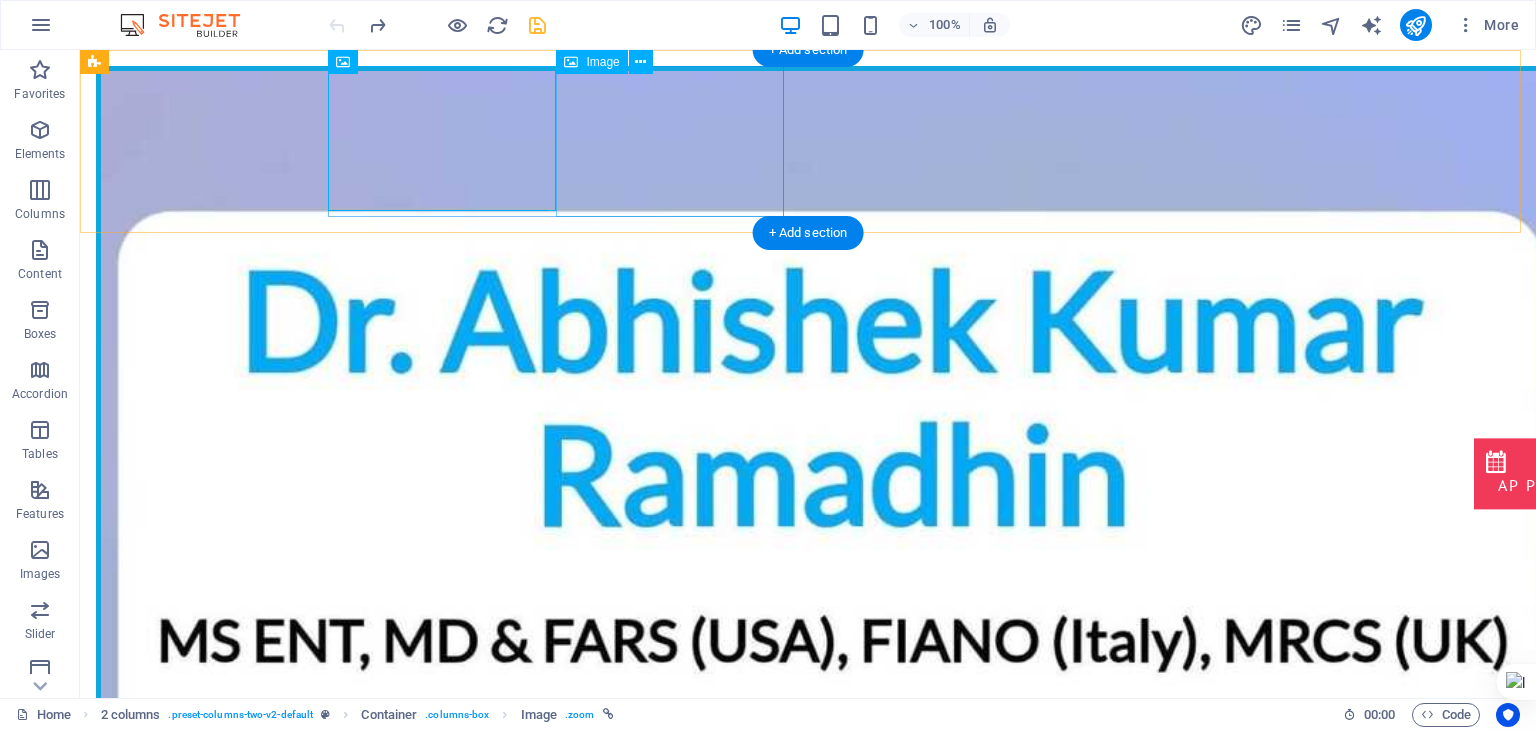 click at bounding box center [324, 541] 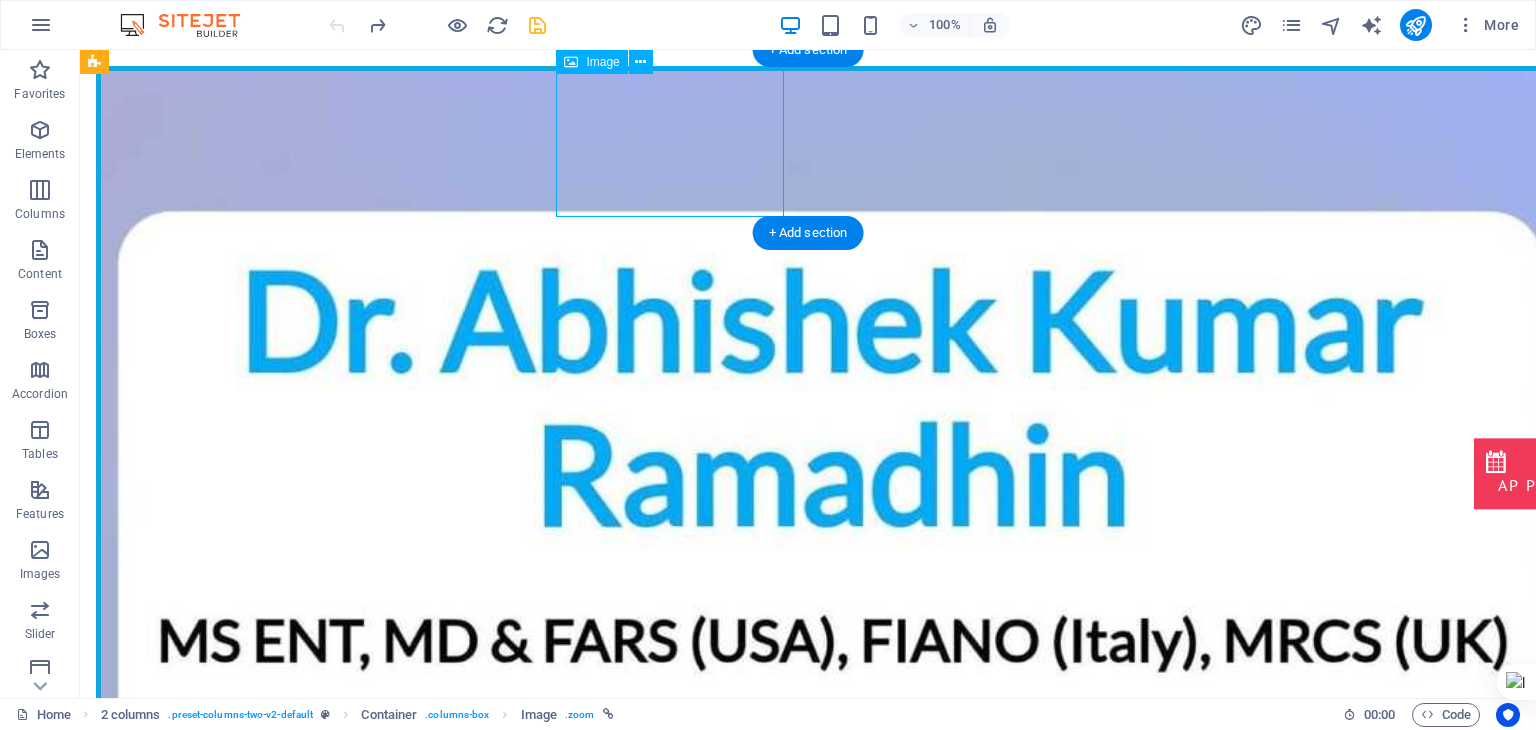 click at bounding box center [324, 541] 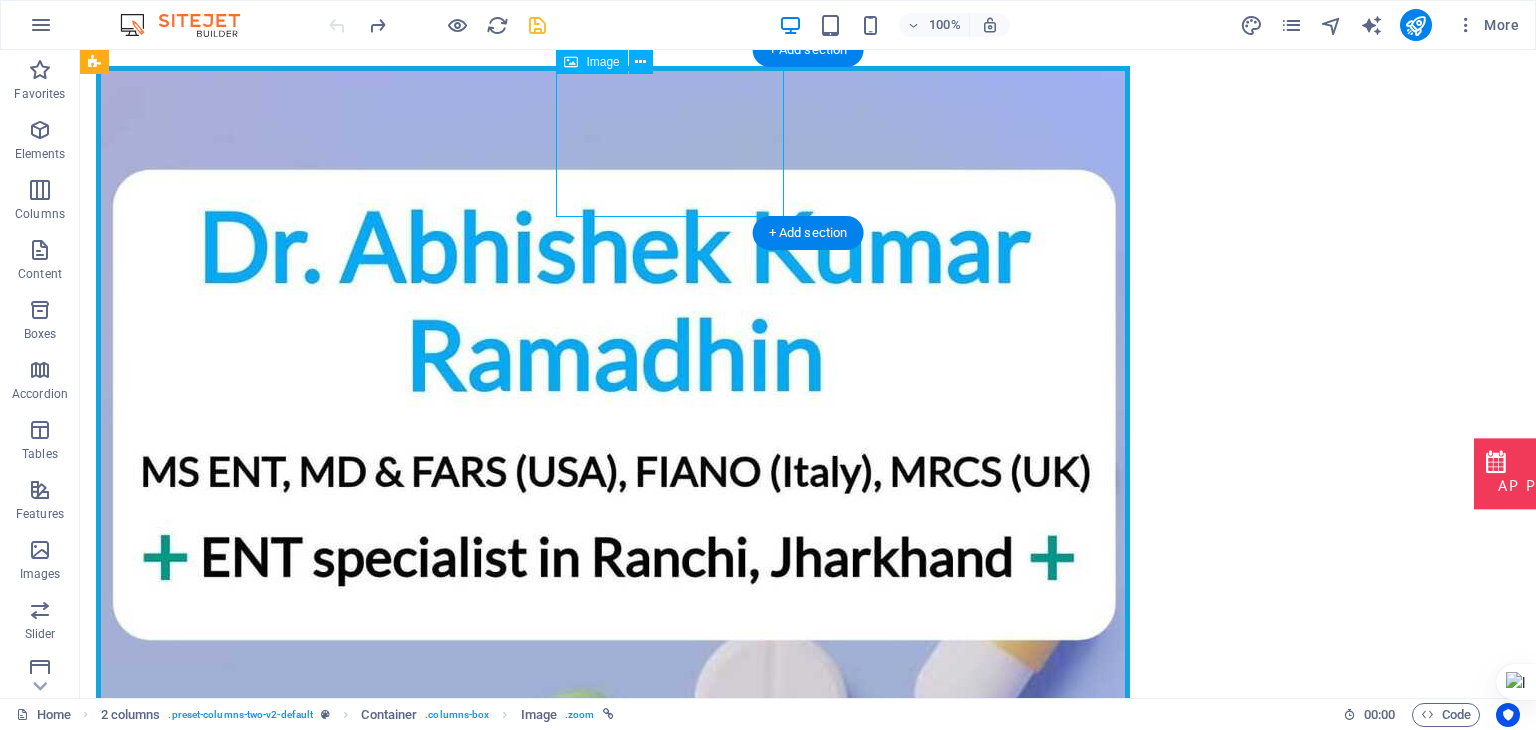 select on "%" 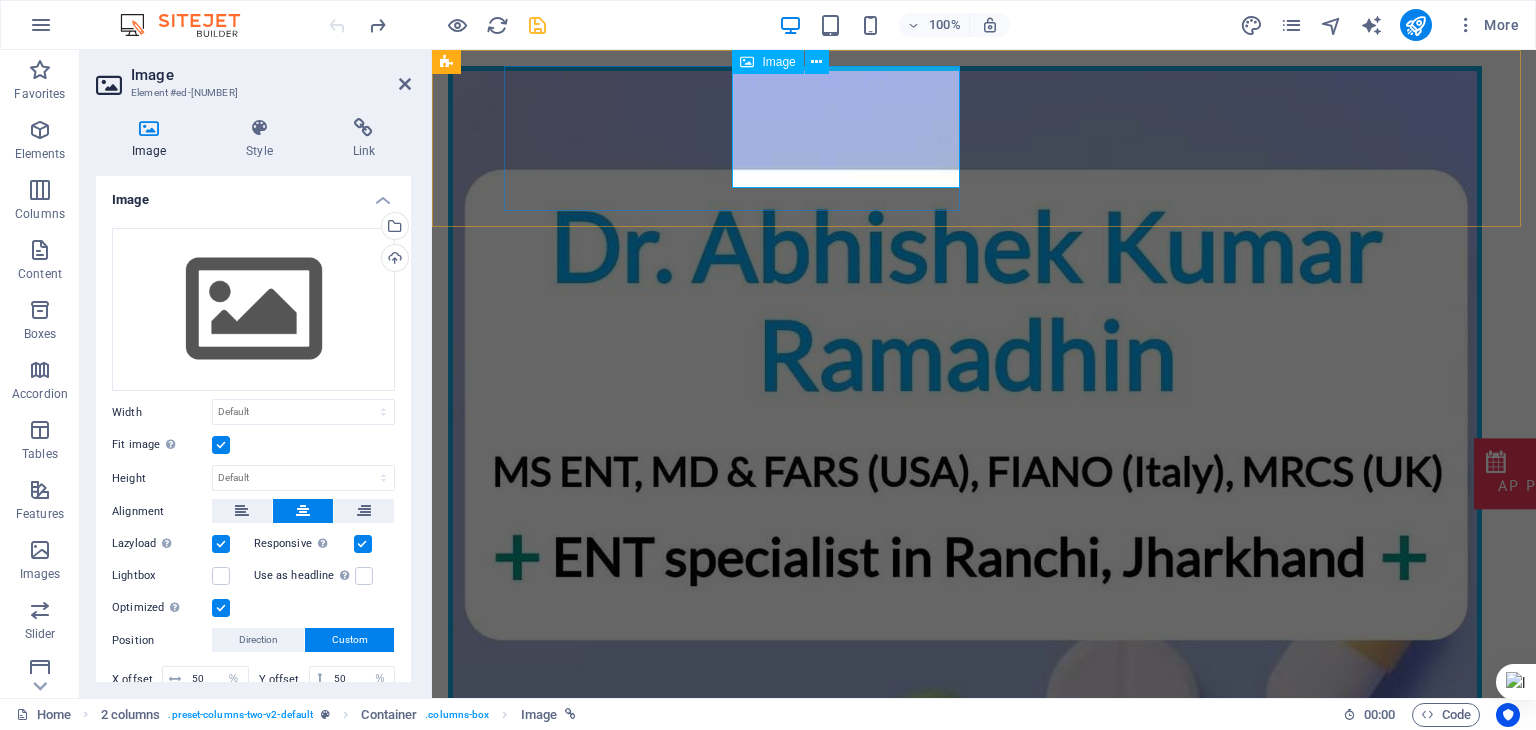 click at bounding box center [676, 401] 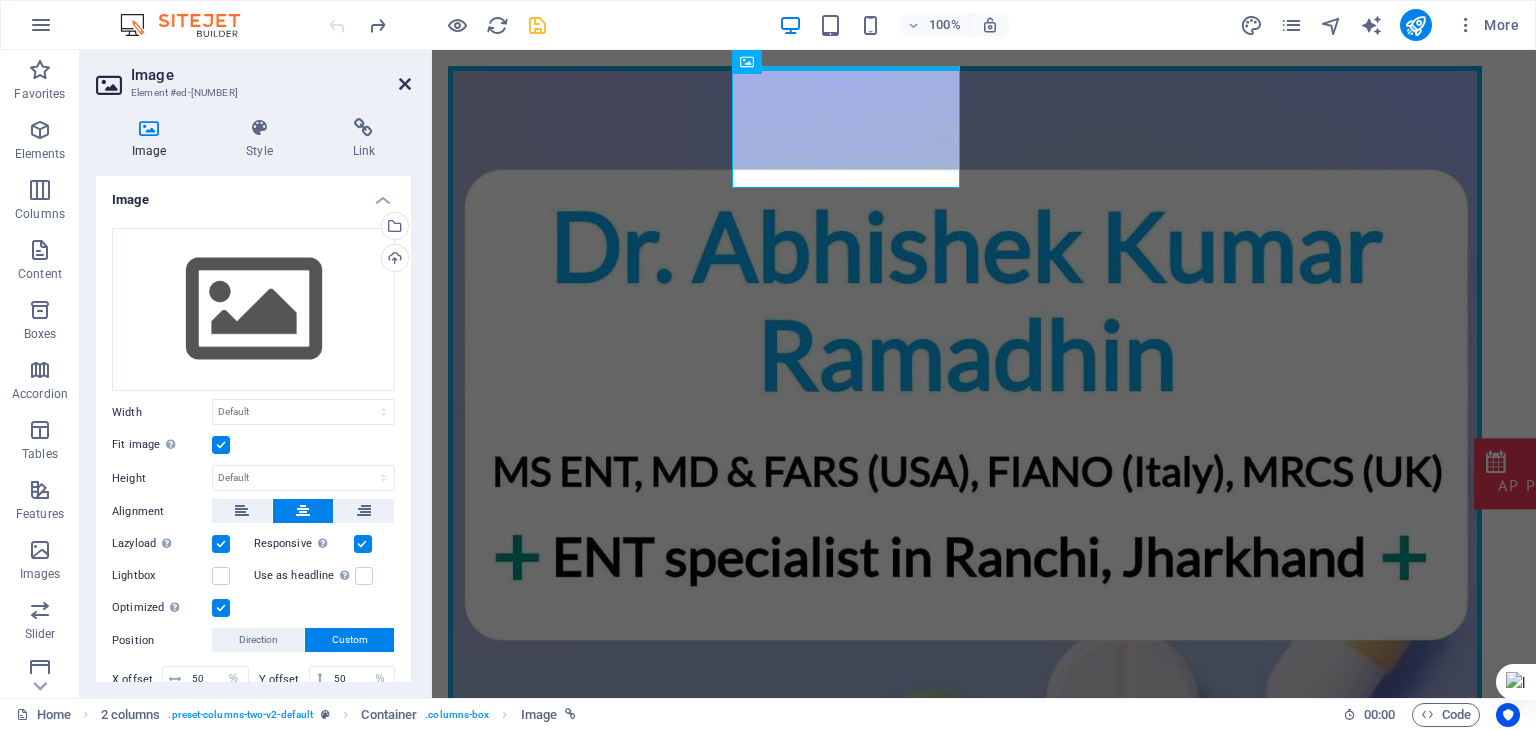 click at bounding box center [405, 84] 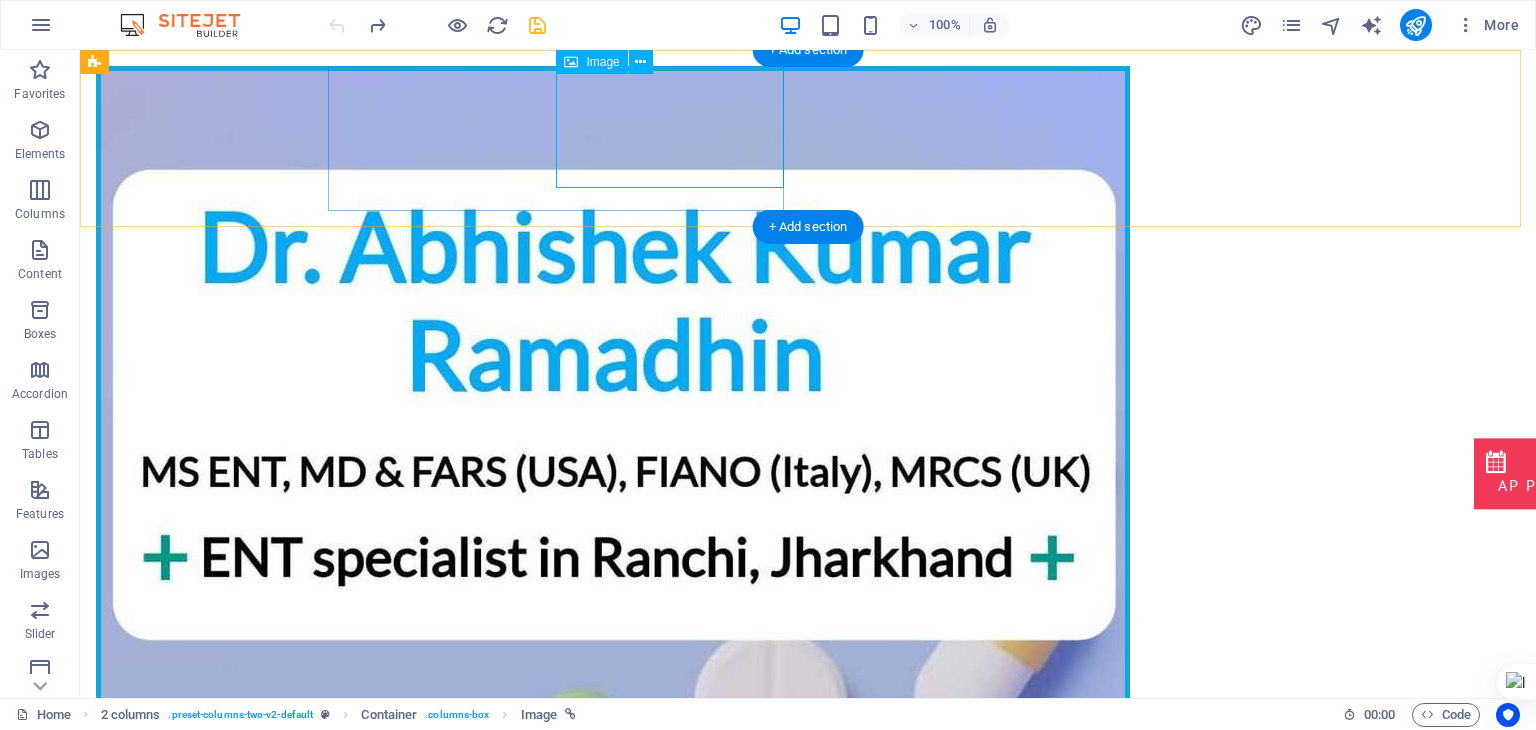 click at bounding box center (324, 401) 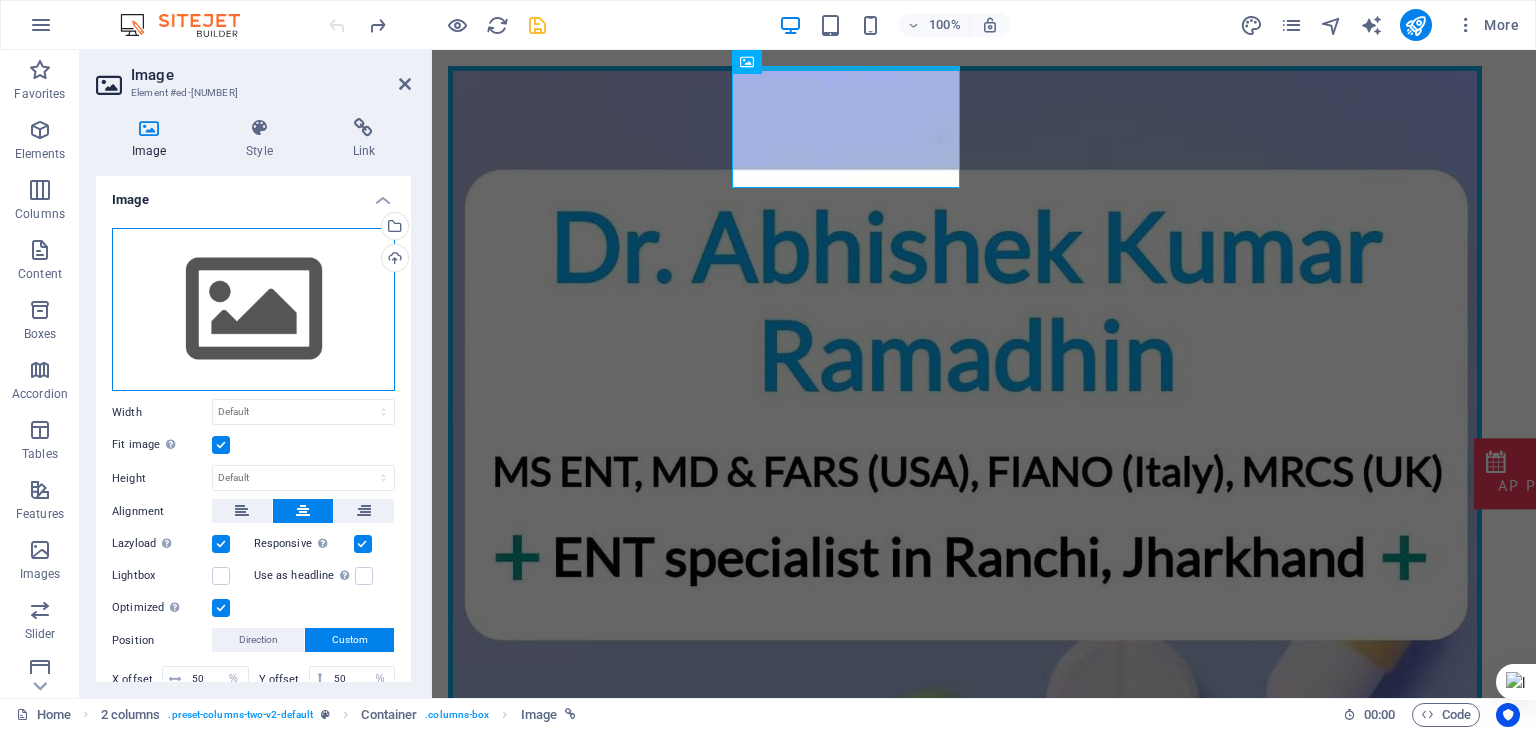 click on "Drag files here, click to choose files or select files from Files or our free stock photos & videos" at bounding box center [253, 310] 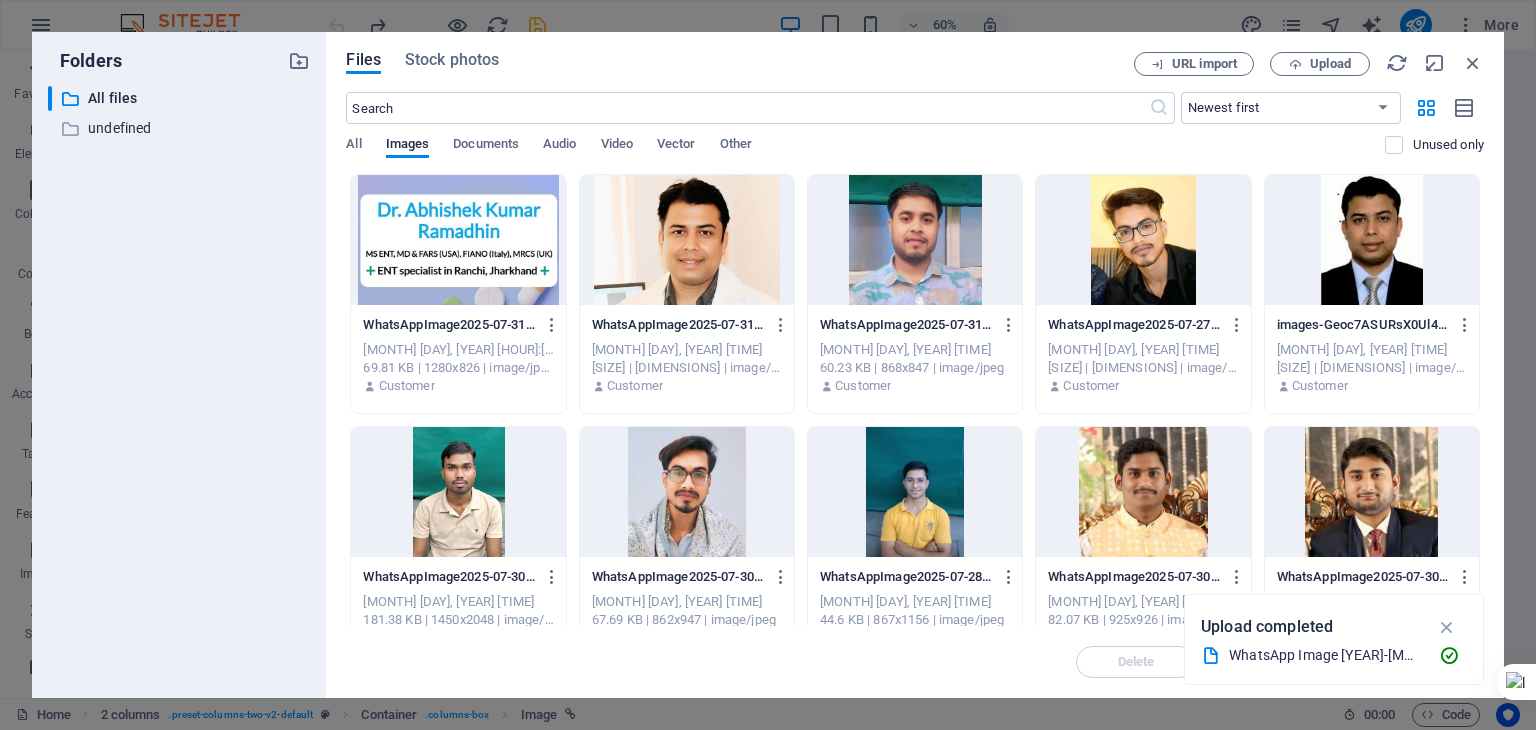 click at bounding box center [458, 240] 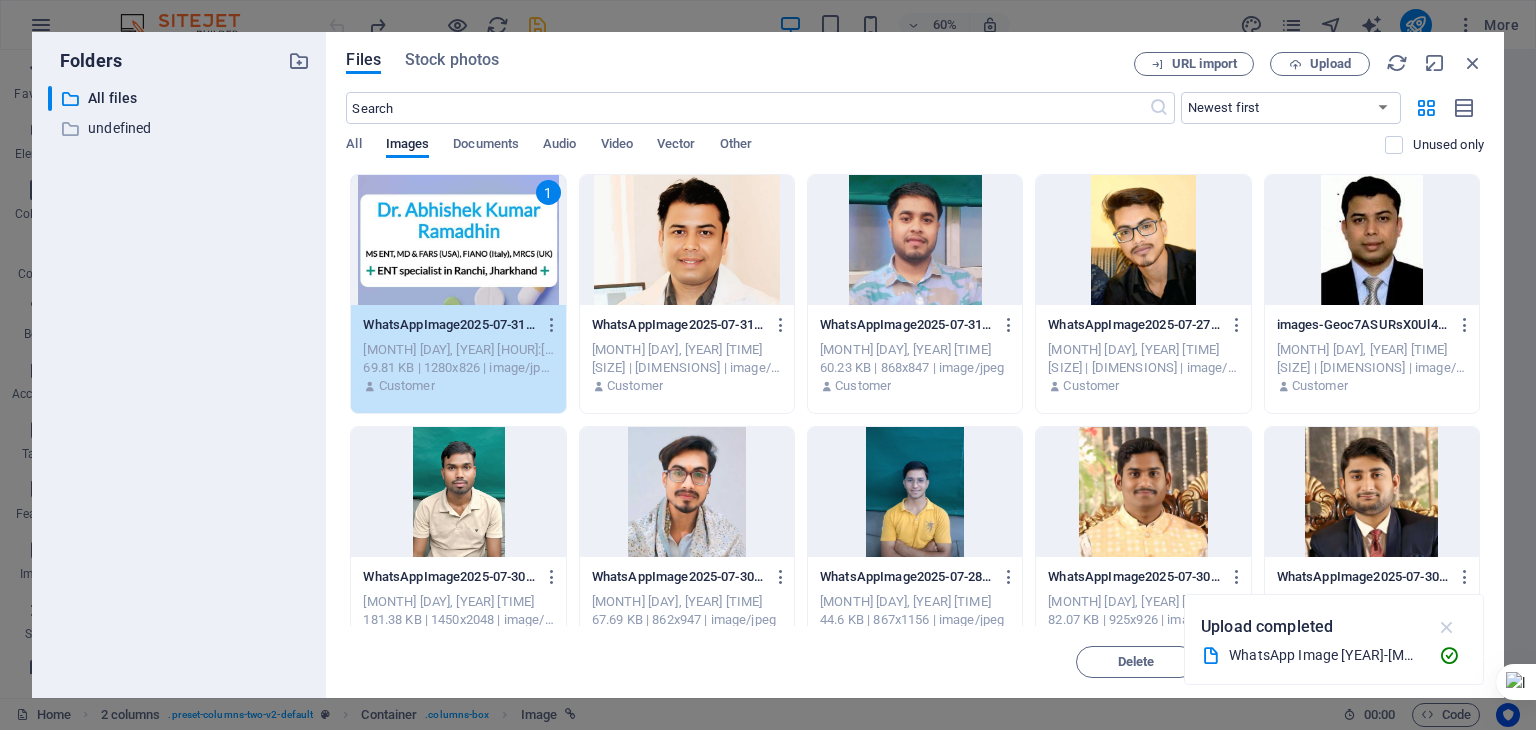 click at bounding box center (1447, 627) 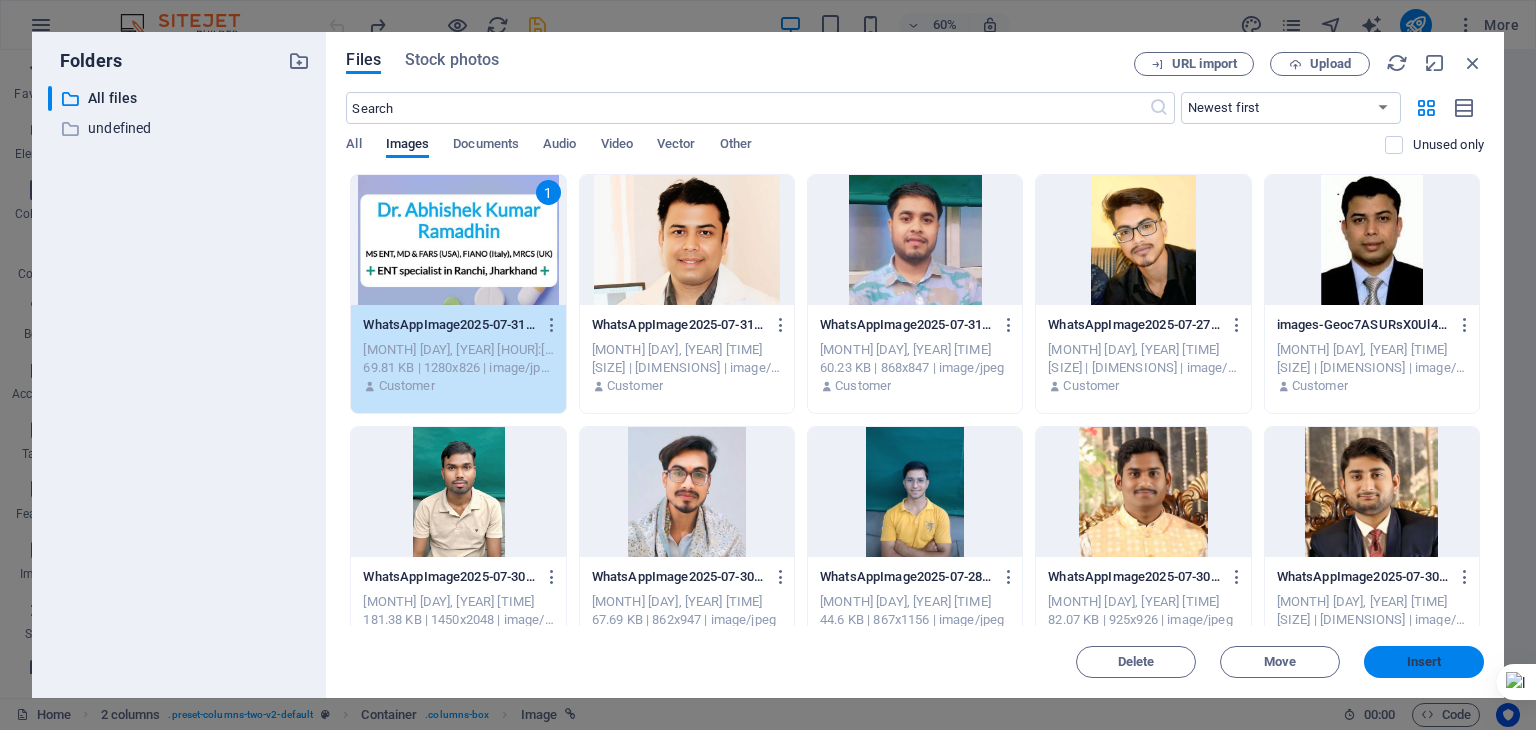 click on "Insert" at bounding box center [1424, 662] 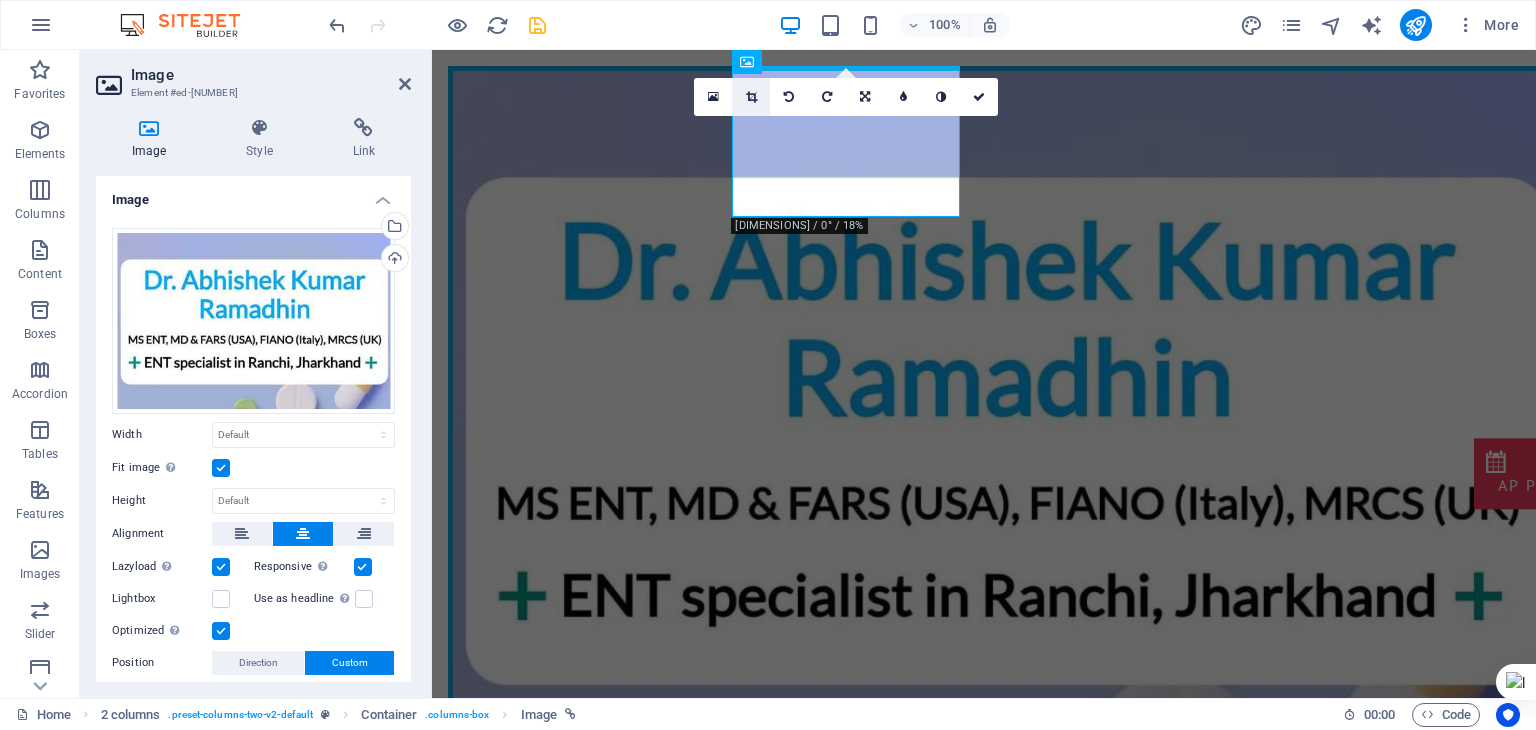 click at bounding box center [751, 97] 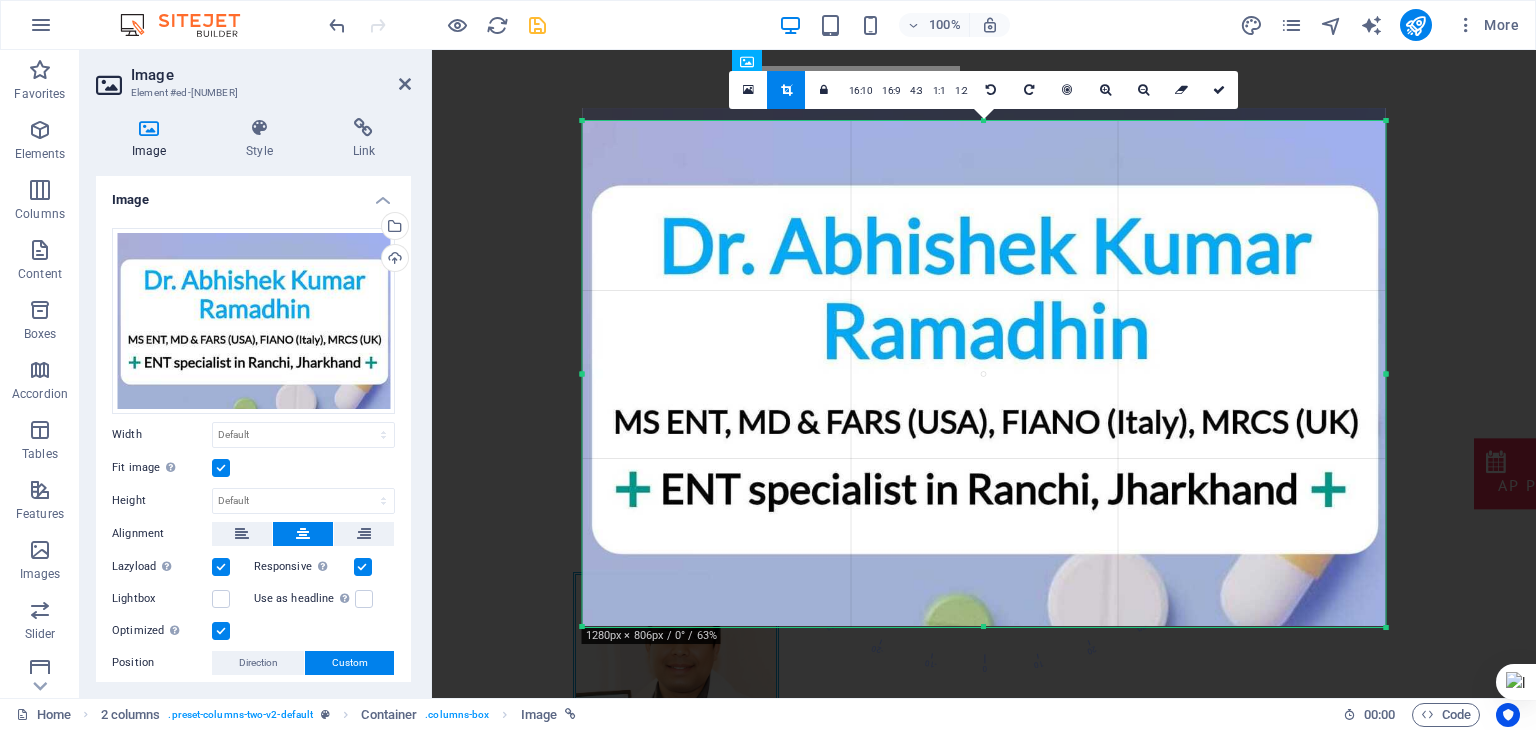 drag, startPoint x: 944, startPoint y: 117, endPoint x: 942, endPoint y: 132, distance: 15.132746 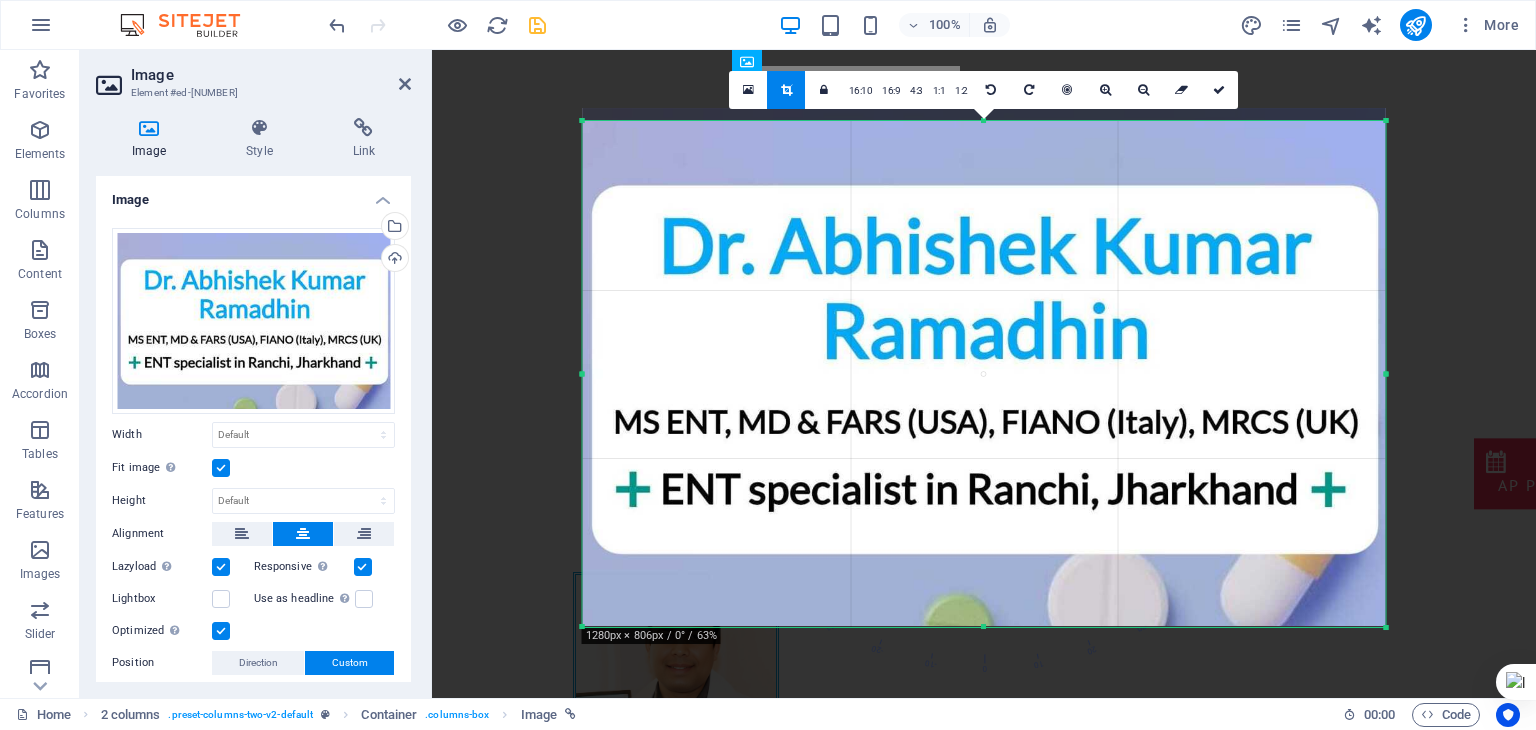 click on "180 170 160 150 140 130 120 110 100 90 80 70 60 50 40 30 20 10 0 -10 -20 -30 -40 -50 -60 -70 -80 -90 -100 -110 -120 -130 -140 -150 -160 -170 [DIMENSIONS] / 0° / 63% 16:10 16:9 4:3 1:1 1:2 0" at bounding box center [984, 374] 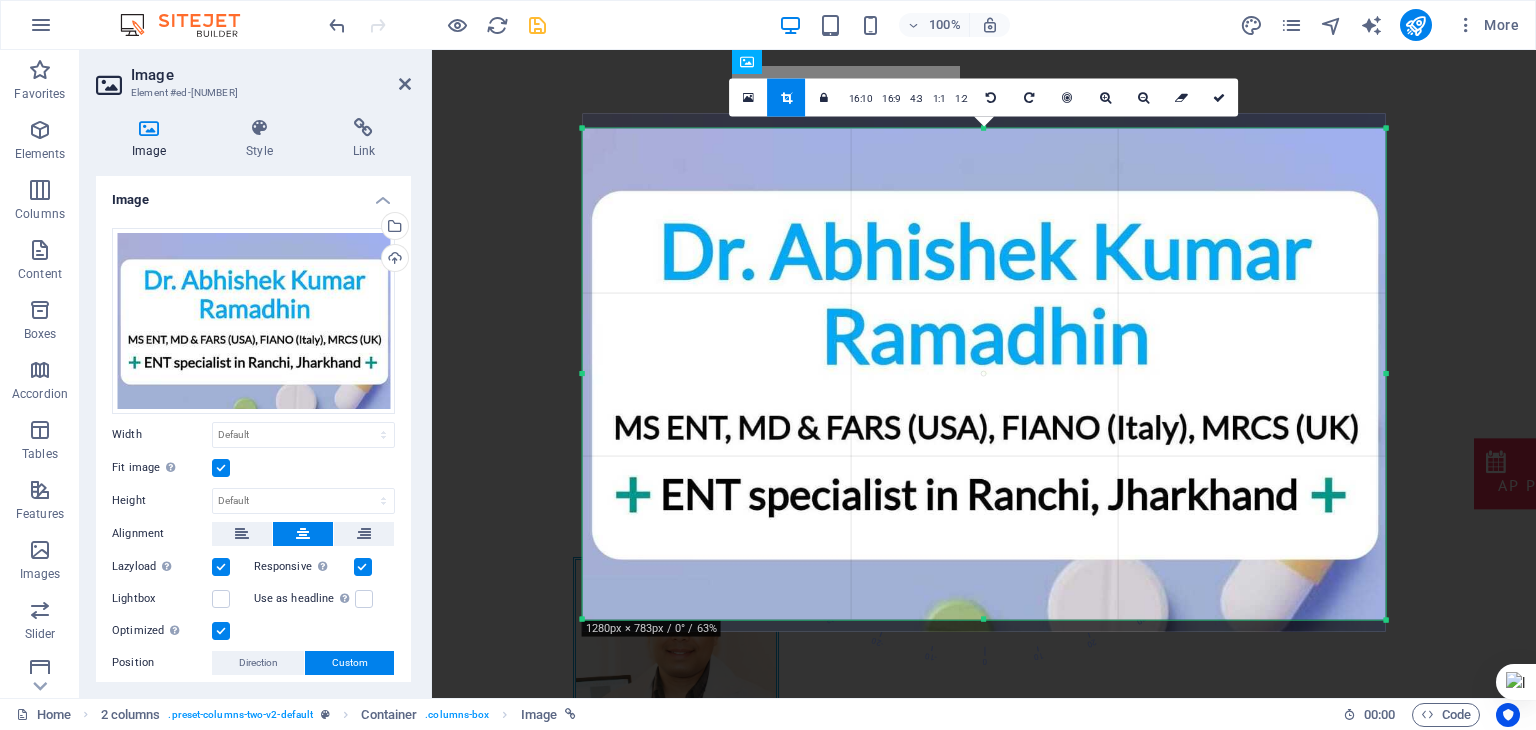 drag, startPoint x: 989, startPoint y: 629, endPoint x: 989, endPoint y: 617, distance: 12 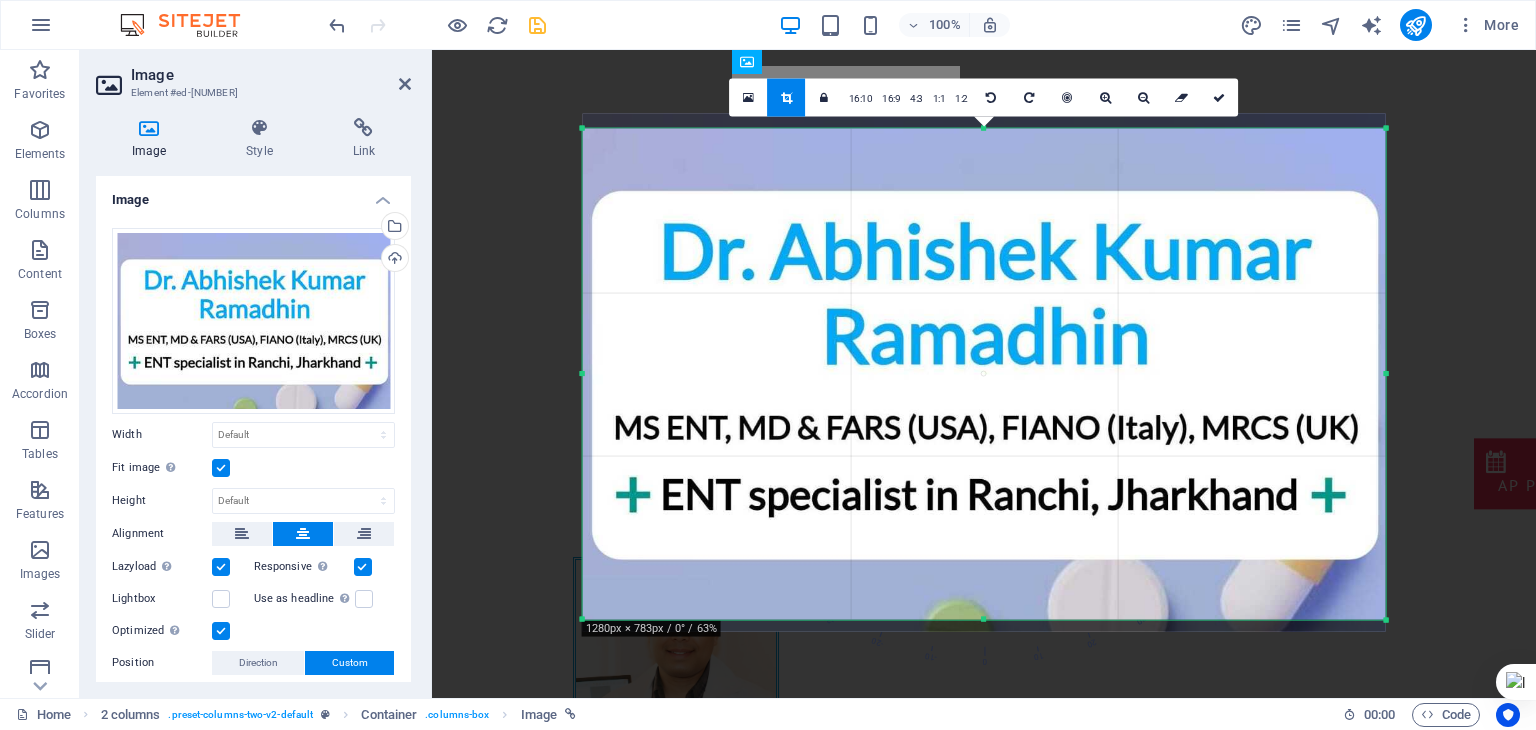 click at bounding box center (984, 619) 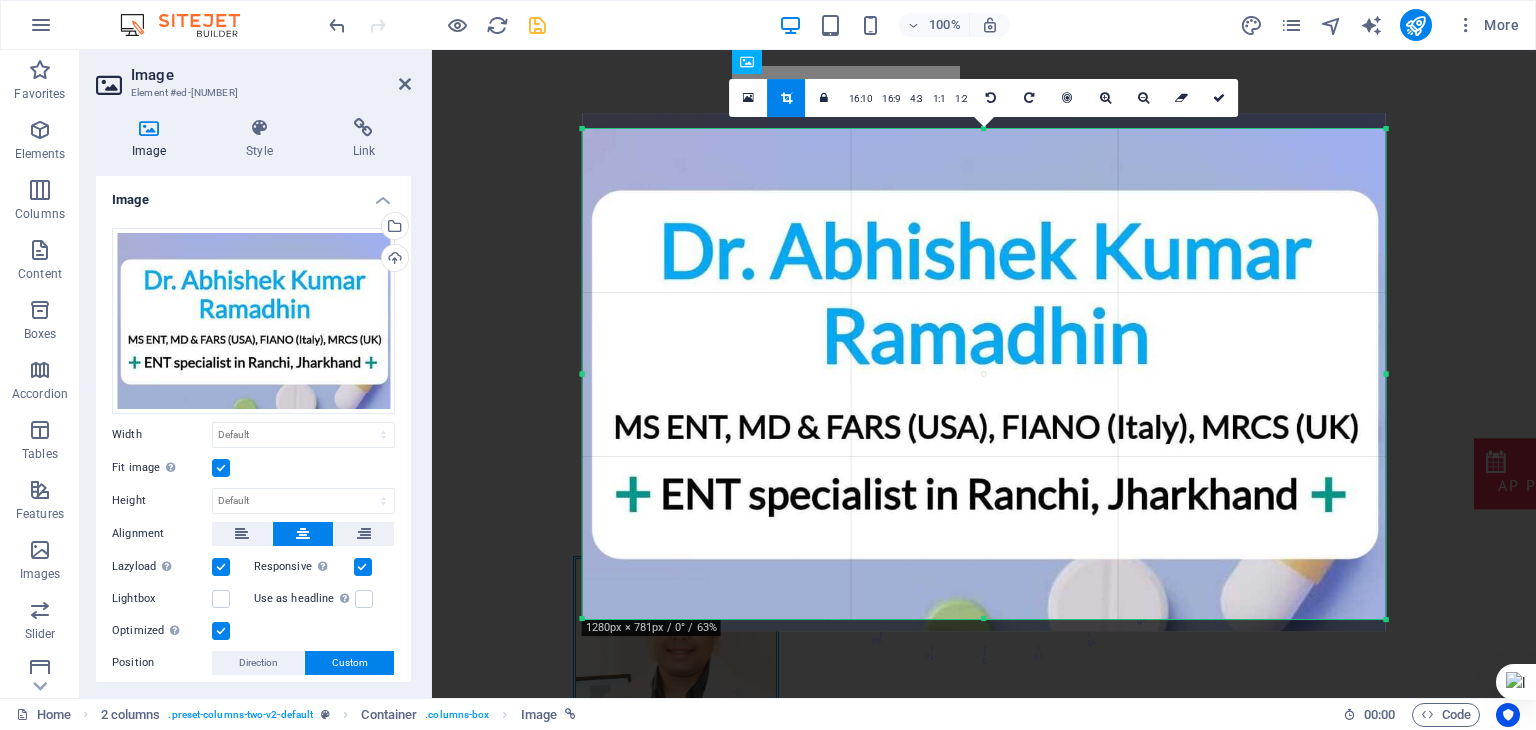 click at bounding box center (984, 128) 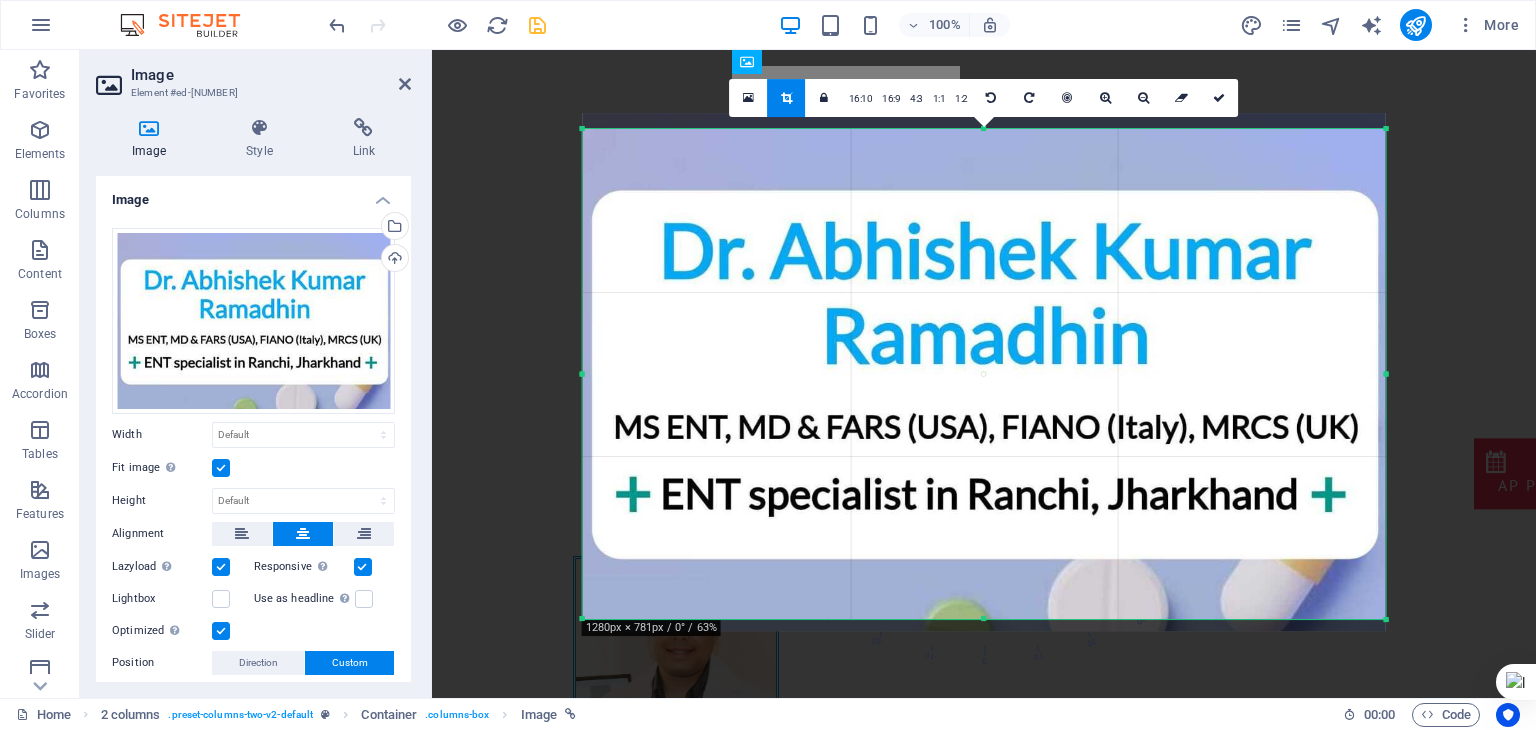 click at bounding box center [582, 311] 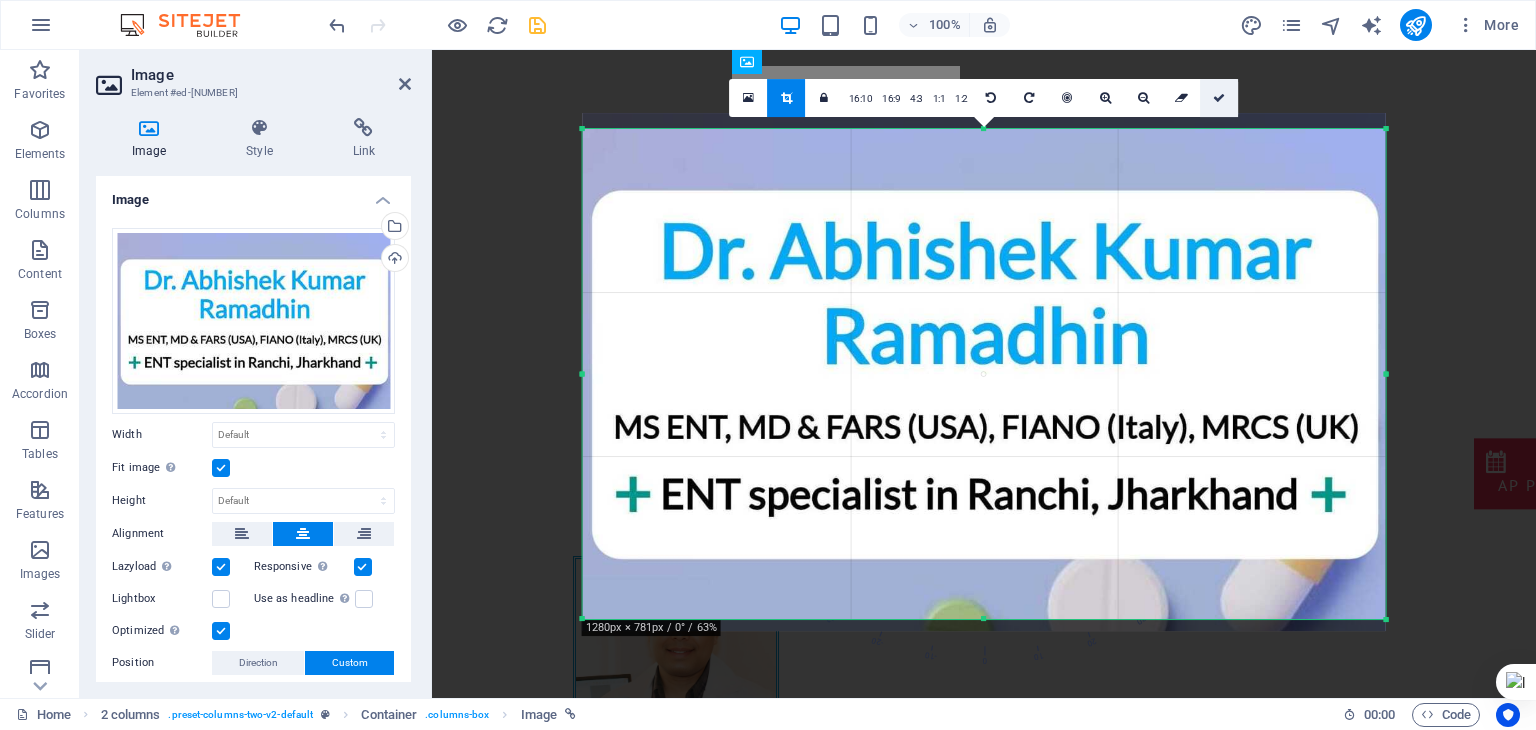 click at bounding box center (1220, 98) 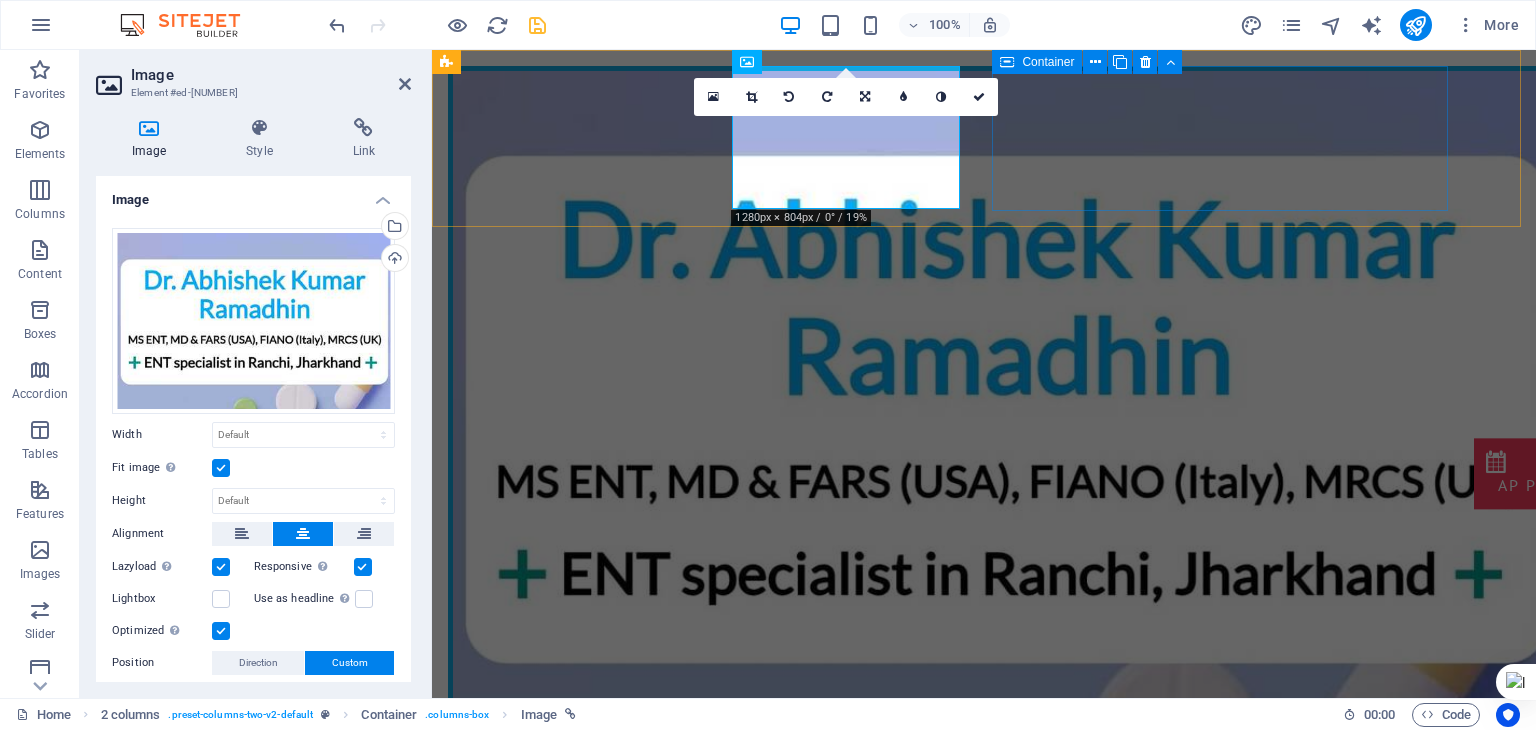 click on "[STREET_ADDRESS] [CITY] [STATE] [POSTAL_CODE] Contact us!" at bounding box center [676, 999] 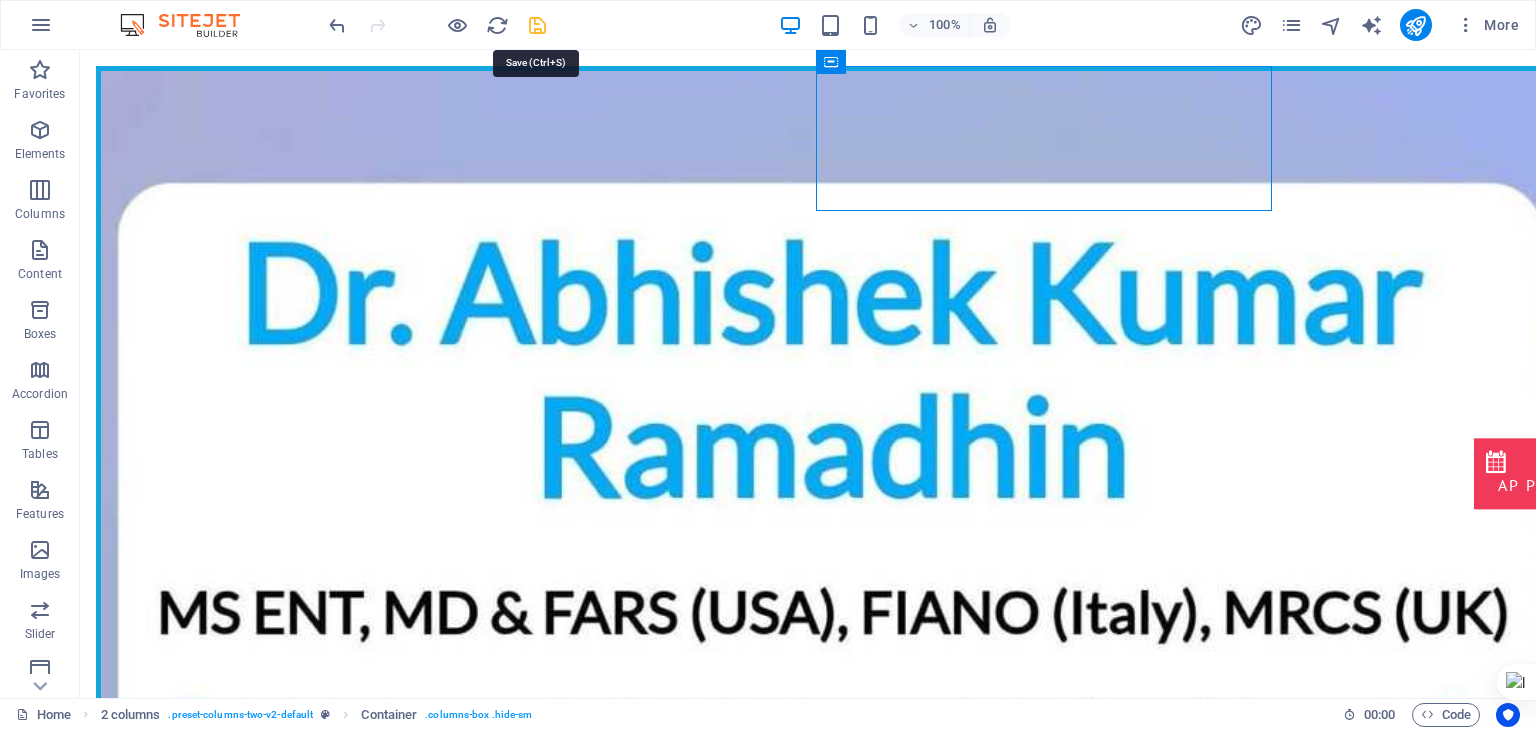 click at bounding box center (537, 25) 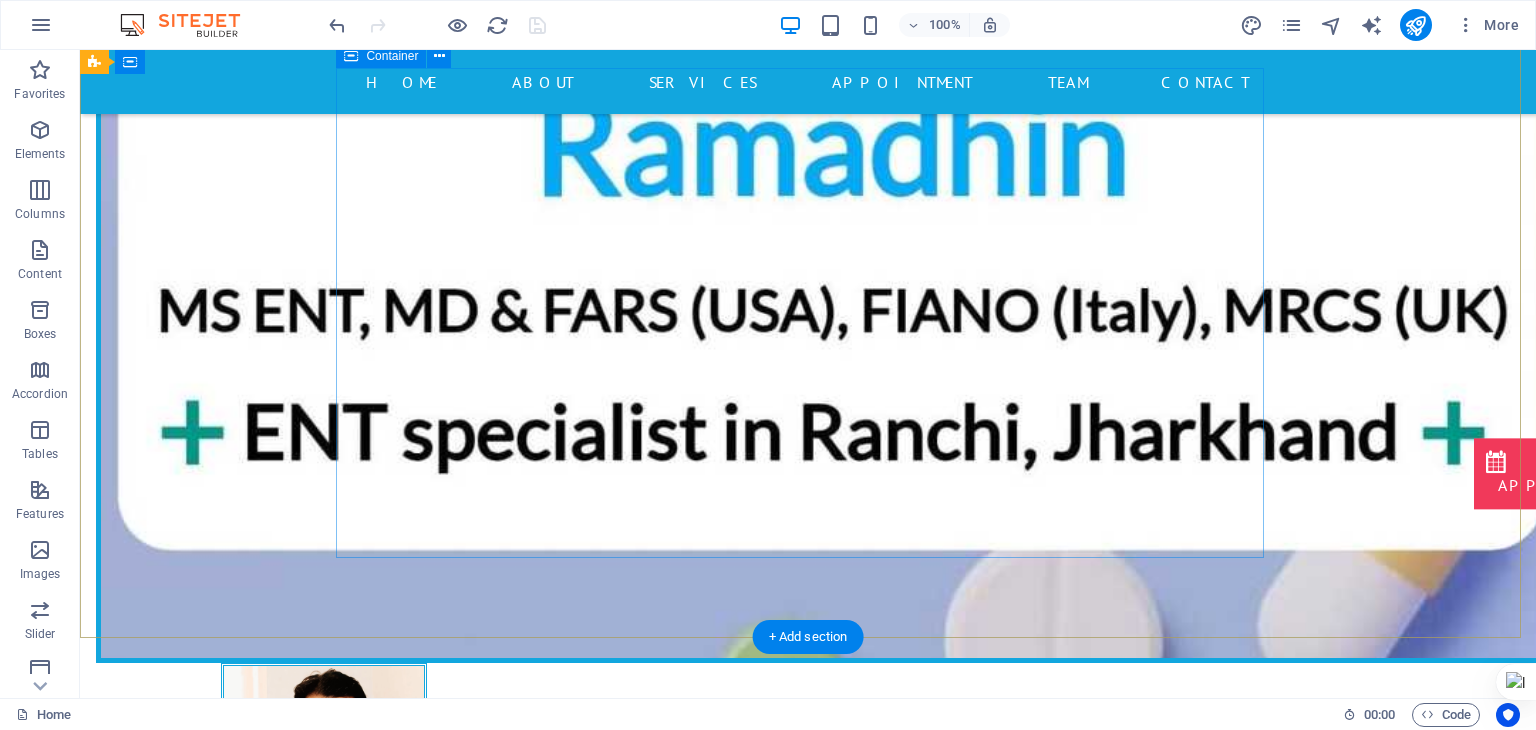 scroll, scrollTop: 320, scrollLeft: 0, axis: vertical 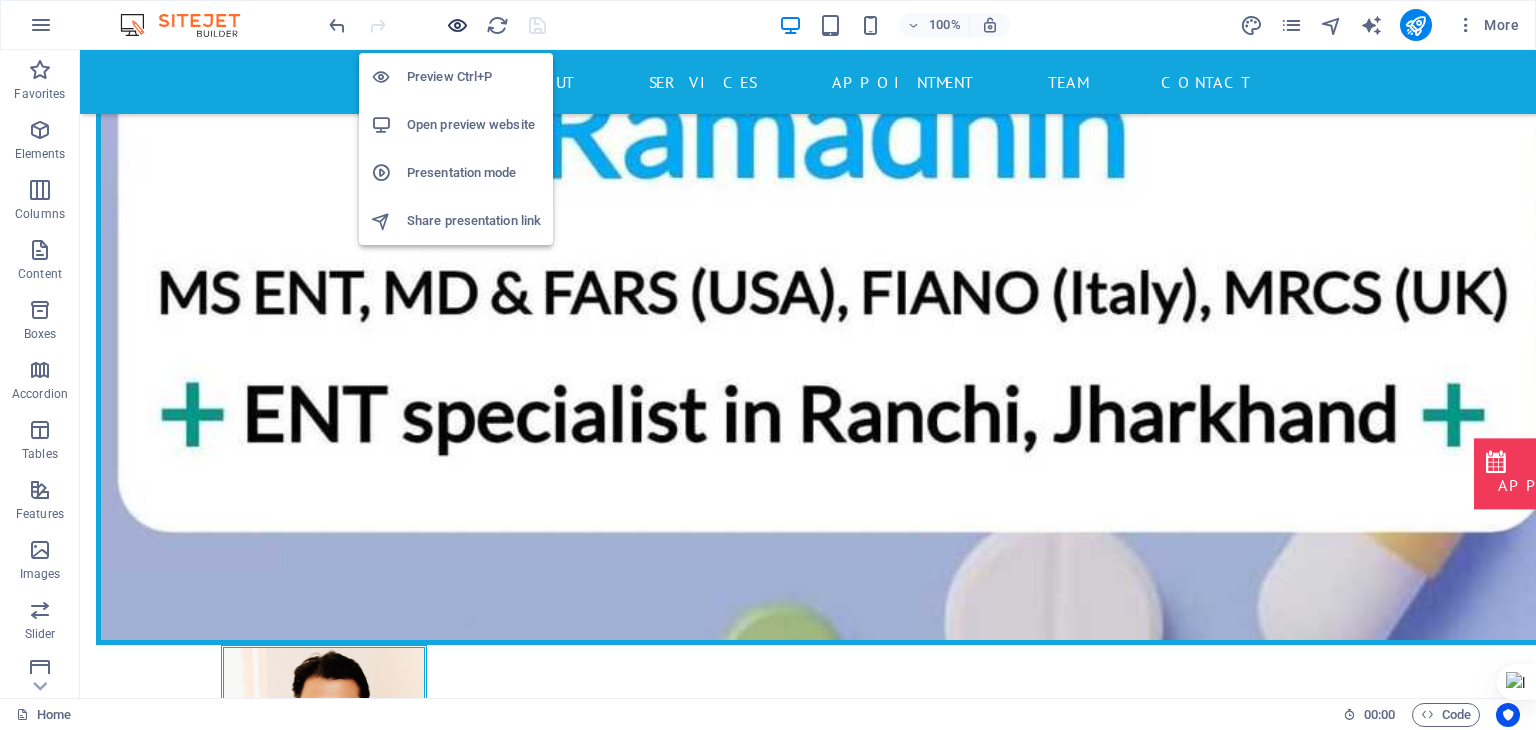 click at bounding box center (457, 25) 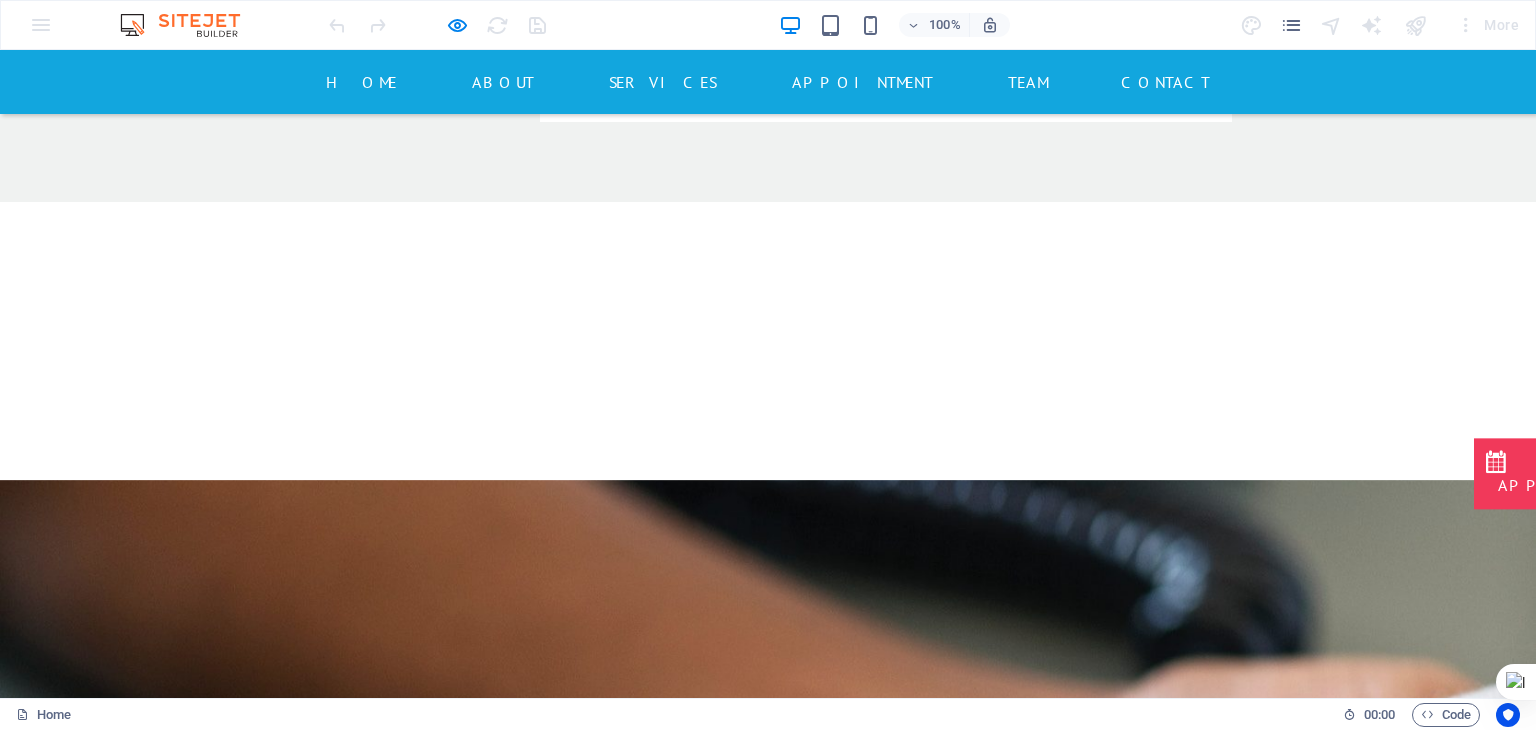 scroll, scrollTop: 4447, scrollLeft: 0, axis: vertical 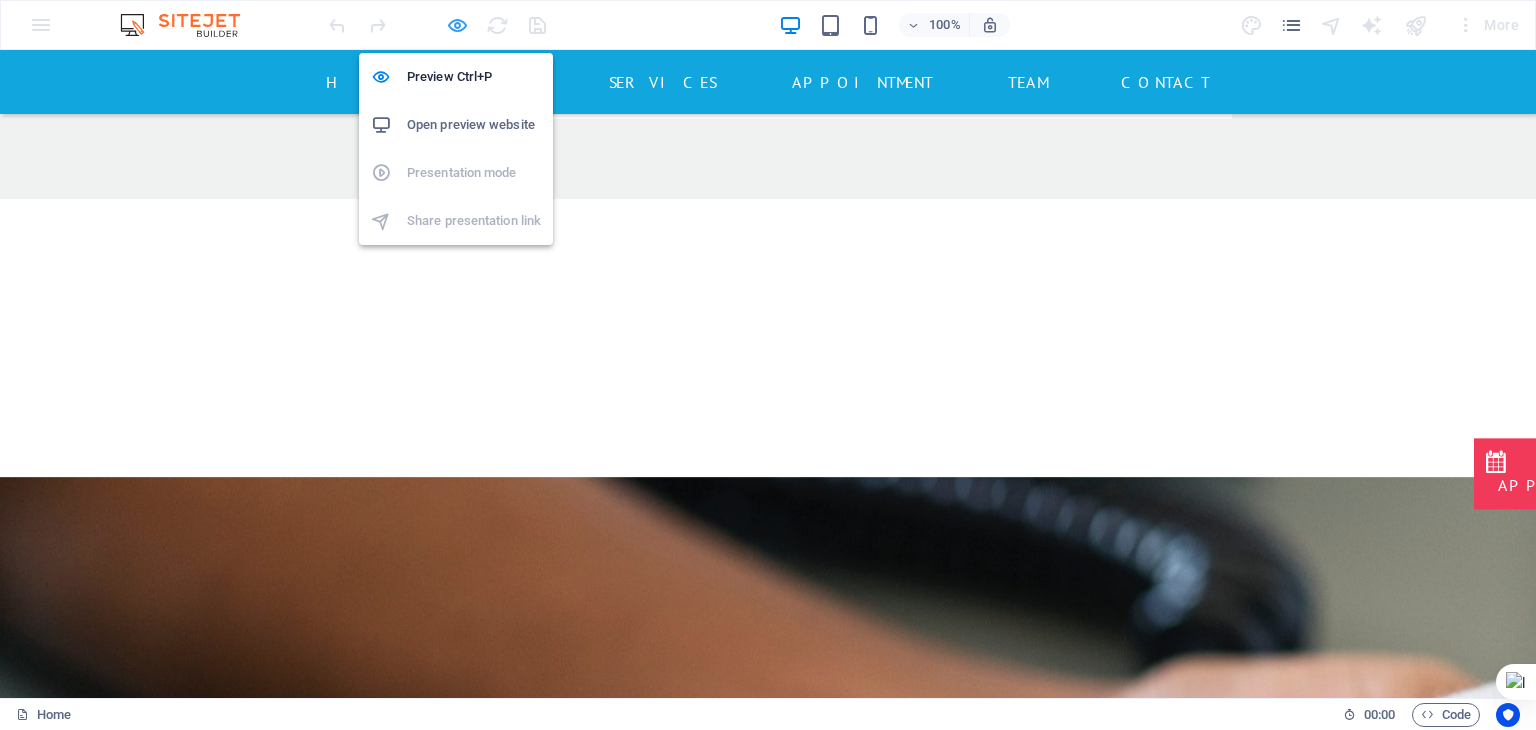 click at bounding box center [457, 25] 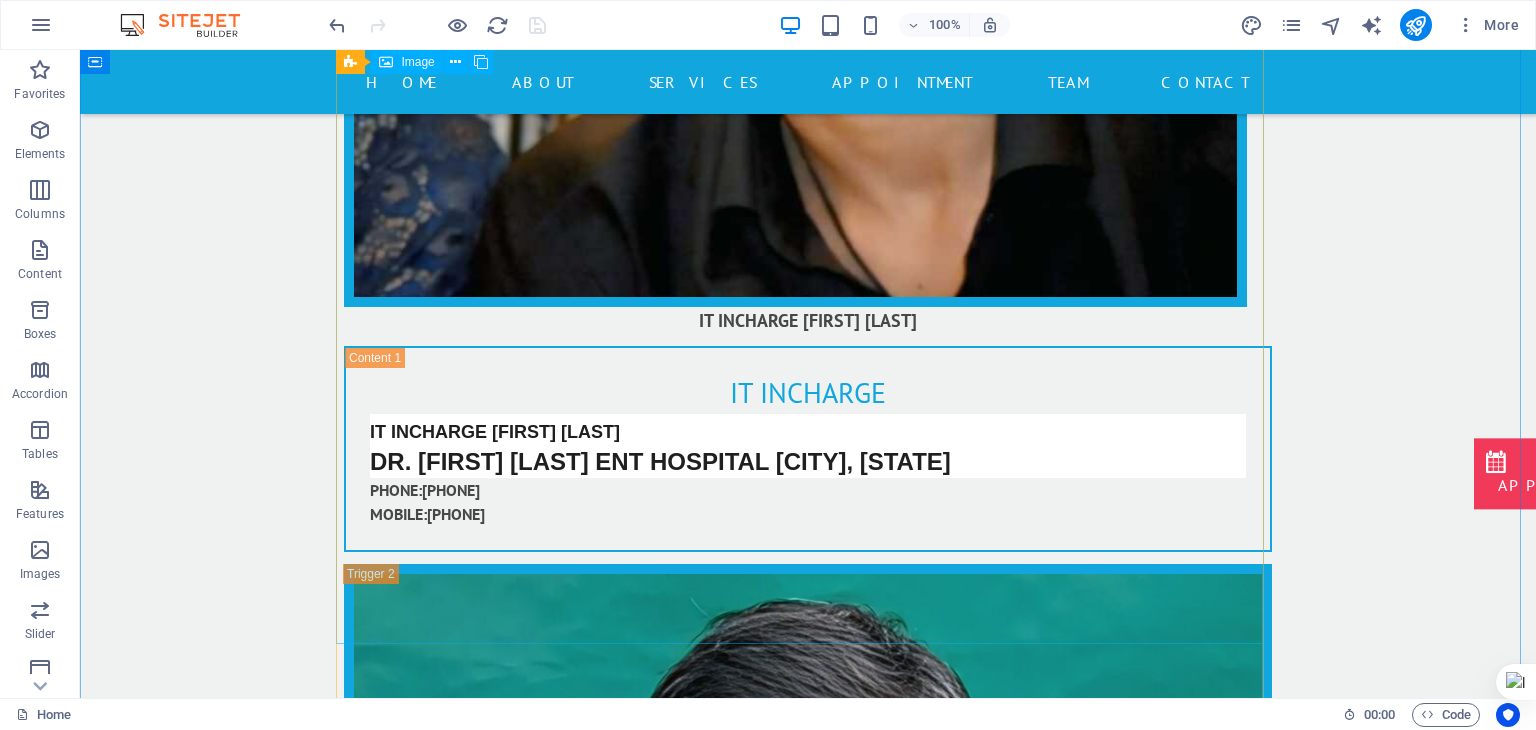 scroll, scrollTop: 16392, scrollLeft: 0, axis: vertical 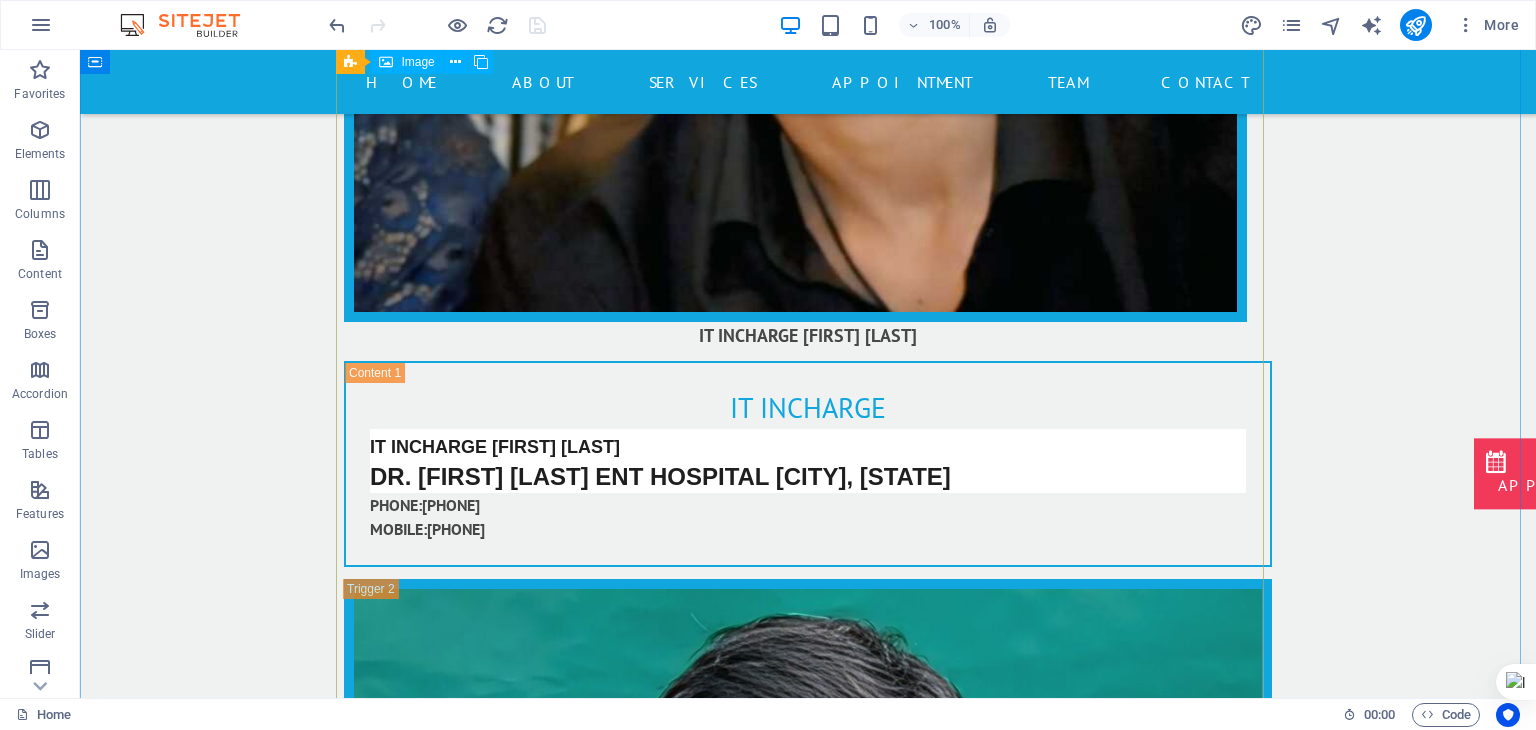 click on "Doctor" at bounding box center (808, 3597) 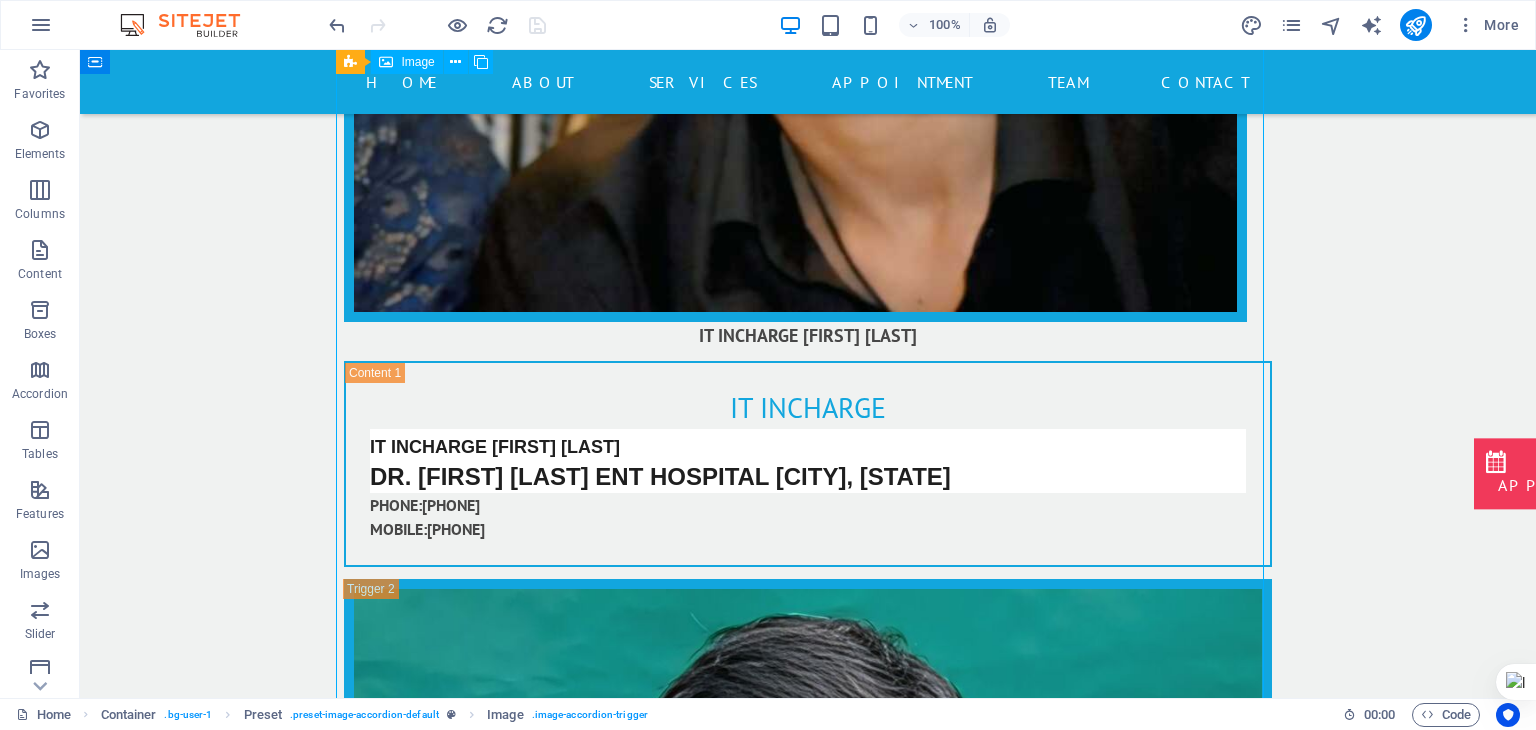 click on "Doctor" at bounding box center [808, 3597] 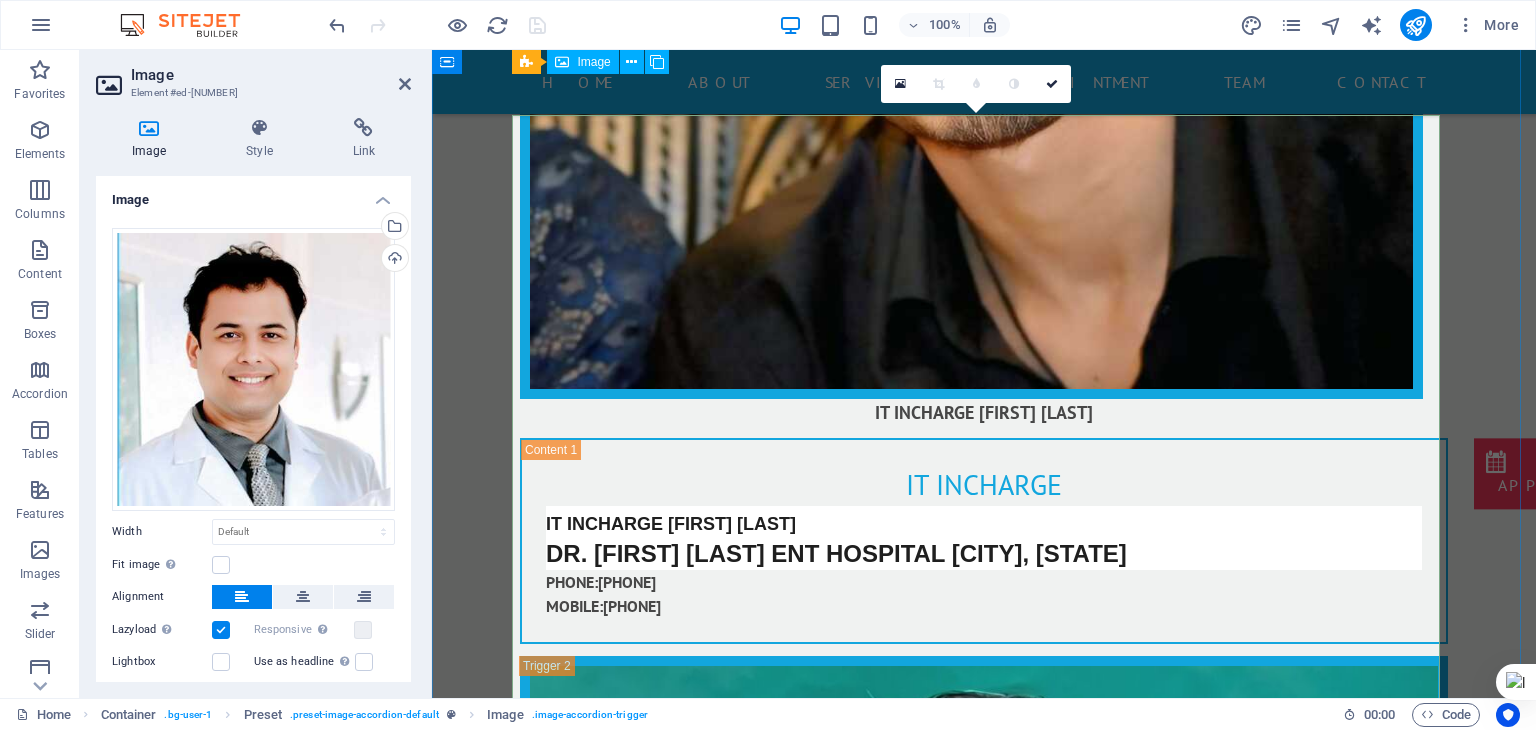 scroll, scrollTop: 16056, scrollLeft: 0, axis: vertical 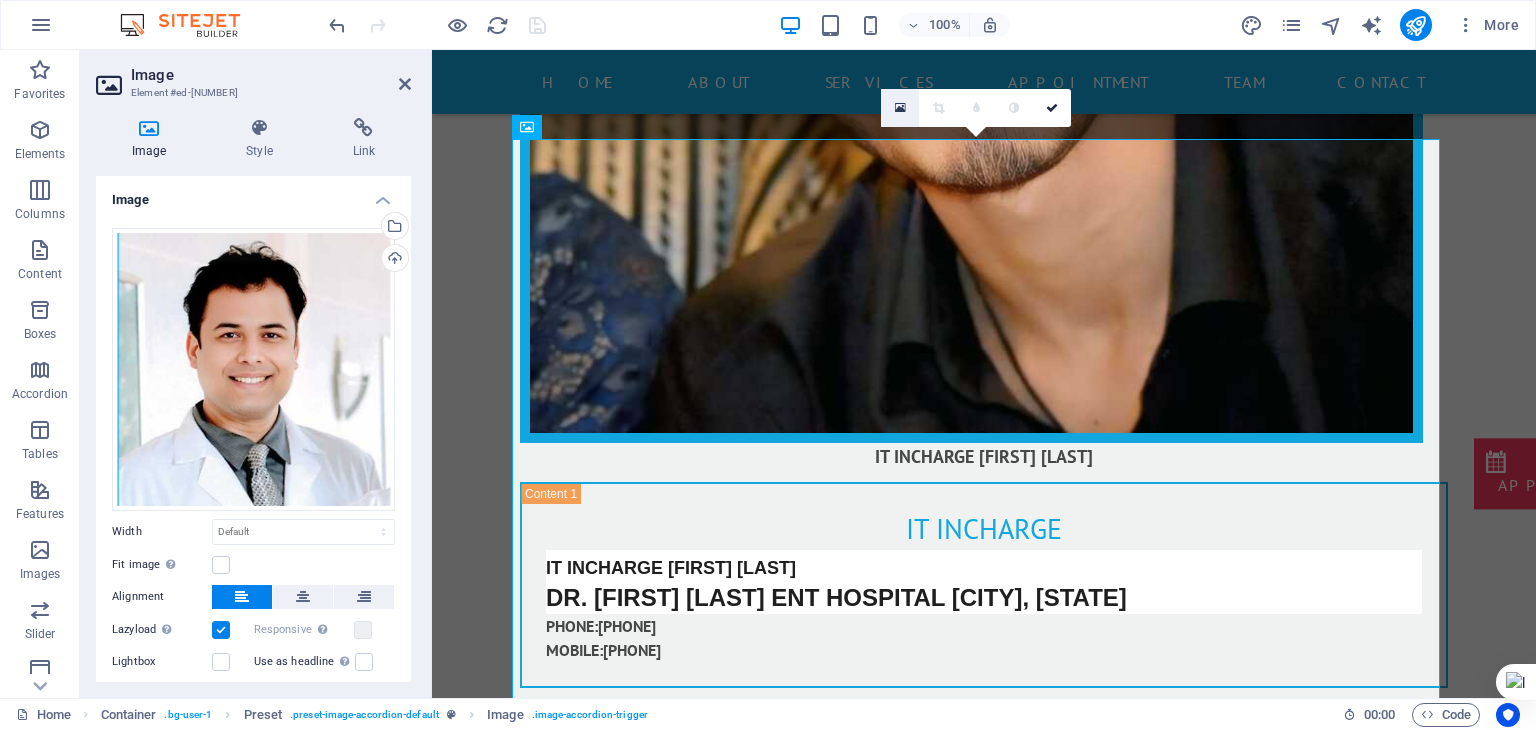 click at bounding box center [900, 108] 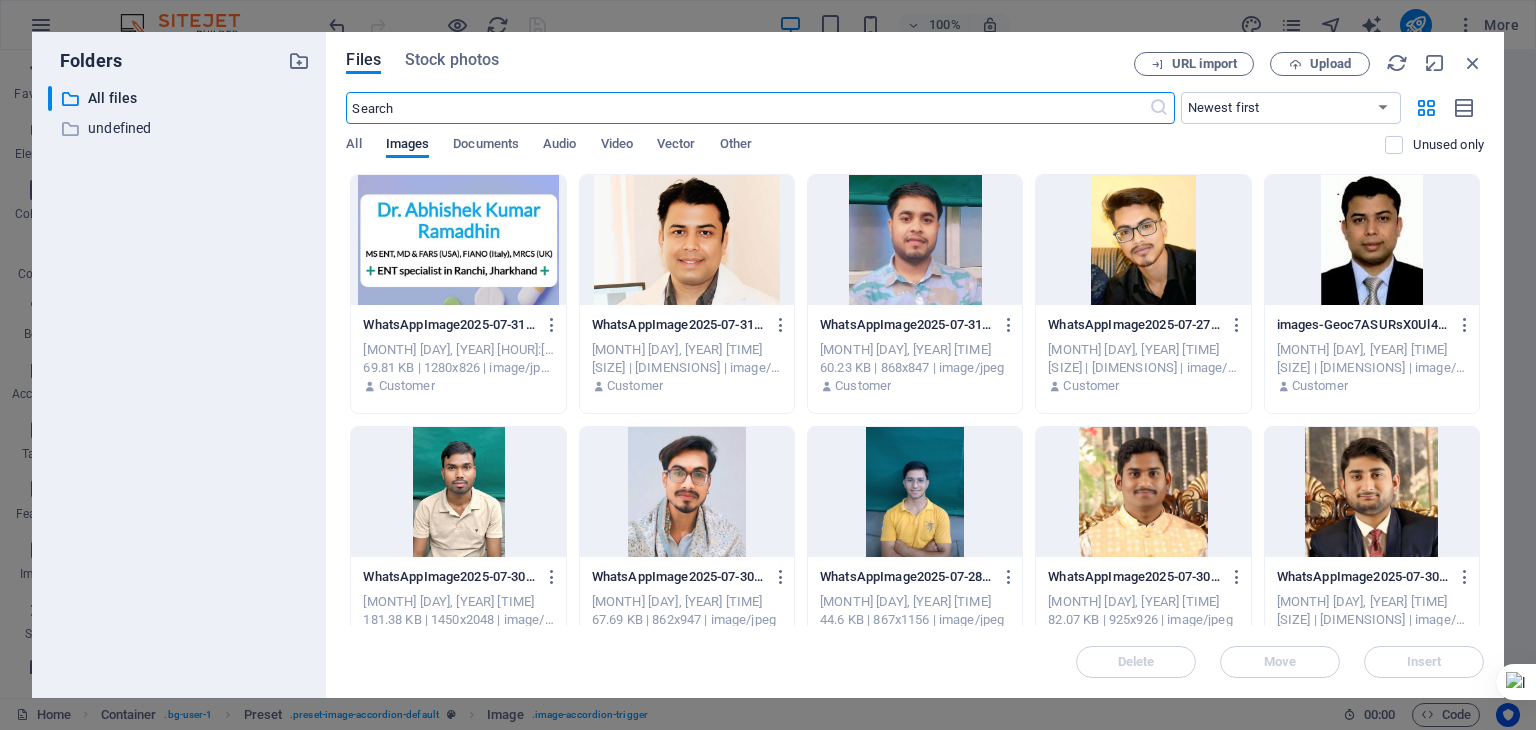 scroll, scrollTop: 16206, scrollLeft: 0, axis: vertical 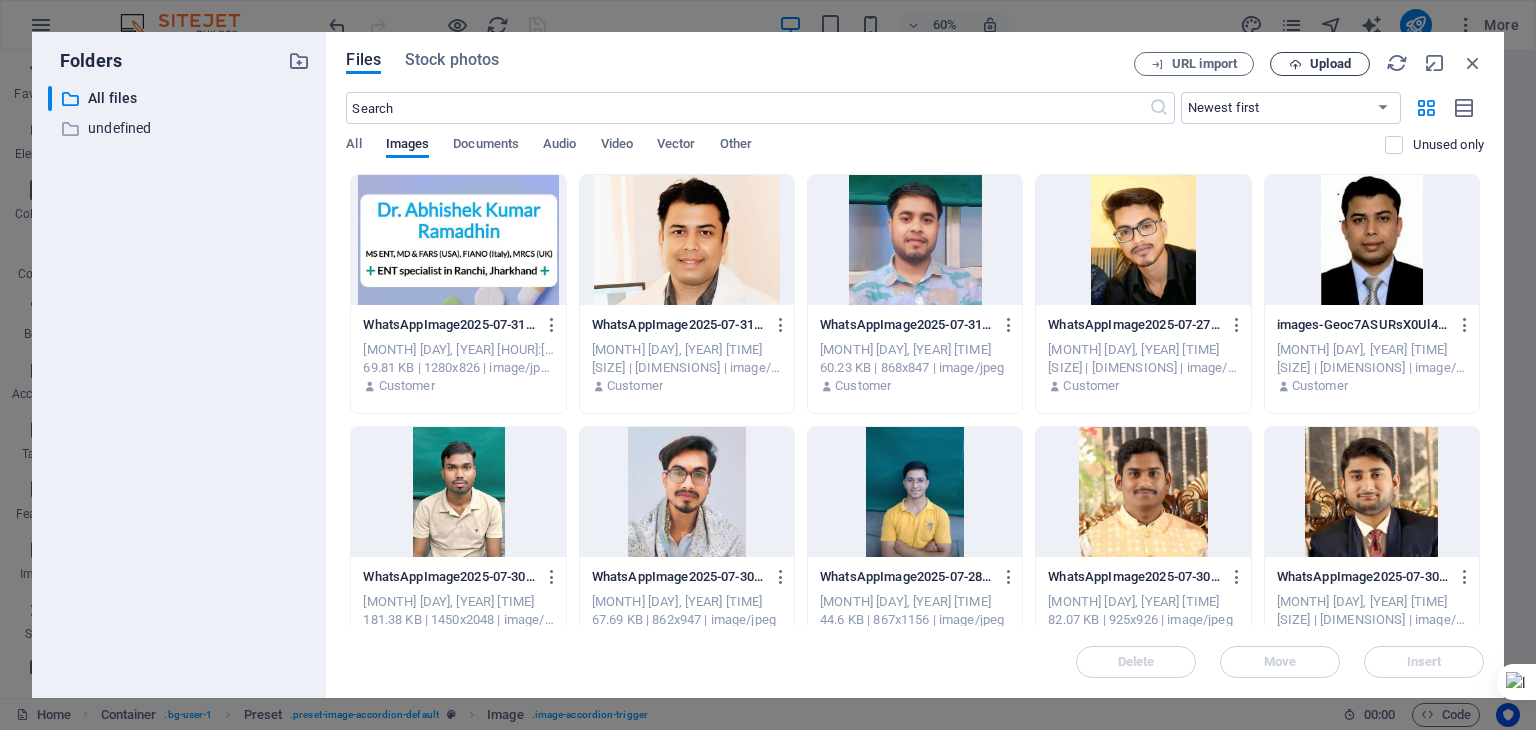 click on "Upload" at bounding box center (1330, 64) 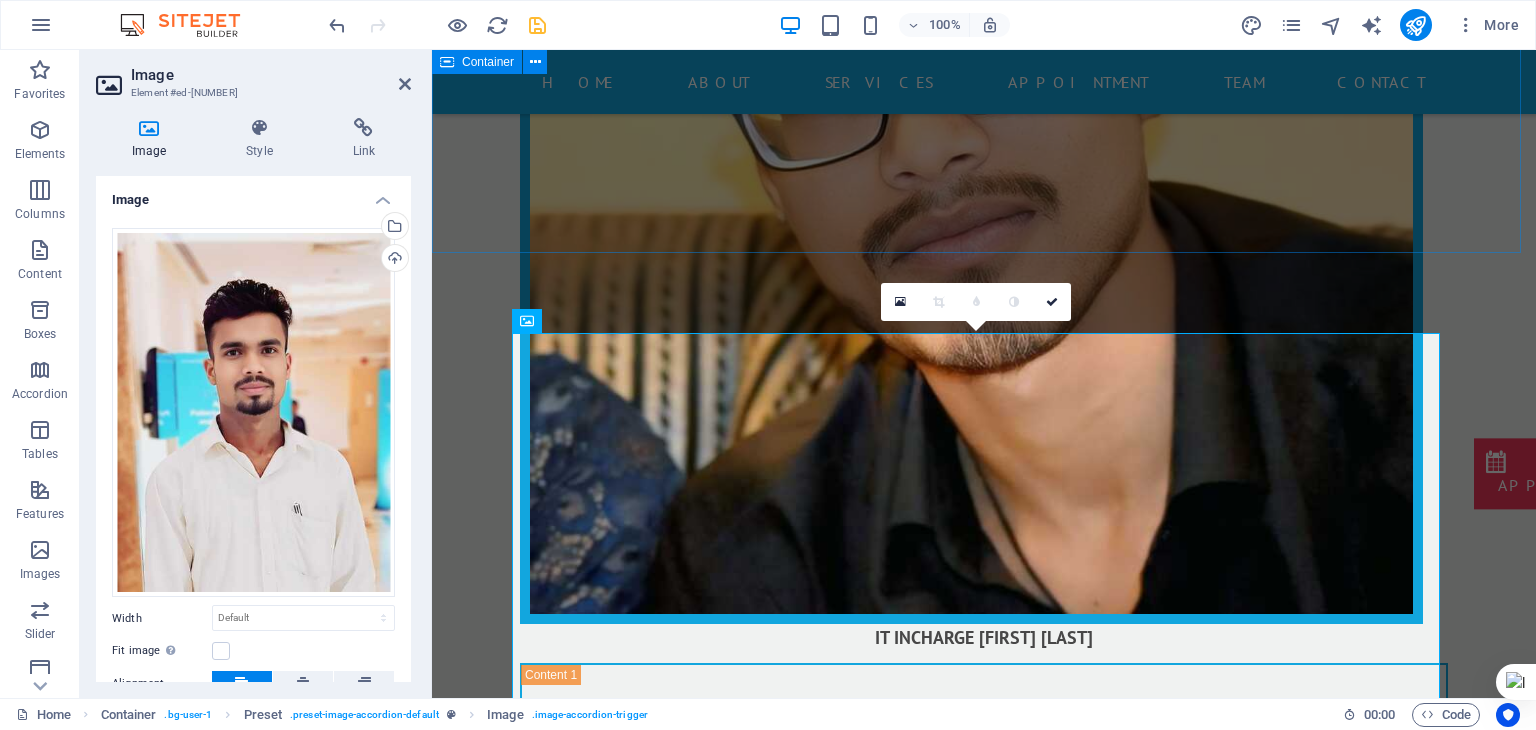 scroll, scrollTop: 15860, scrollLeft: 0, axis: vertical 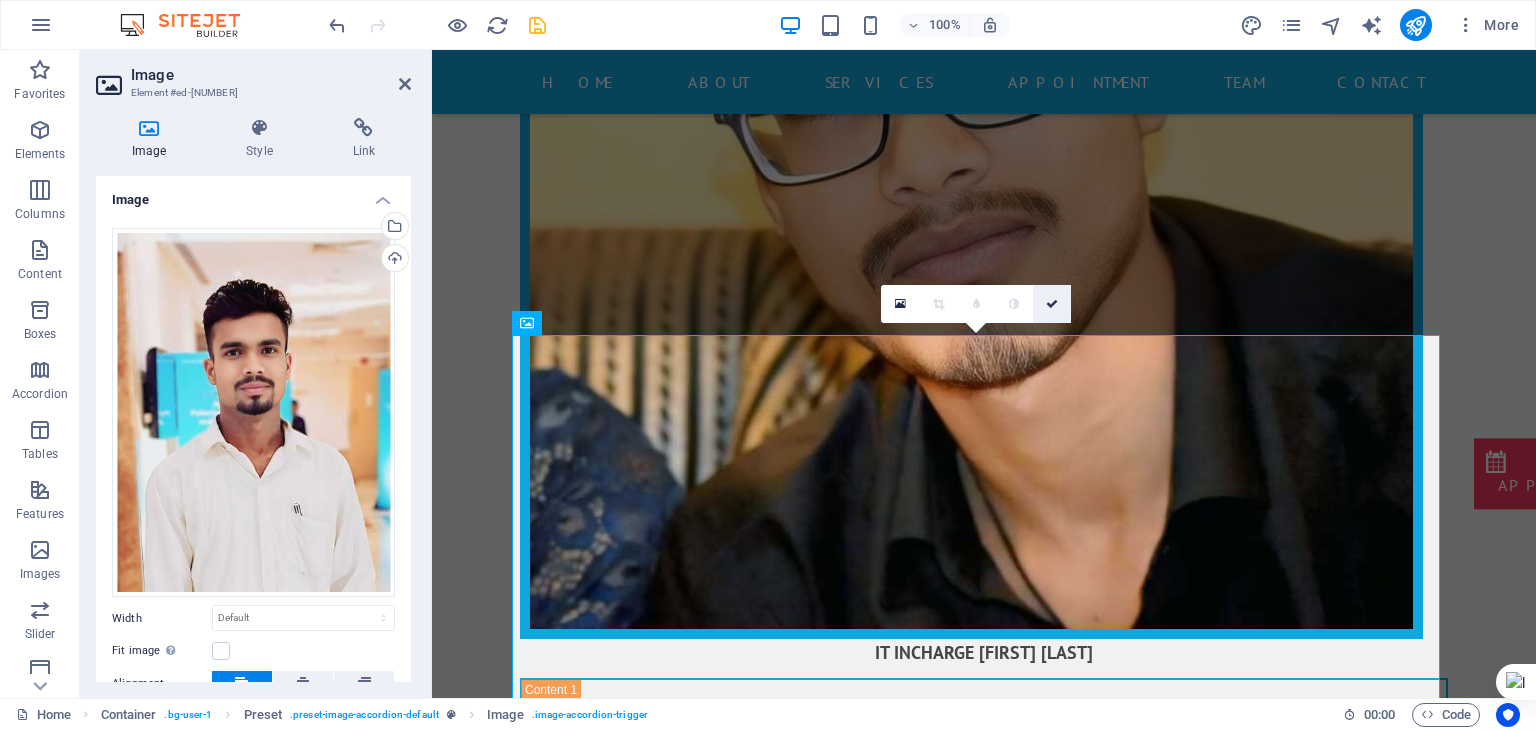 click at bounding box center (1052, 304) 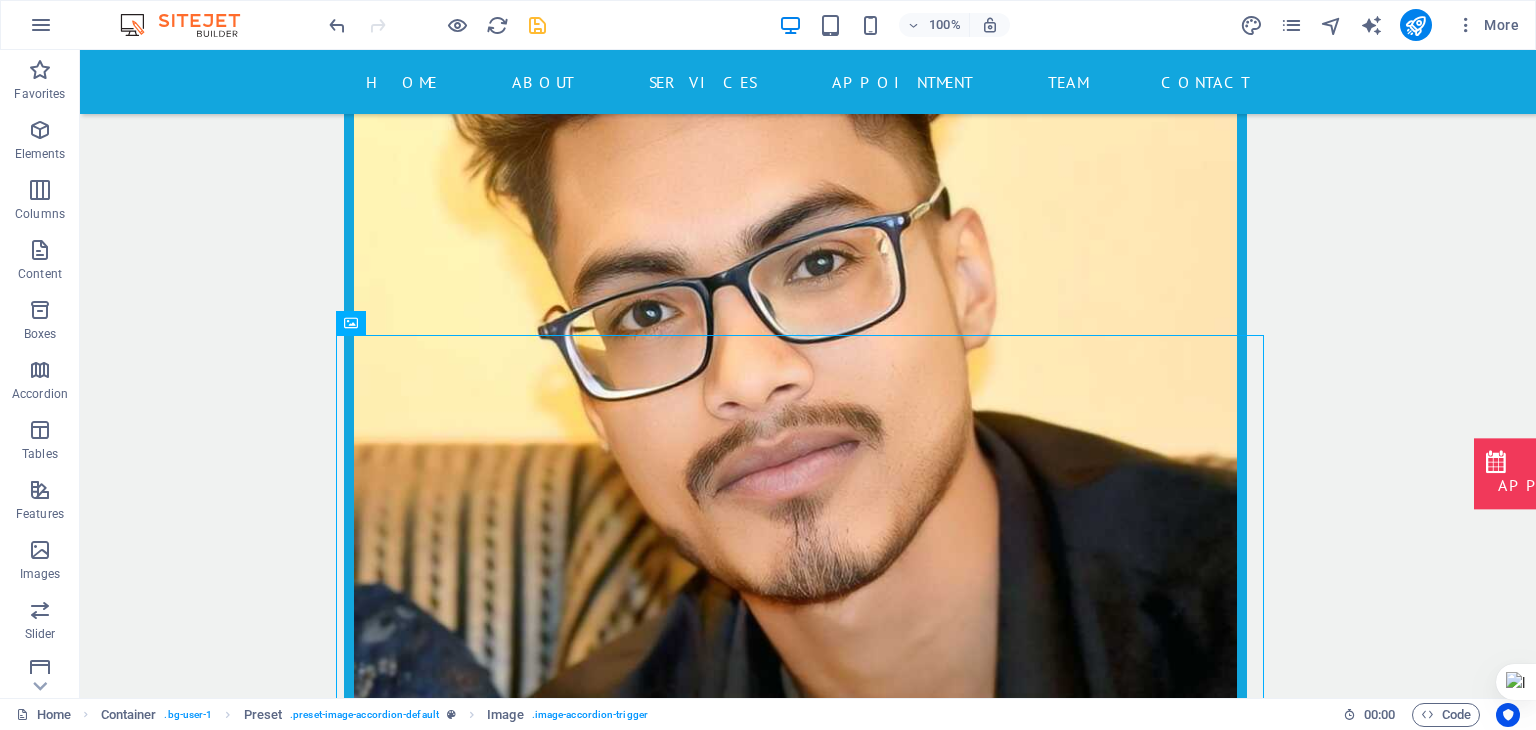 click at bounding box center [437, 25] 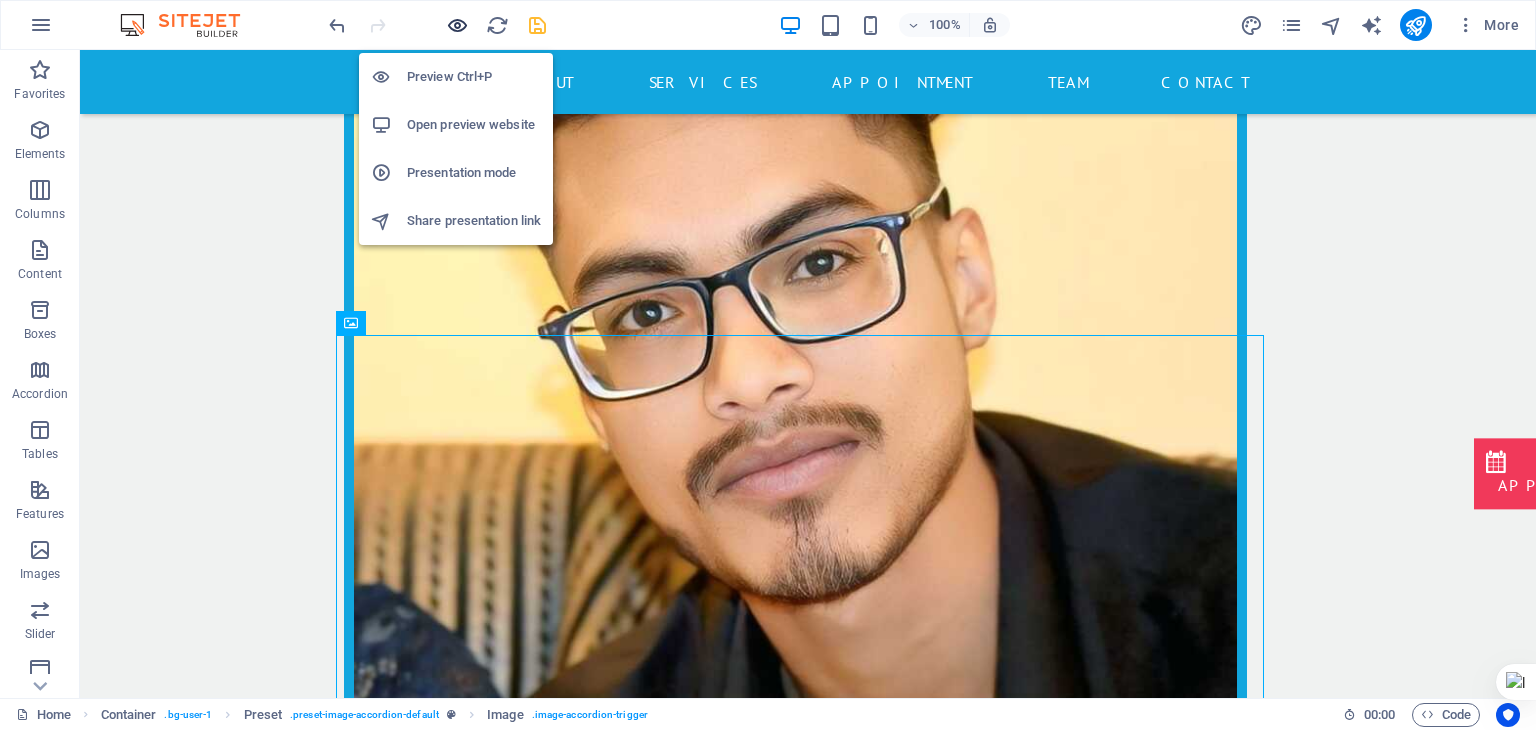 click at bounding box center (457, 25) 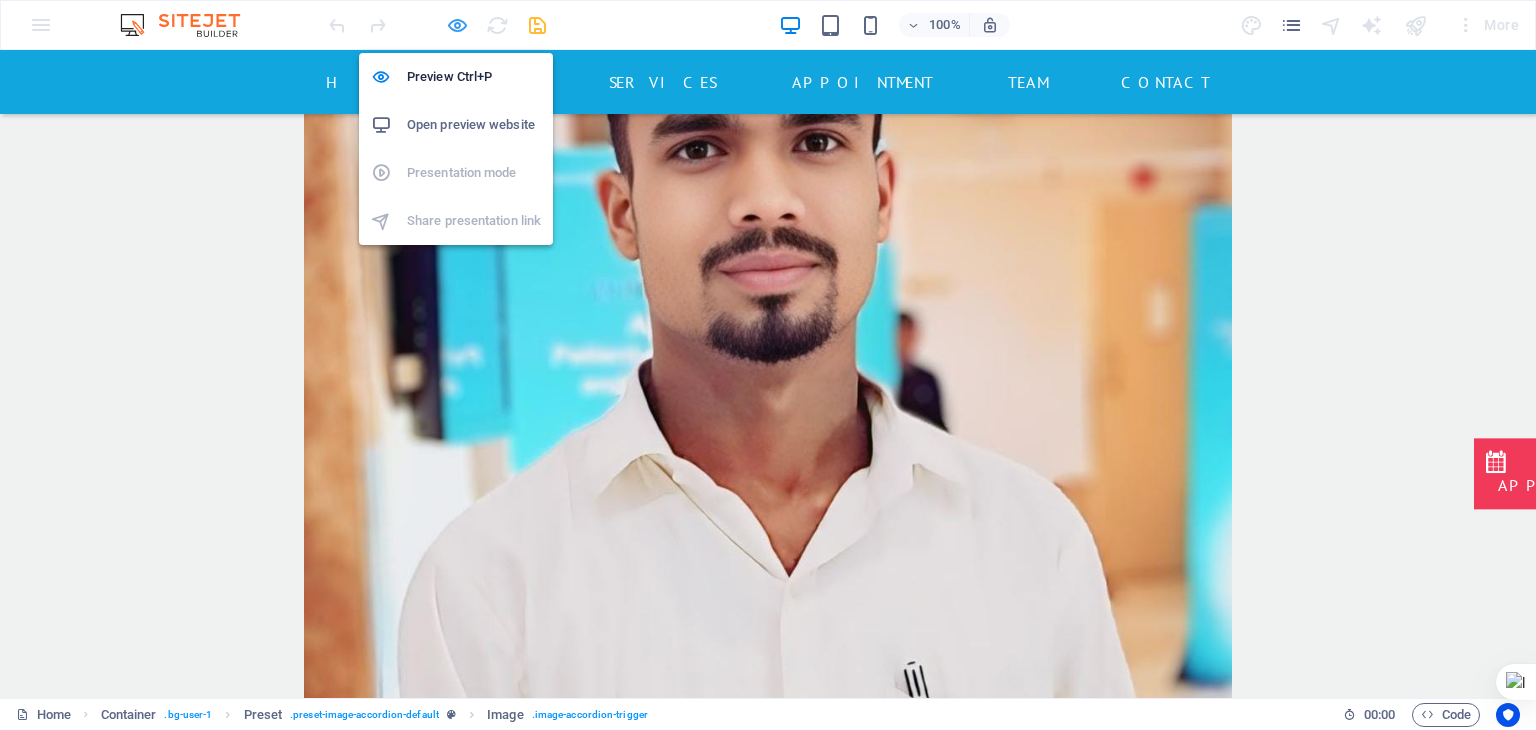 scroll, scrollTop: 4440, scrollLeft: 0, axis: vertical 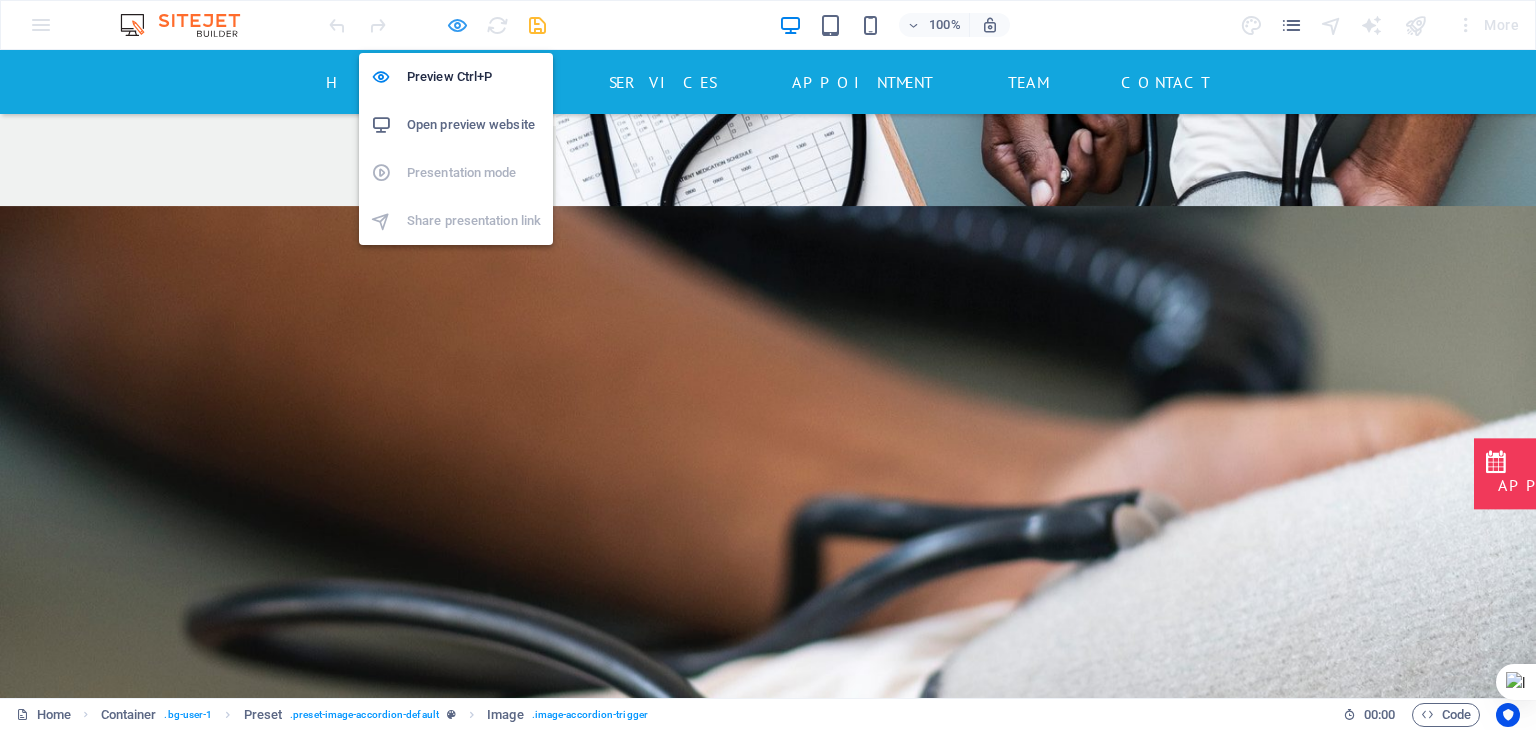 click at bounding box center [457, 25] 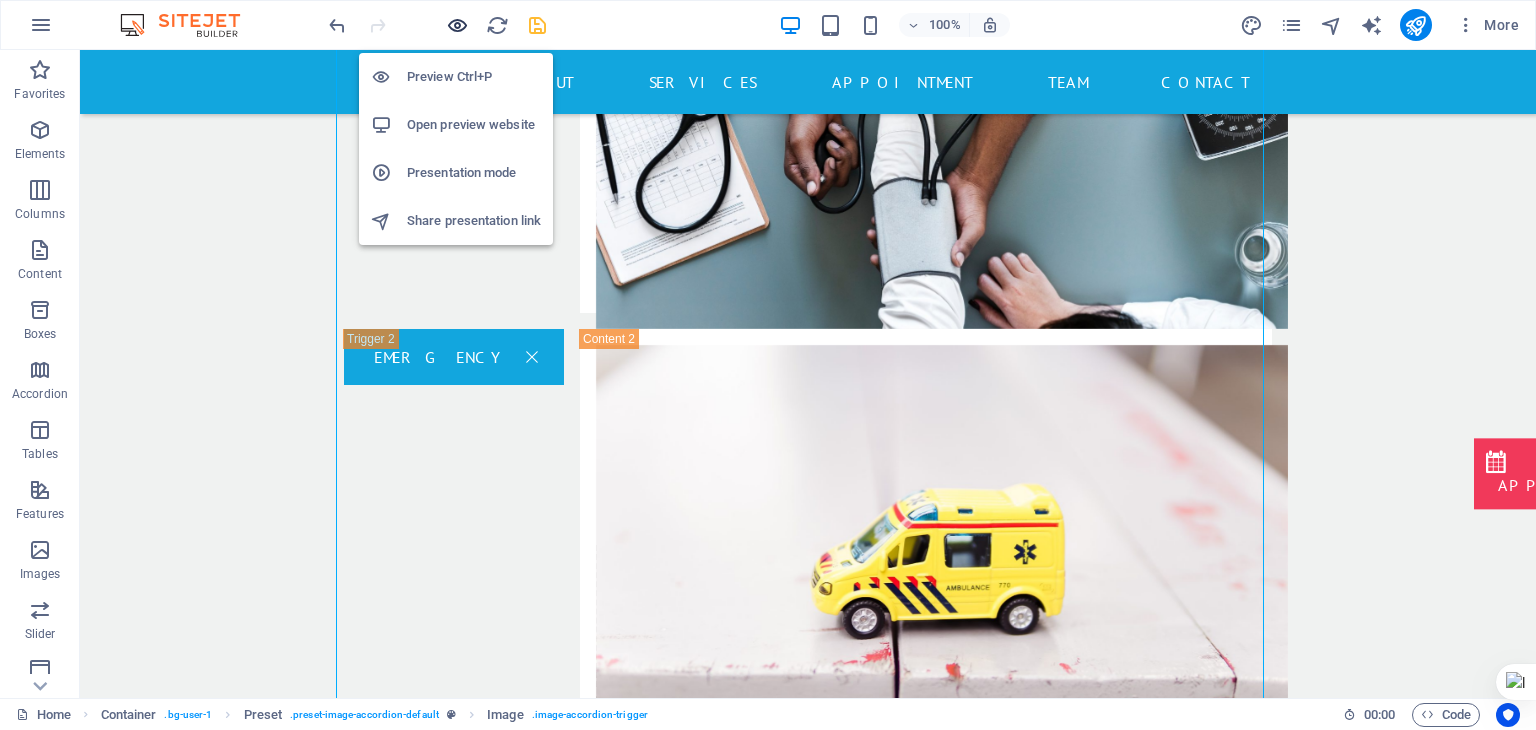 scroll, scrollTop: 16432, scrollLeft: 0, axis: vertical 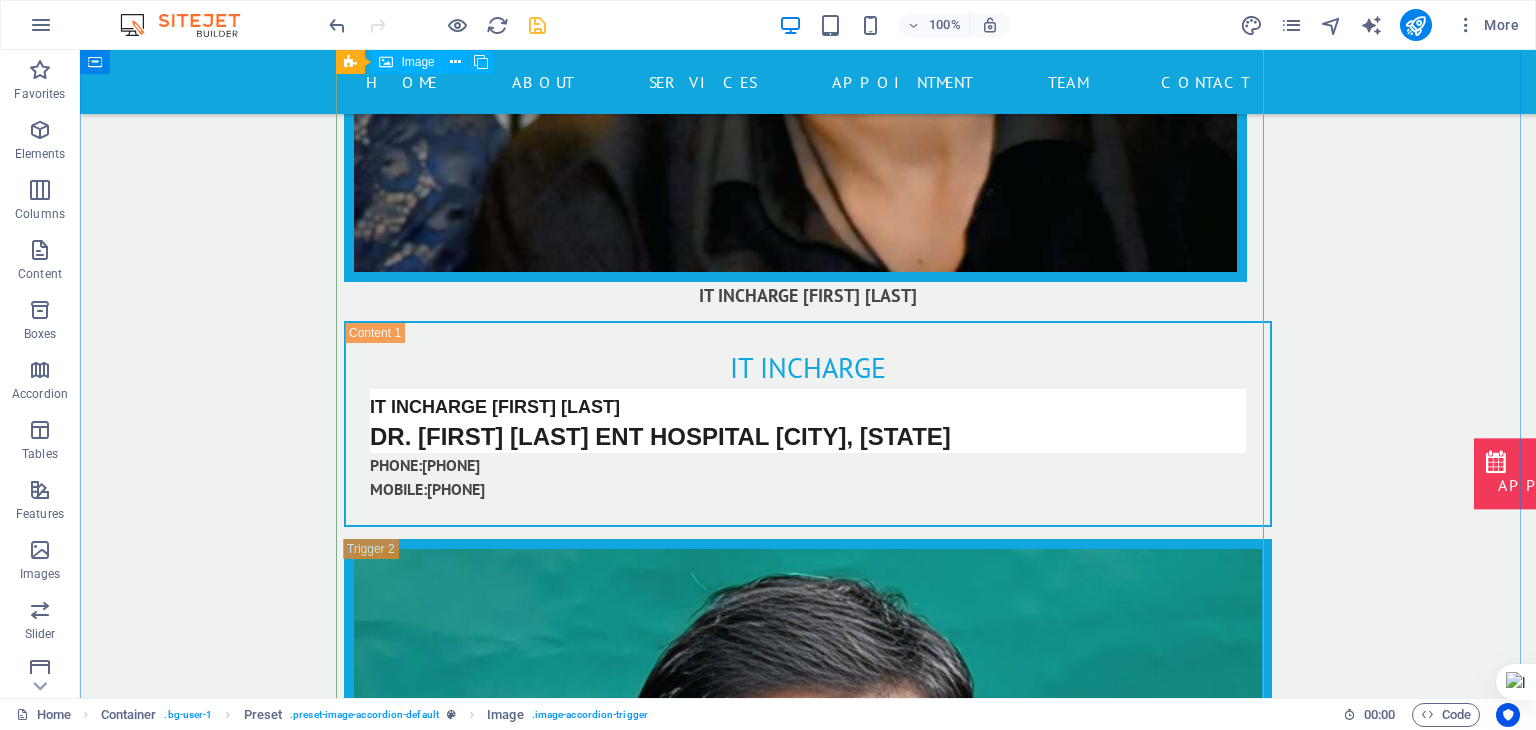 click on "Doctor" at bounding box center (808, 3704) 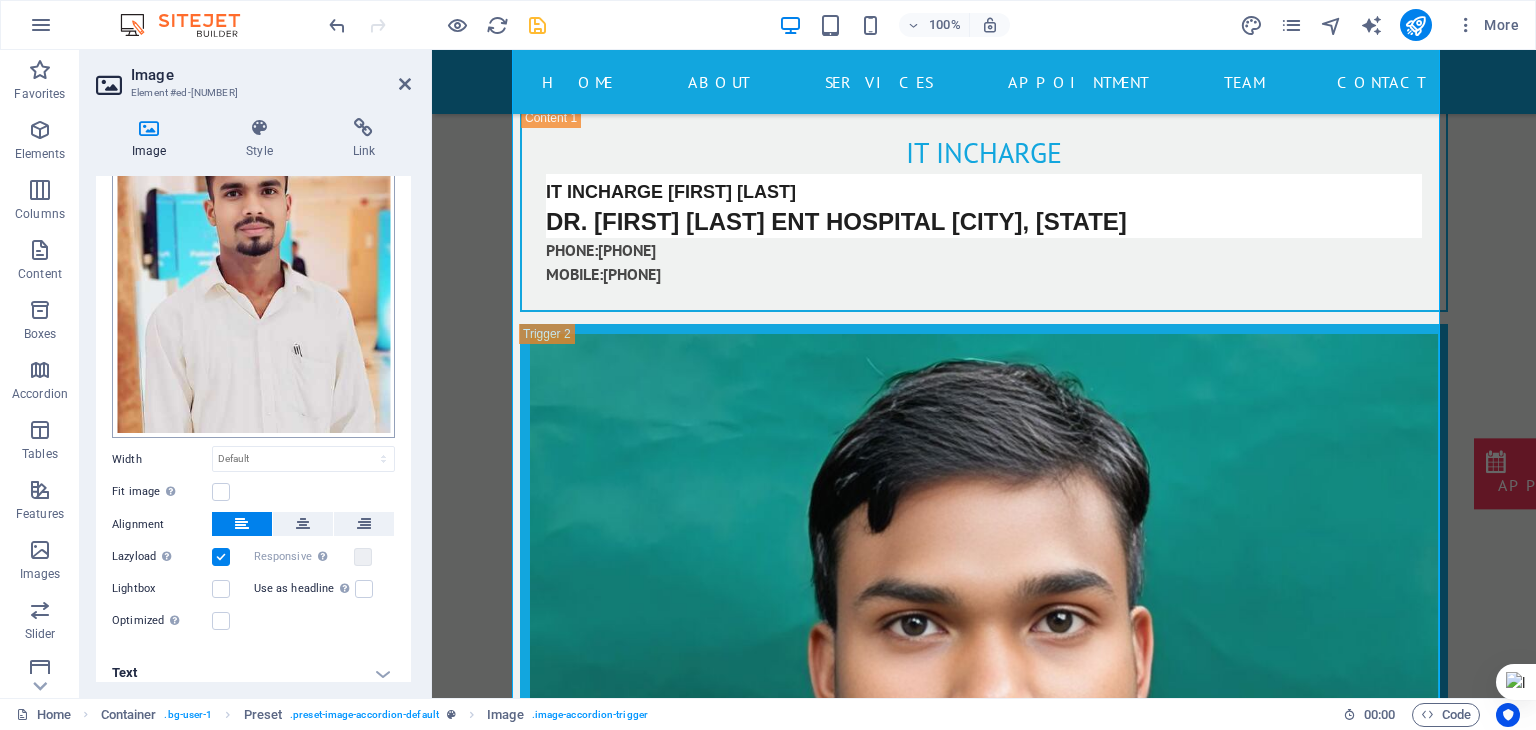 scroll, scrollTop: 166, scrollLeft: 0, axis: vertical 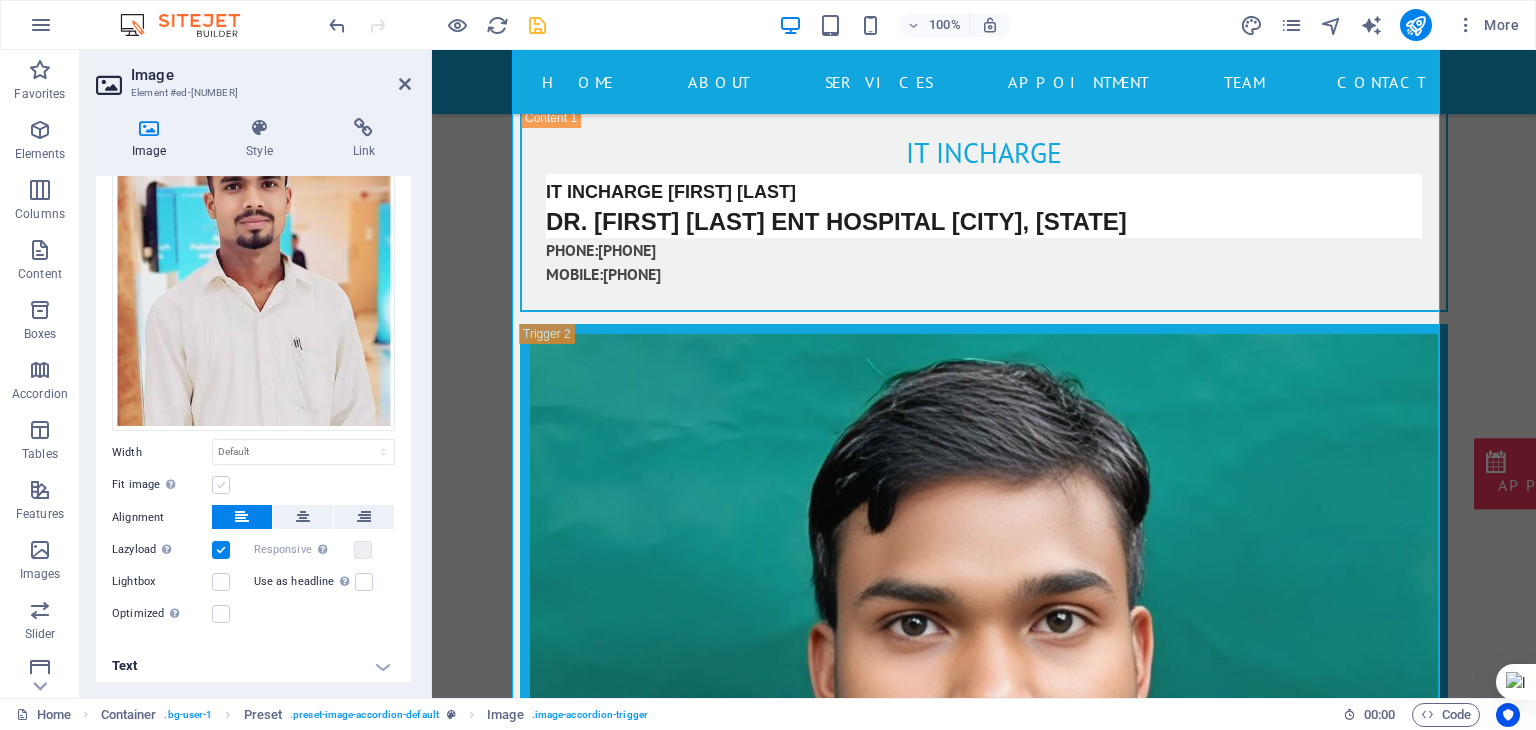 click at bounding box center (221, 485) 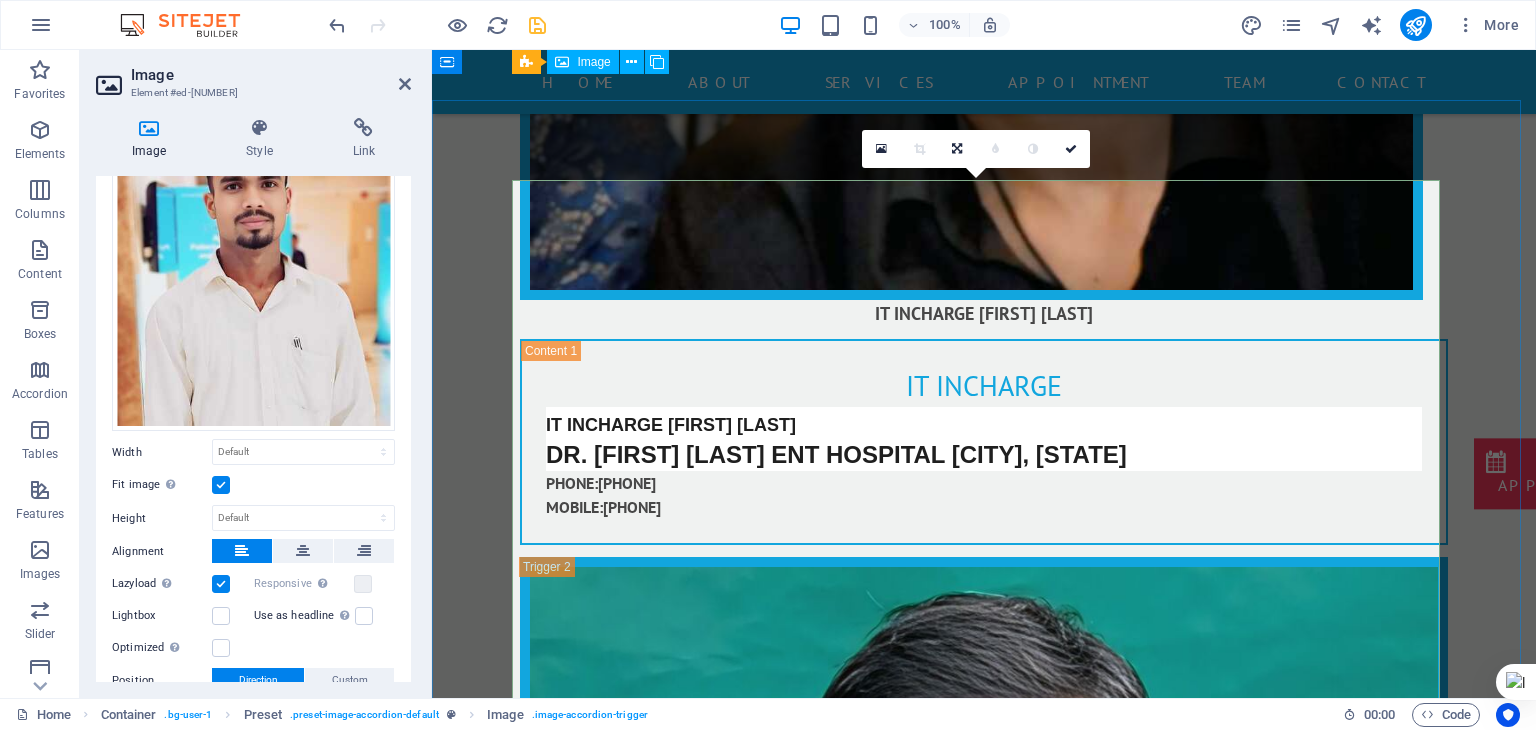 scroll, scrollTop: 15983, scrollLeft: 0, axis: vertical 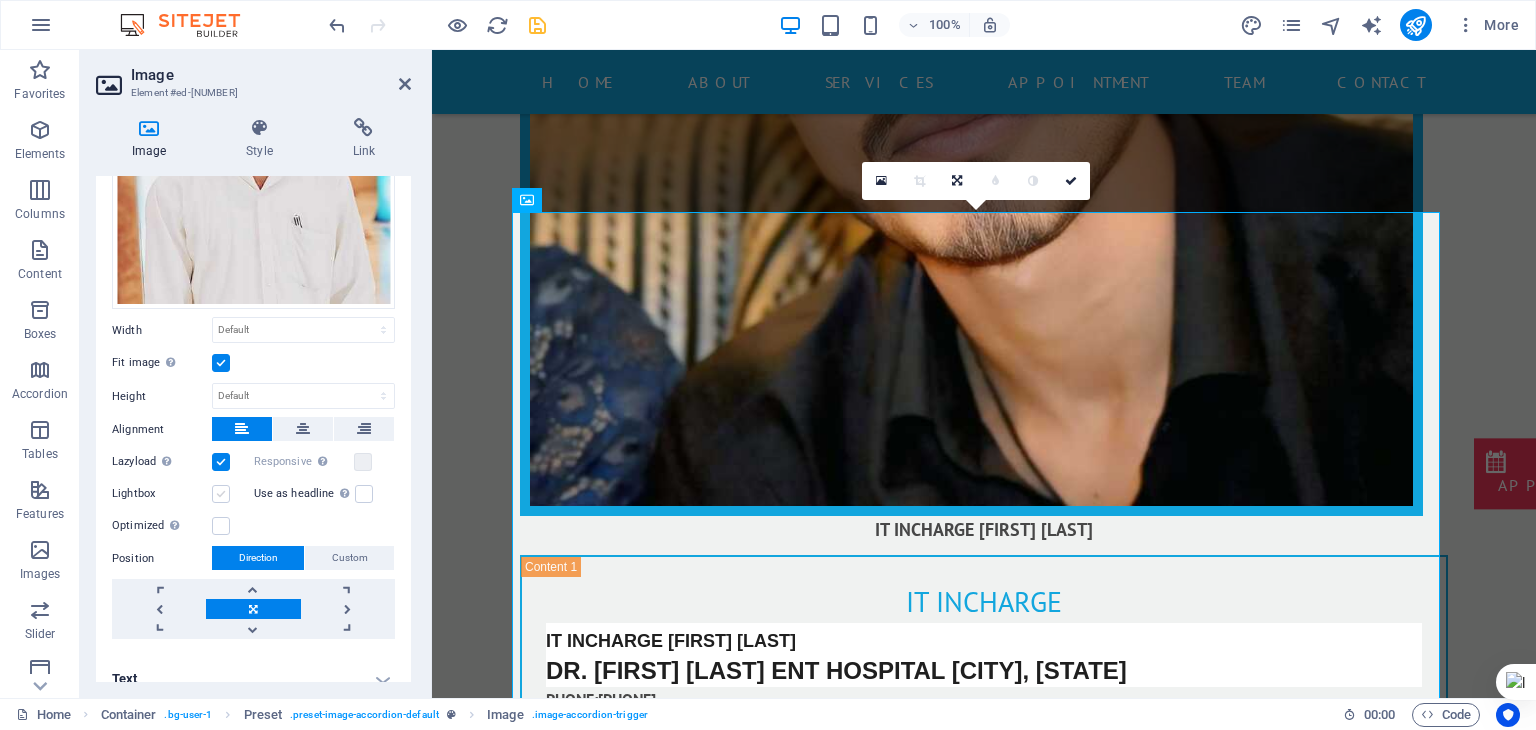 click at bounding box center (221, 494) 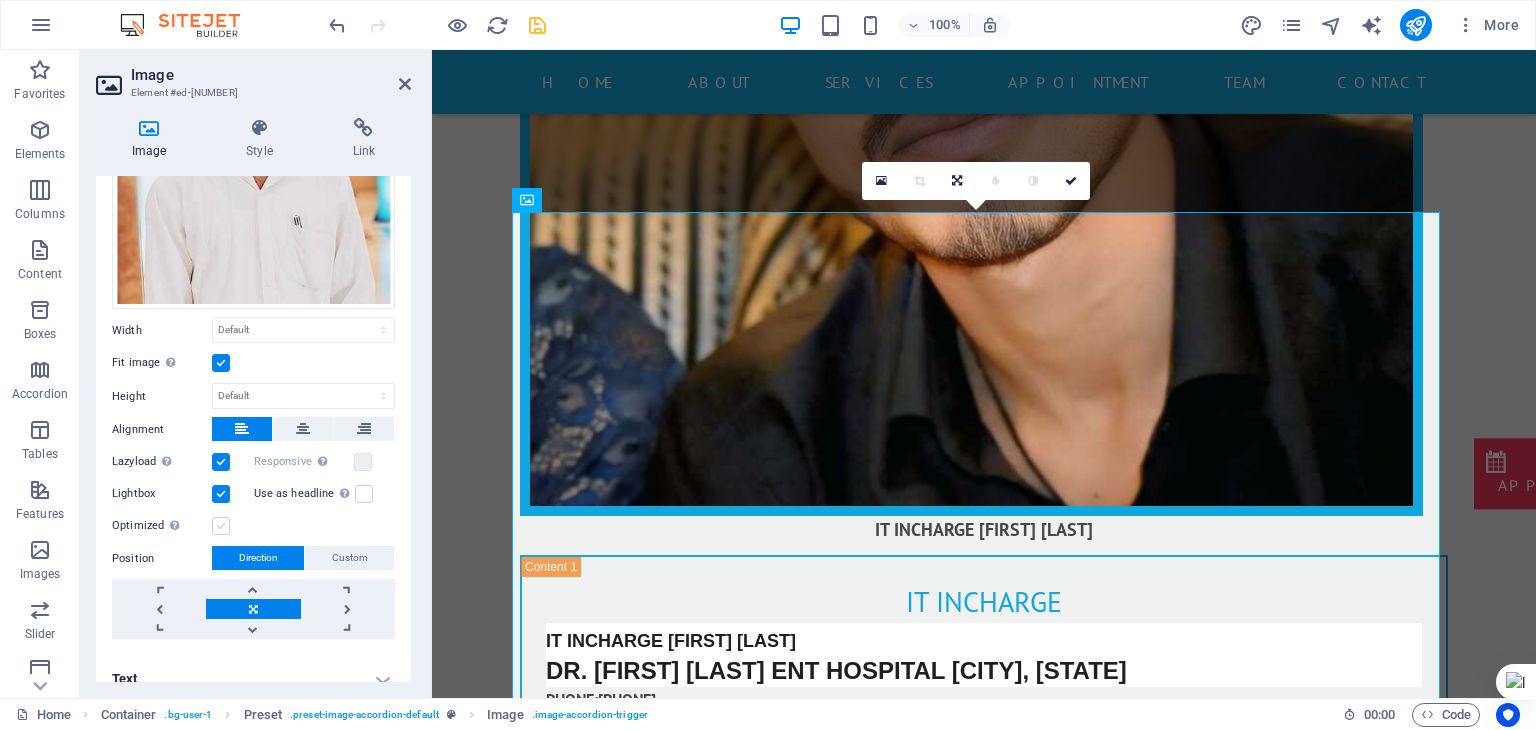 click at bounding box center (221, 526) 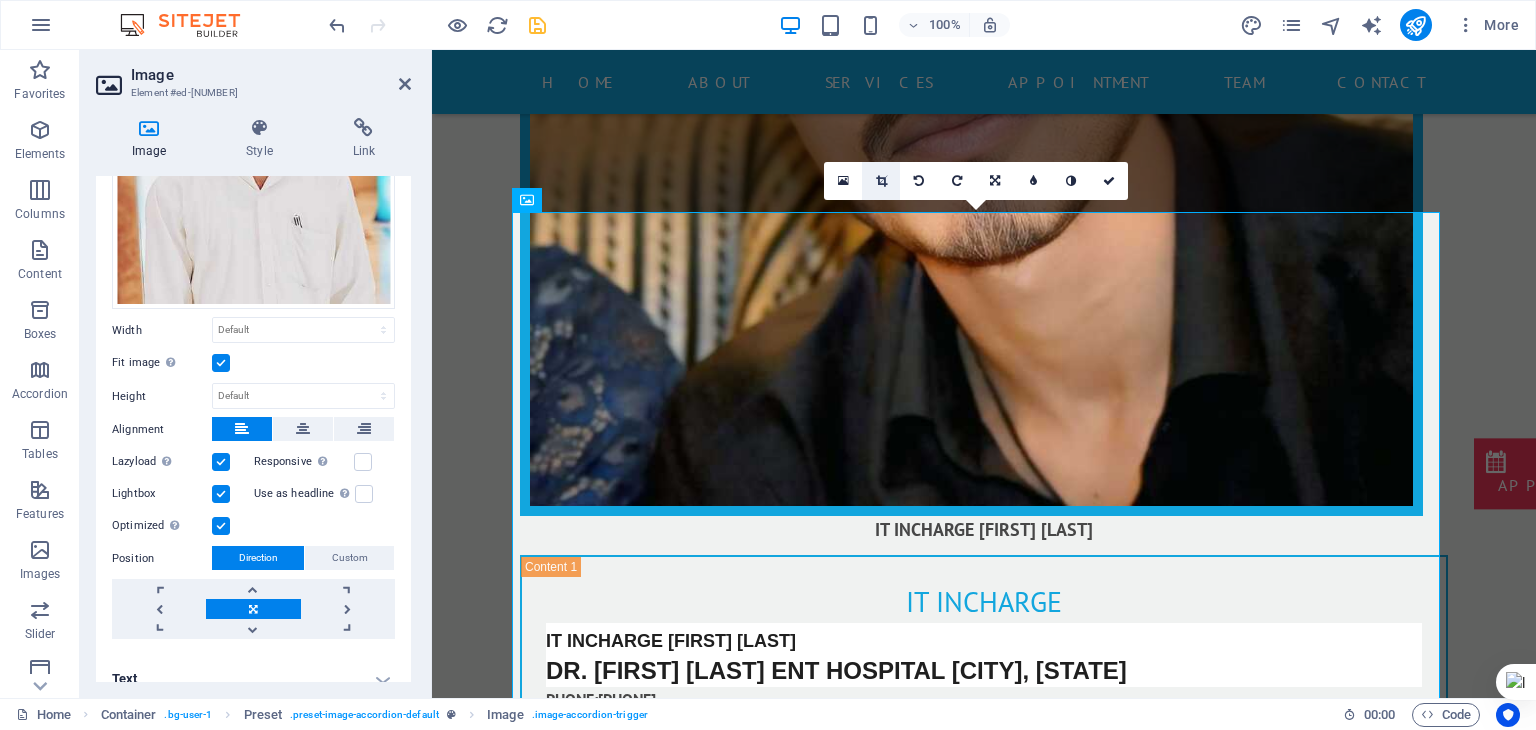 click at bounding box center [881, 181] 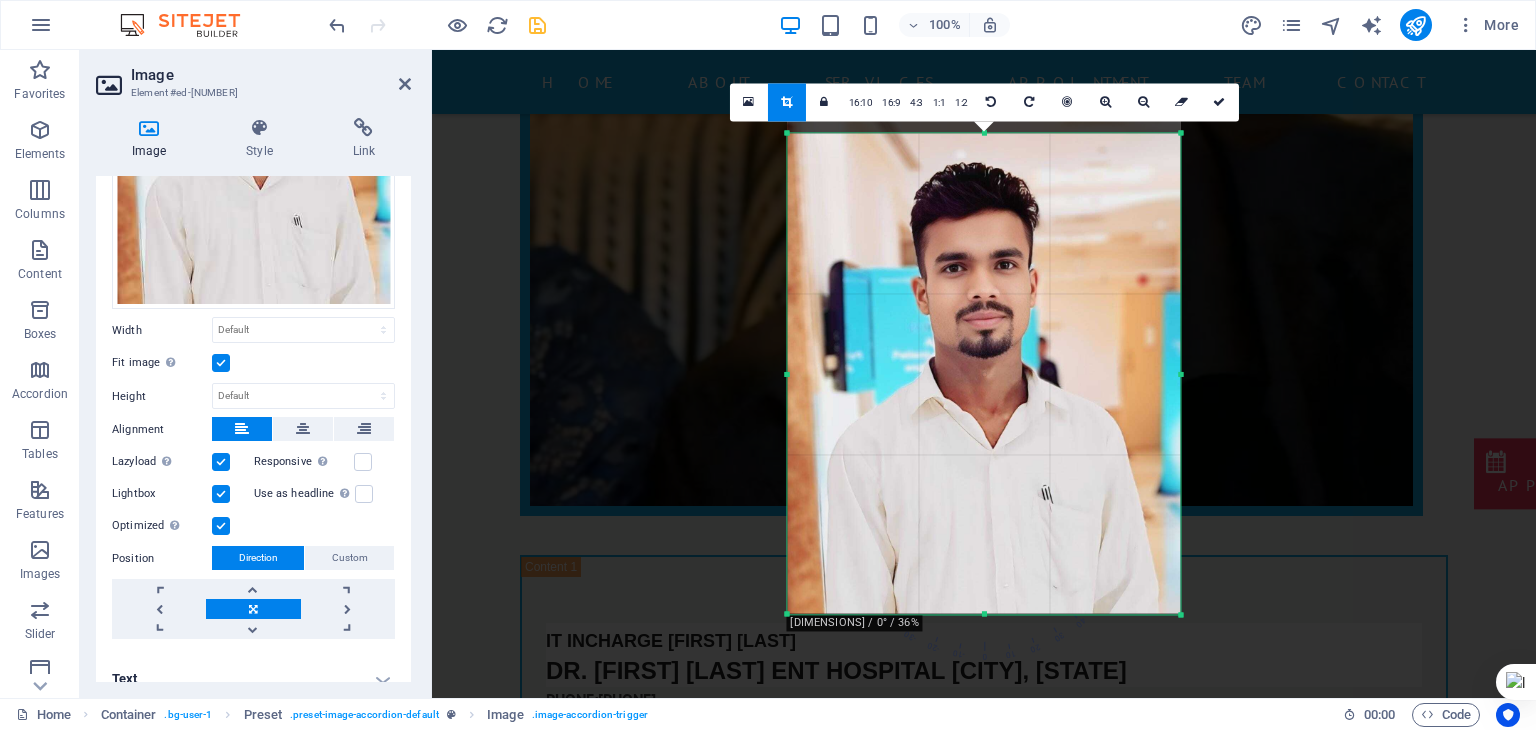 drag, startPoint x: 989, startPoint y: 115, endPoint x: 988, endPoint y: 153, distance: 38.013157 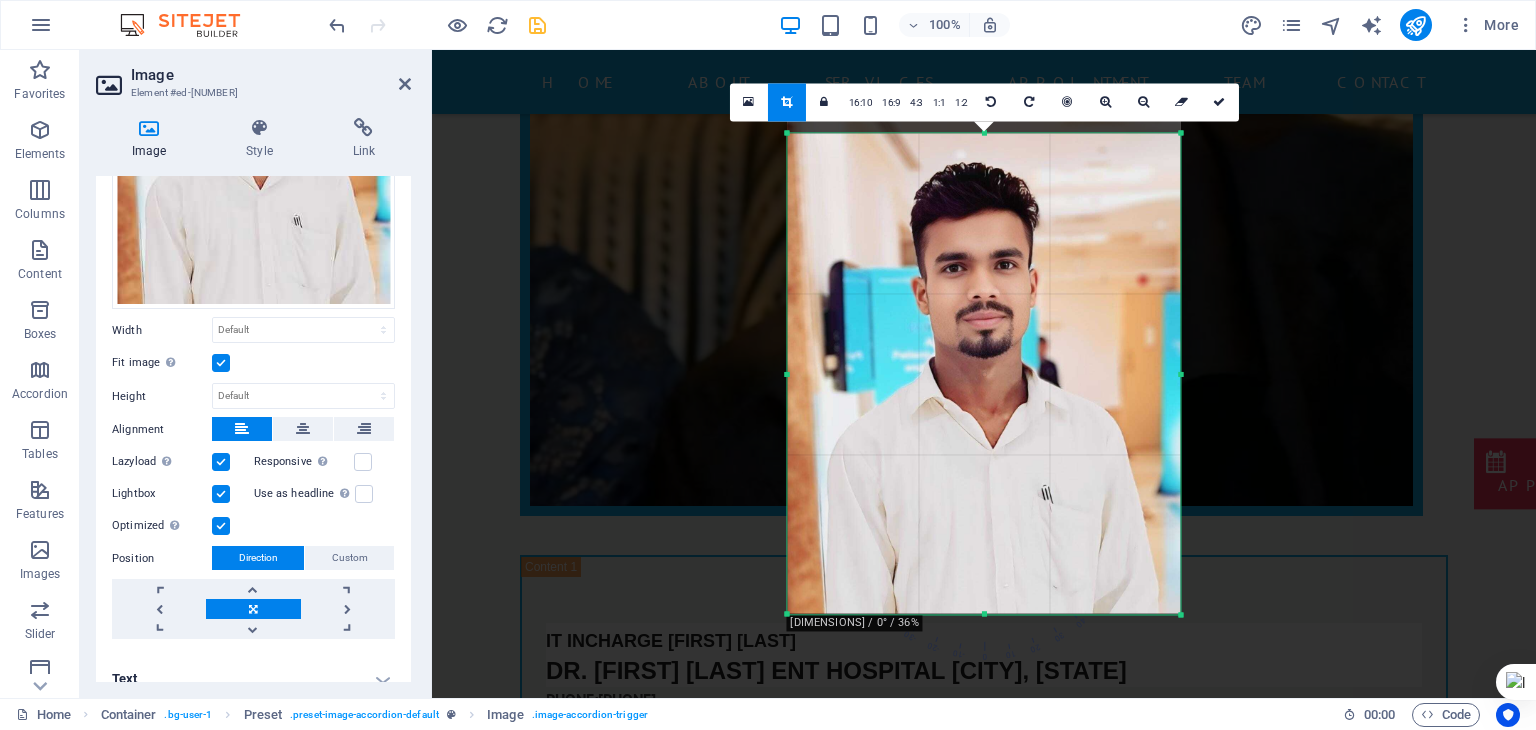 click on "180 170 160 150 140 130 120 110 100 90 80 70 60 50 40 30 20 10 0 -10 -20 -30 -40 -50 -60 -70 -80 -90 -100 -110 -120 -130 -140 -150 -160 -170 [DIMENSIONS] / 0° / 36% 16:10 16:9 4:3 1:1 1:2 0" at bounding box center [983, 373] 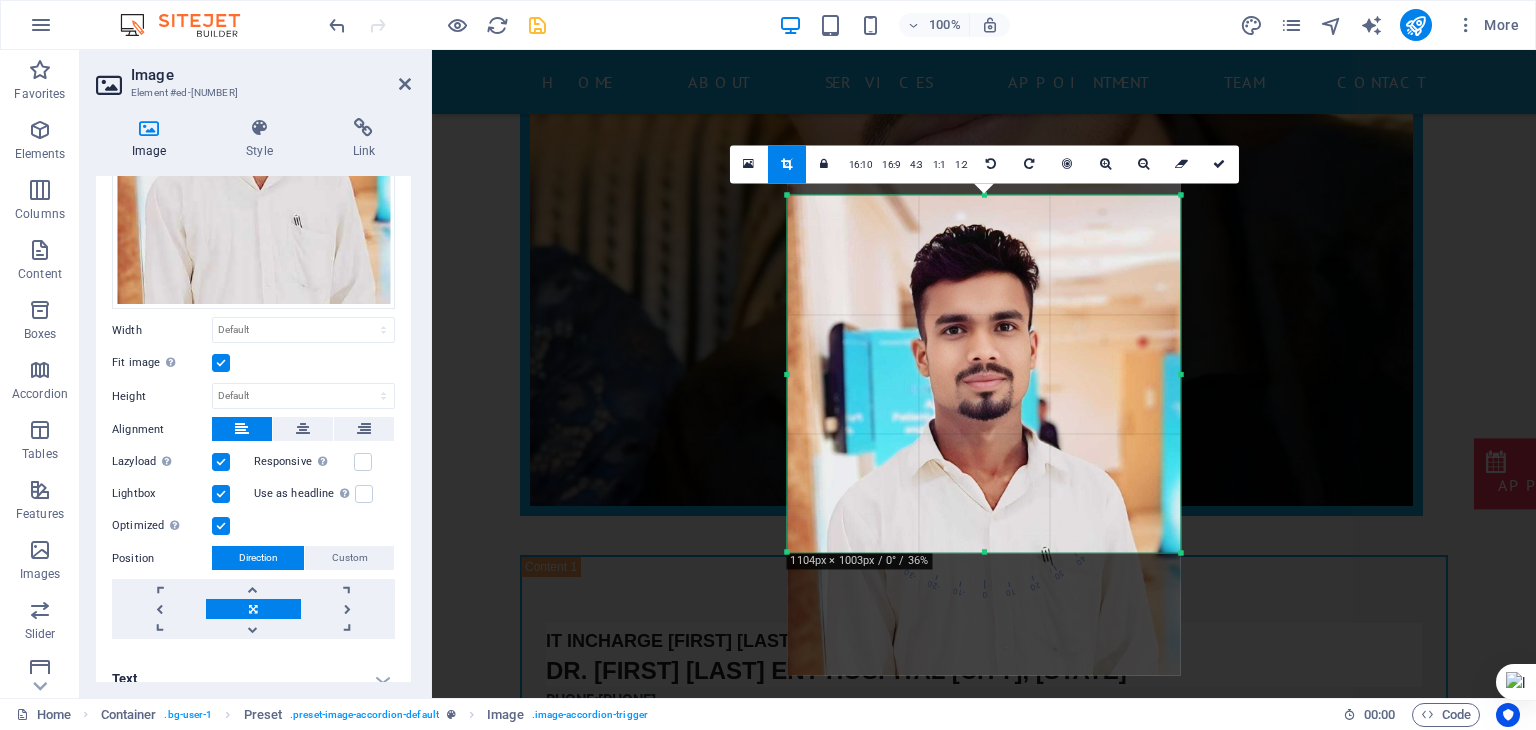 drag, startPoint x: 982, startPoint y: 616, endPoint x: 983, endPoint y: 493, distance: 123.00407 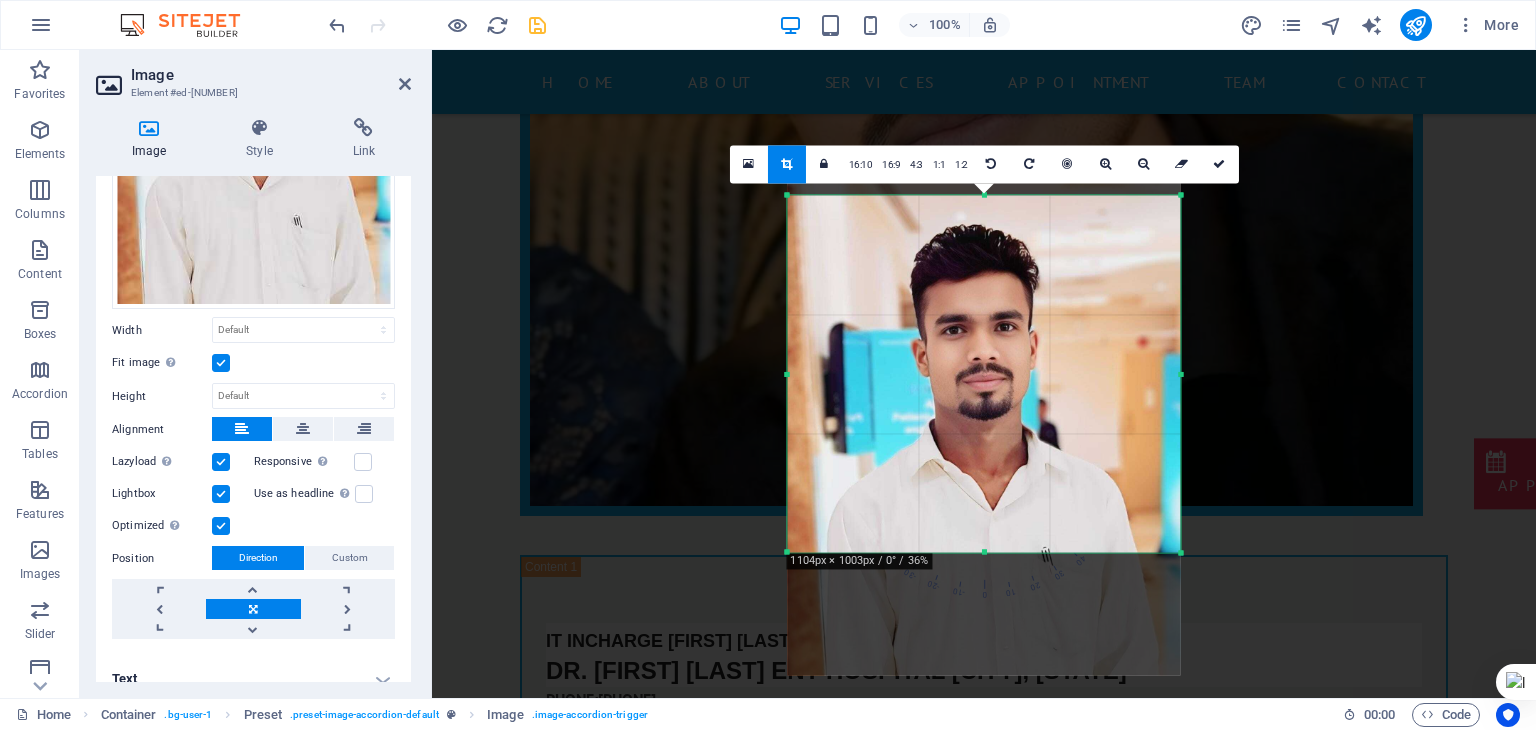 click on "180 170 160 150 140 130 120 110 100 90 80 70 60 50 40 30 20 10 0 -10 -20 -30 -40 -50 -60 -70 -80 -90 -100 -110 -120 -130 -140 -150 -160 -170 [DIMENSIONS] / 0° / 36% 16:10 16:9 4:3 1:1 1:2 0" at bounding box center [983, 373] 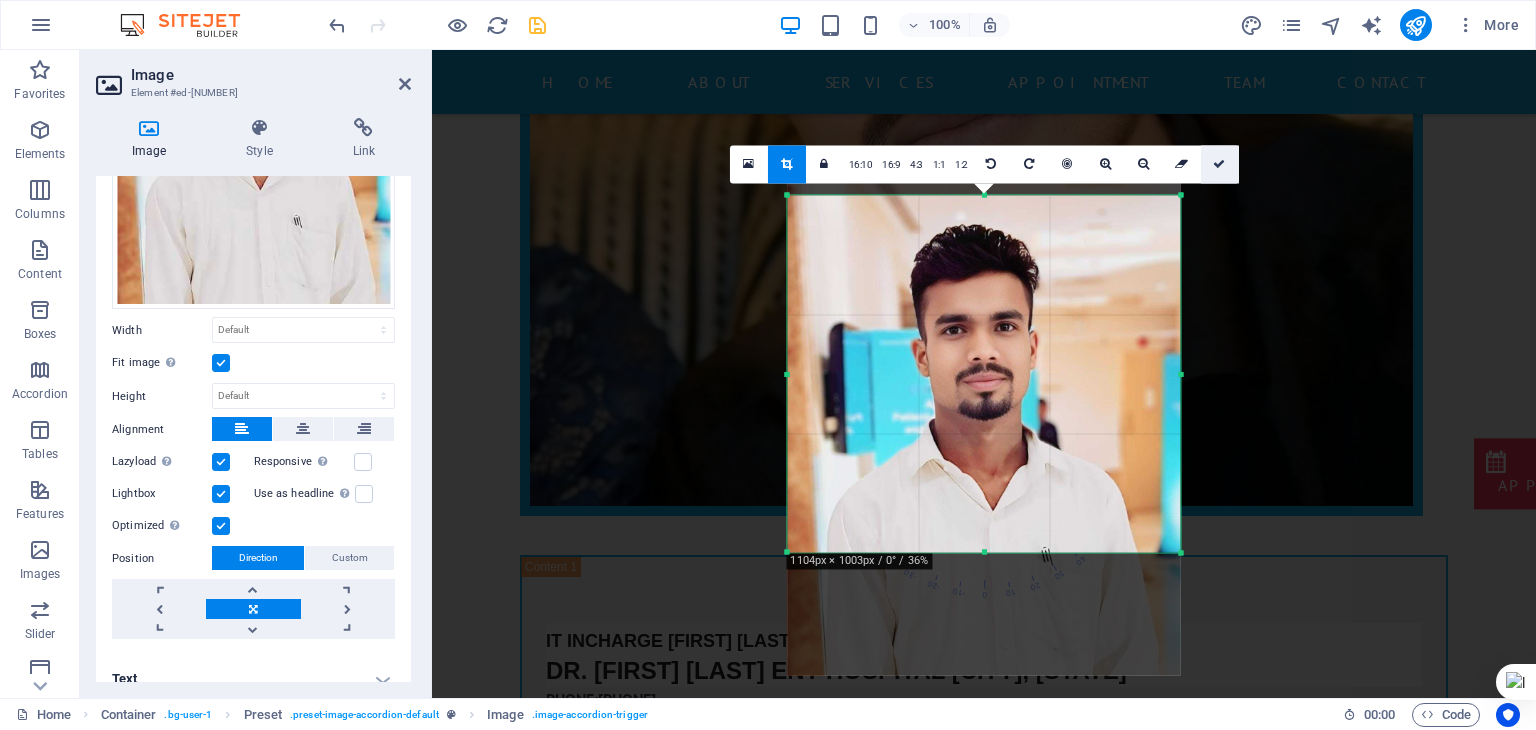 click at bounding box center (1219, 164) 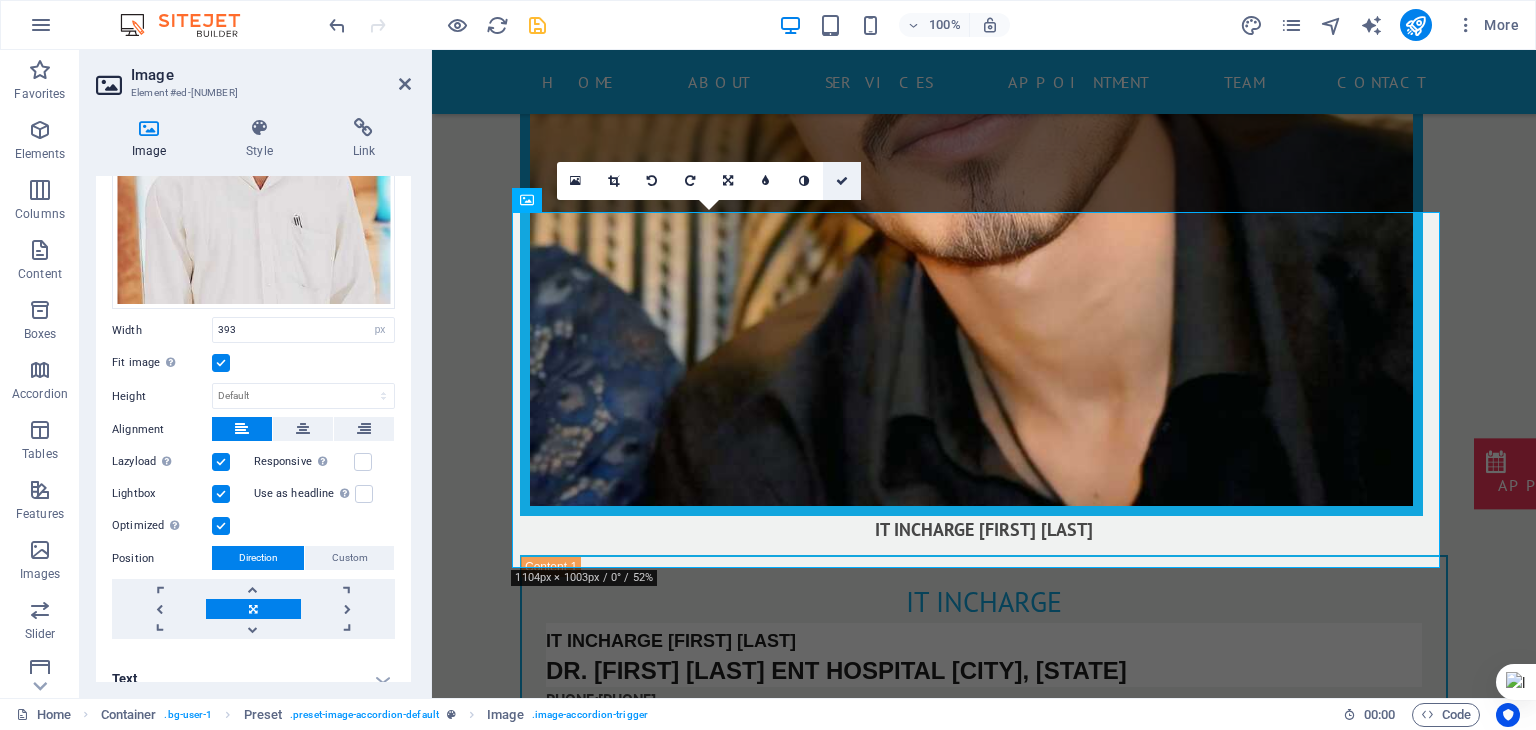 click at bounding box center (842, 181) 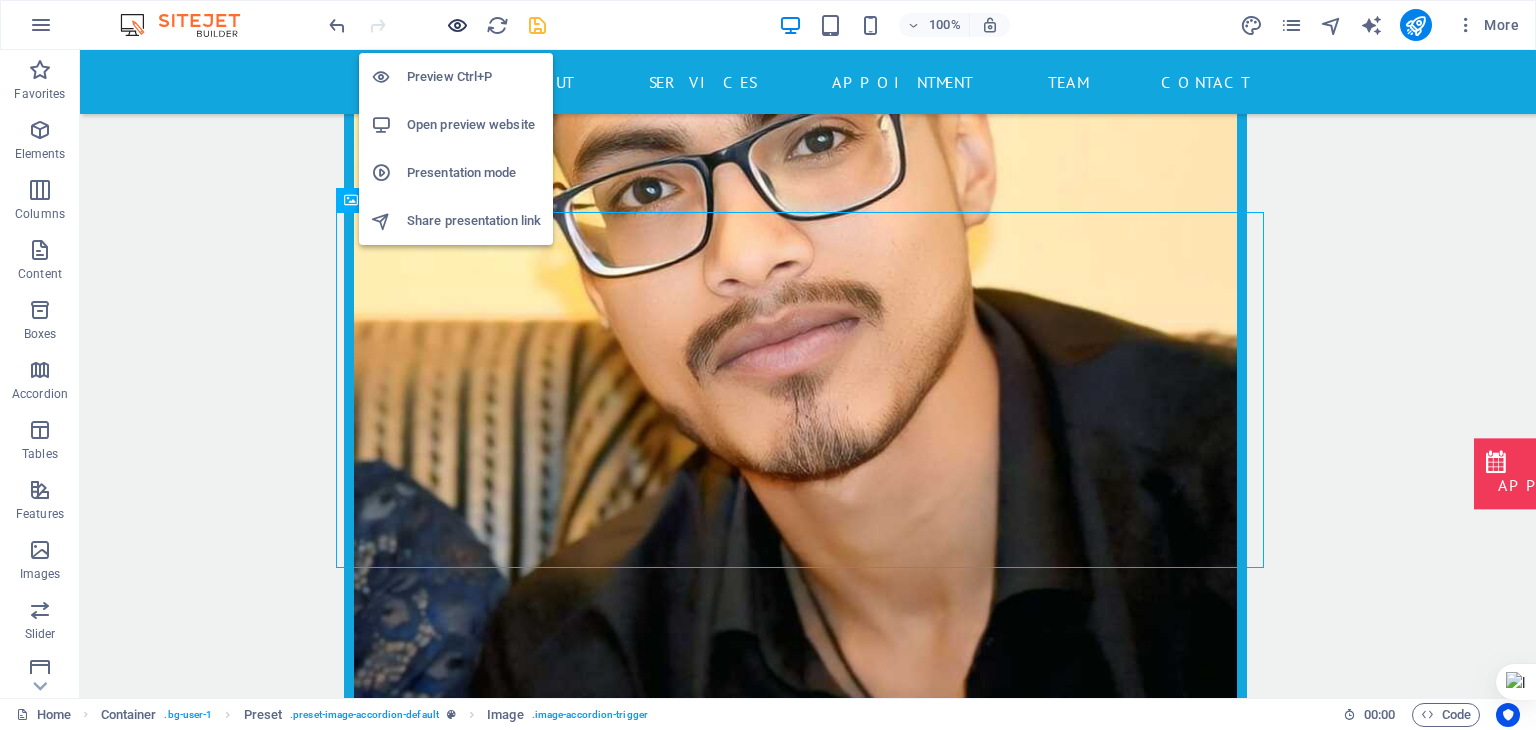 click at bounding box center [457, 25] 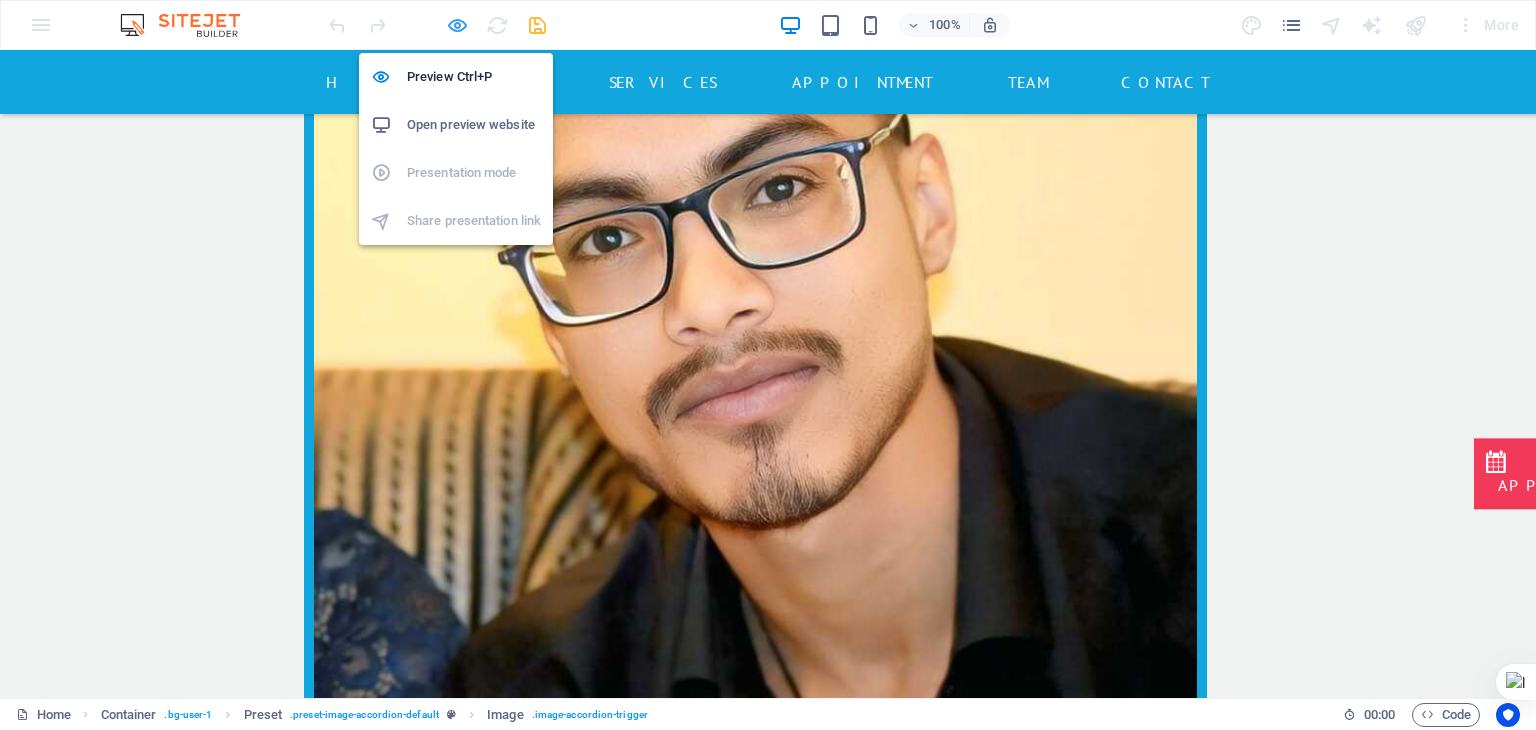 scroll, scrollTop: 4379, scrollLeft: 0, axis: vertical 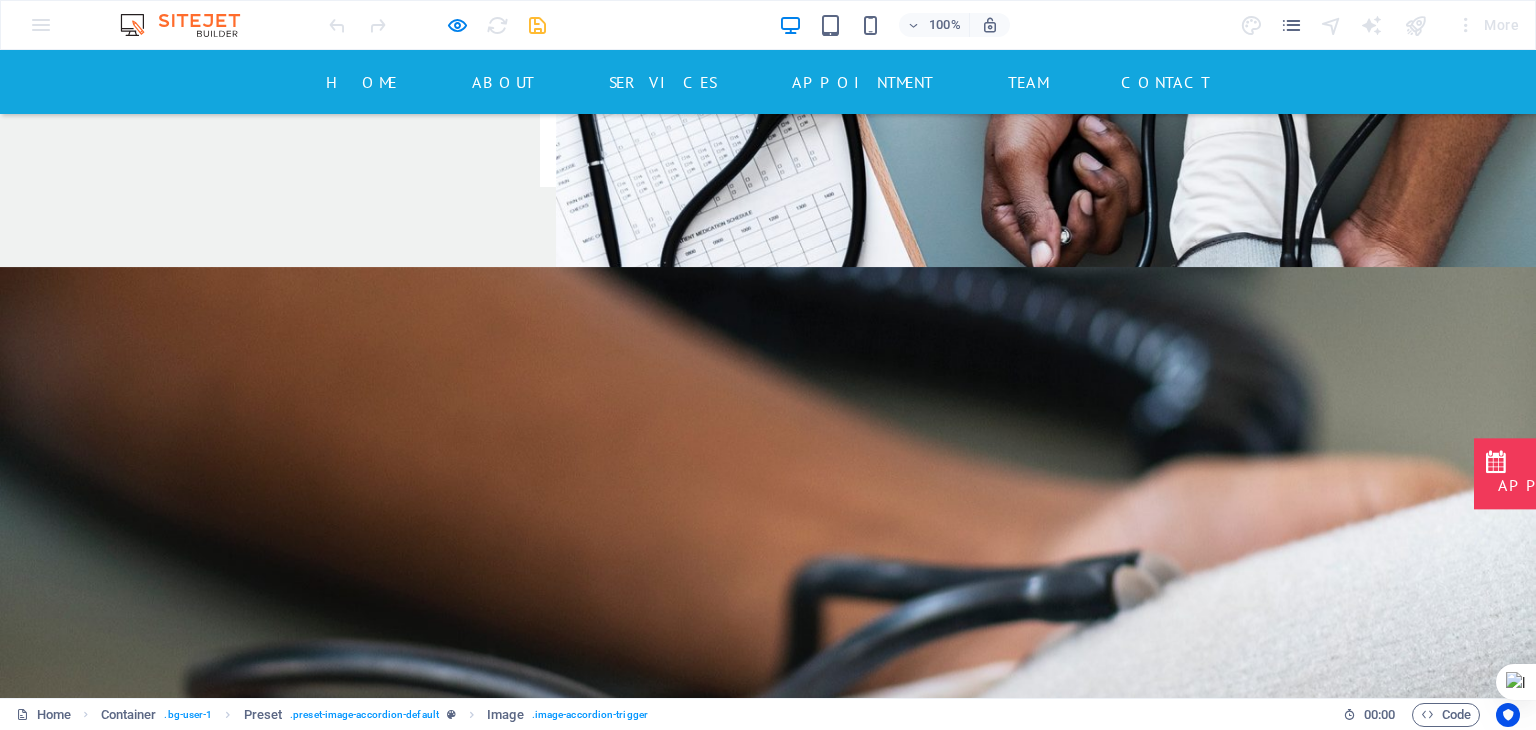click on "Doctor" at bounding box center (768, 11401) 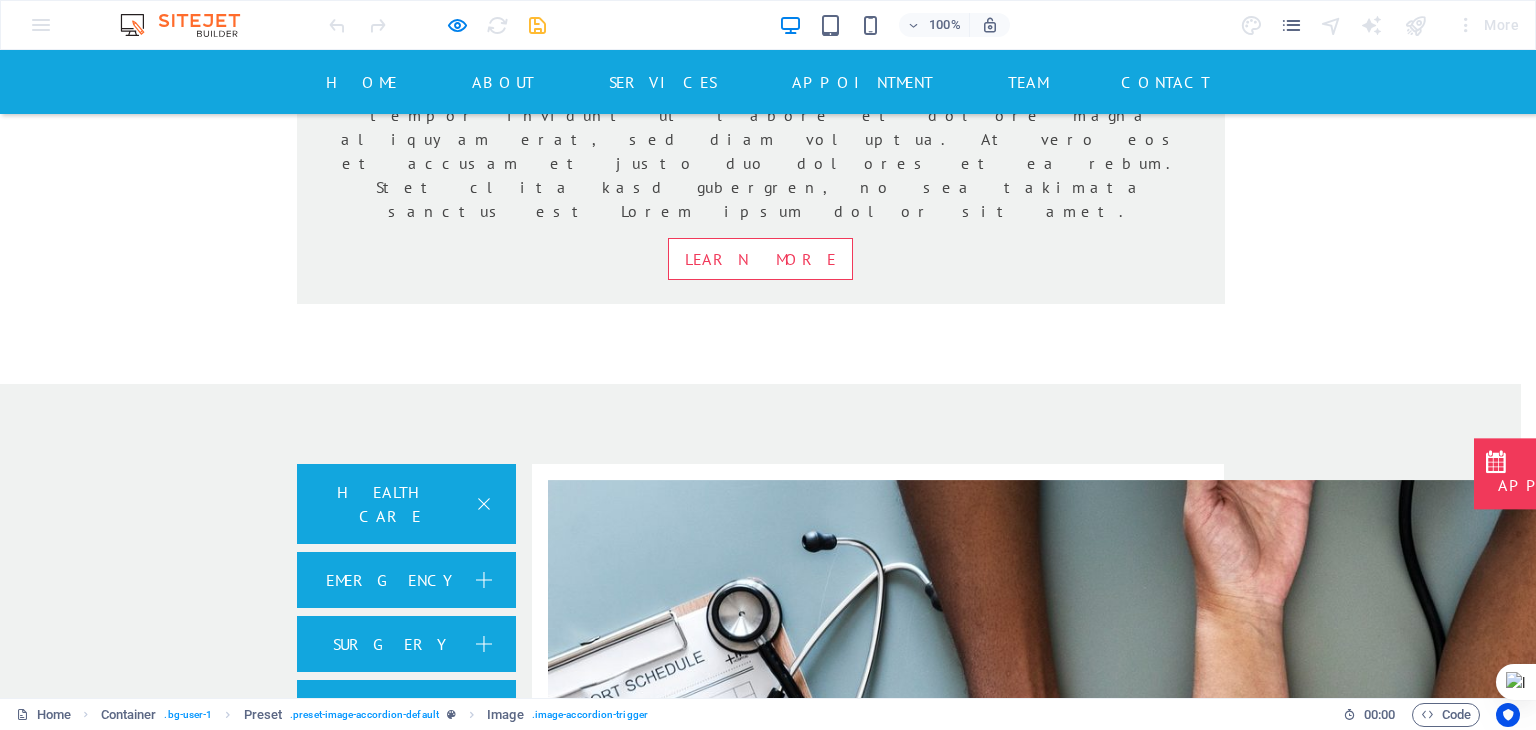 click on "× ..." at bounding box center (760, -3981) 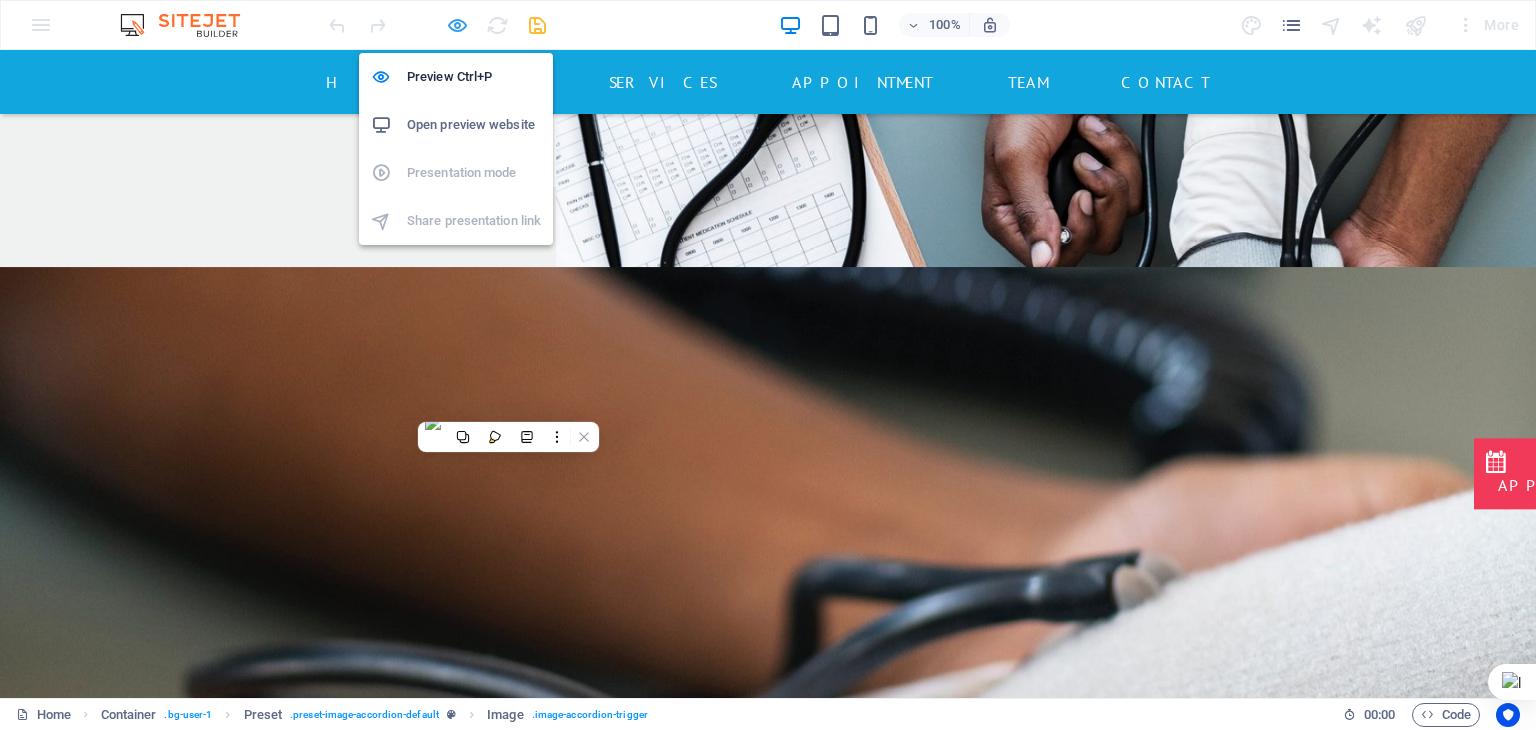 click at bounding box center [457, 25] 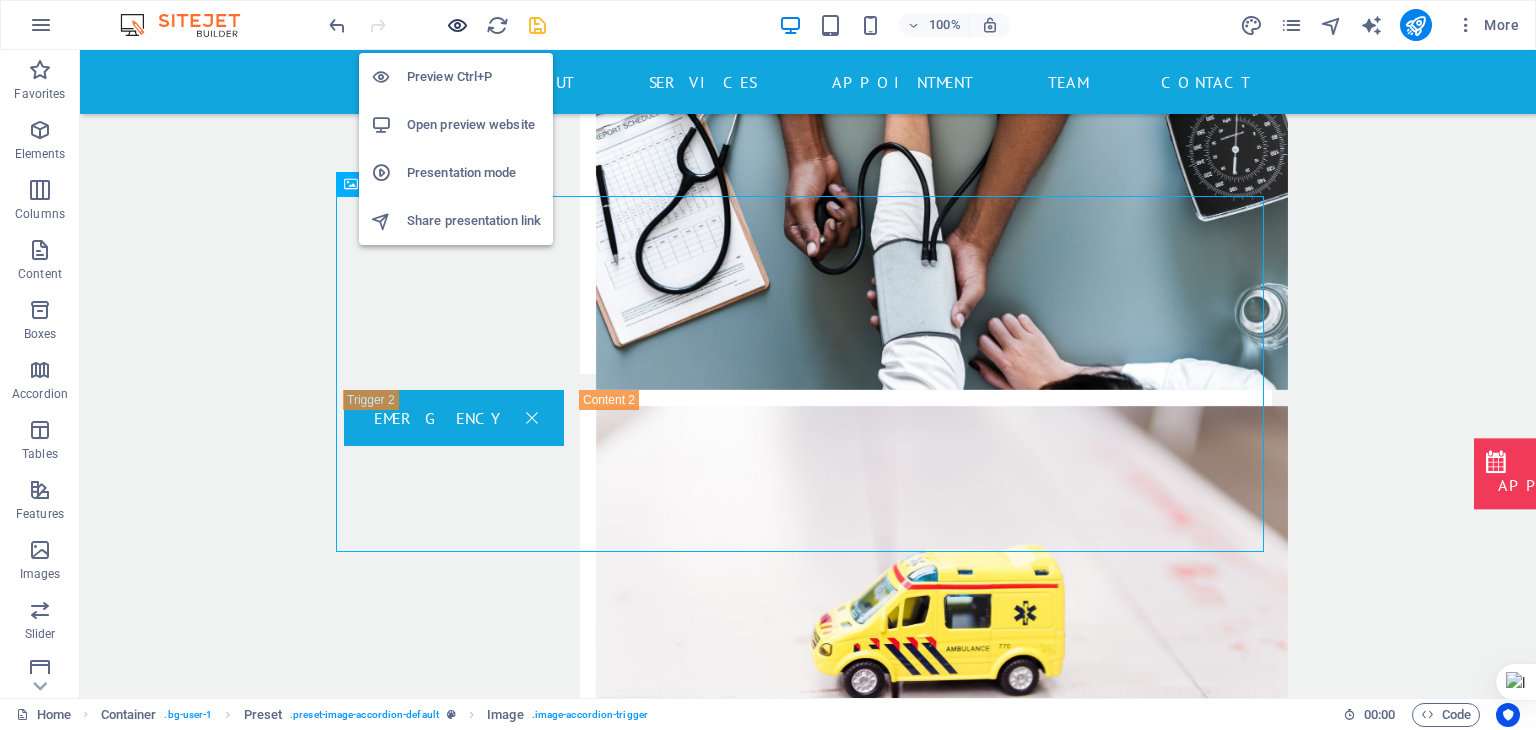 scroll, scrollTop: 15999, scrollLeft: 0, axis: vertical 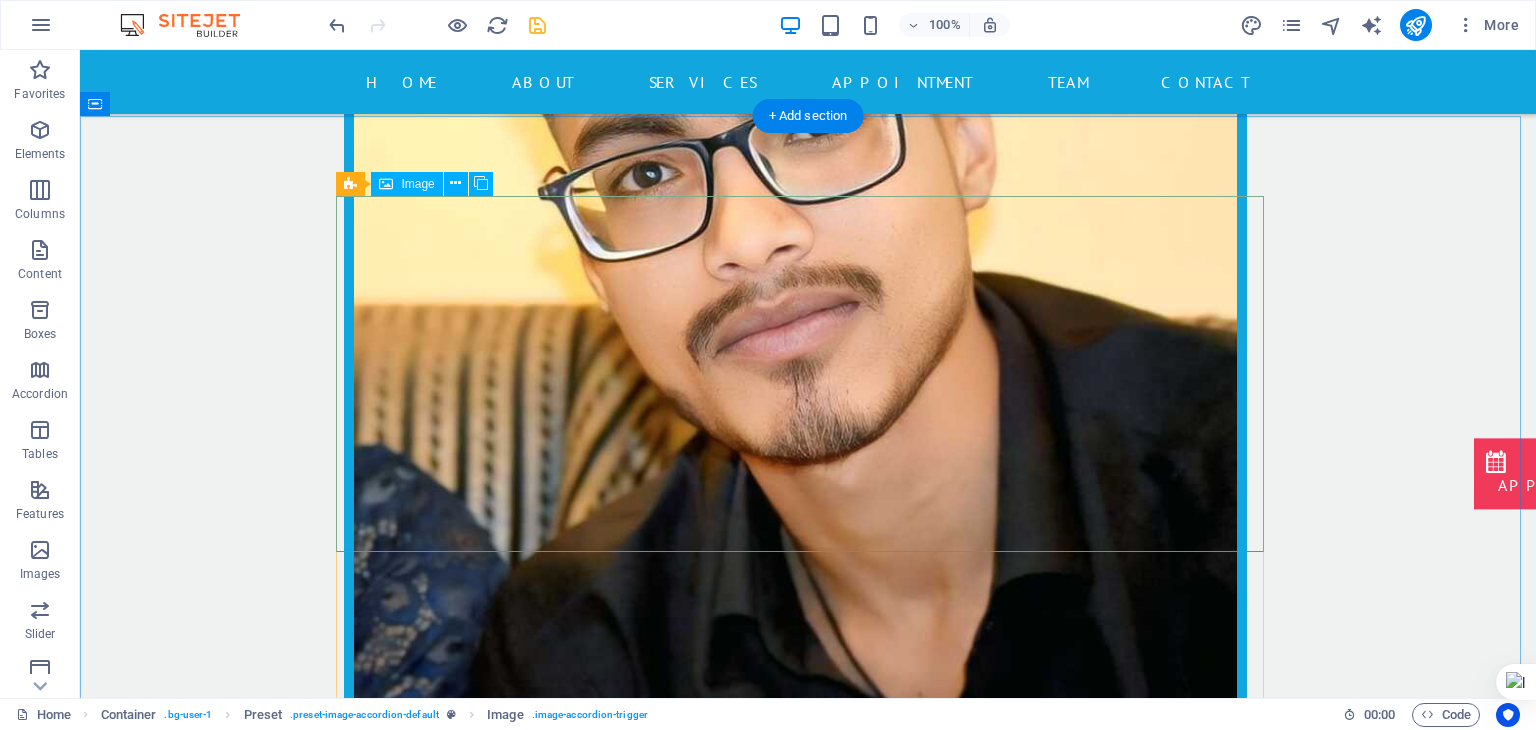 click on "Doctor" at bounding box center (808, 3692) 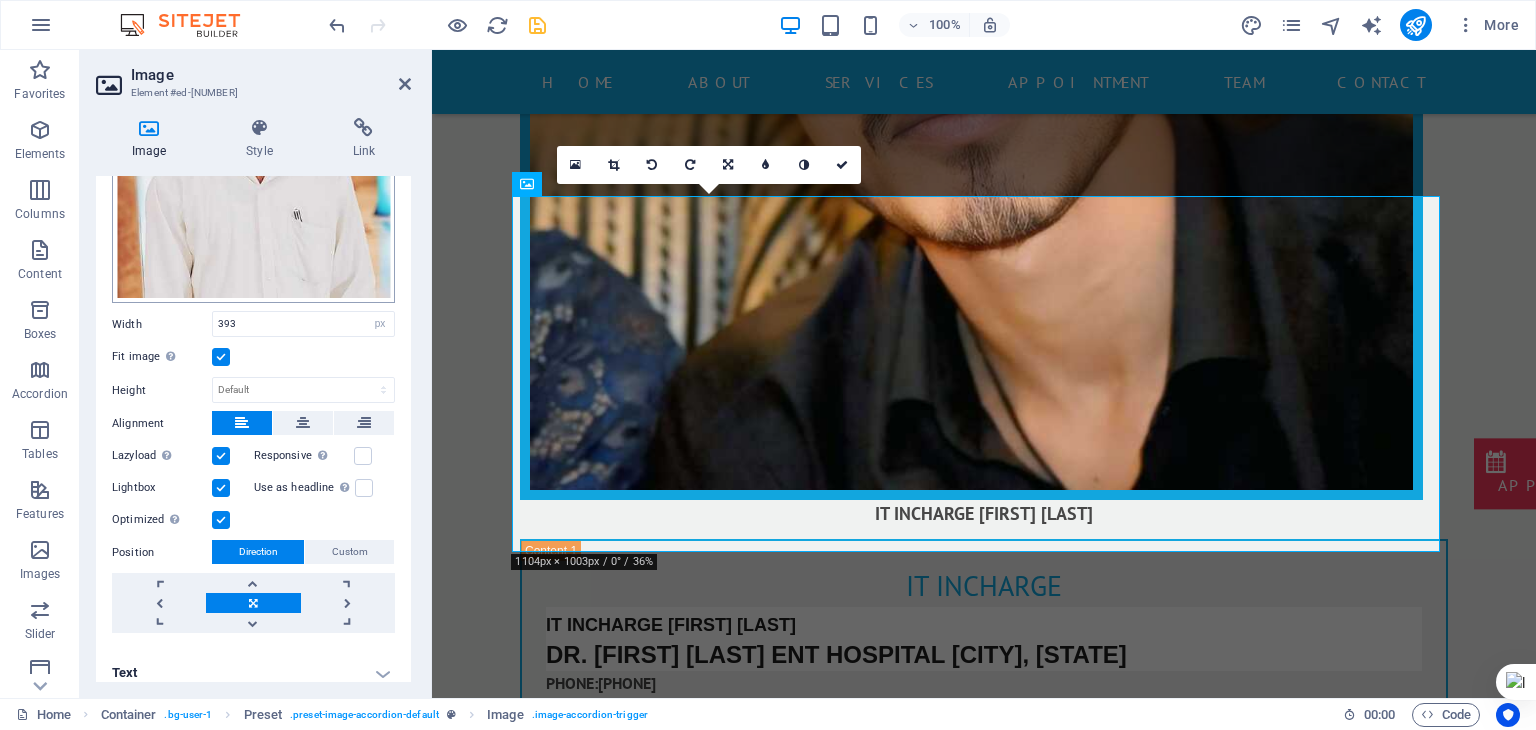 scroll, scrollTop: 295, scrollLeft: 0, axis: vertical 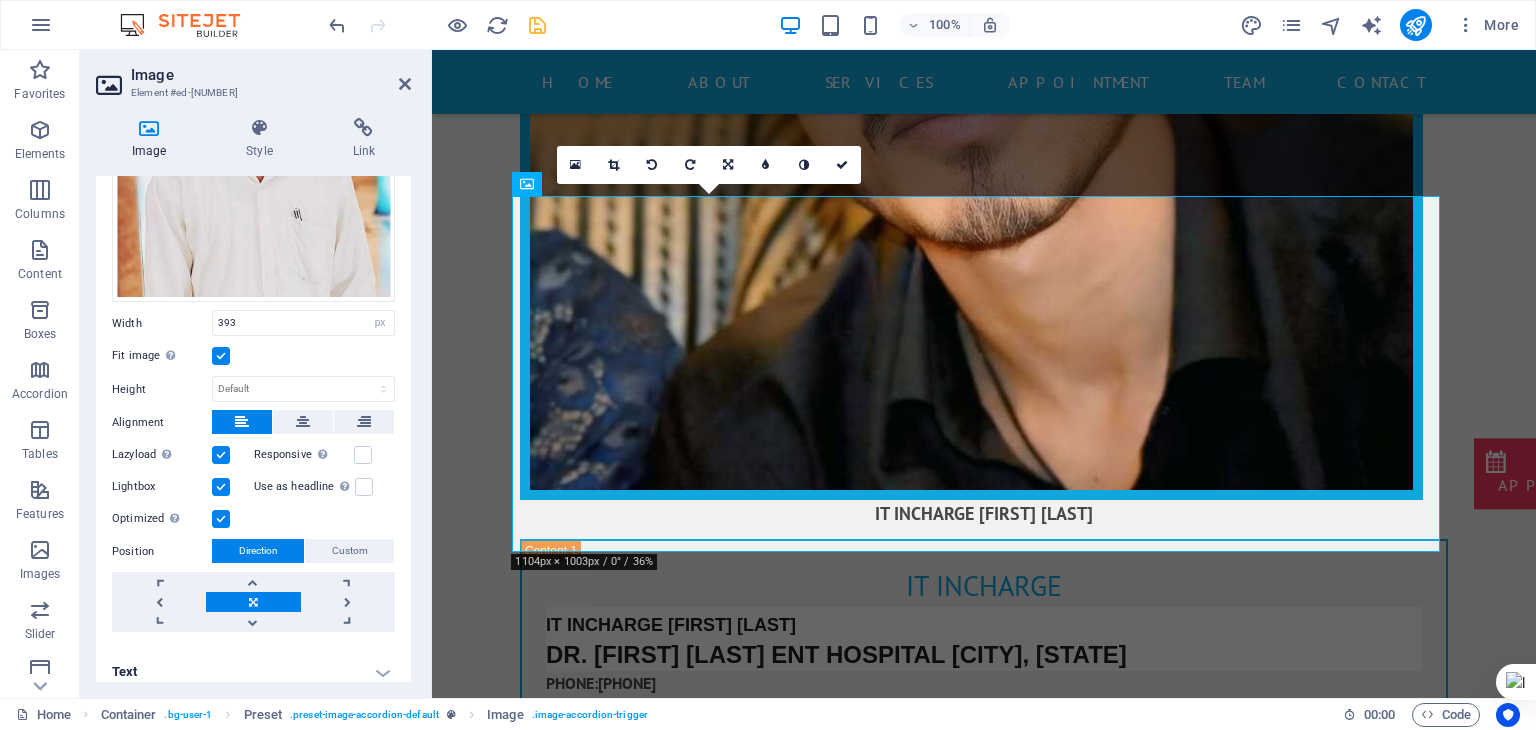 click at bounding box center (221, 519) 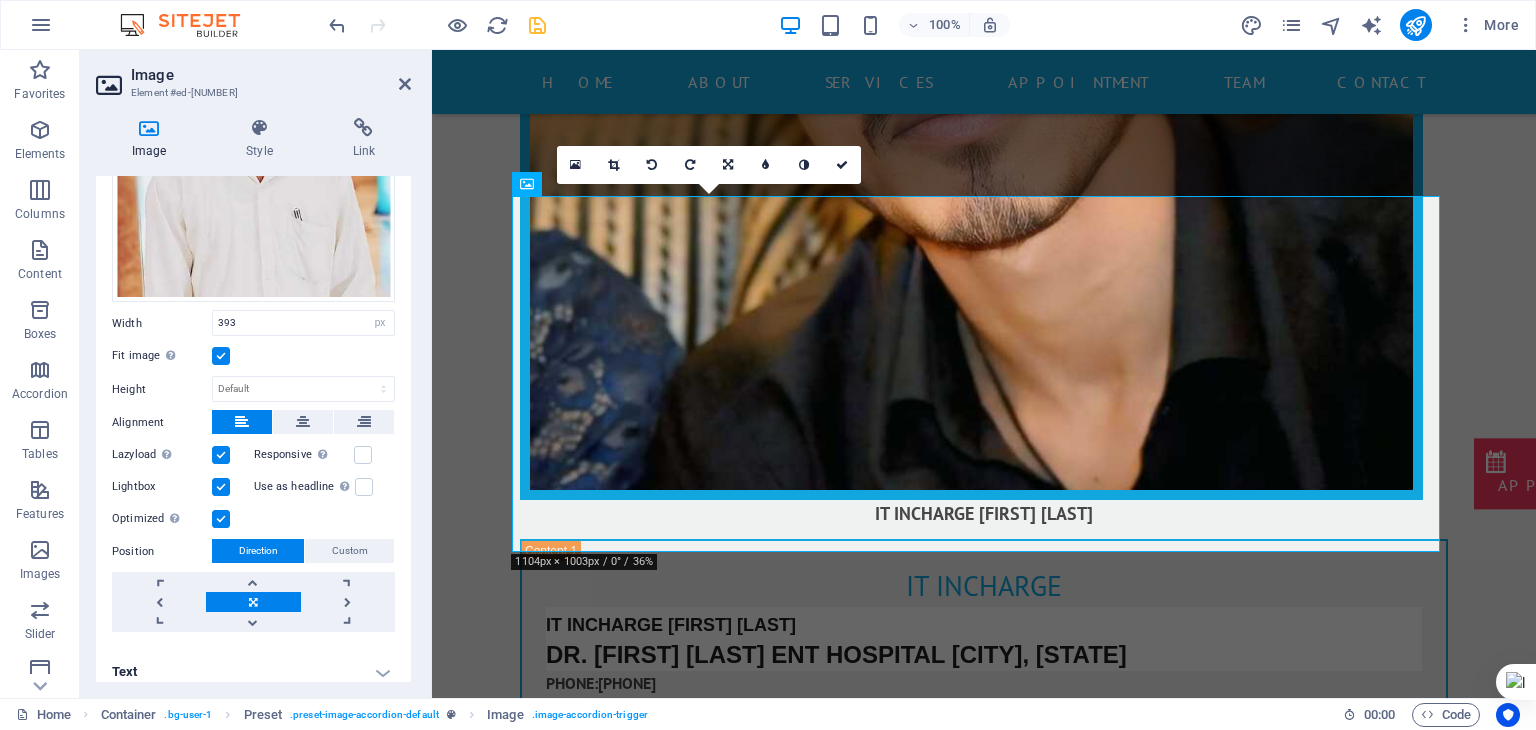 click on "Optimized Images are compressed to improve page speed." at bounding box center (0, 0) 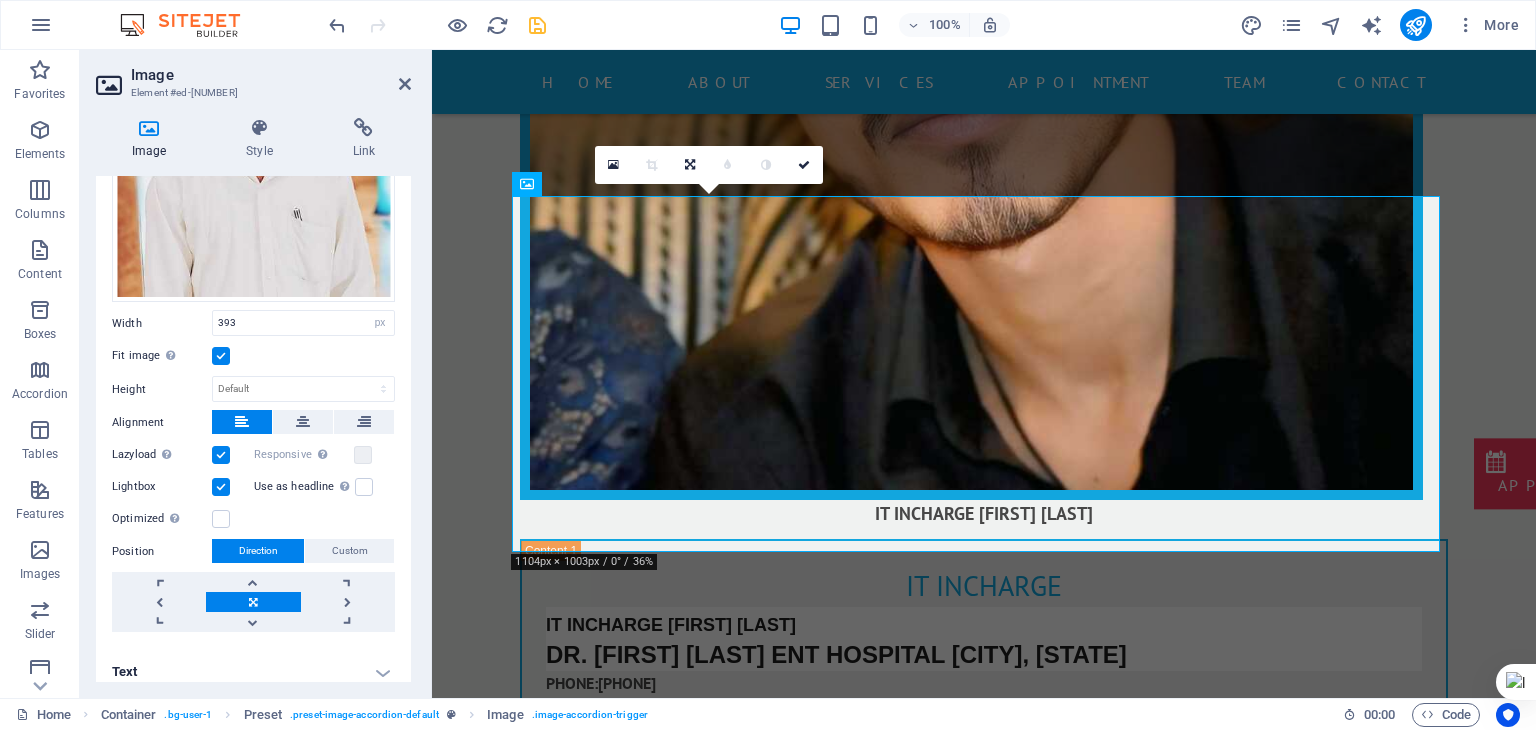 click at bounding box center [221, 487] 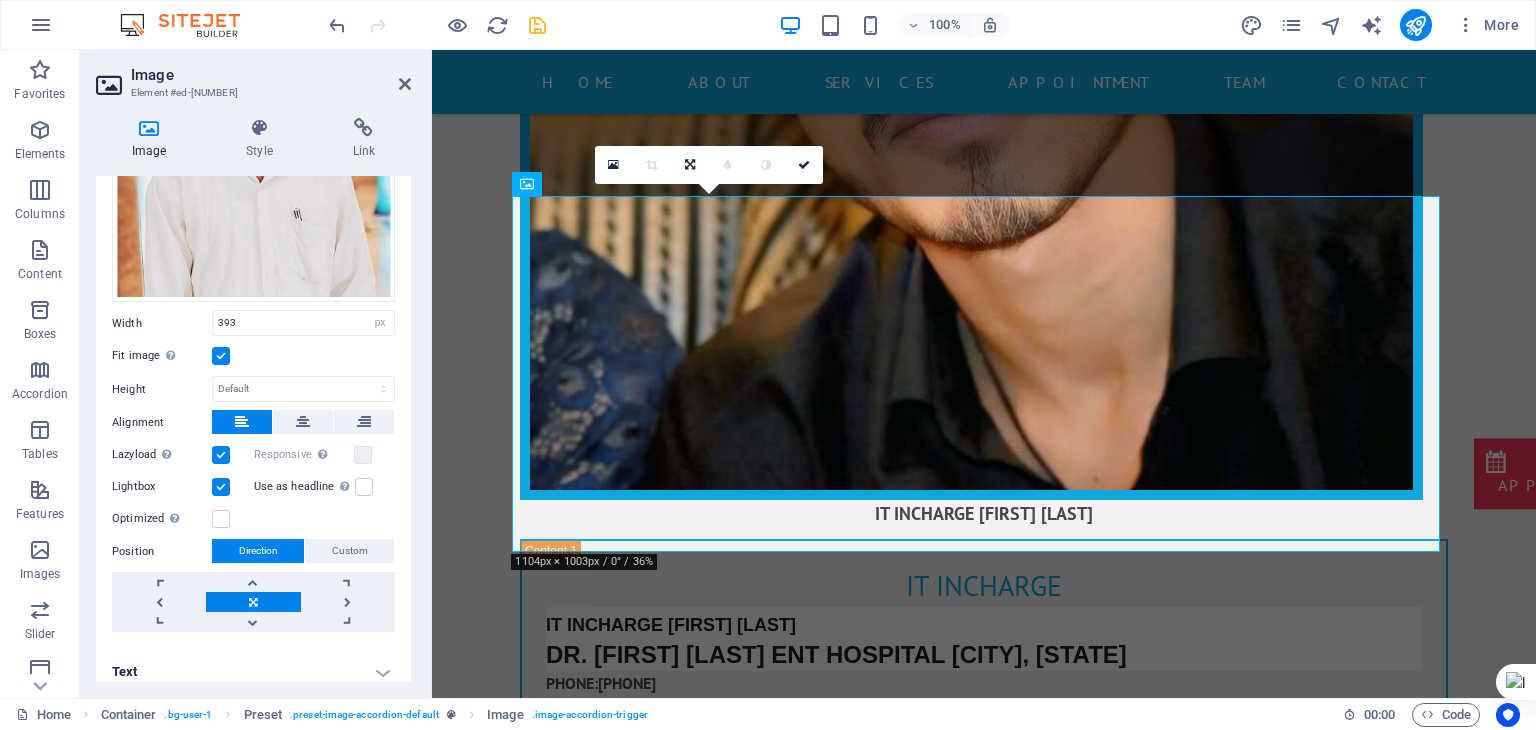 click on "Lightbox" at bounding box center [0, 0] 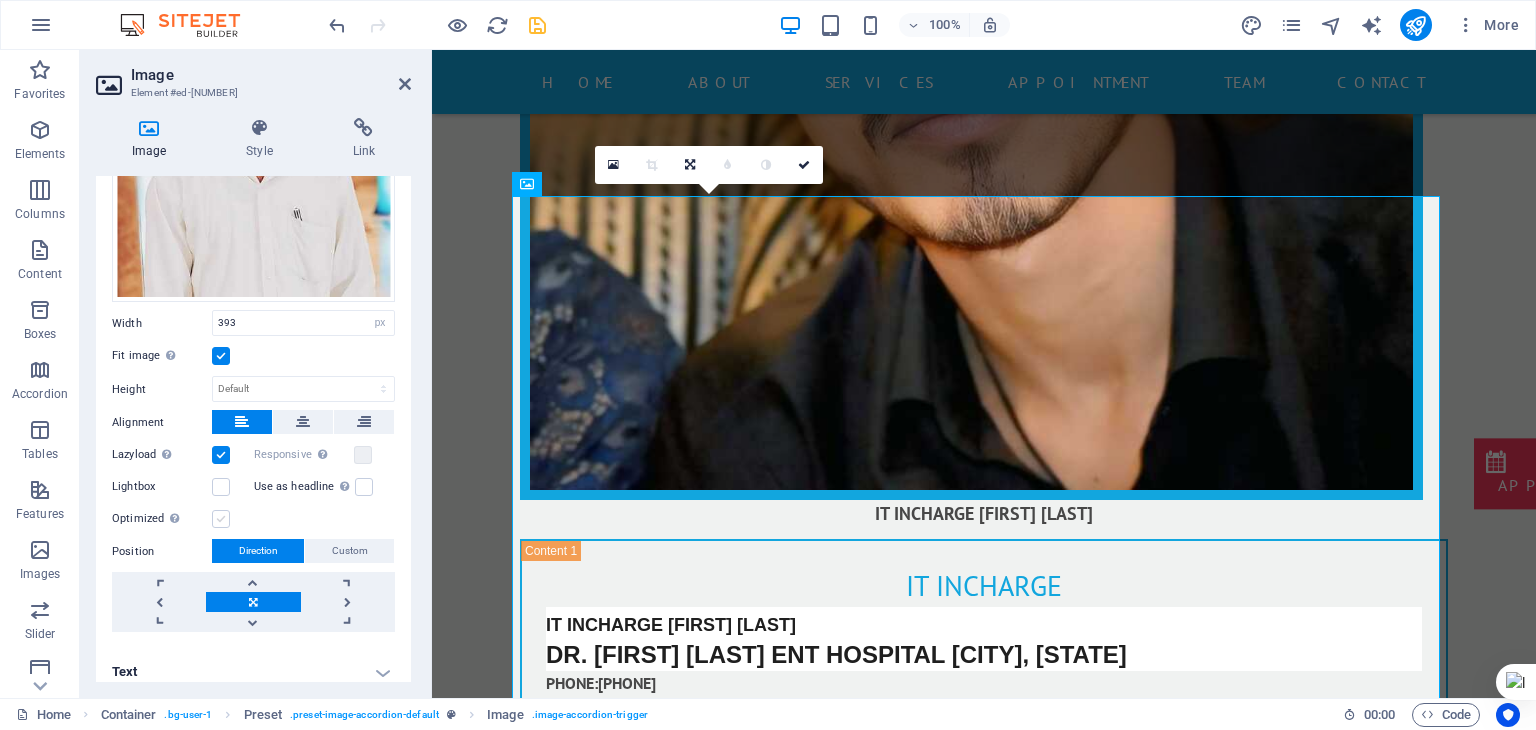 click at bounding box center (221, 519) 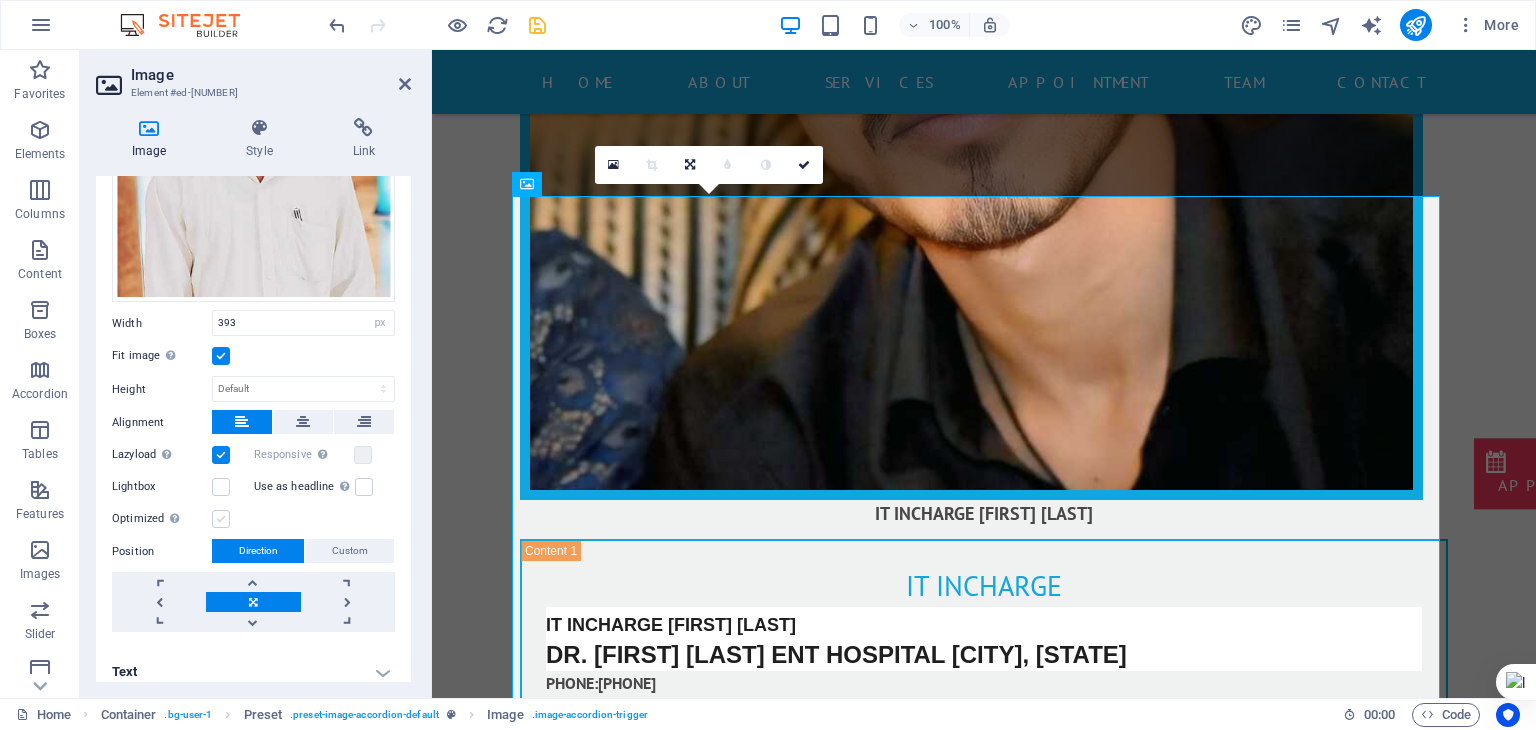 click on "Optimized Images are compressed to improve page speed." at bounding box center [0, 0] 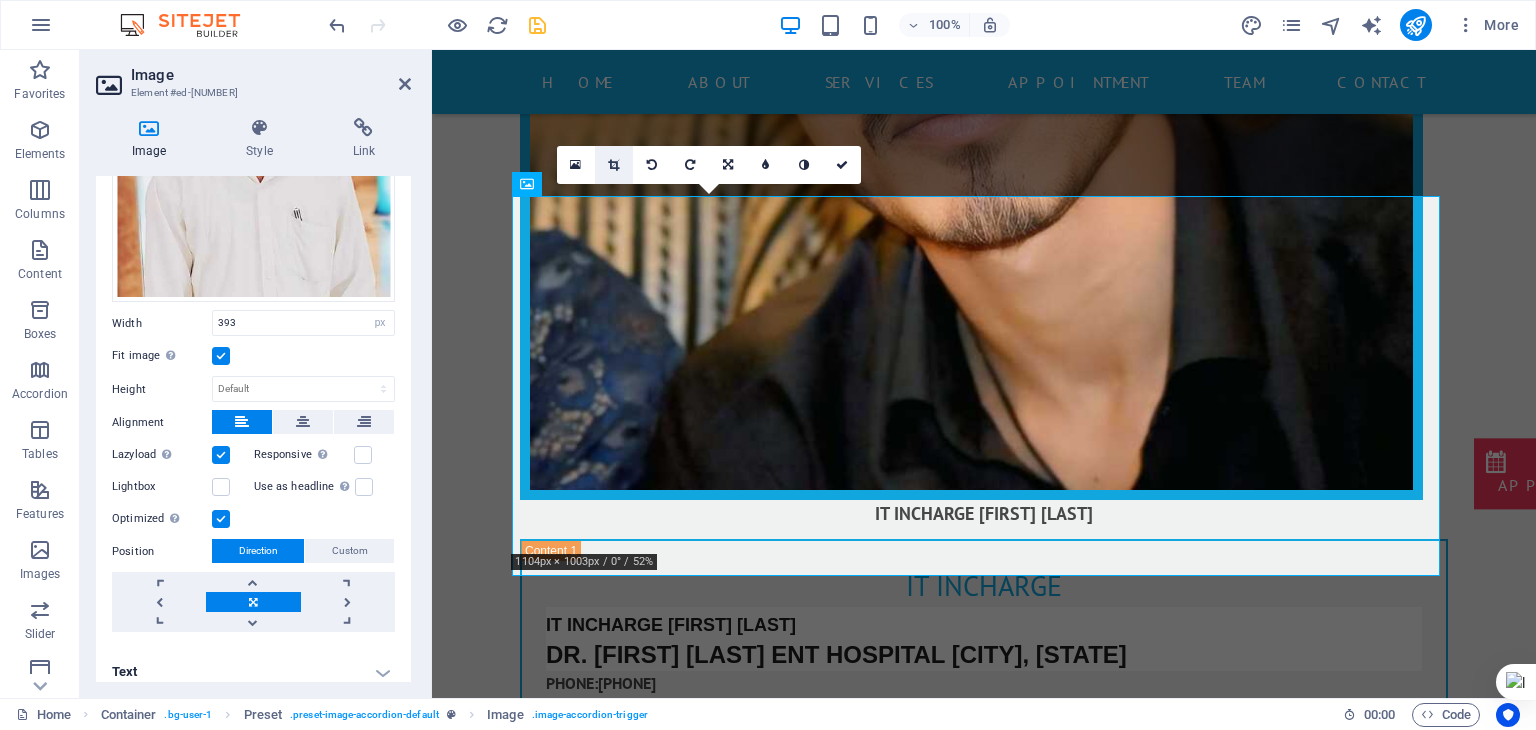 click at bounding box center [614, 165] 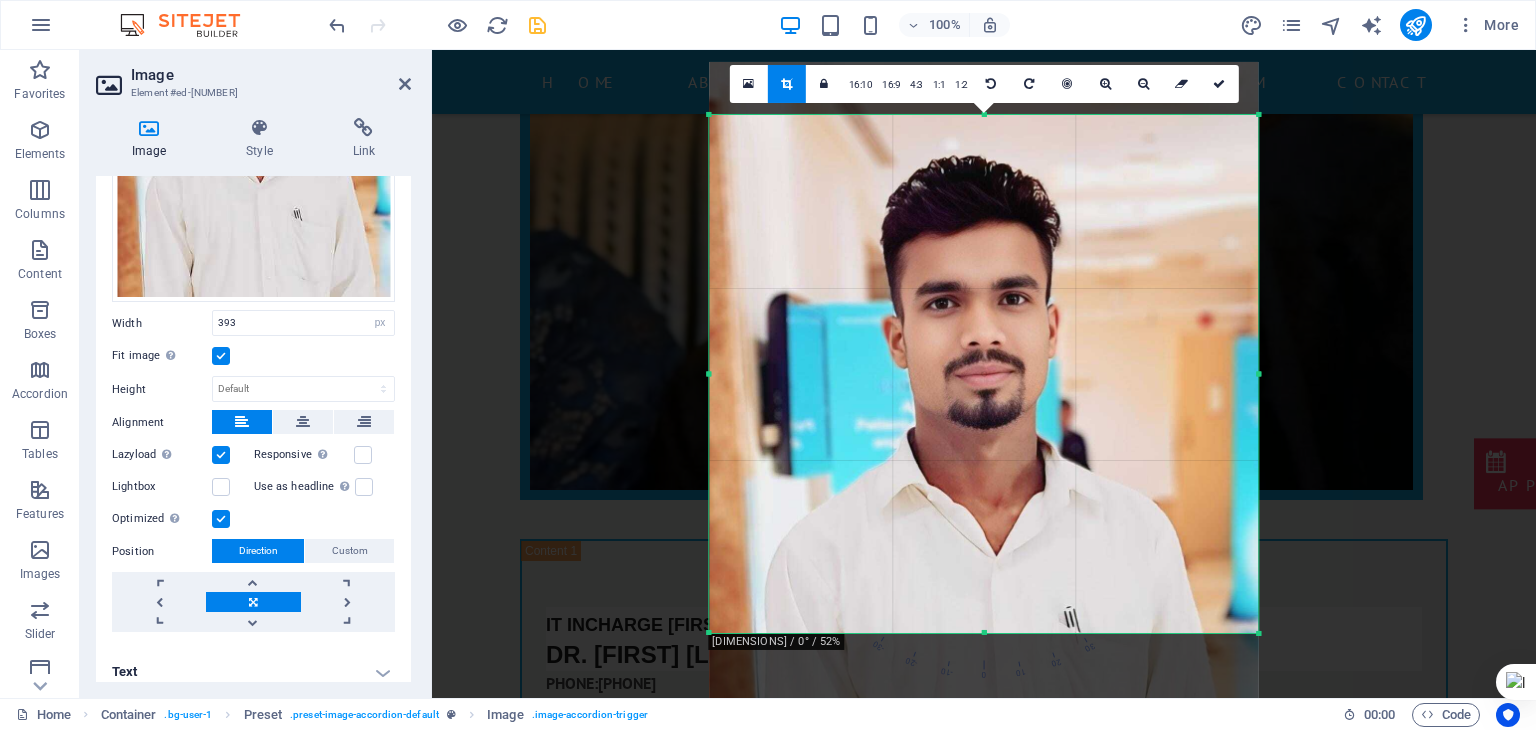 drag, startPoint x: 1265, startPoint y: 377, endPoint x: 1244, endPoint y: 381, distance: 21.377558 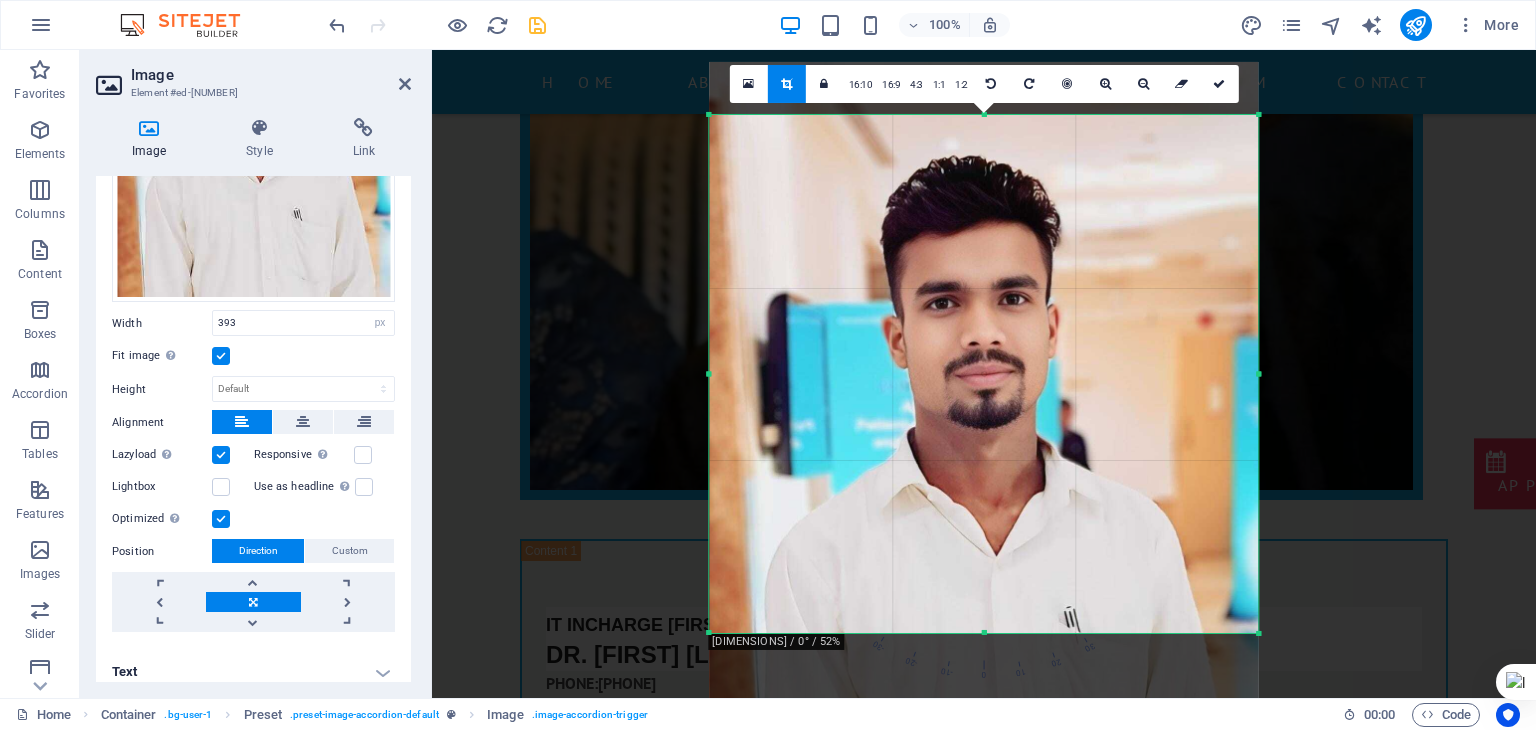 click on "180 170 160 150 140 130 120 110 100 90 80 70 60 50 40 30 20 10 0 -10 -20 -30 -40 -50 -60 -70 -80 -90 -100 -110 -120 -130 -140 -150 -160 -170 1104px × 1040px / 0° / 52% 16:10 16:9 4:3 1:1 1:2 0" at bounding box center (983, 374) 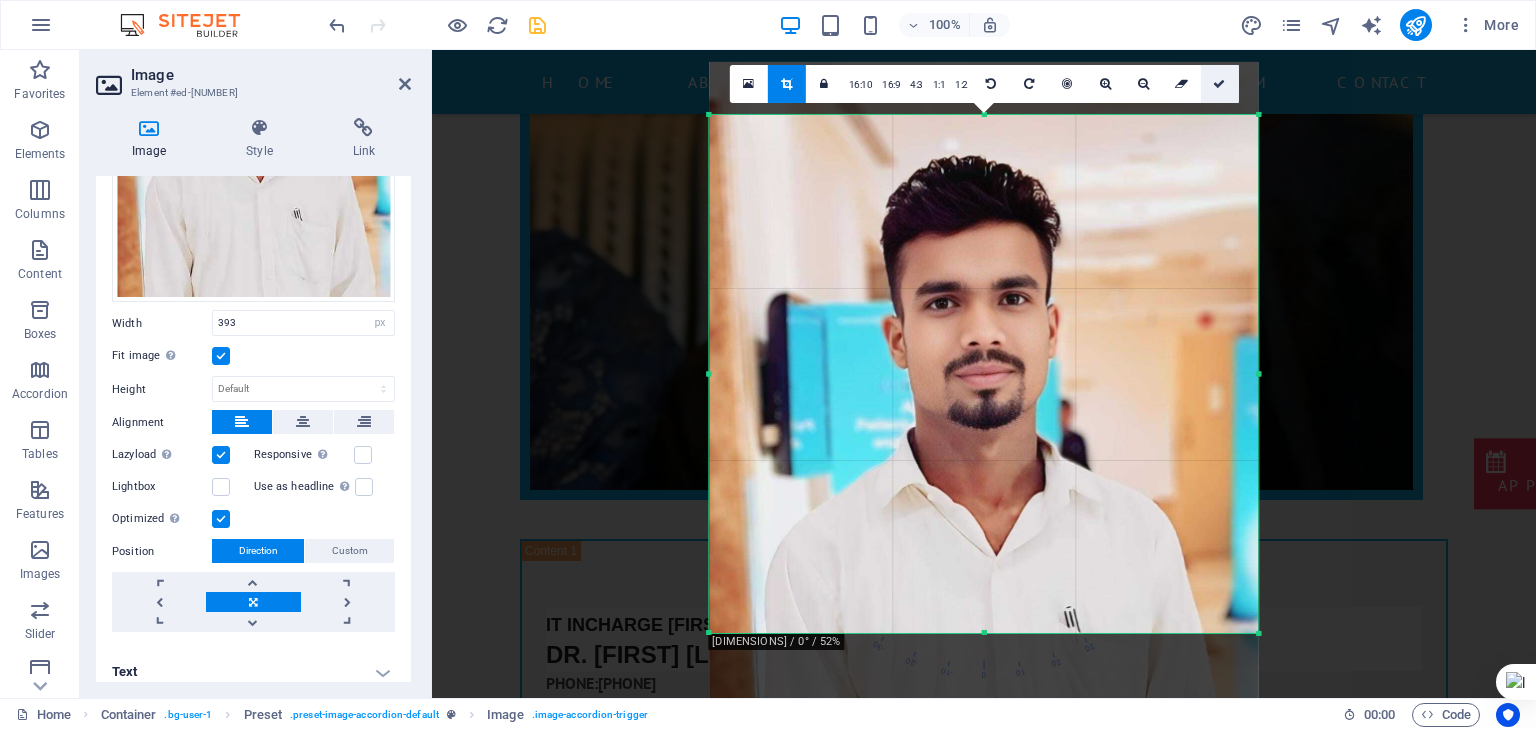 click at bounding box center [1219, 84] 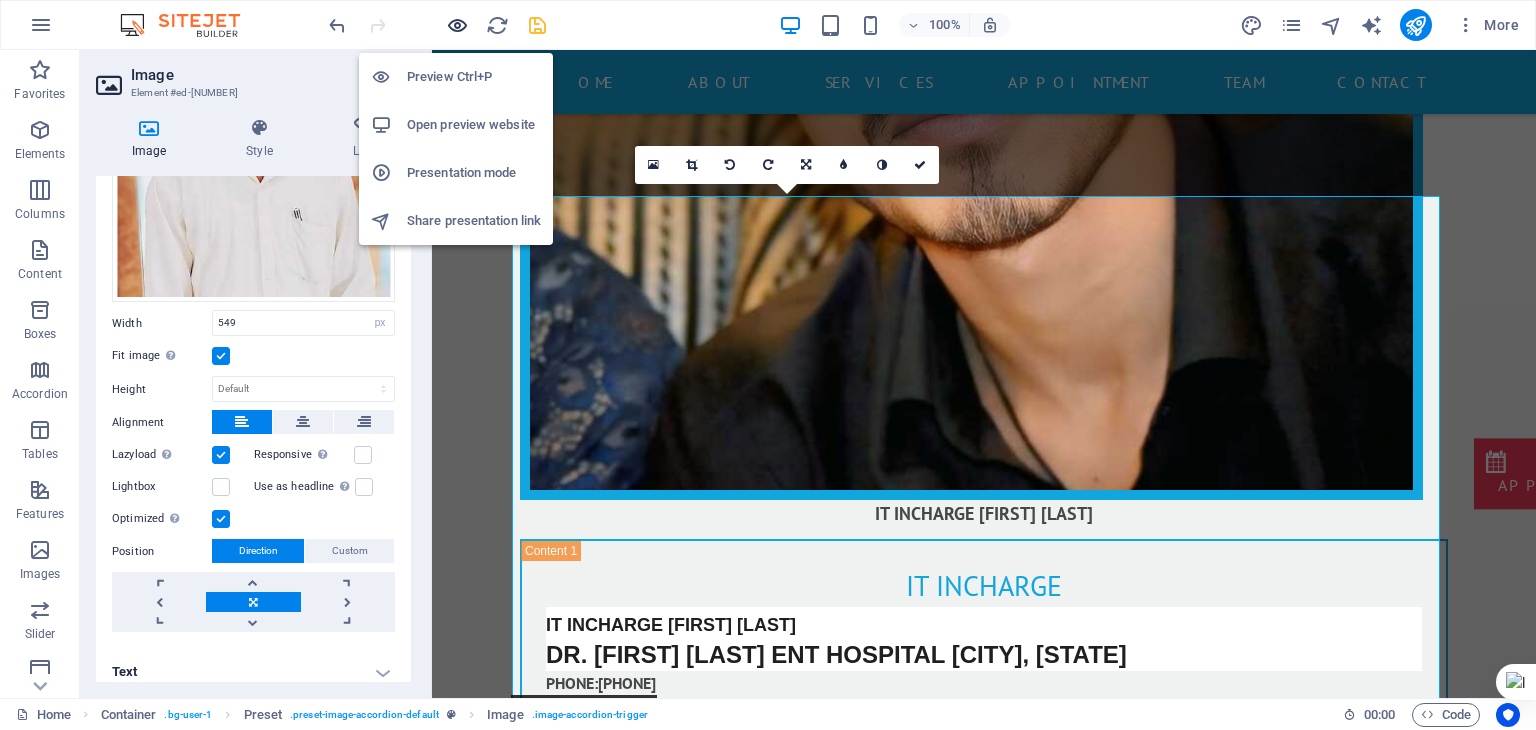 click at bounding box center [457, 25] 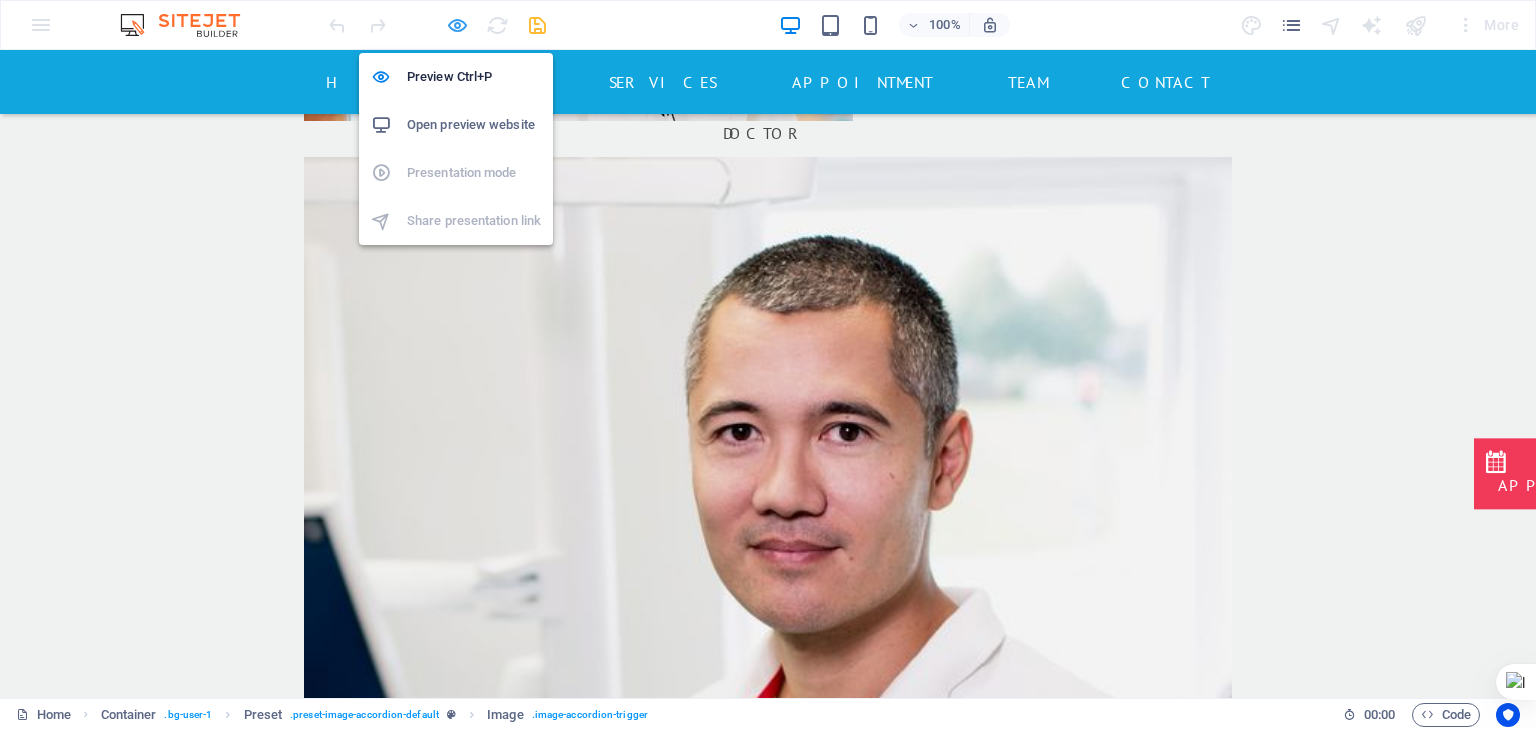 scroll, scrollTop: 4384, scrollLeft: 0, axis: vertical 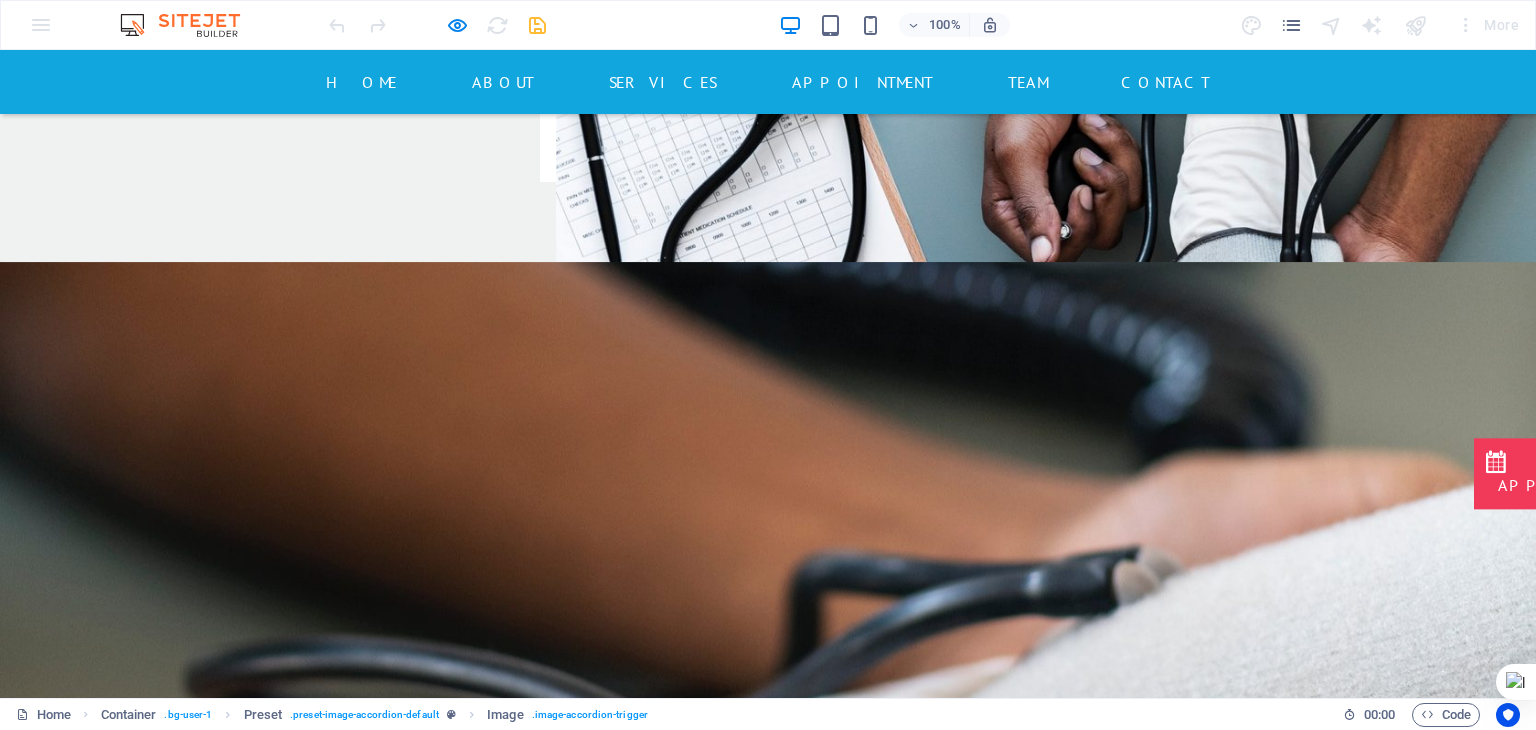 click at bounding box center (578, 11476) 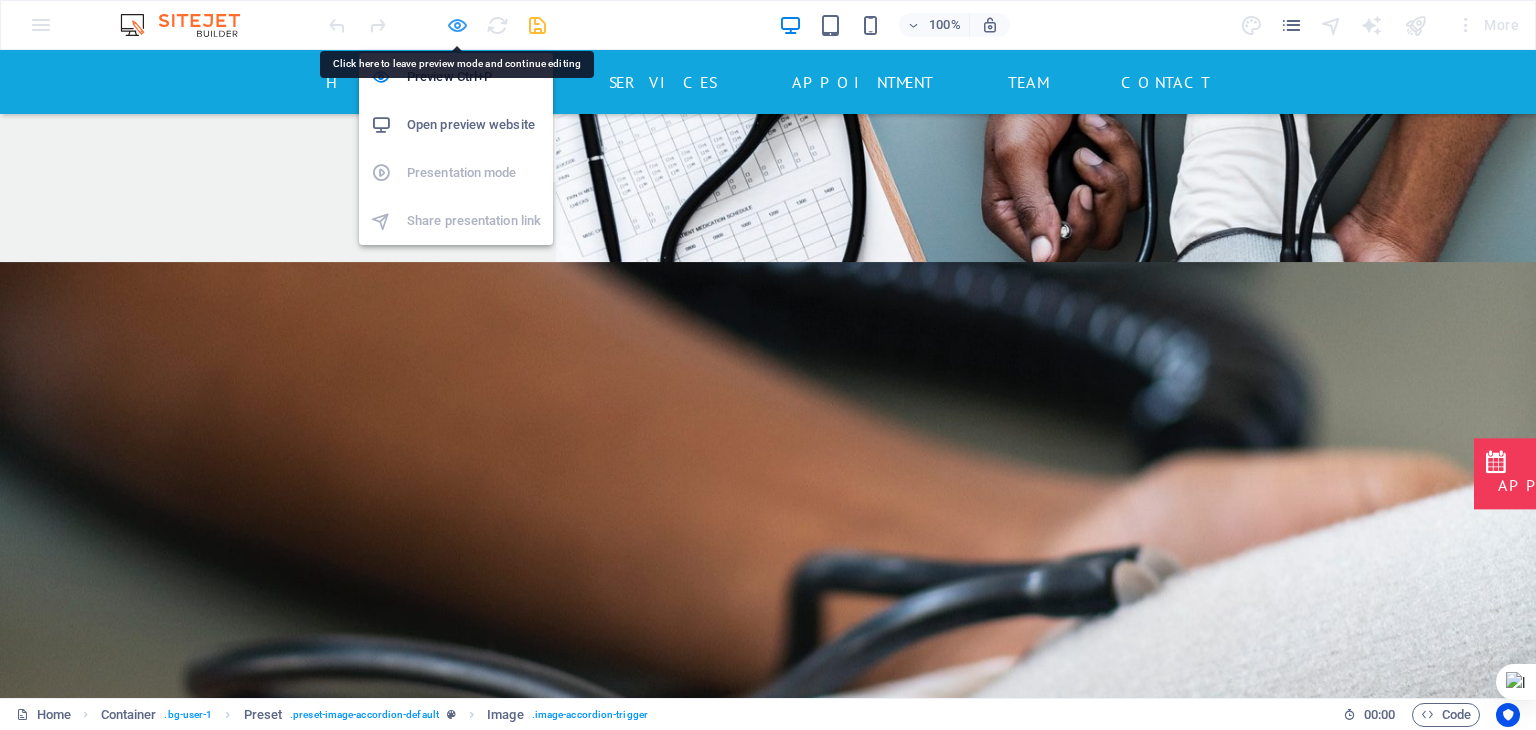 click at bounding box center [457, 25] 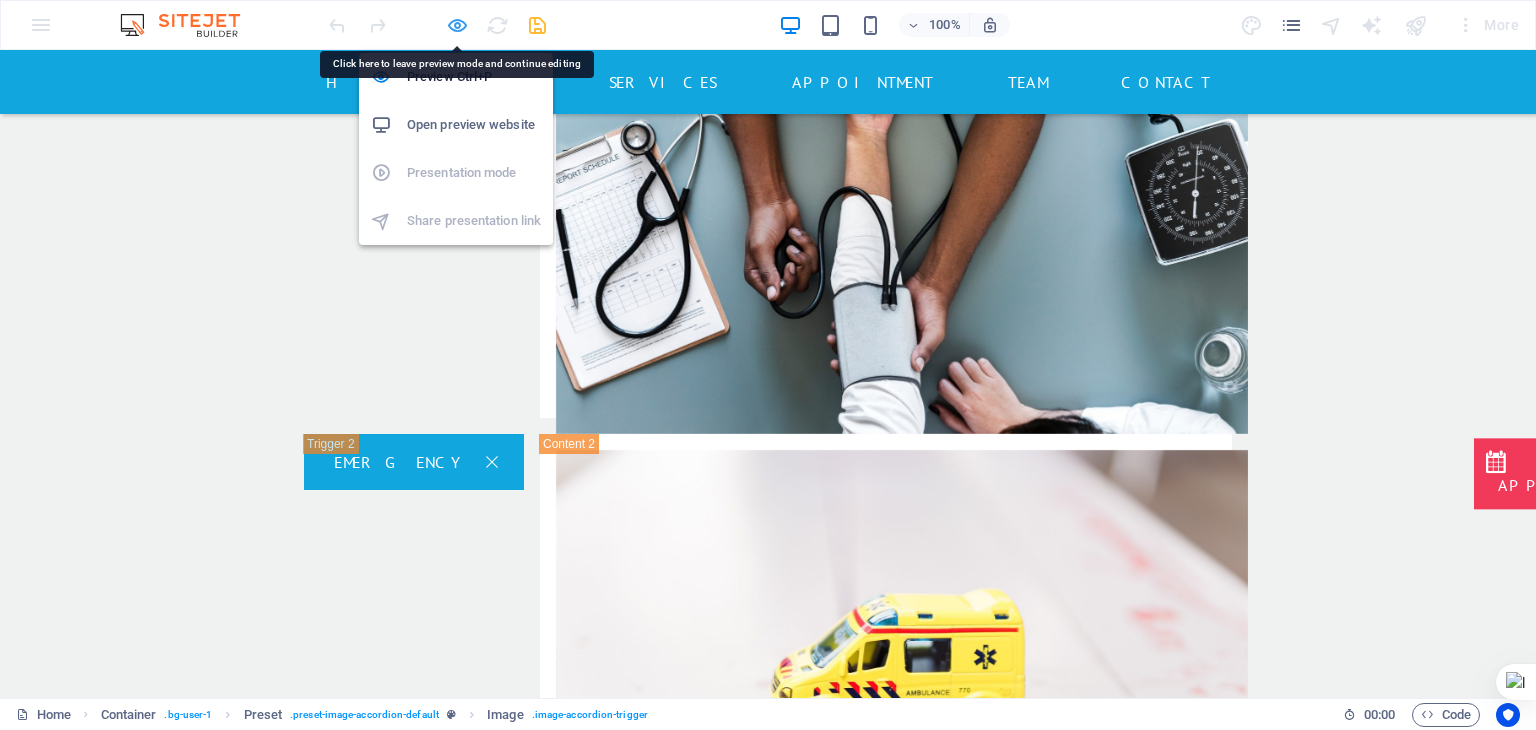select on "px" 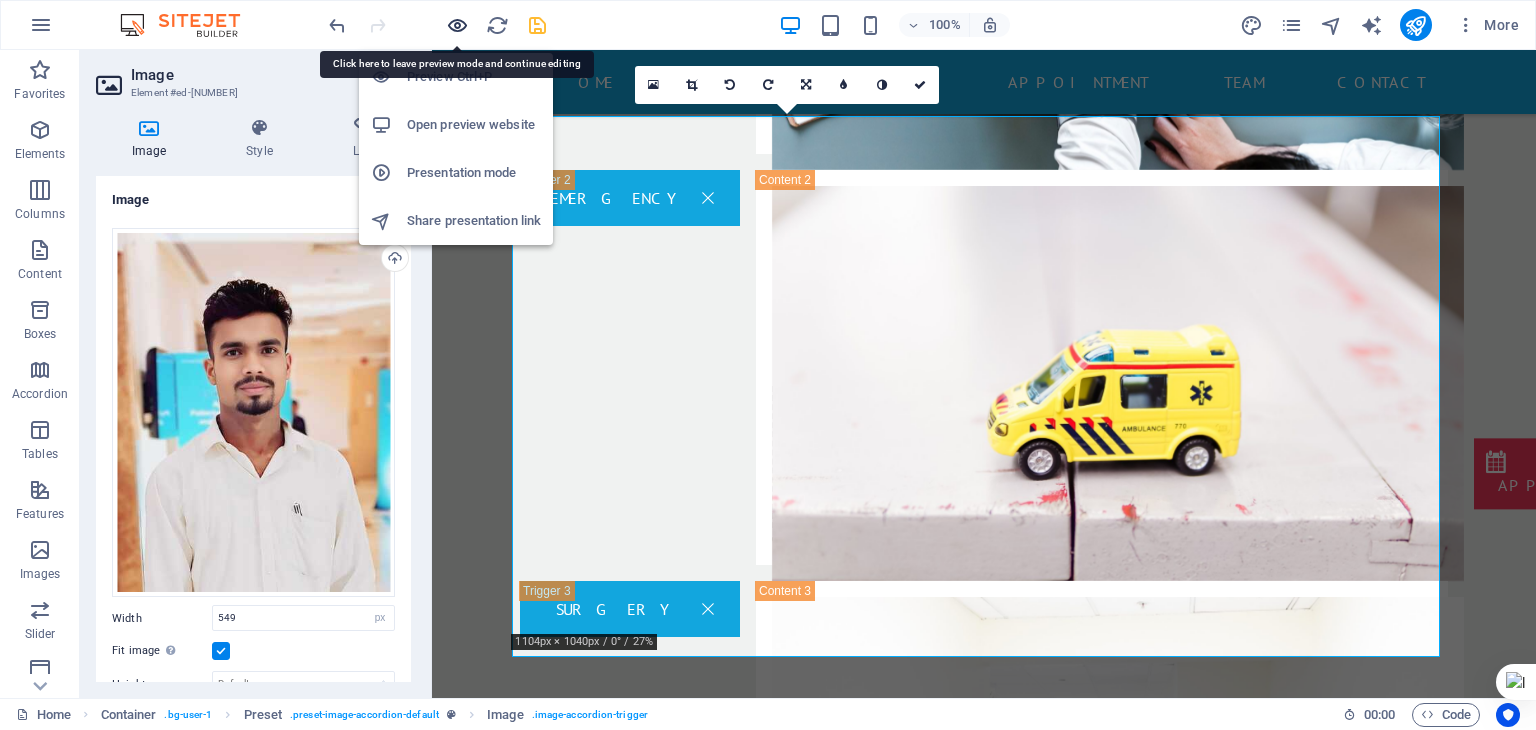 scroll, scrollTop: 16079, scrollLeft: 0, axis: vertical 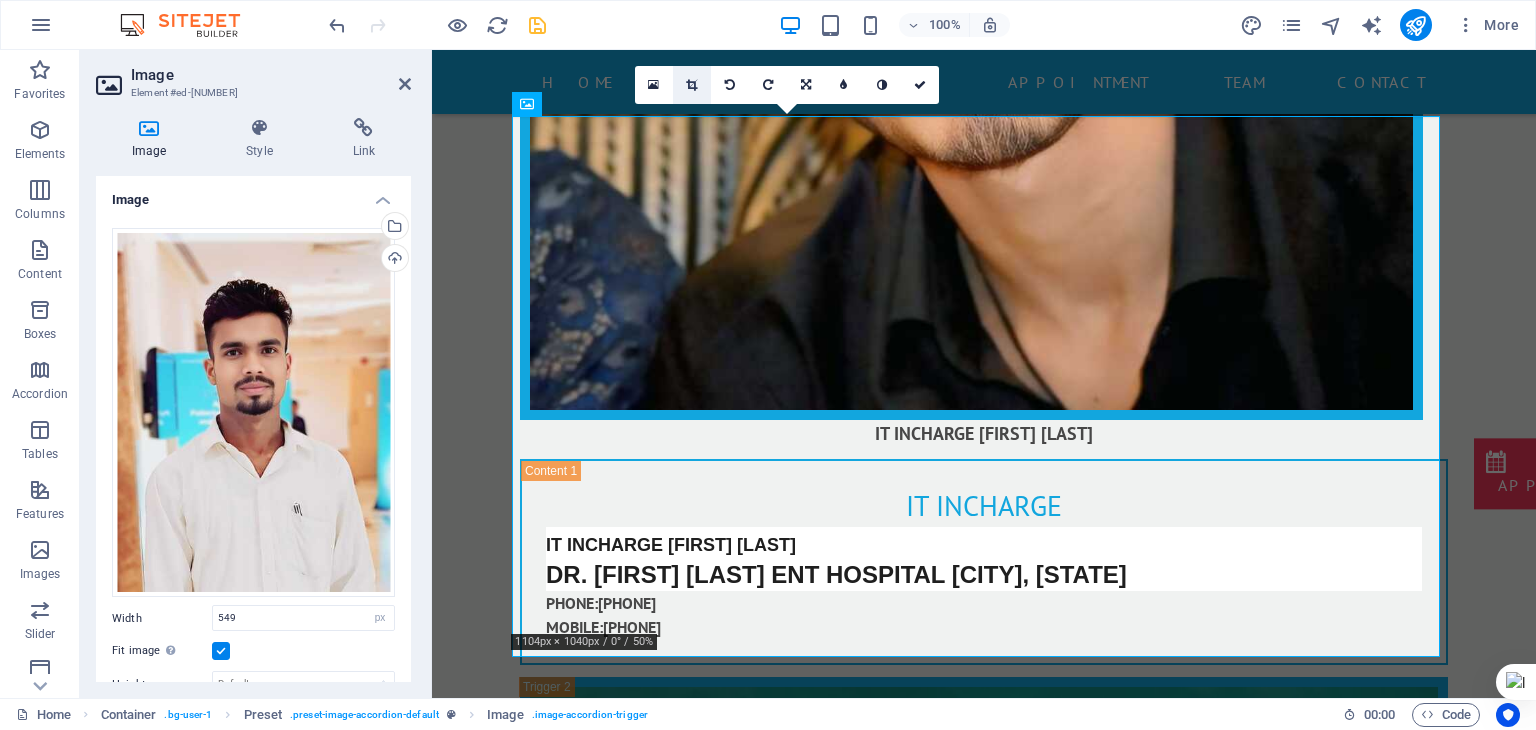 click at bounding box center (692, 85) 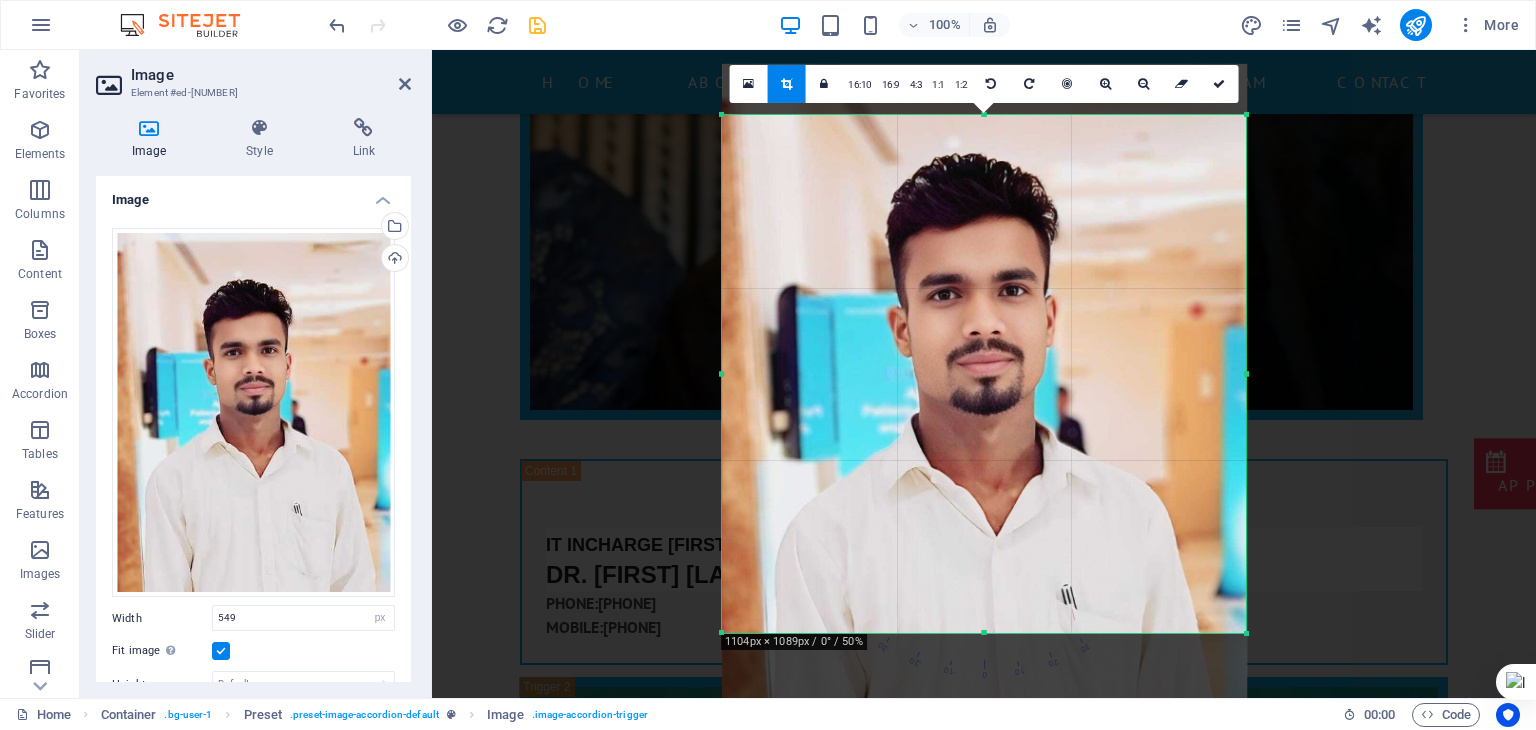 drag, startPoint x: 1260, startPoint y: 380, endPoint x: 1235, endPoint y: 384, distance: 25.317978 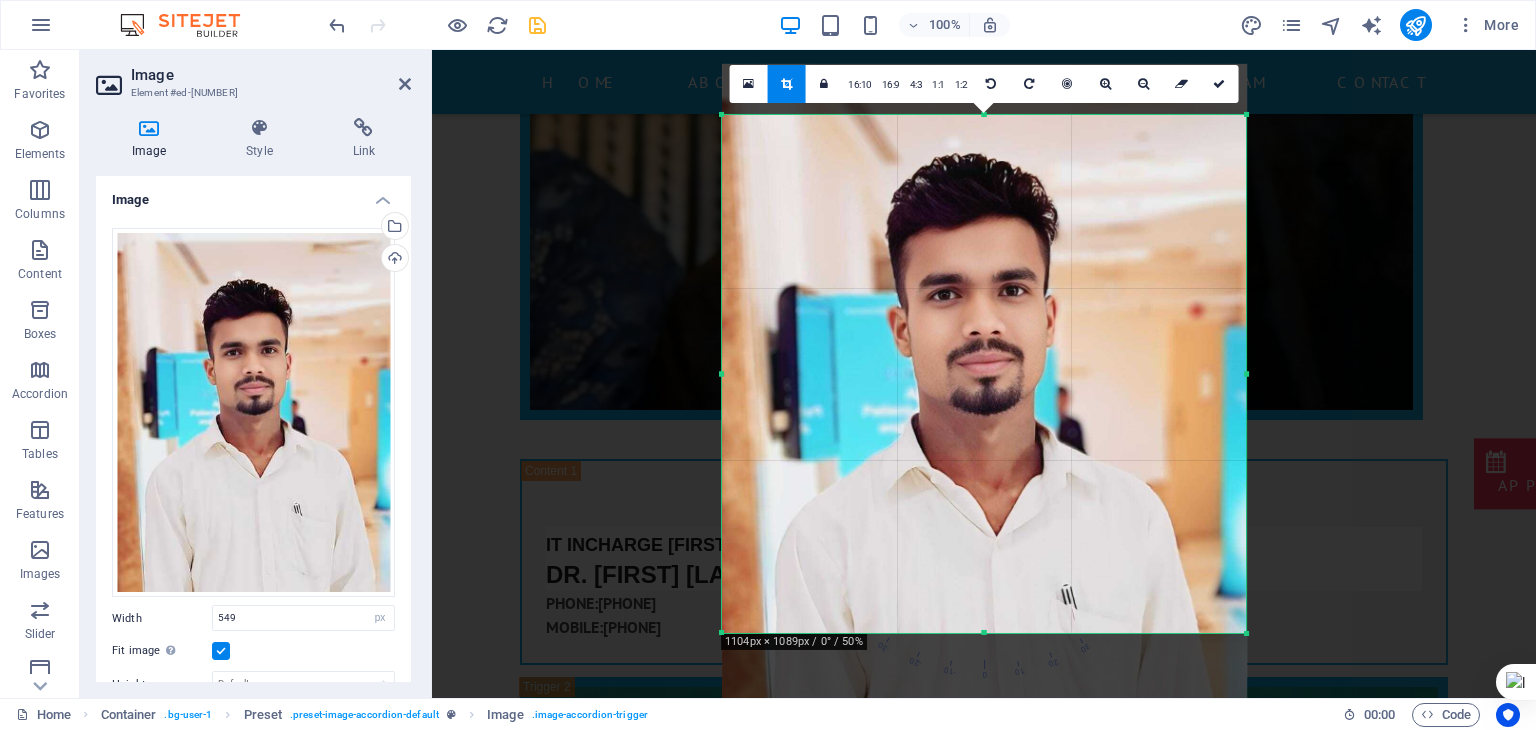 click on "180 170 160 150 140 130 120 110 100 90 80 70 60 50 40 30 20 10 0 -10 -20 -30 -40 -50 -60 -70 -80 -90 -100 -110 -120 -130 -140 -150 -160 -170 [DIMENSIONS] / 0° / 50% 16:10 16:9 4:3 1:1 1:2 0" at bounding box center [984, 374] 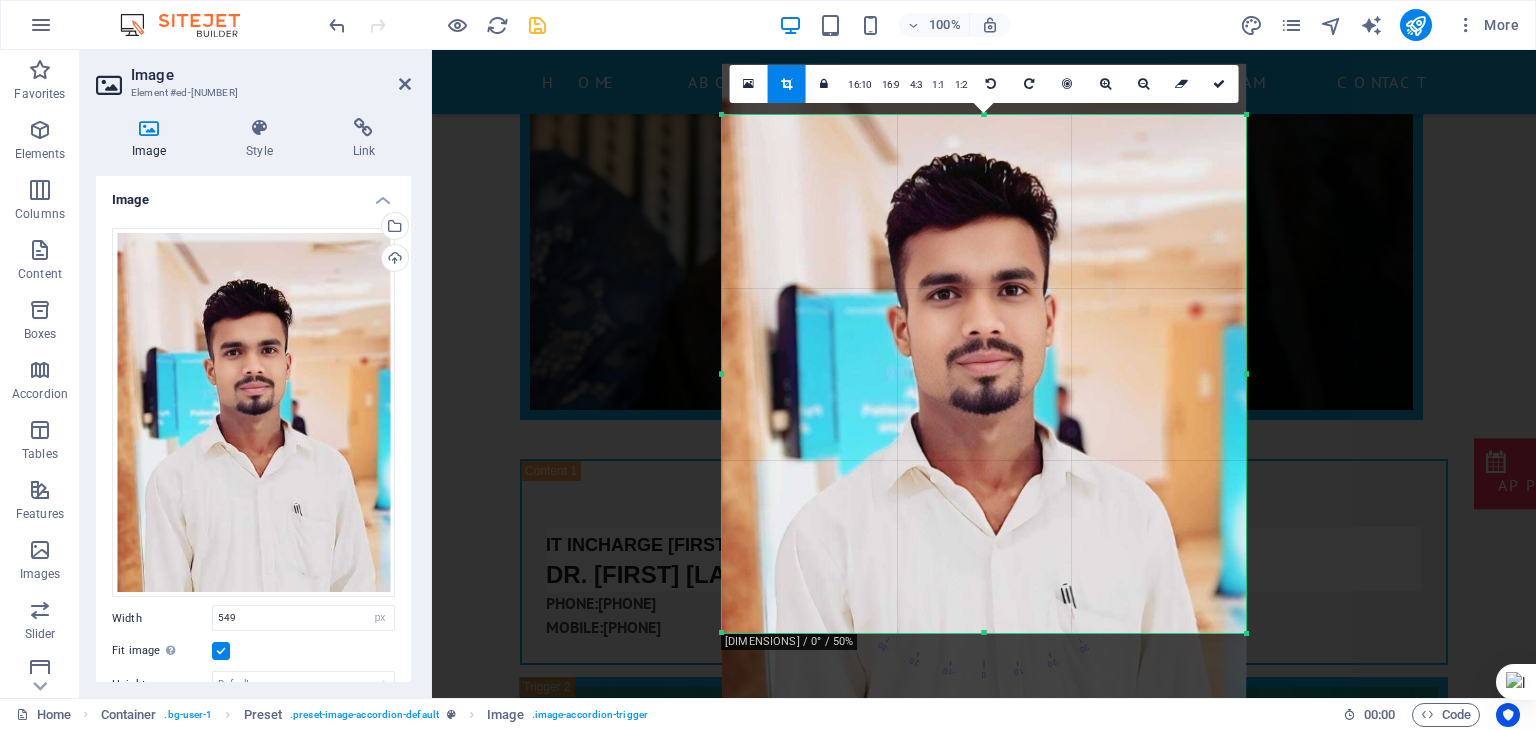 click at bounding box center (984, 8122) 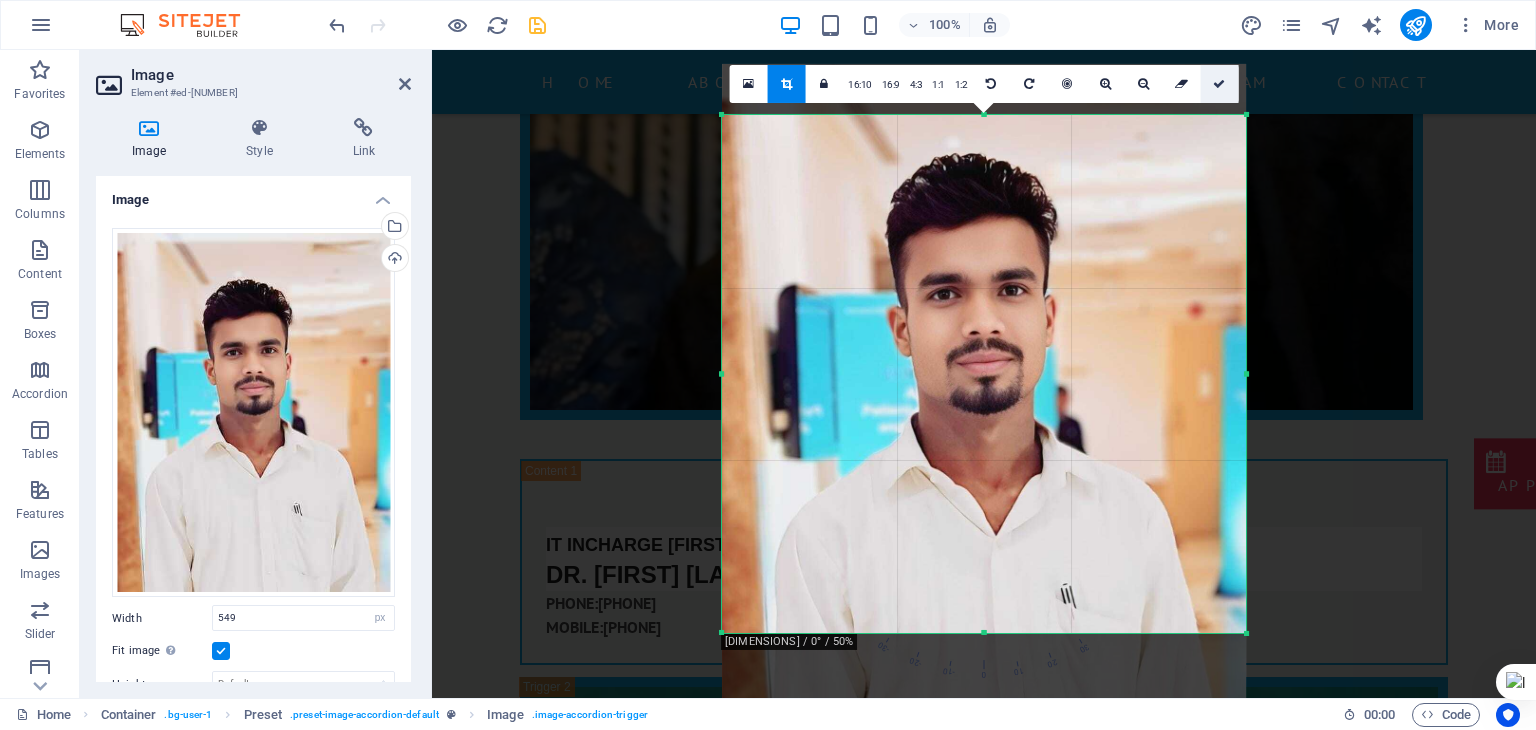 click at bounding box center [1219, 84] 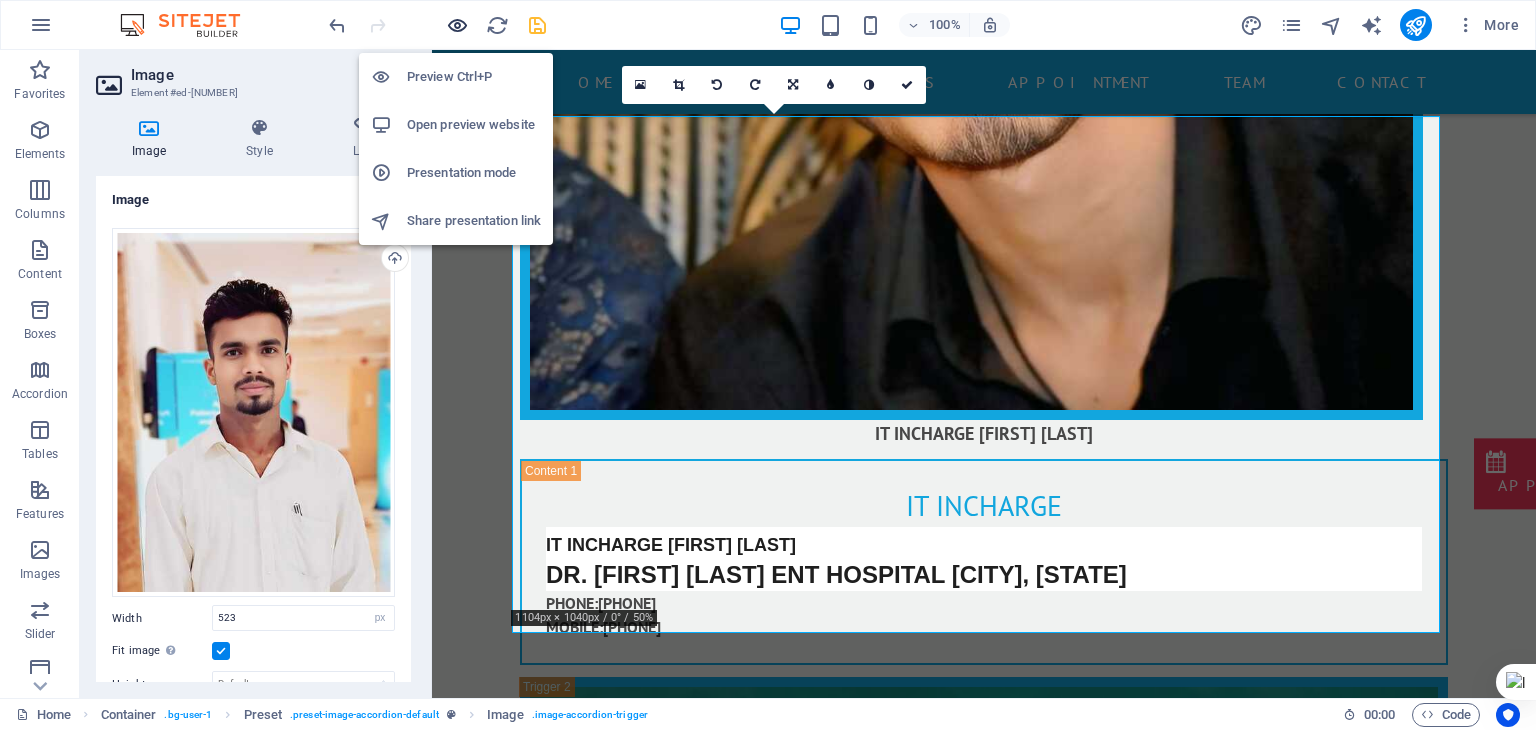 click at bounding box center [457, 25] 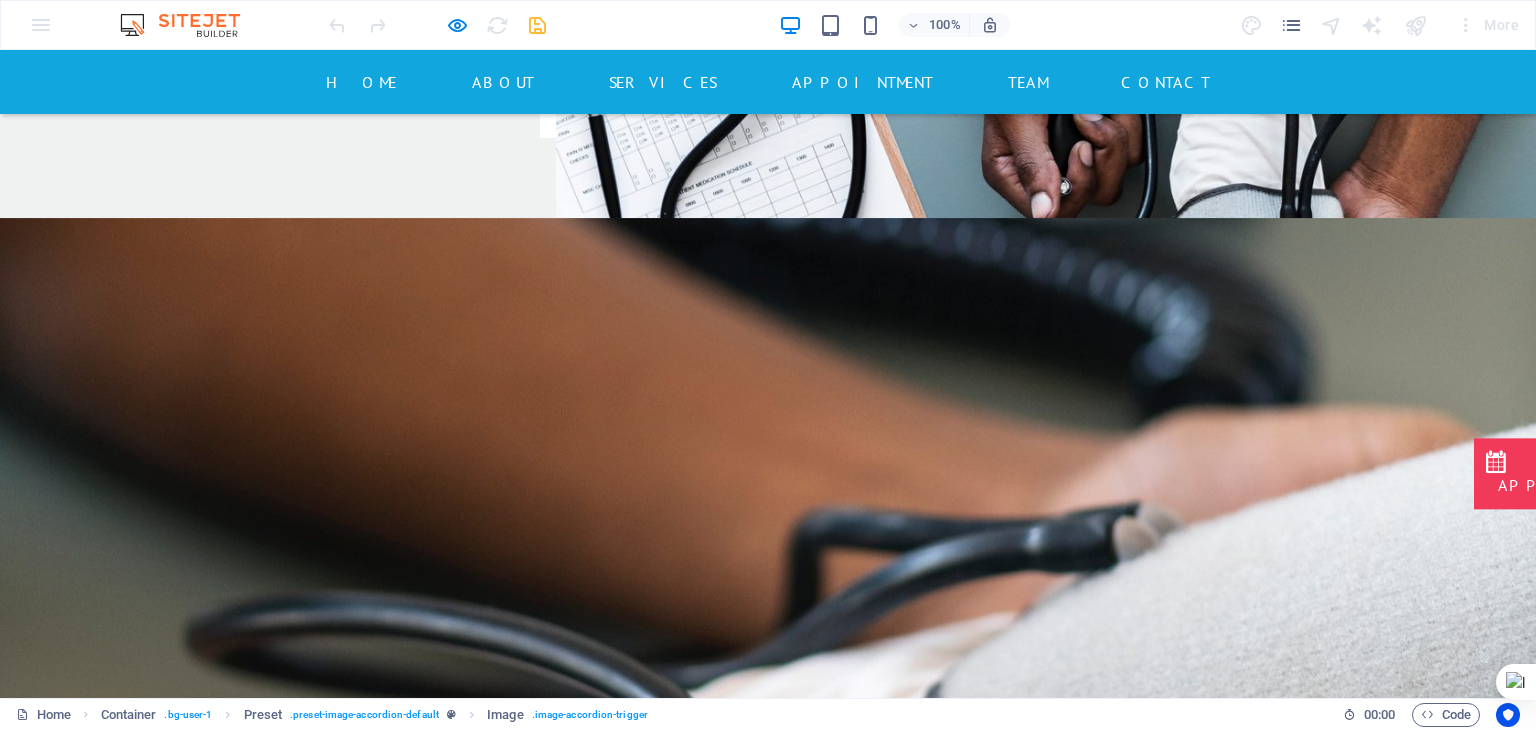 scroll, scrollTop: 4425, scrollLeft: 0, axis: vertical 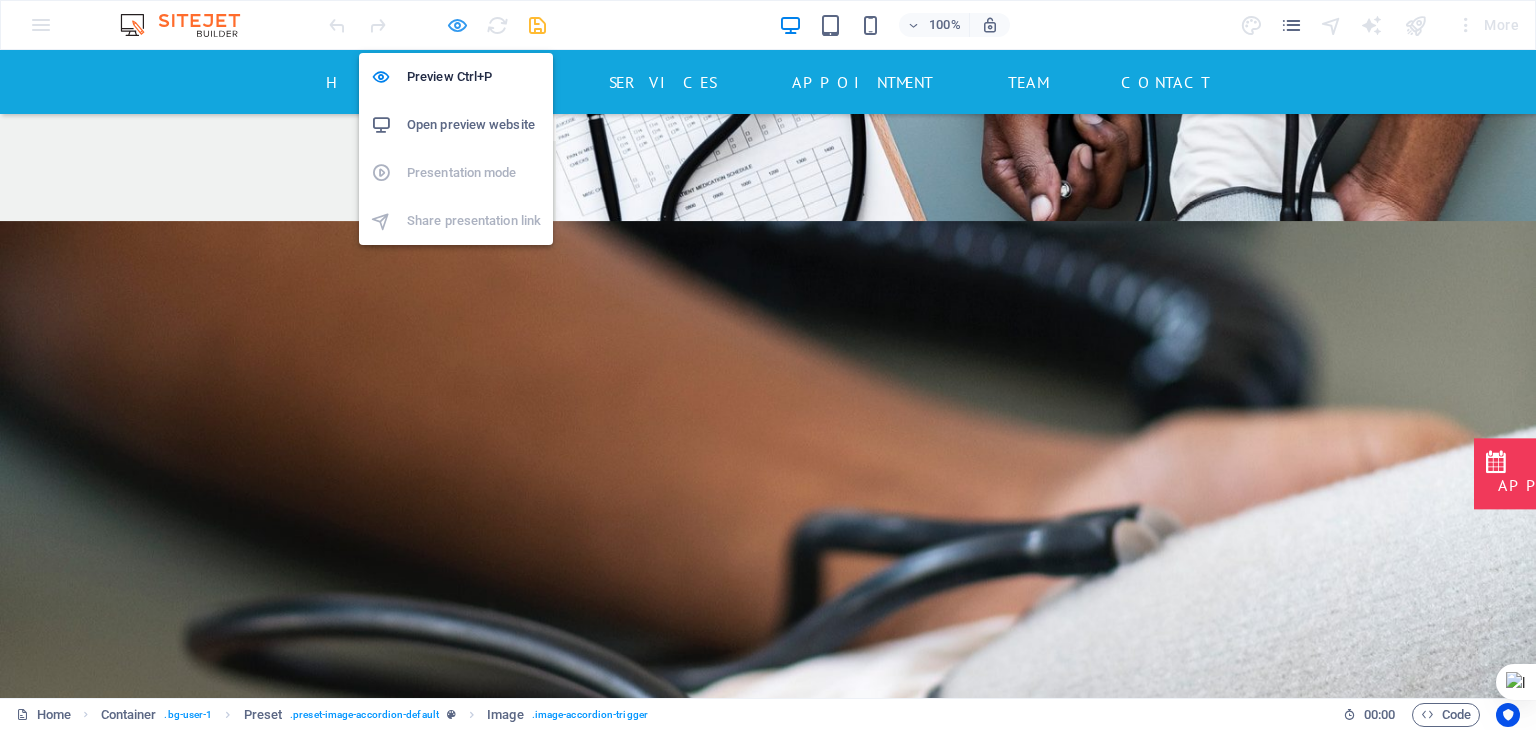 click at bounding box center (457, 25) 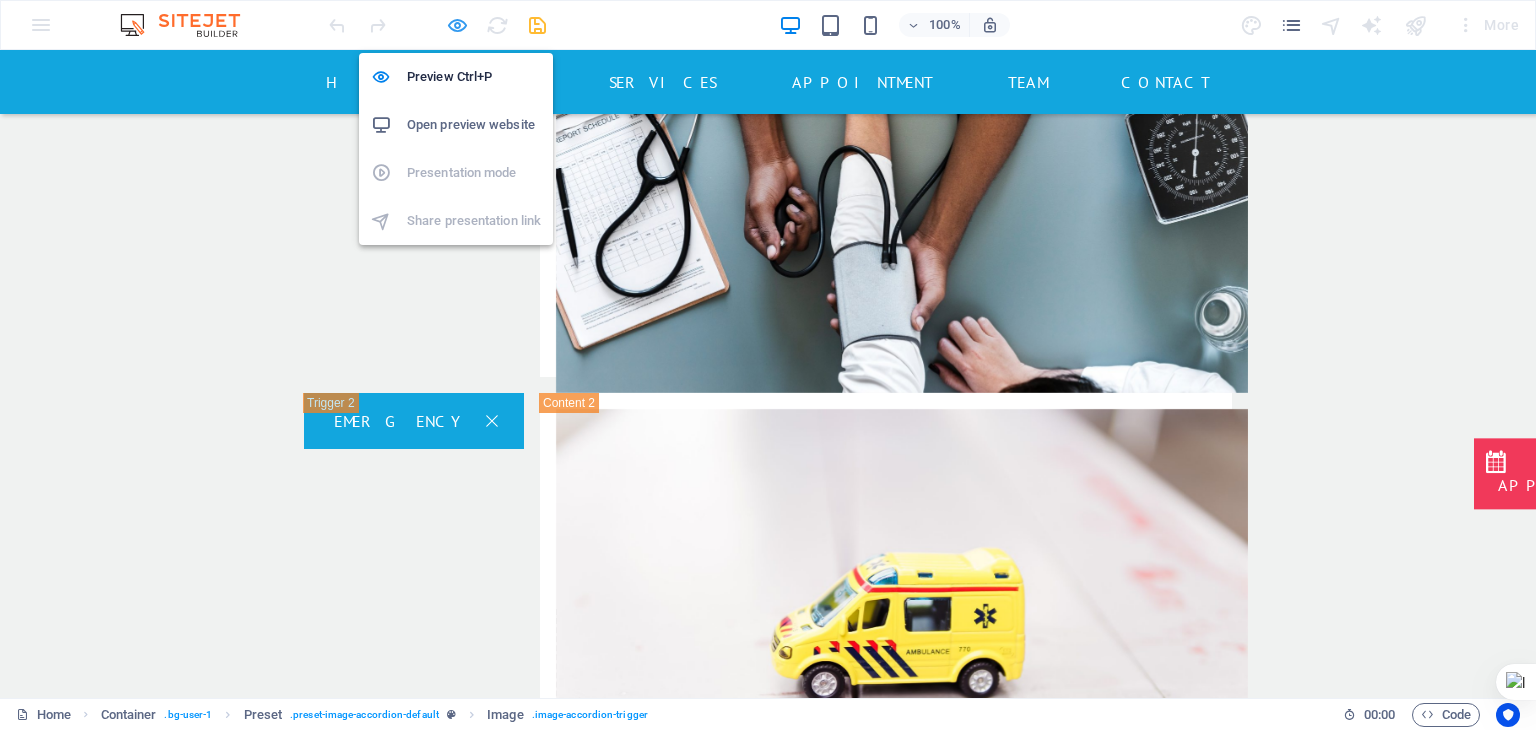 select on "px" 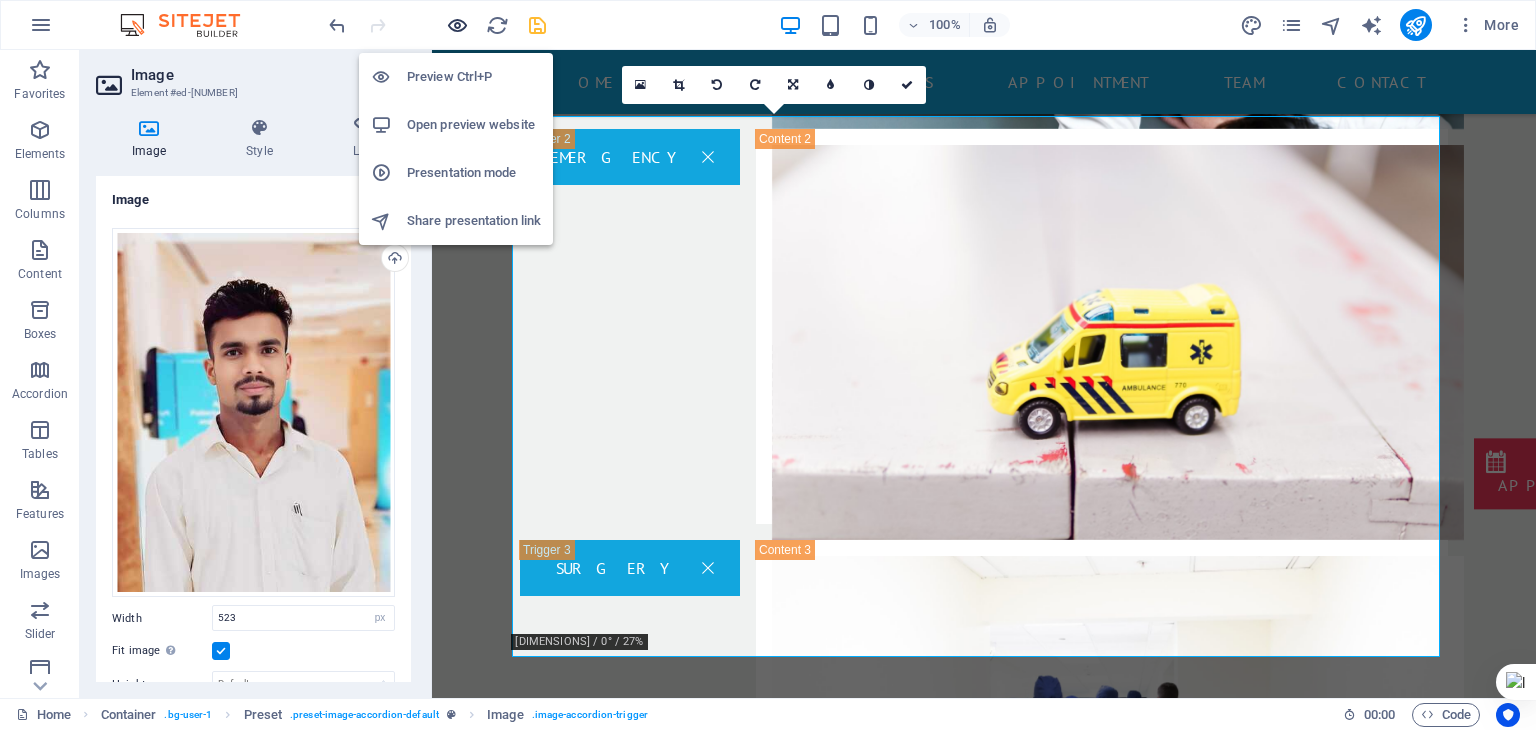 scroll, scrollTop: 16079, scrollLeft: 0, axis: vertical 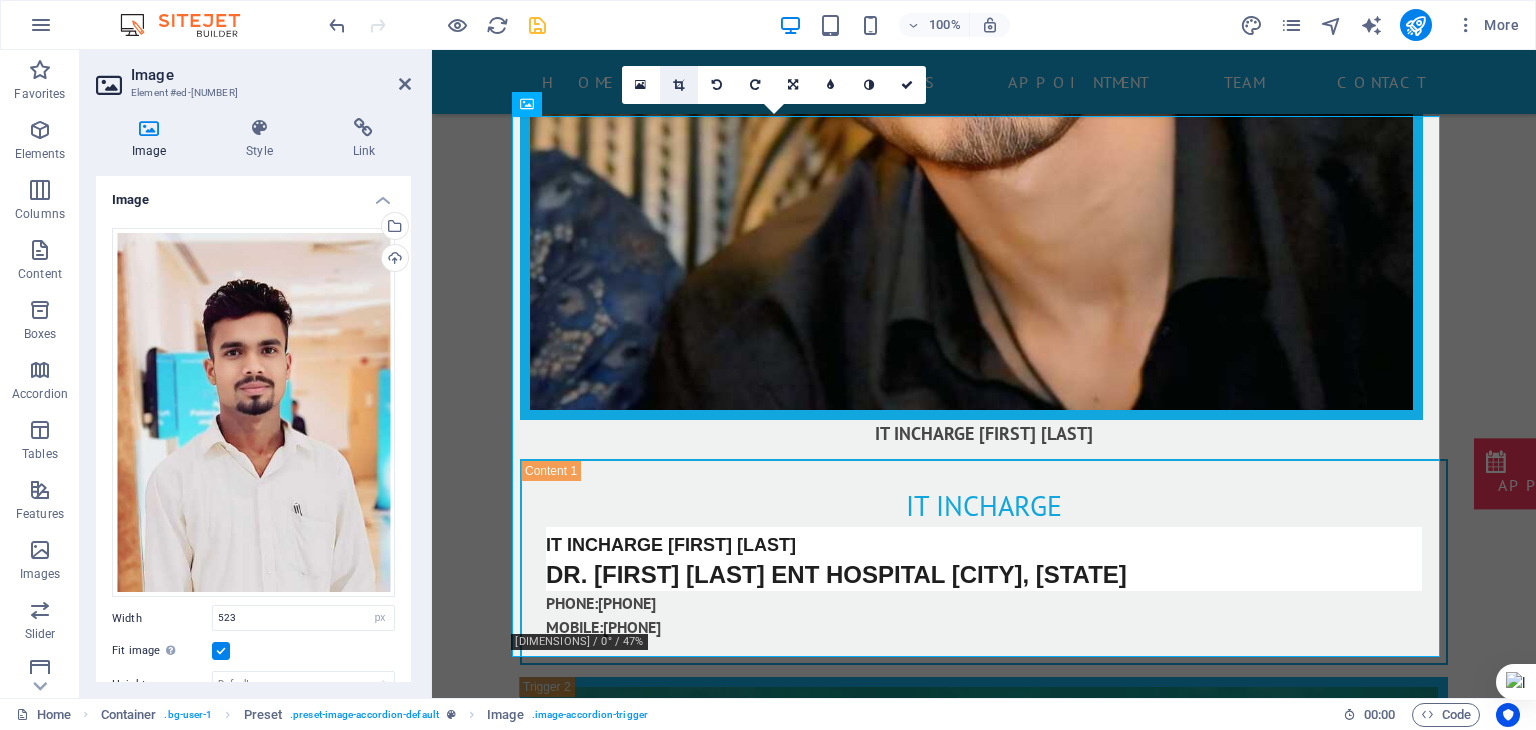 click at bounding box center (679, 85) 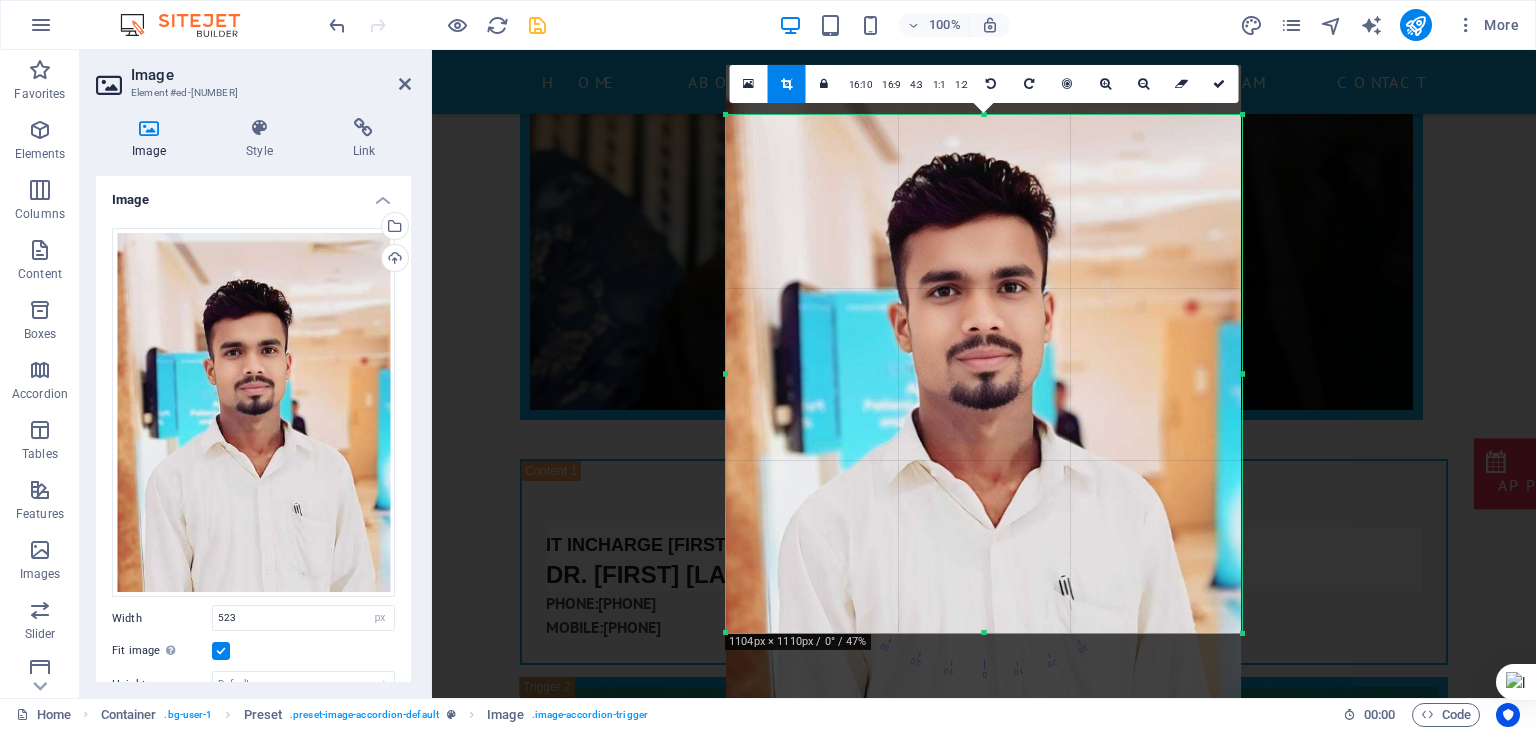 click at bounding box center (1242, 374) 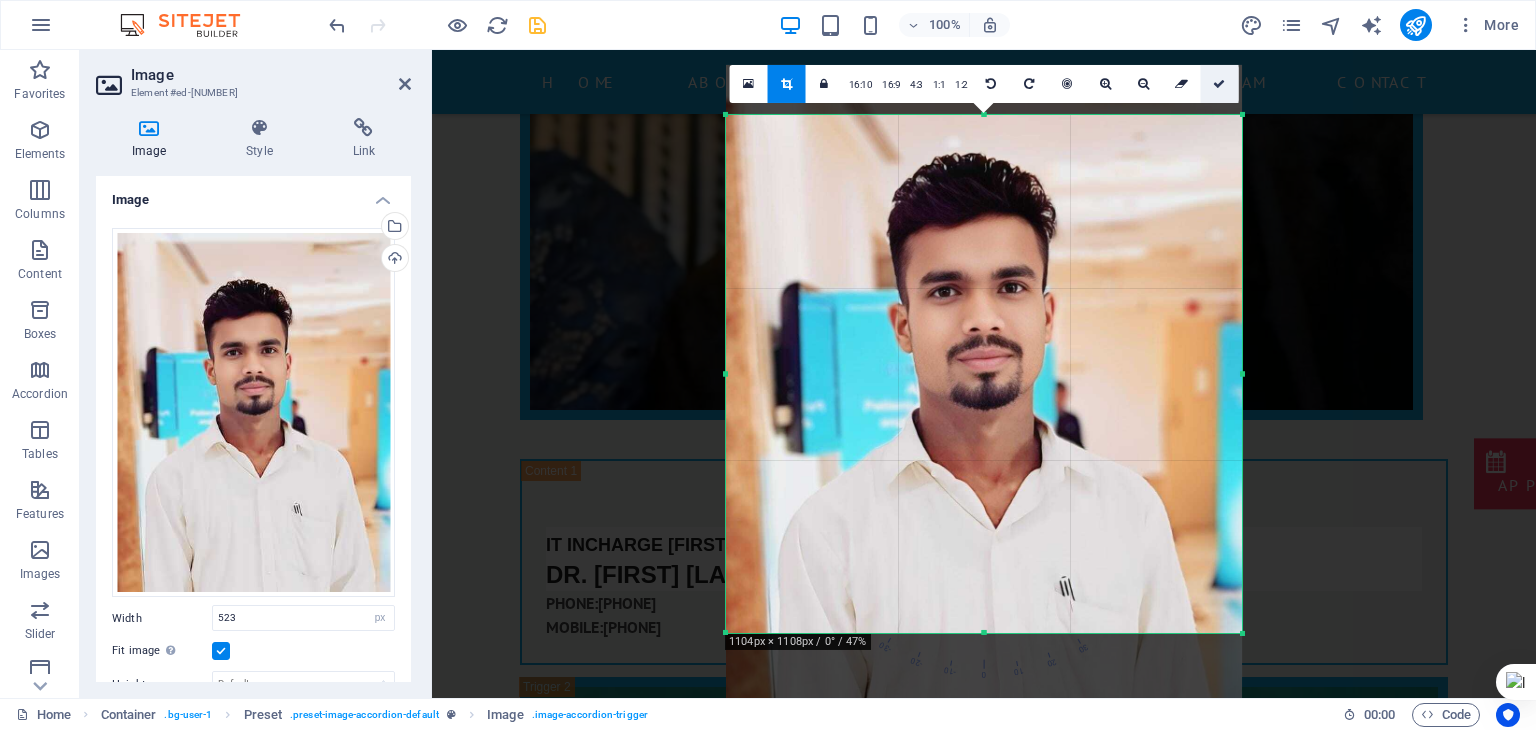 click at bounding box center (1219, 84) 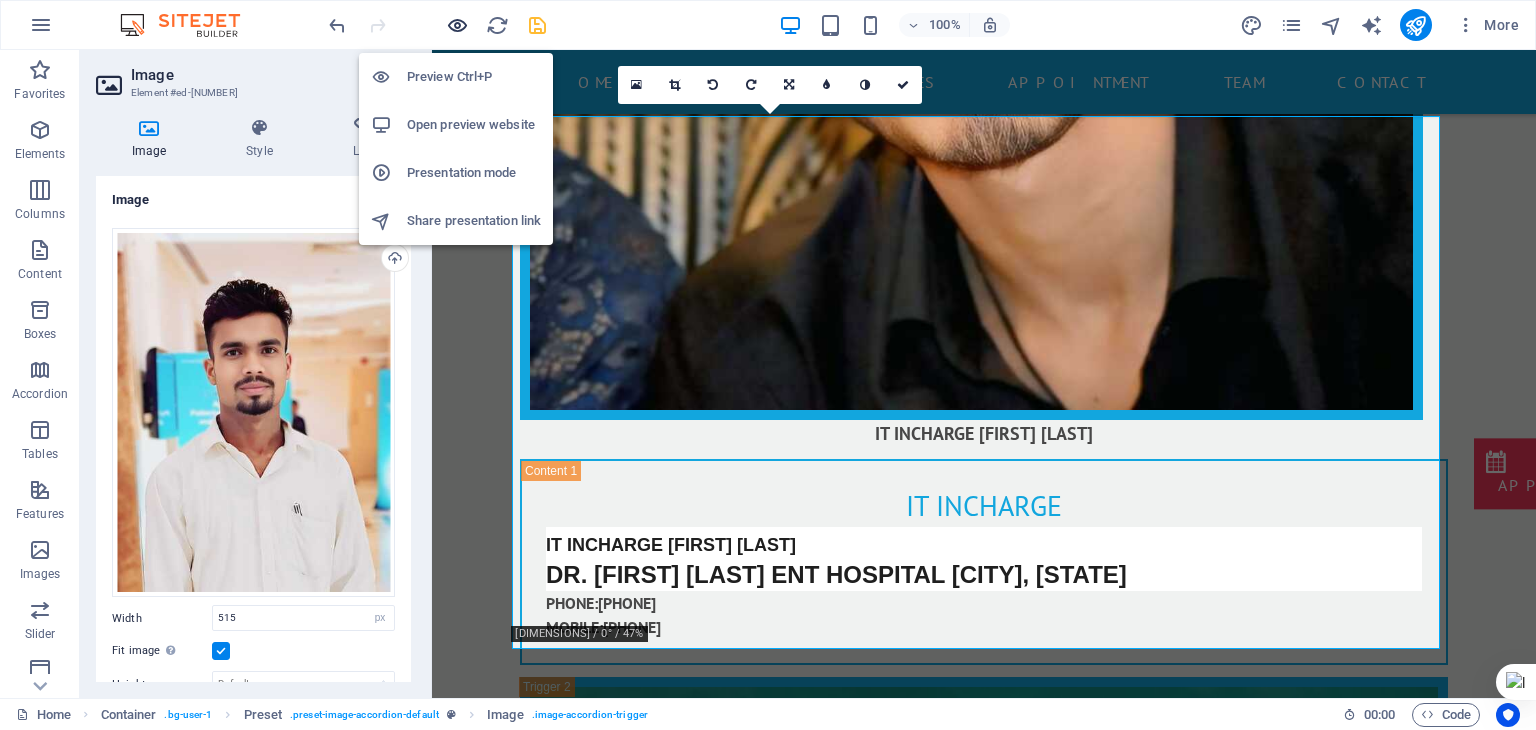click at bounding box center [457, 25] 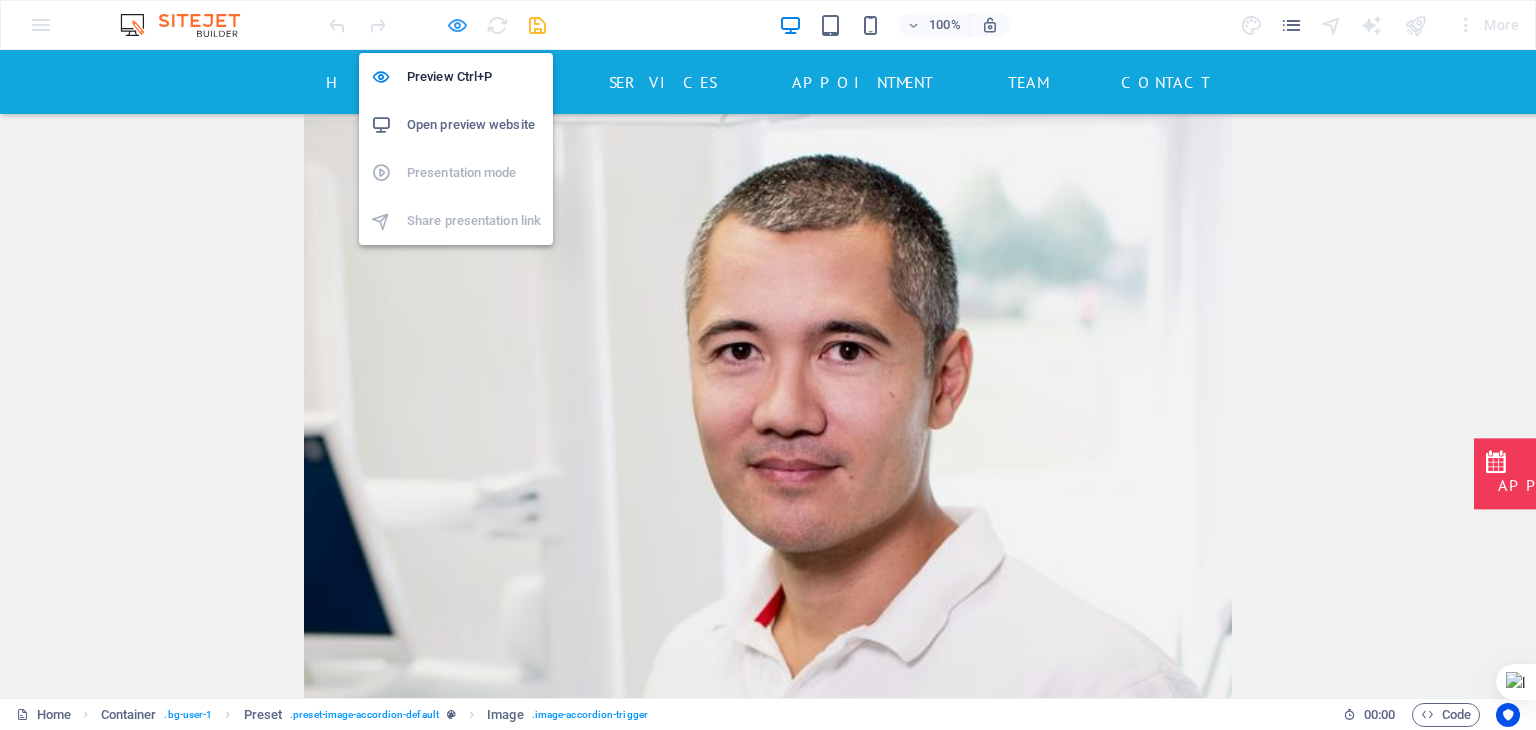 scroll, scrollTop: 4504, scrollLeft: 0, axis: vertical 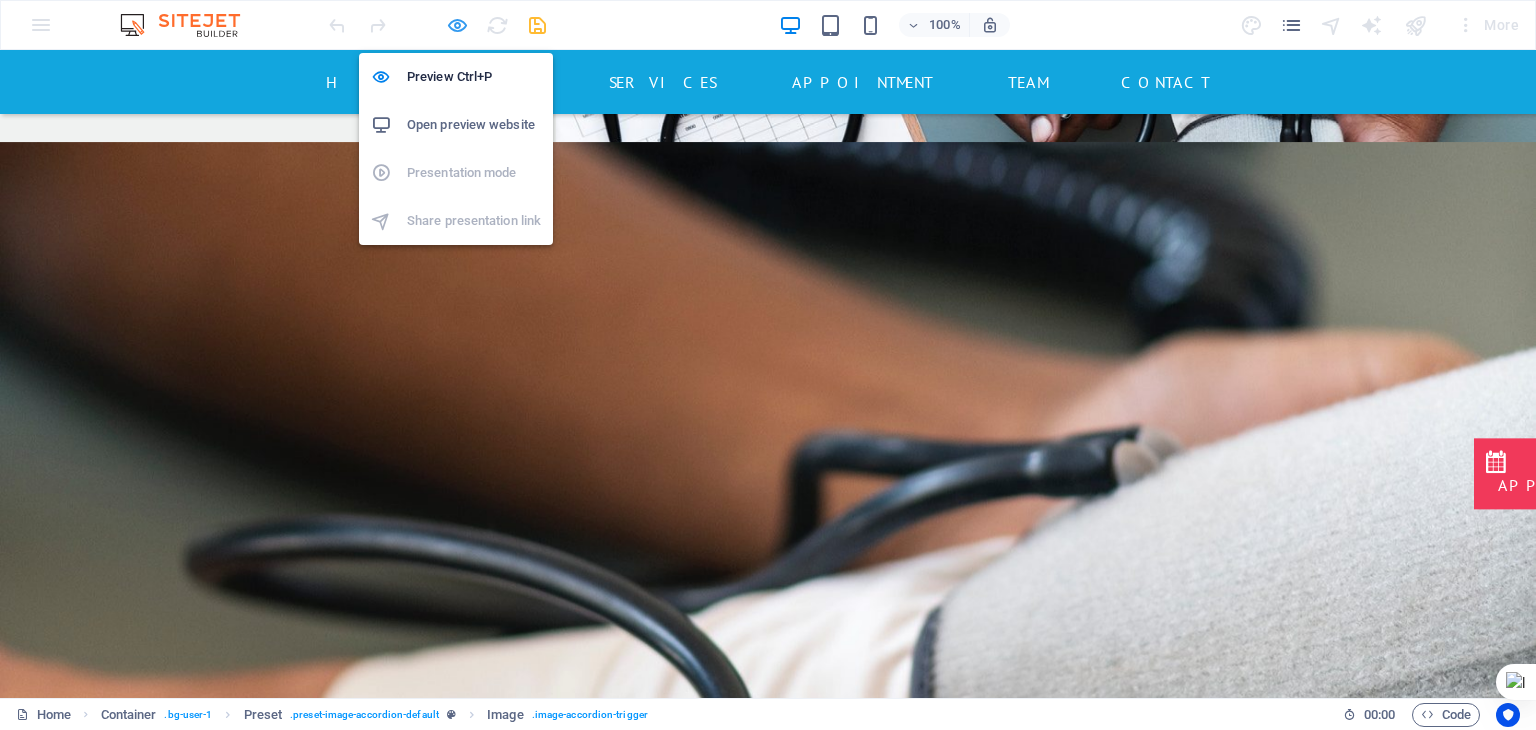 click at bounding box center [457, 25] 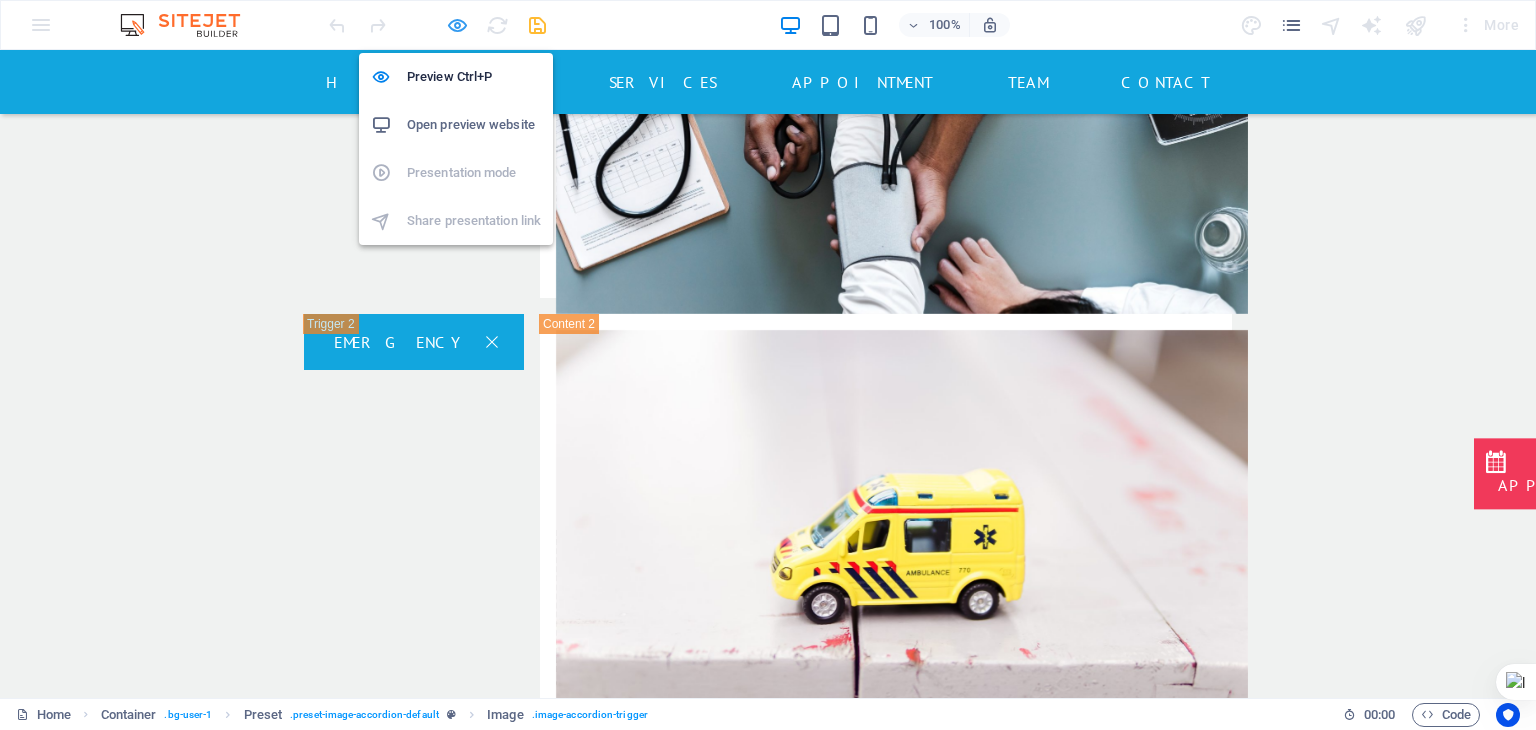 select on "px" 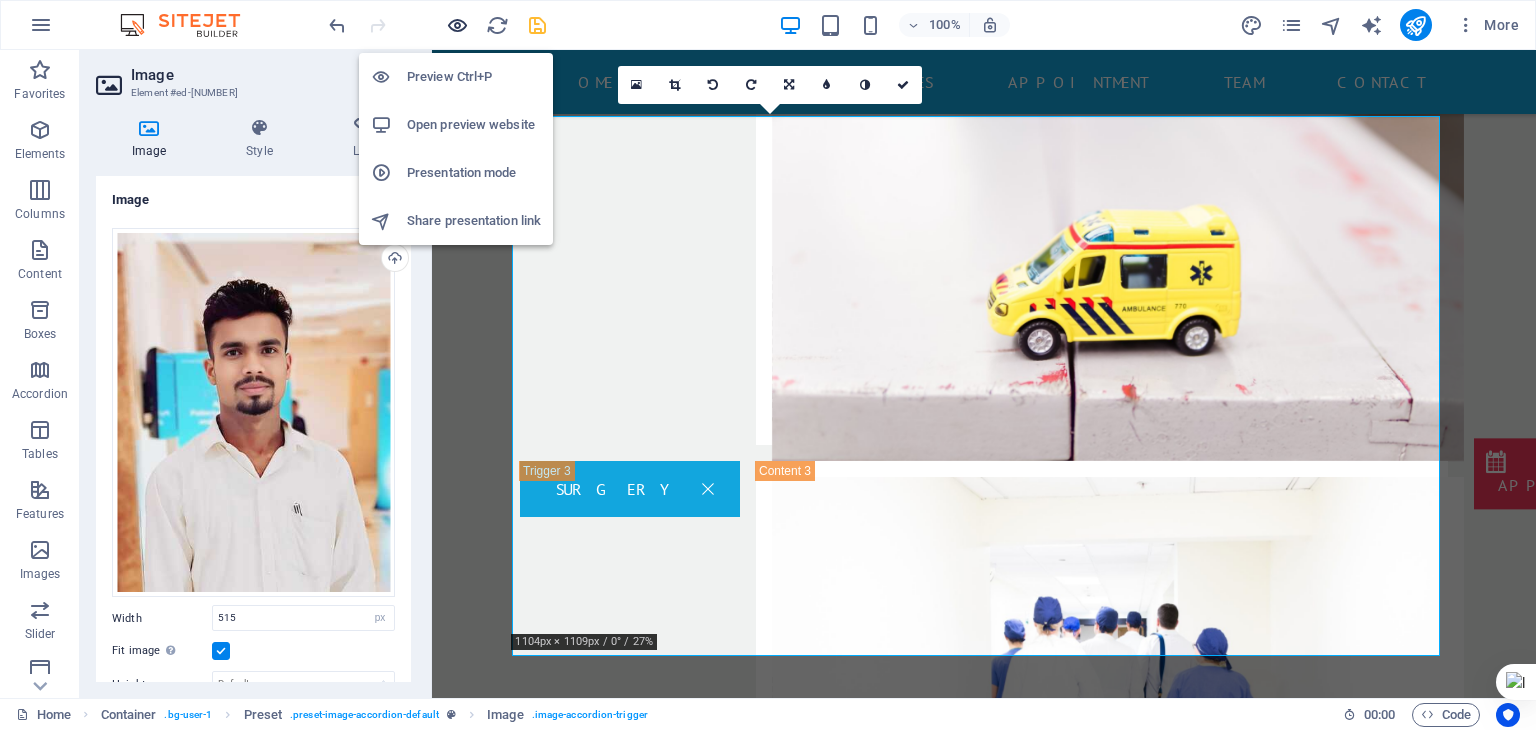 scroll, scrollTop: 16079, scrollLeft: 0, axis: vertical 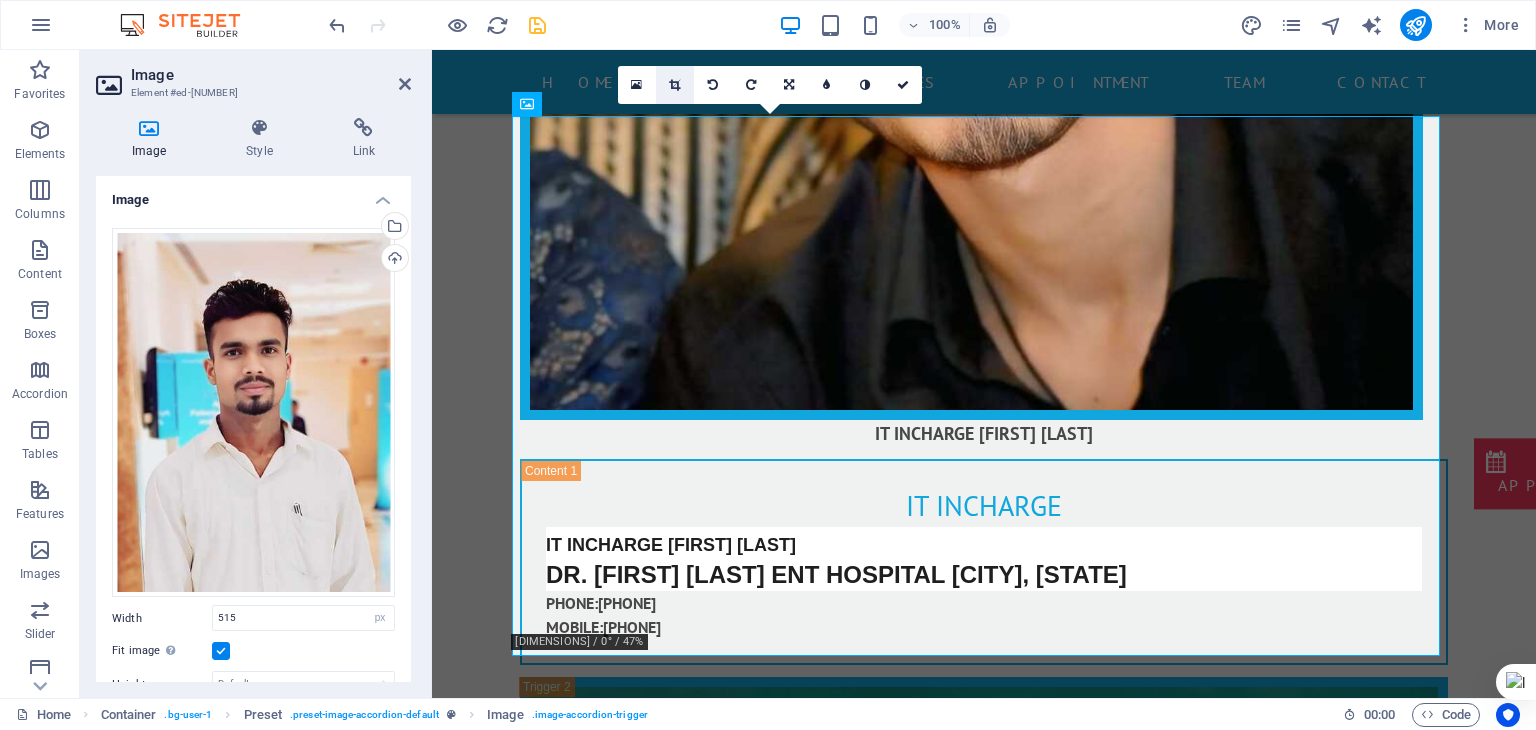 click at bounding box center [675, 85] 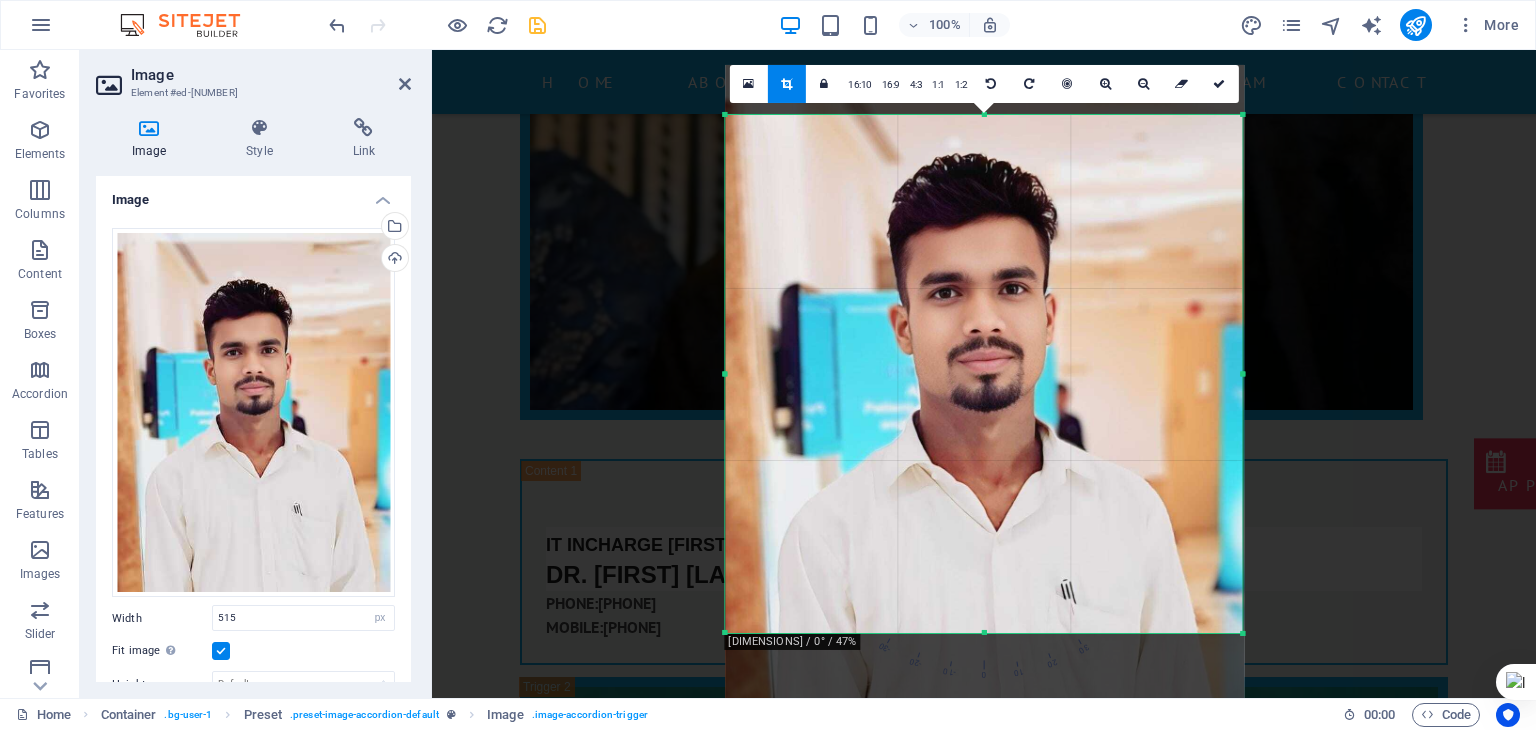 click at bounding box center [1243, 374] 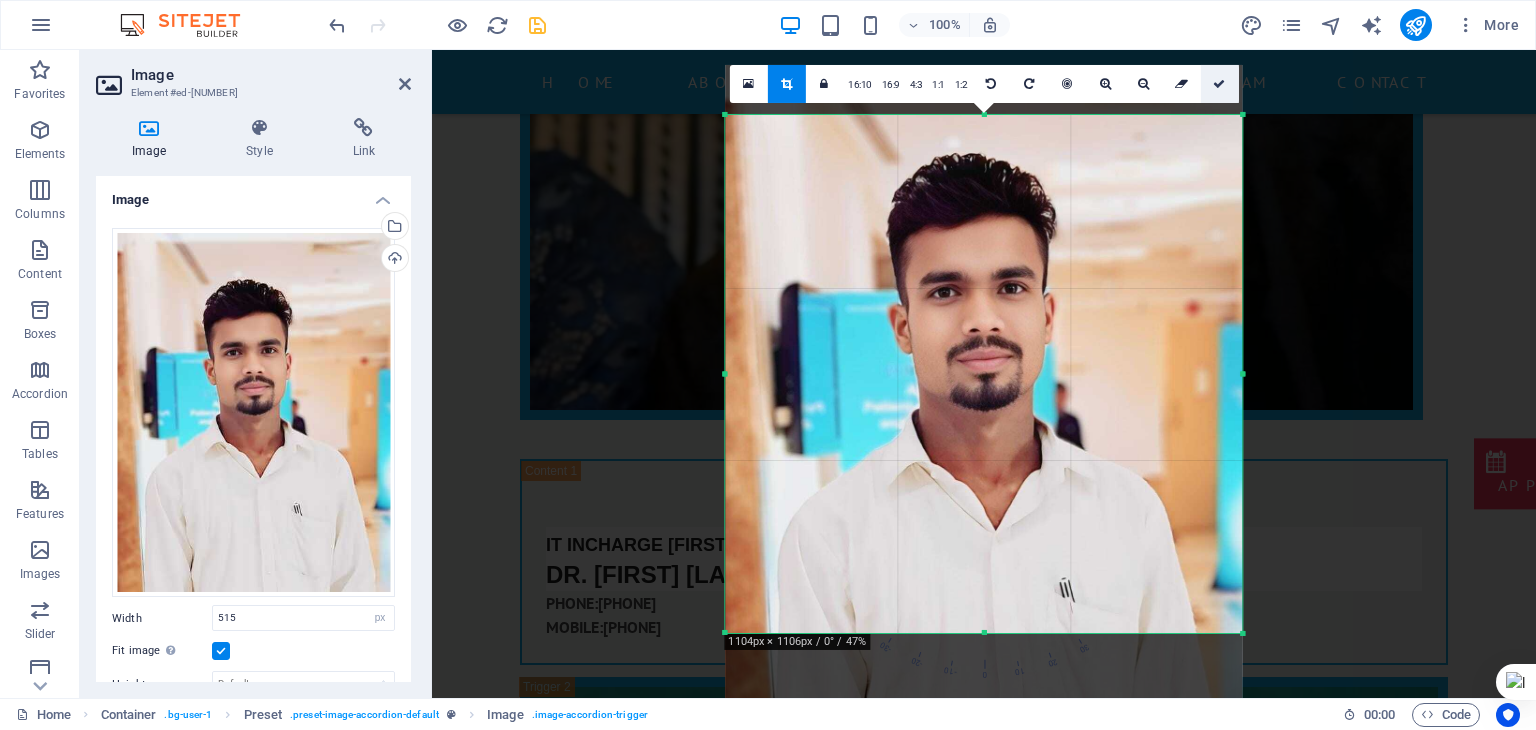 click at bounding box center (1219, 84) 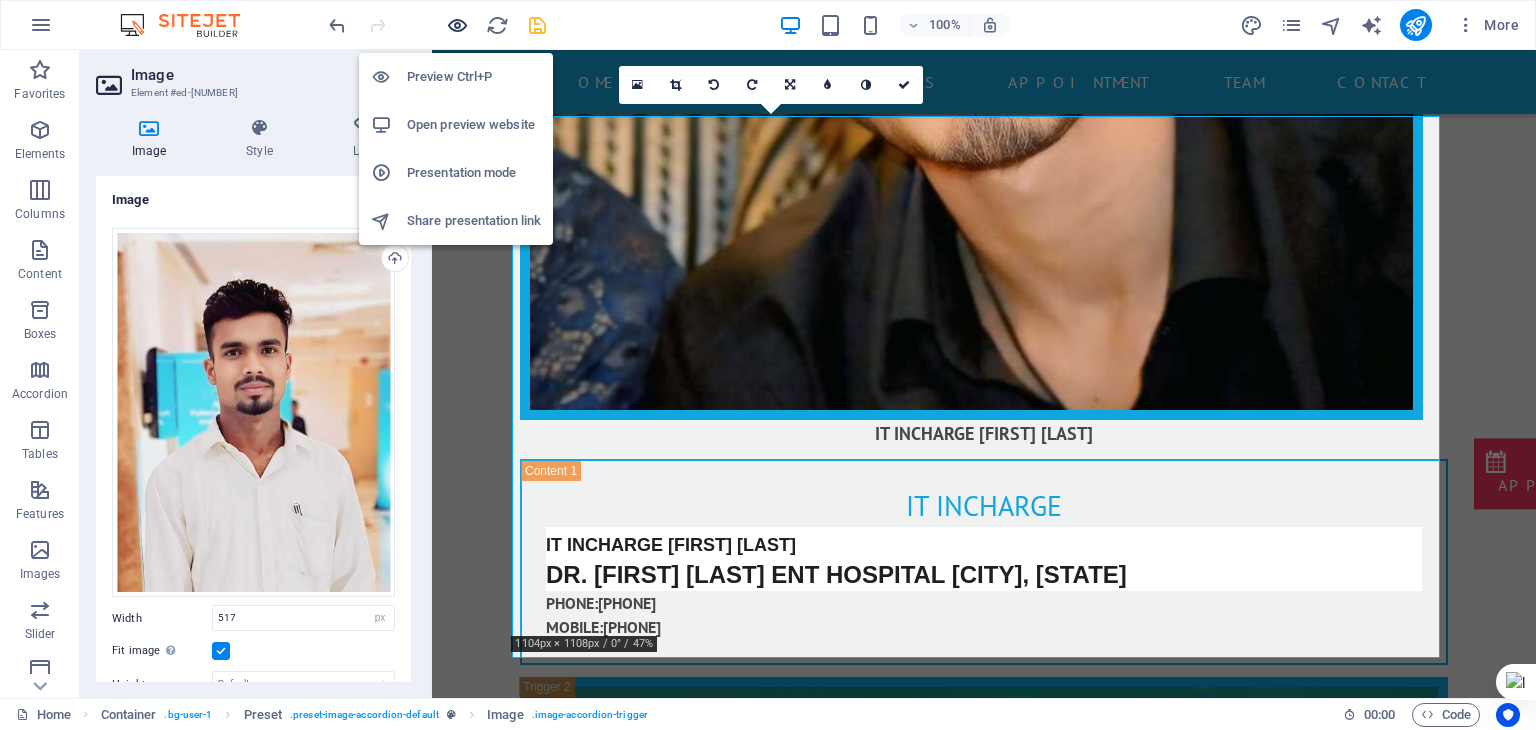 click at bounding box center [457, 25] 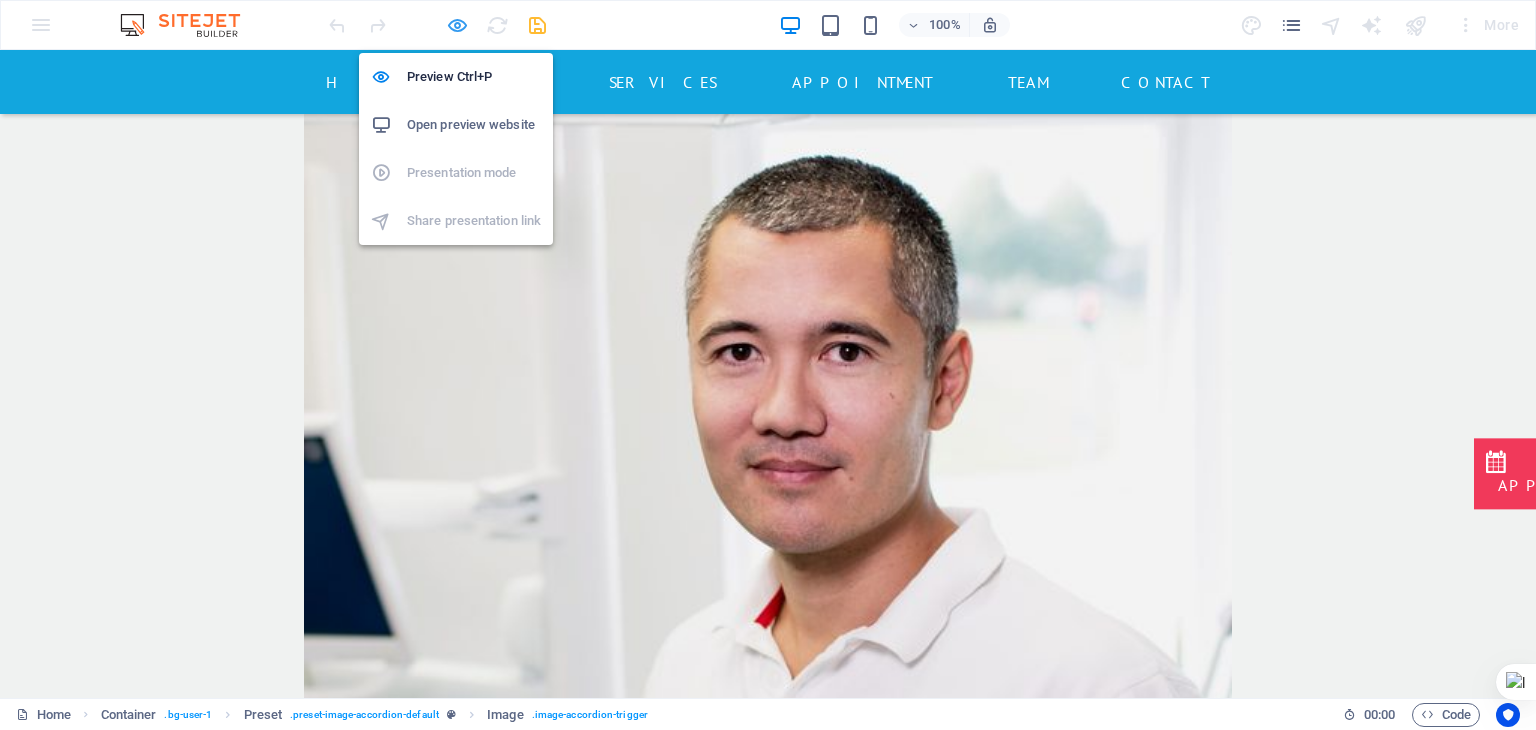 scroll, scrollTop: 4504, scrollLeft: 0, axis: vertical 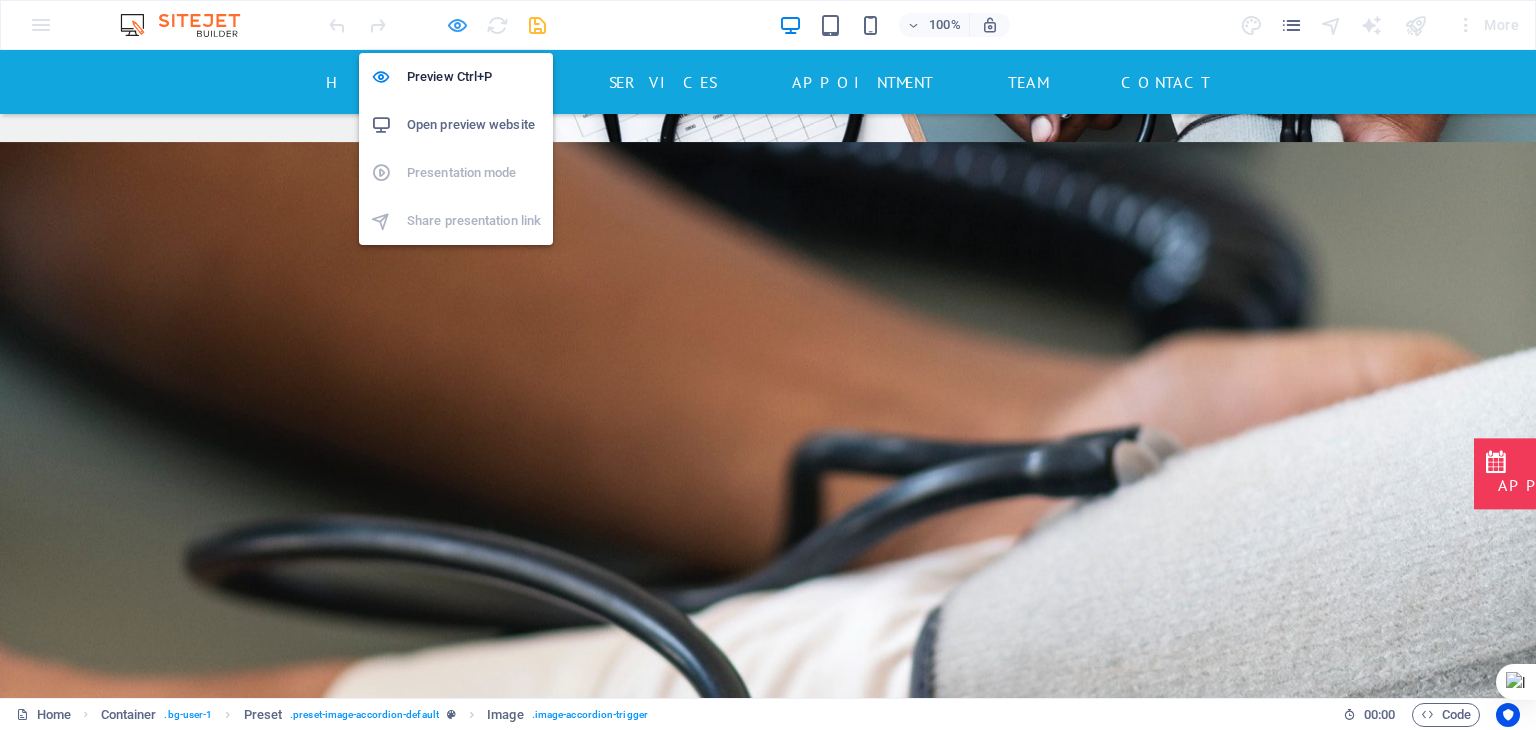 click at bounding box center (457, 25) 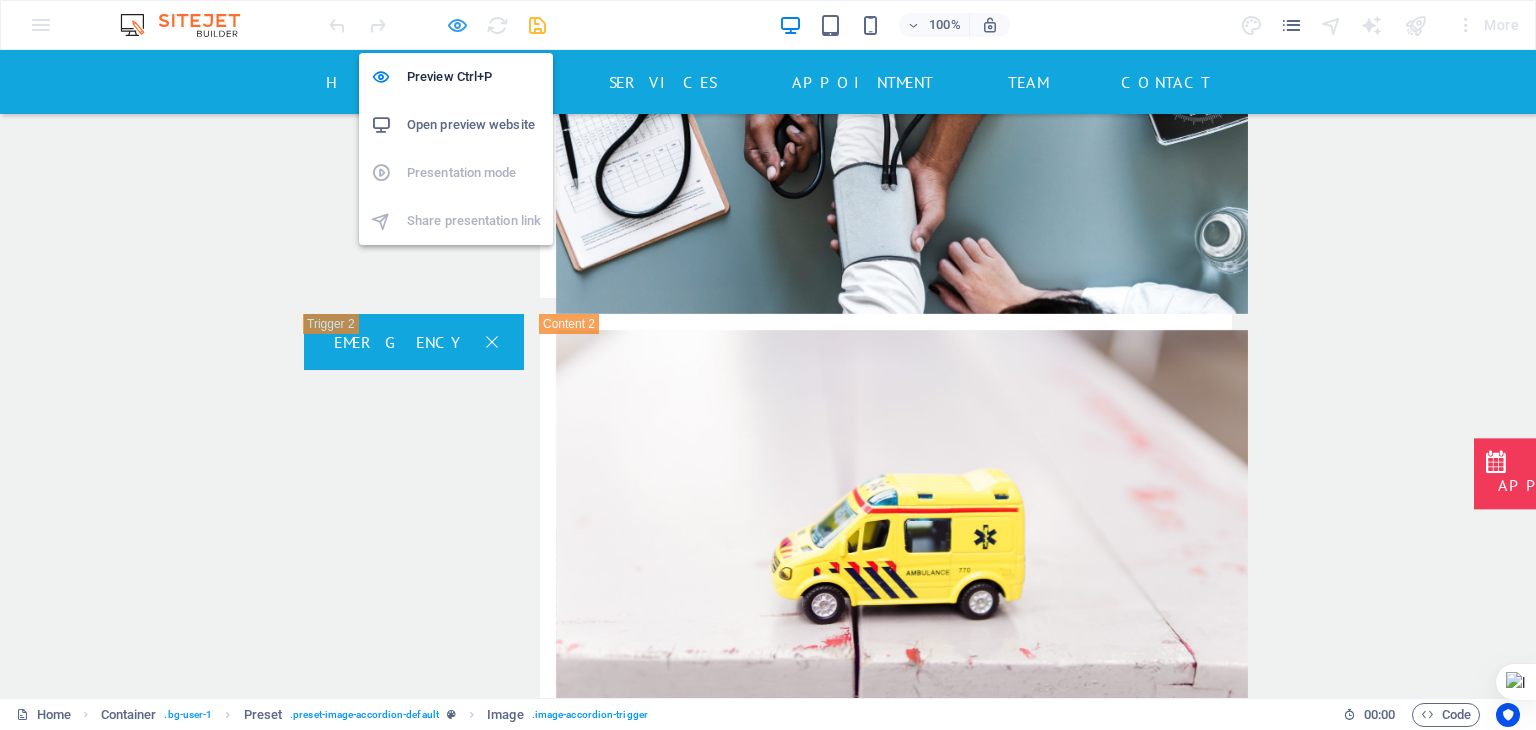 select on "px" 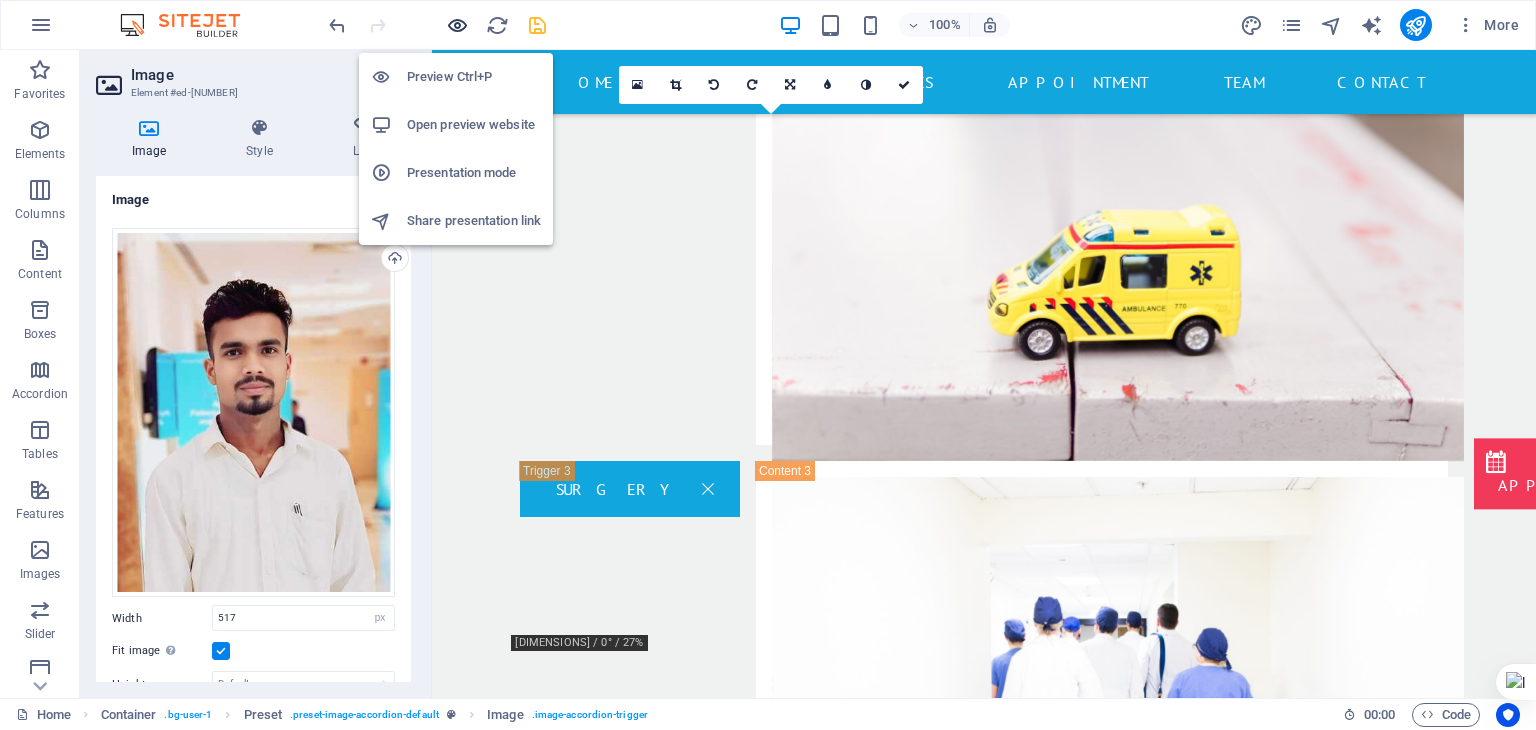 scroll, scrollTop: 16079, scrollLeft: 0, axis: vertical 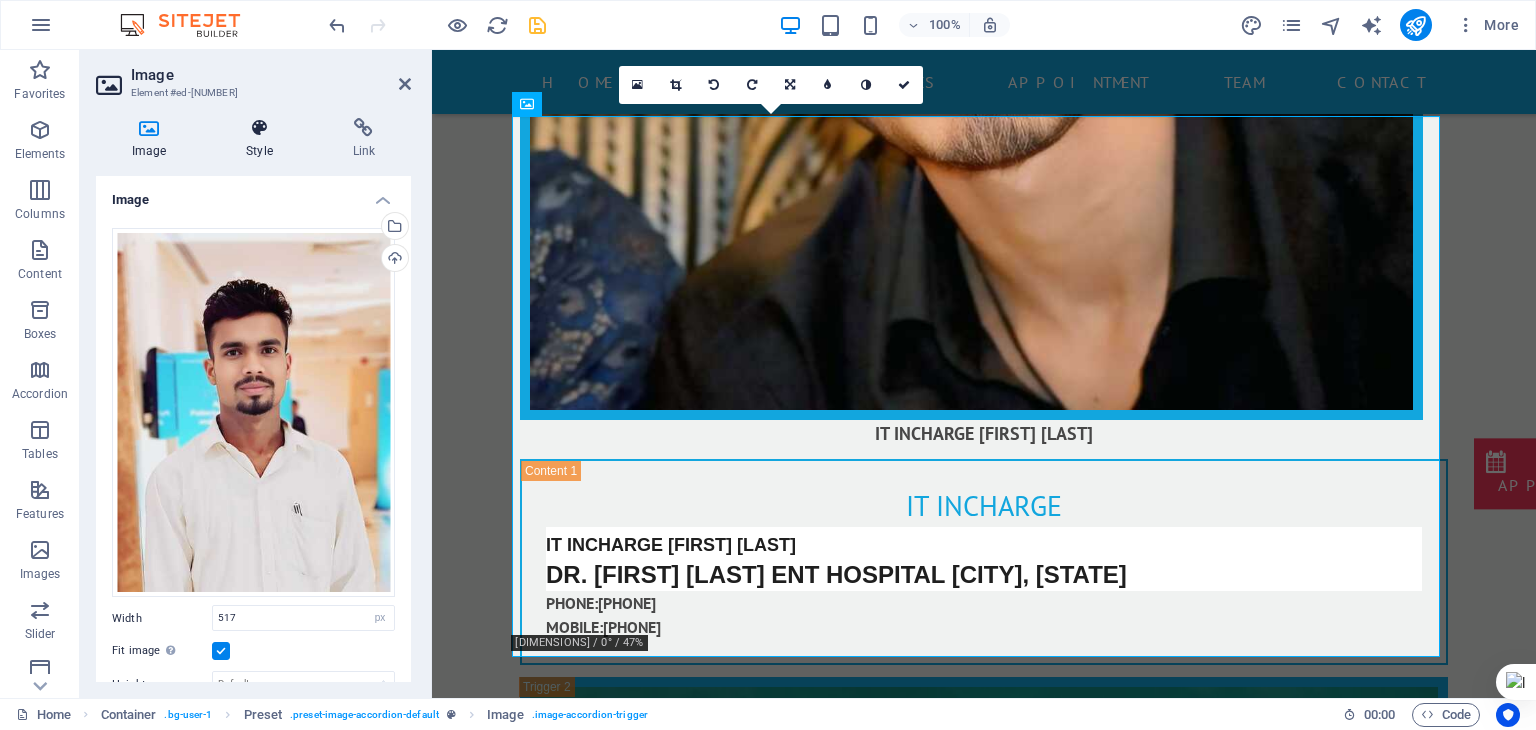click at bounding box center (259, 128) 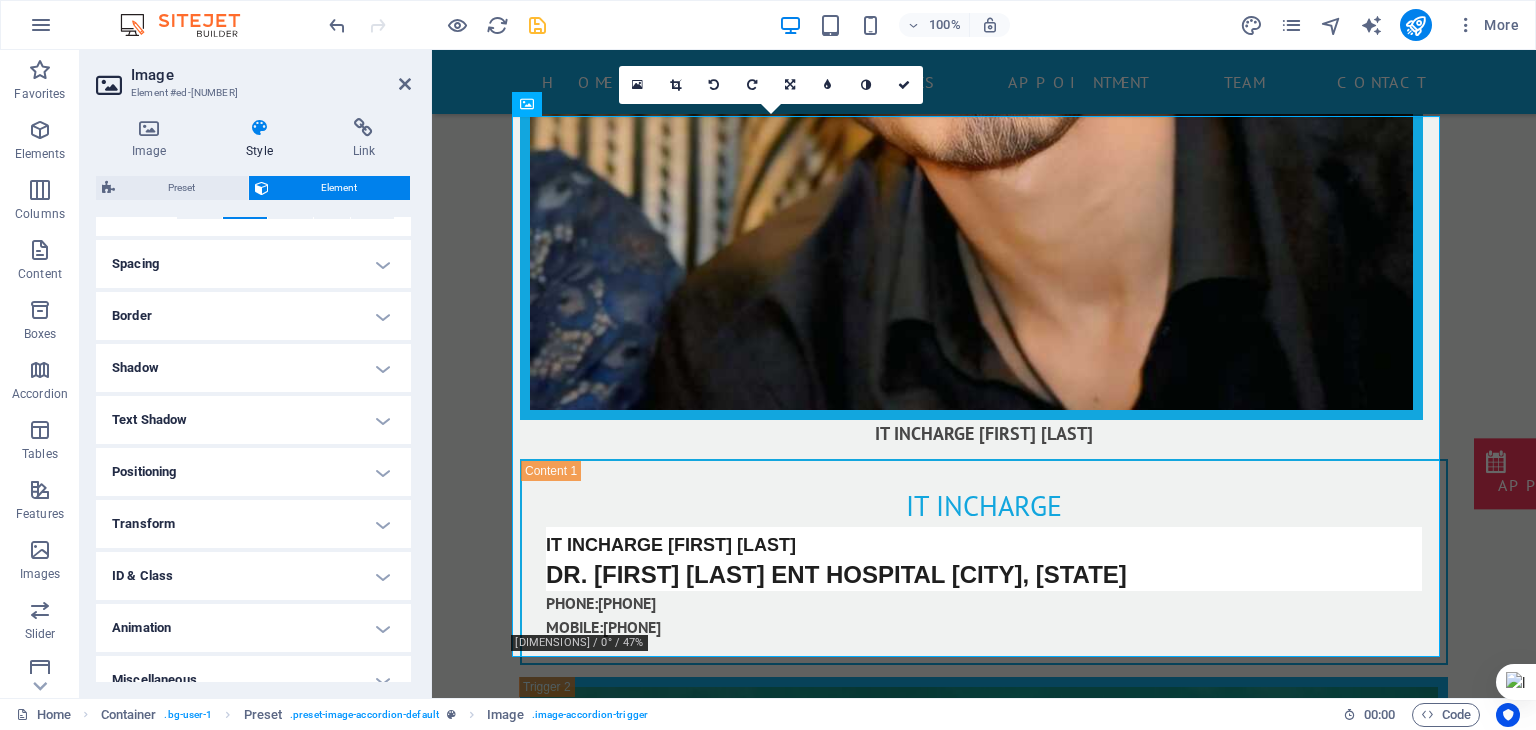 scroll, scrollTop: 379, scrollLeft: 0, axis: vertical 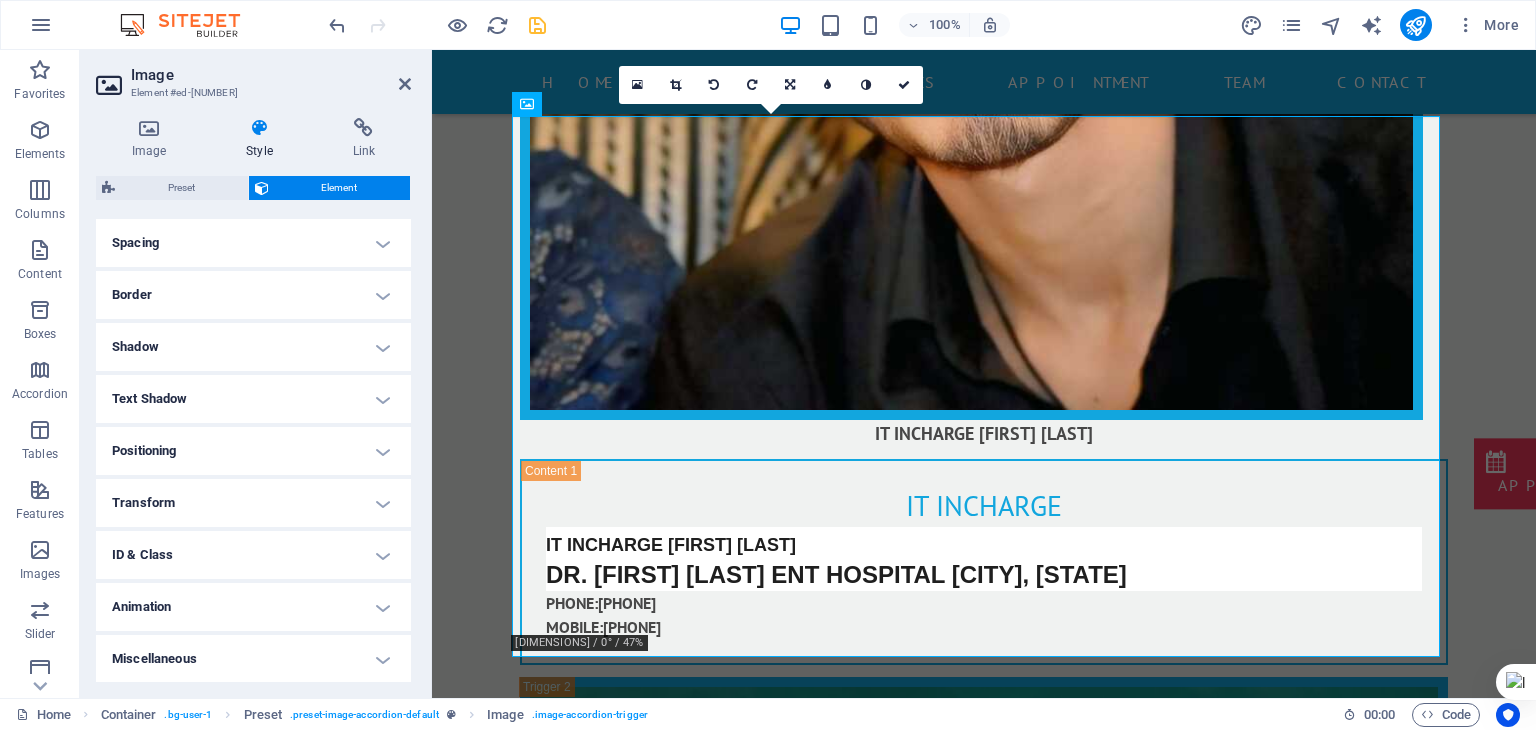 click on "Border" at bounding box center [253, 295] 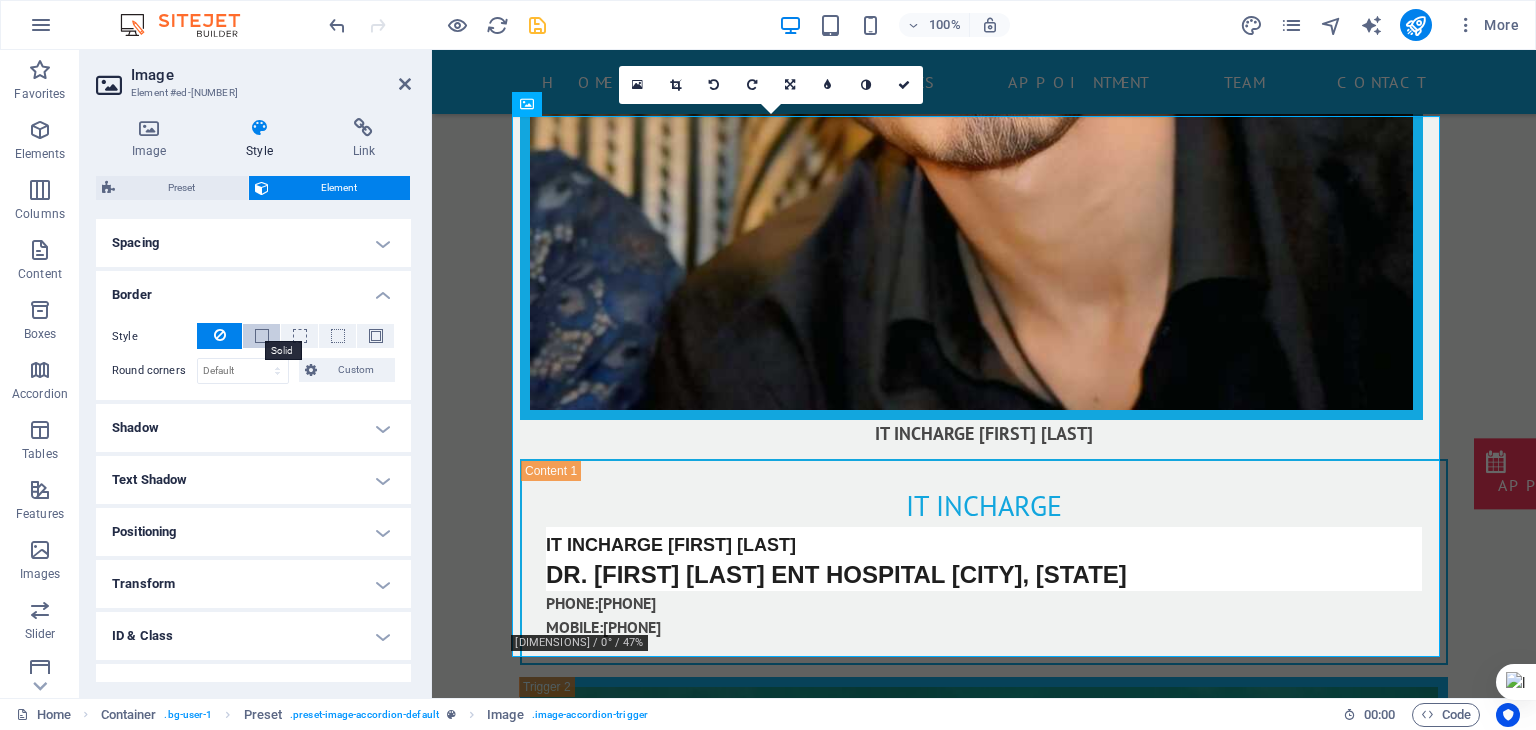 click at bounding box center (262, 336) 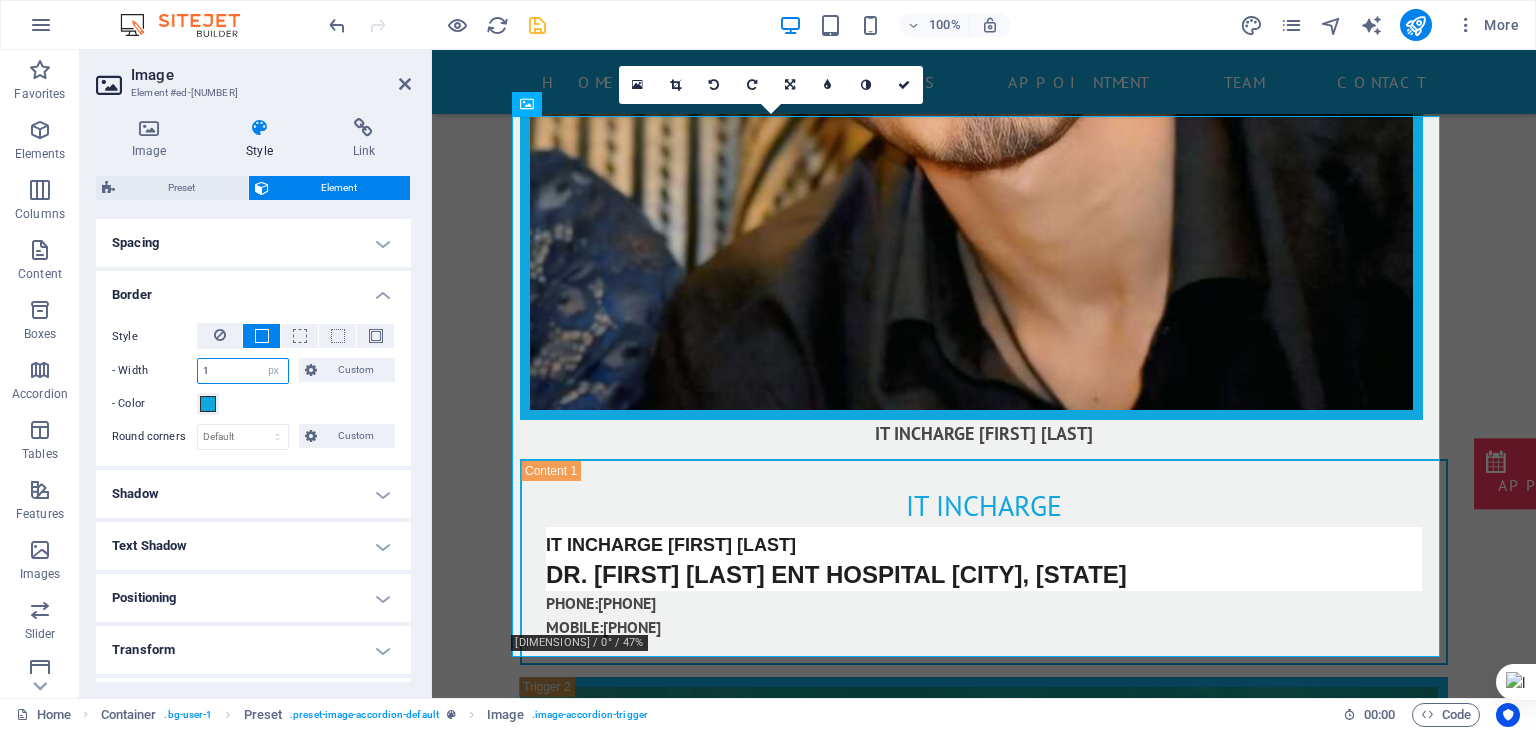 click on "1" at bounding box center [243, 371] 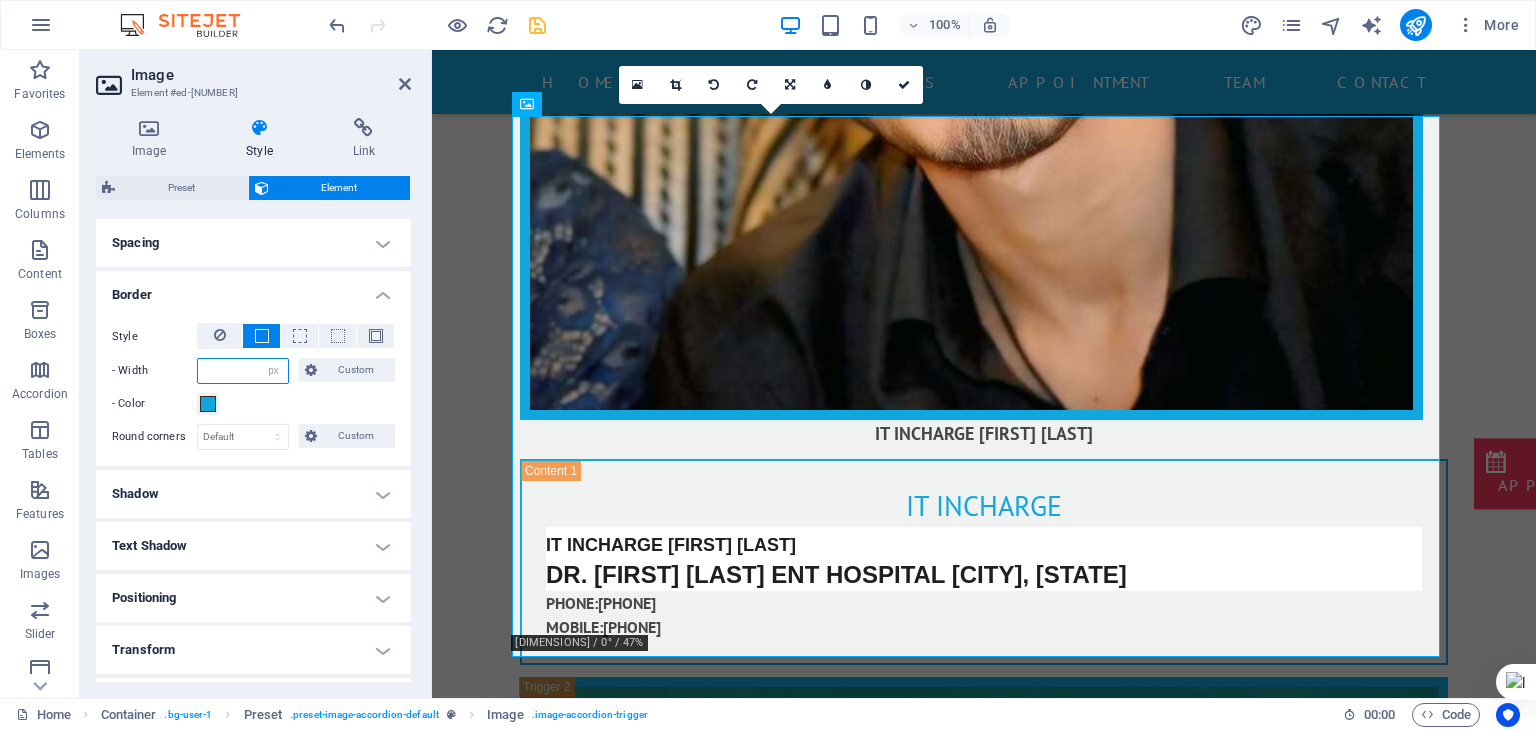 type on "7" 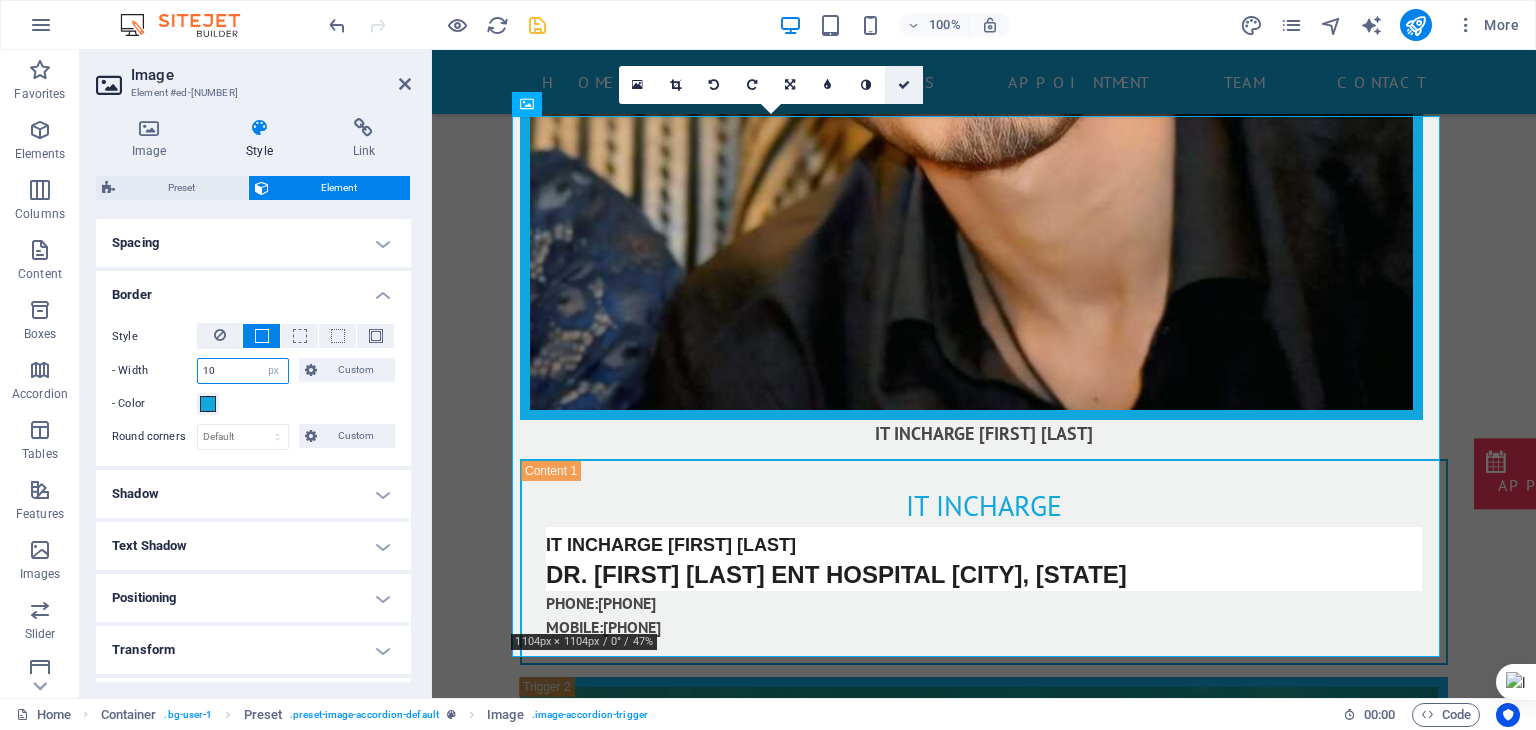 type on "10" 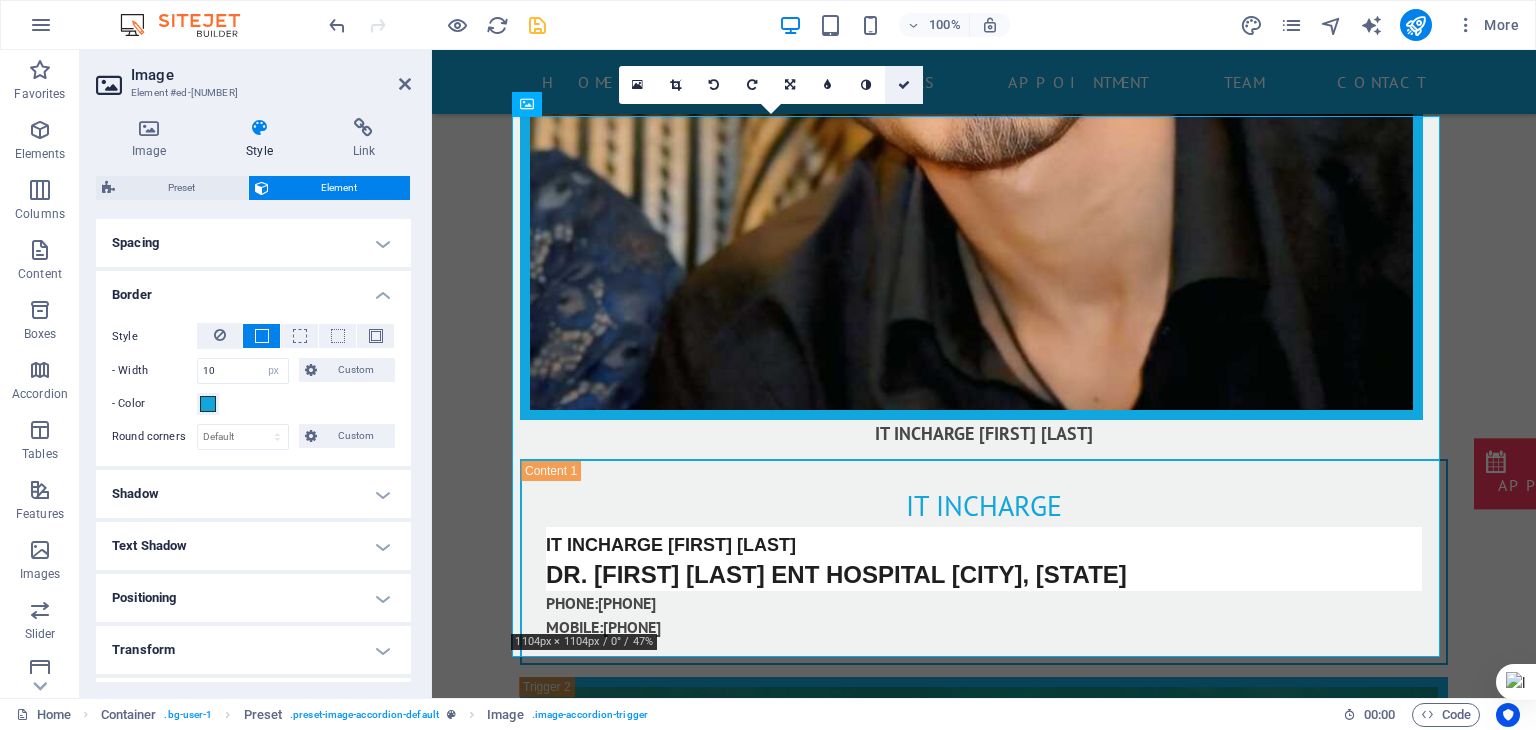 click at bounding box center (904, 85) 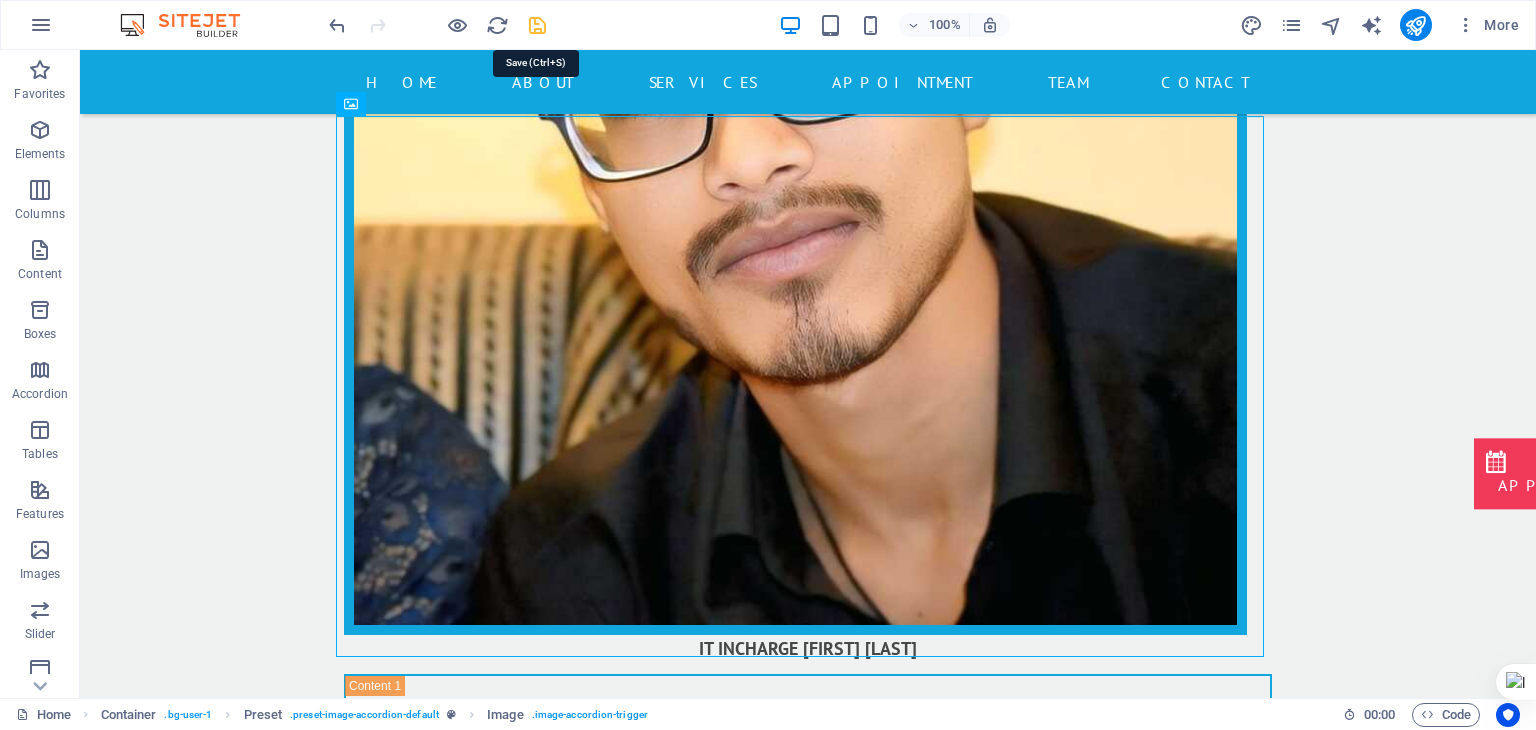 click at bounding box center [537, 25] 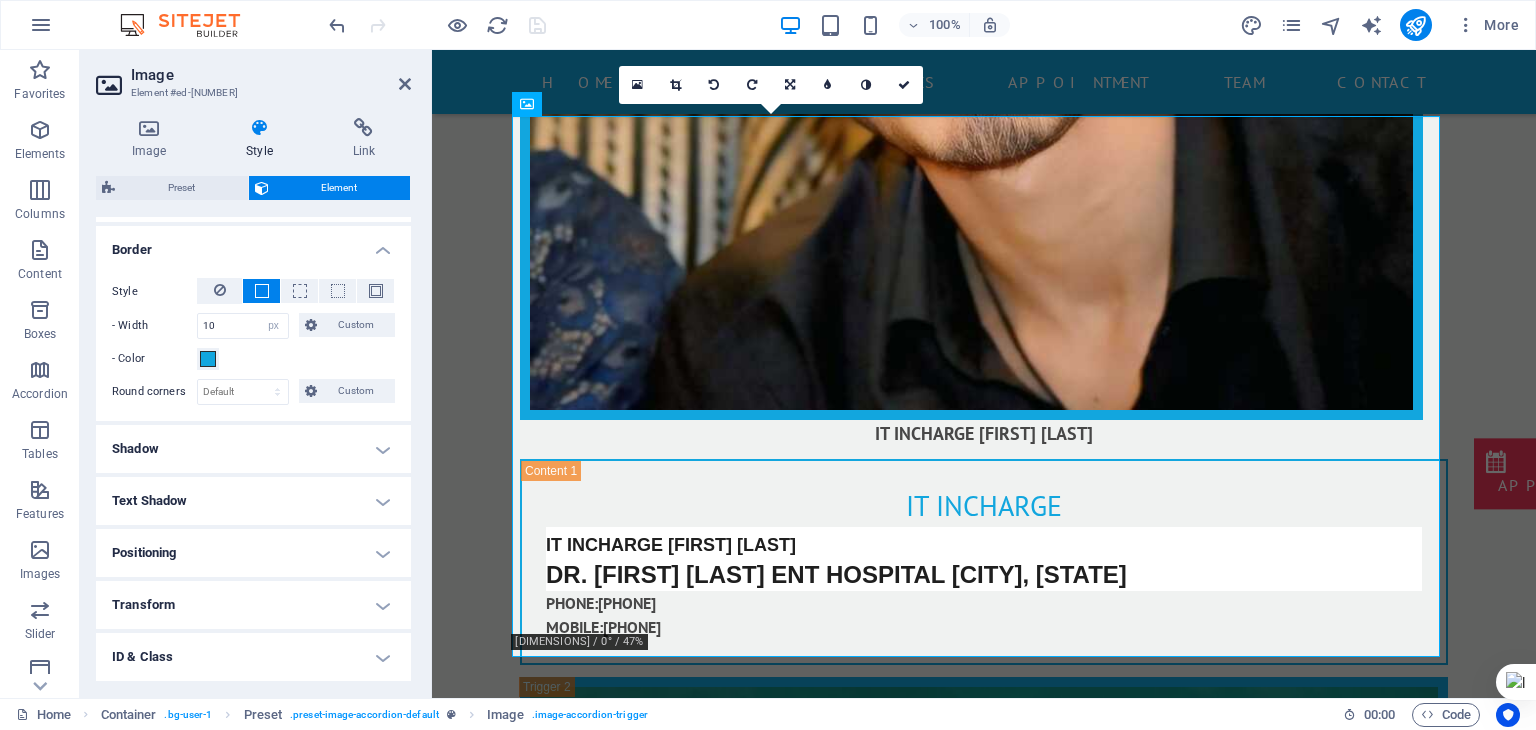 scroll, scrollTop: 525, scrollLeft: 0, axis: vertical 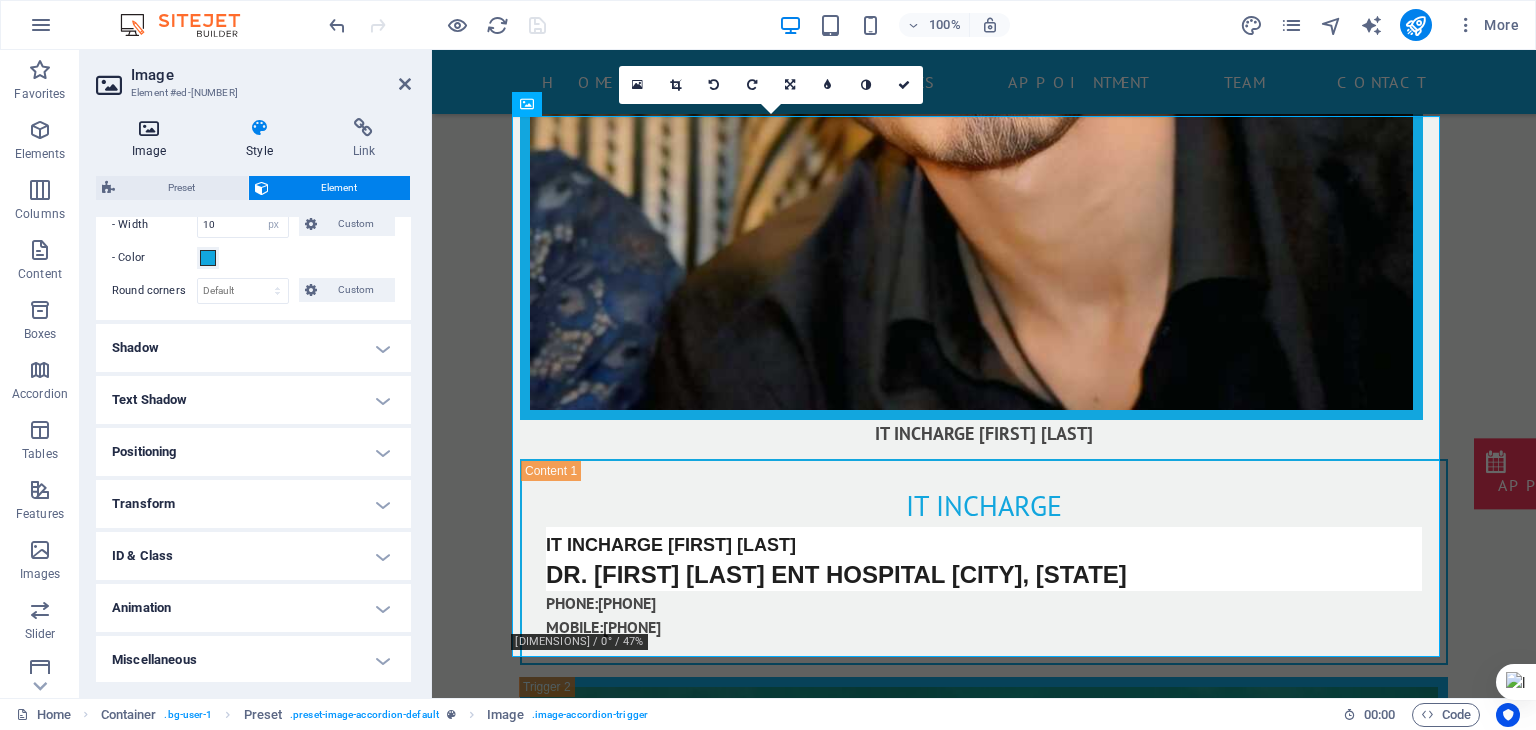 click at bounding box center [149, 128] 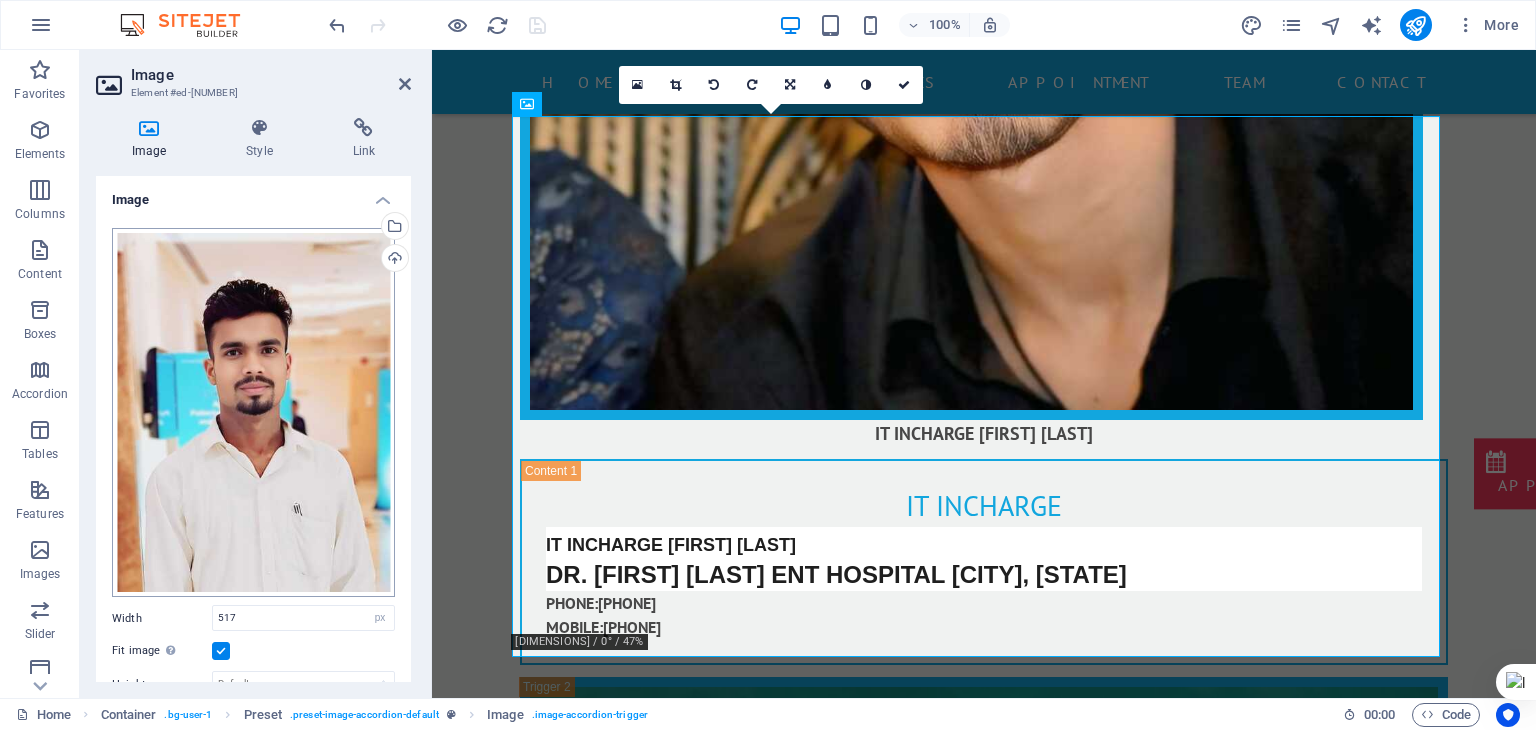 scroll, scrollTop: 303, scrollLeft: 0, axis: vertical 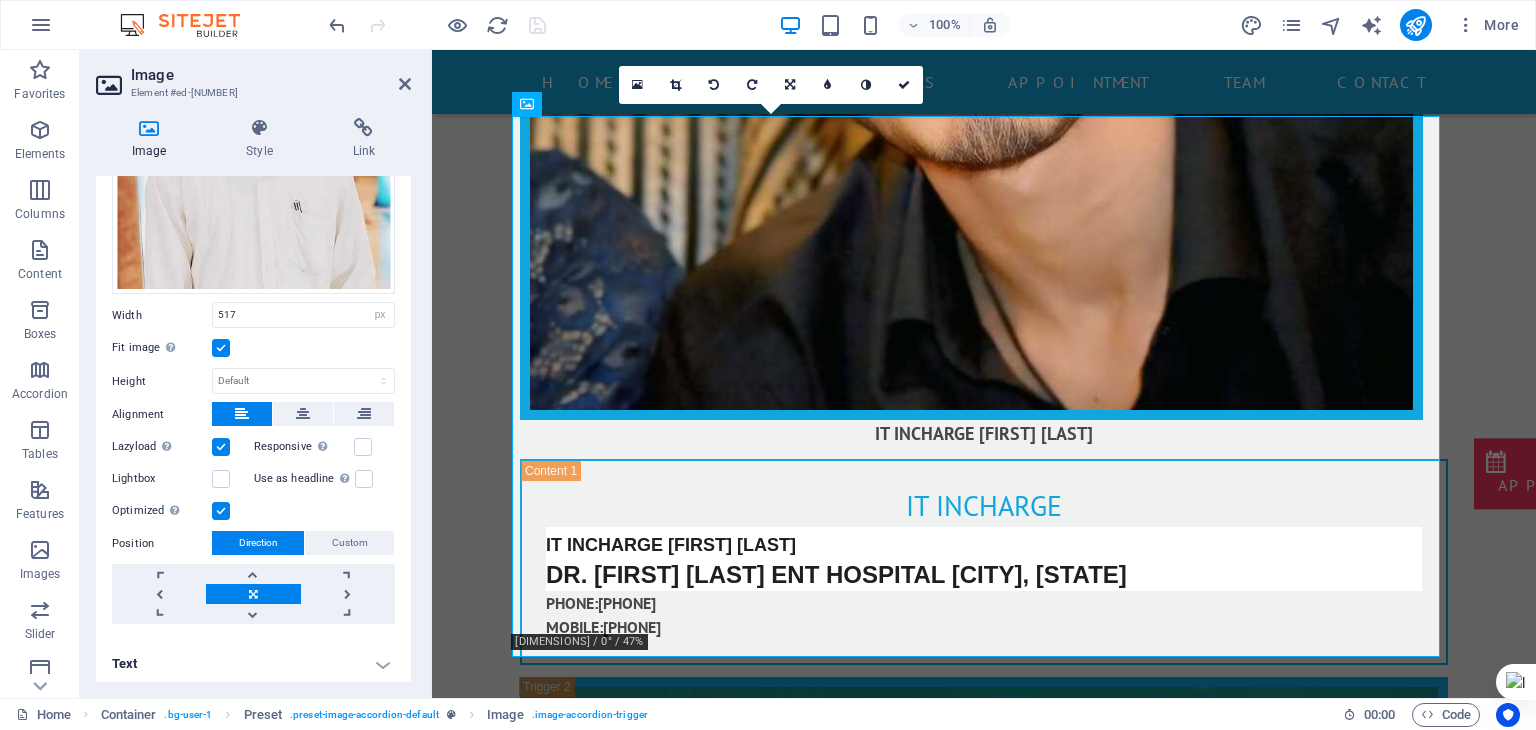 click on "Text" at bounding box center (253, 664) 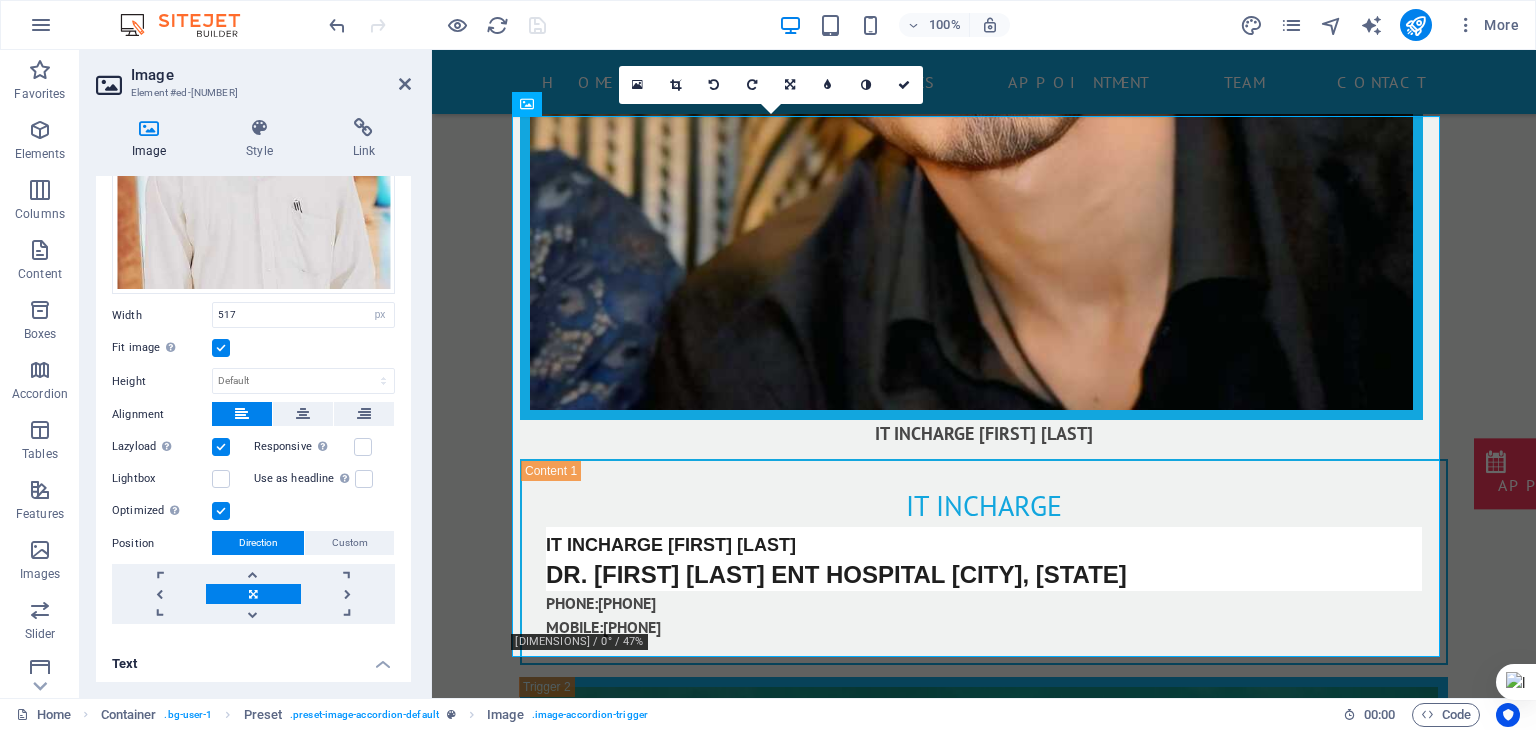 scroll, scrollTop: 491, scrollLeft: 0, axis: vertical 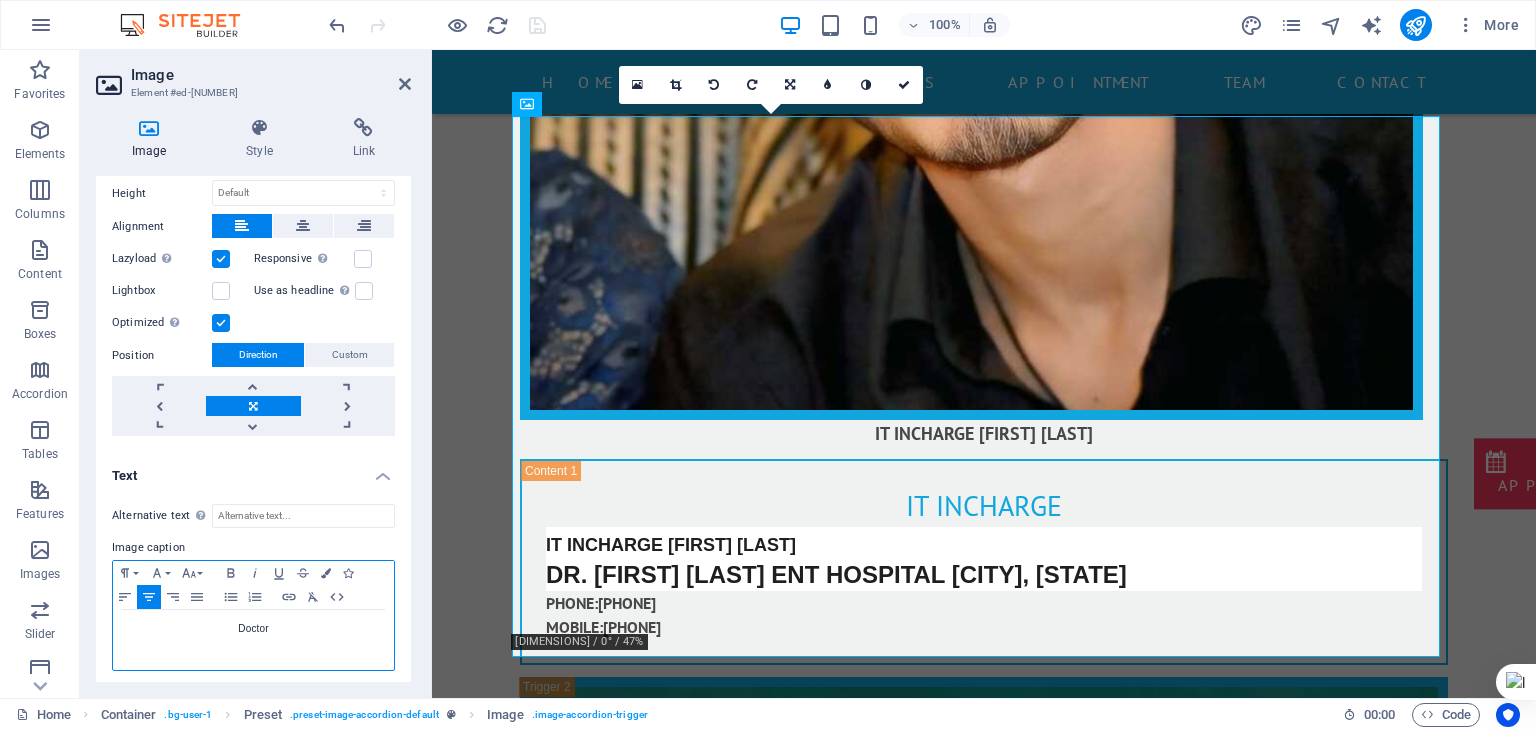 click on "Doctor" at bounding box center [253, 640] 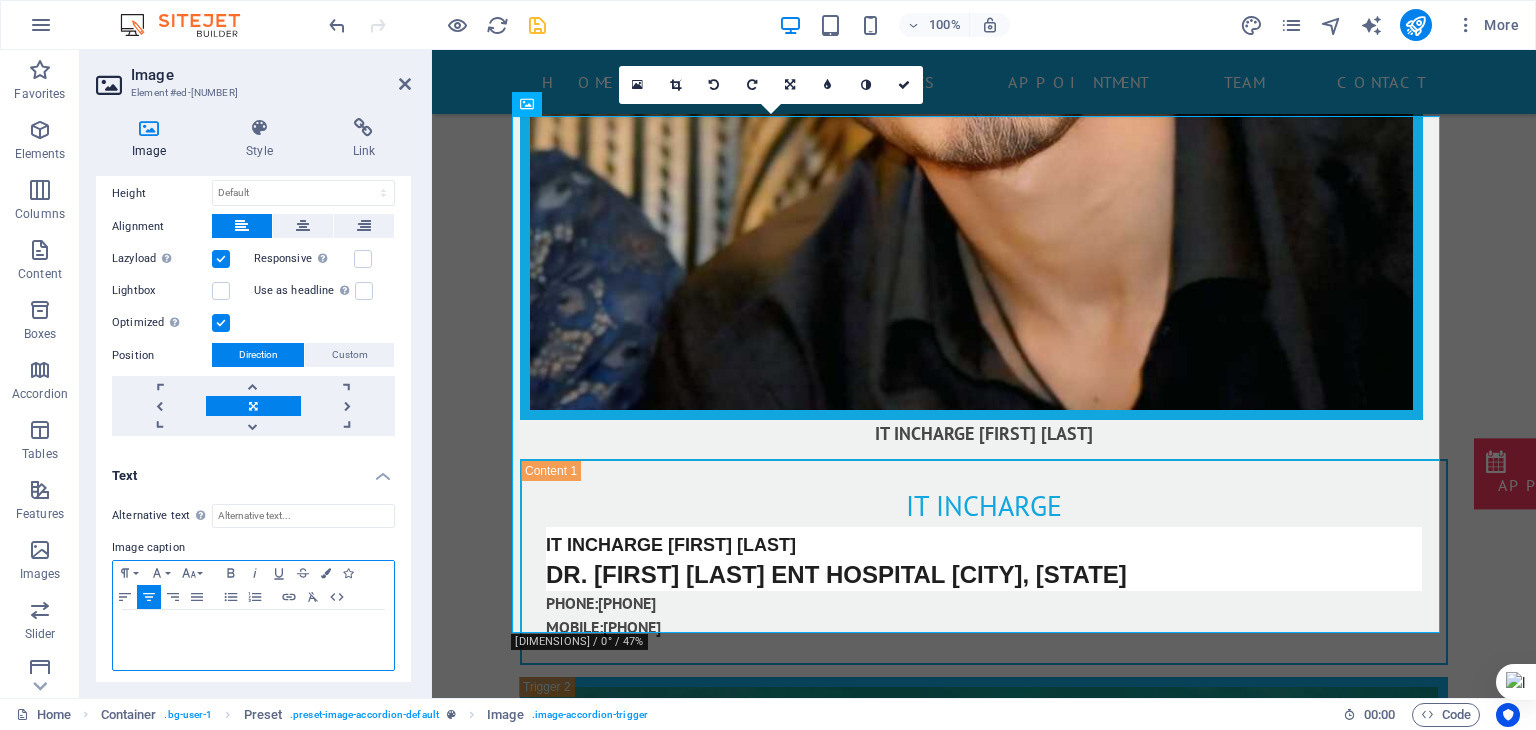 type 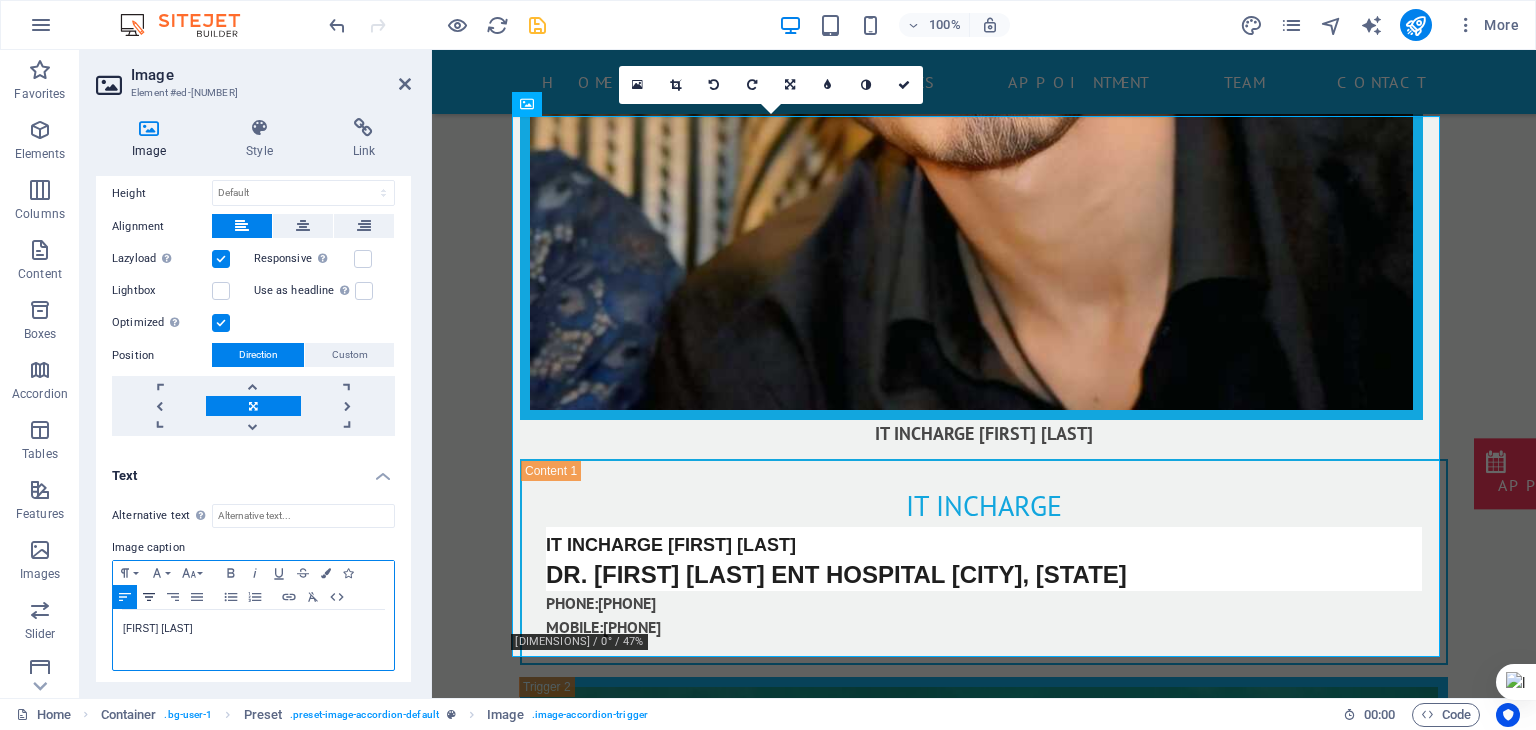 click on "Align Center" at bounding box center (149, 597) 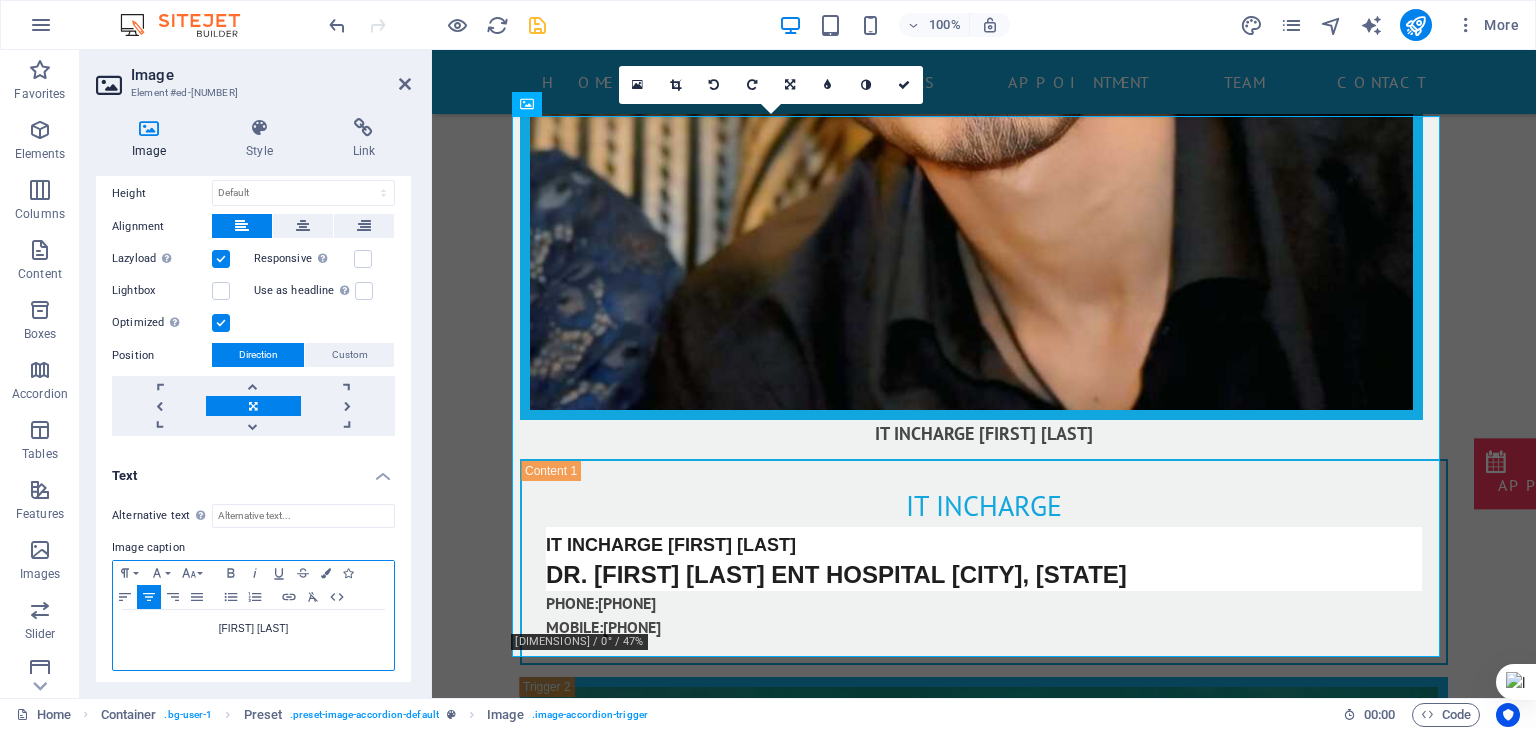 click on "[FIRST] [LAST]" at bounding box center (253, 629) 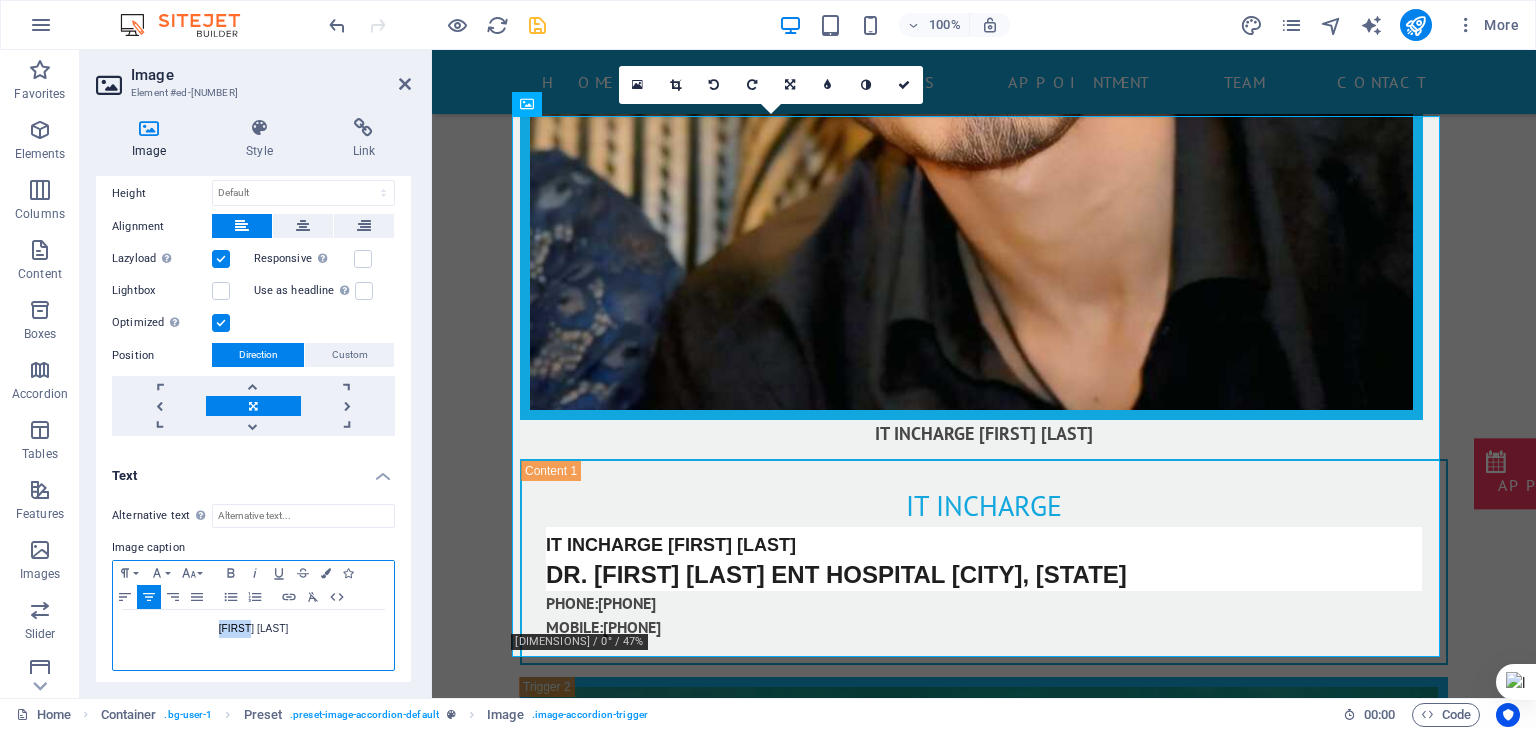 click on "[FIRST] [LAST]" at bounding box center (253, 629) 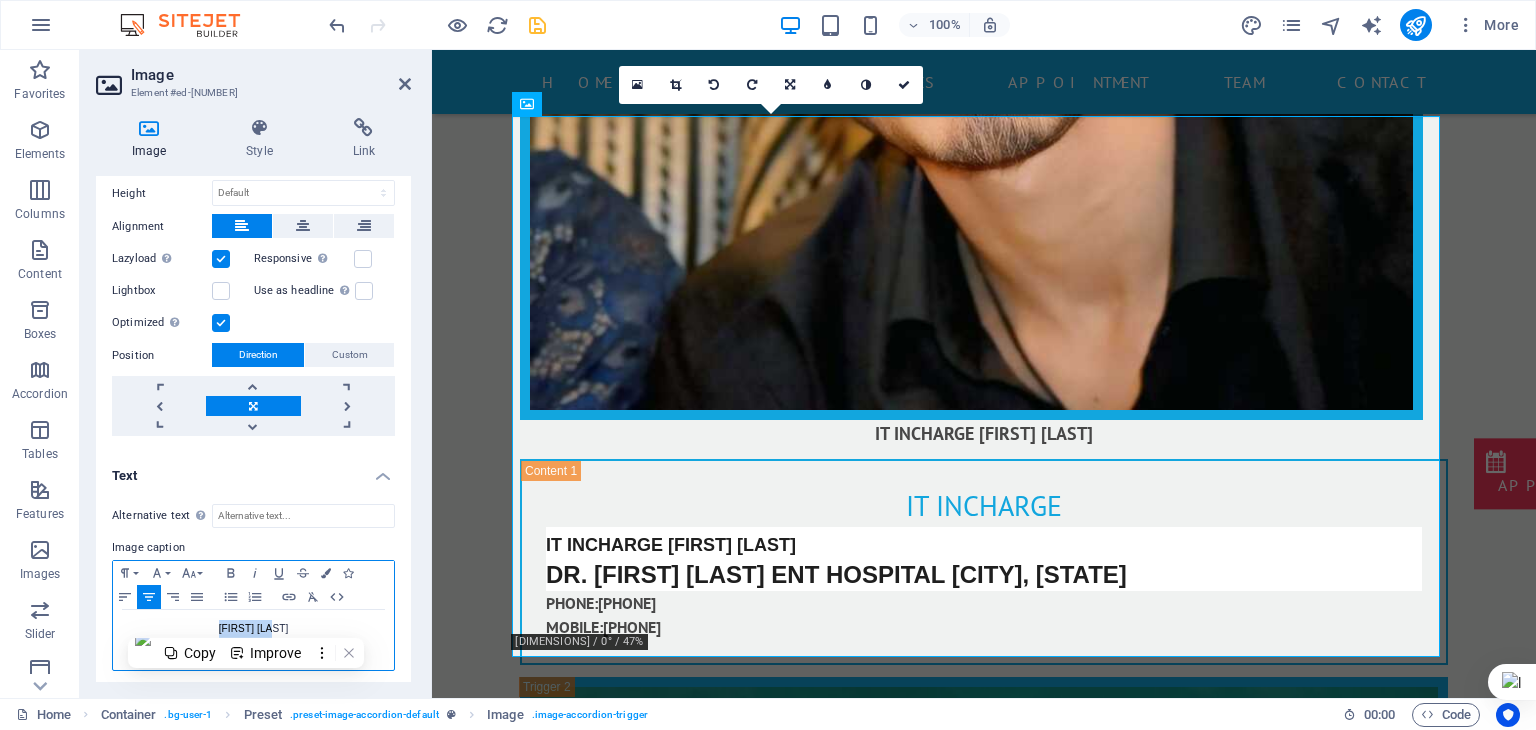 click on "[FIRST] [LAST]" at bounding box center [253, 629] 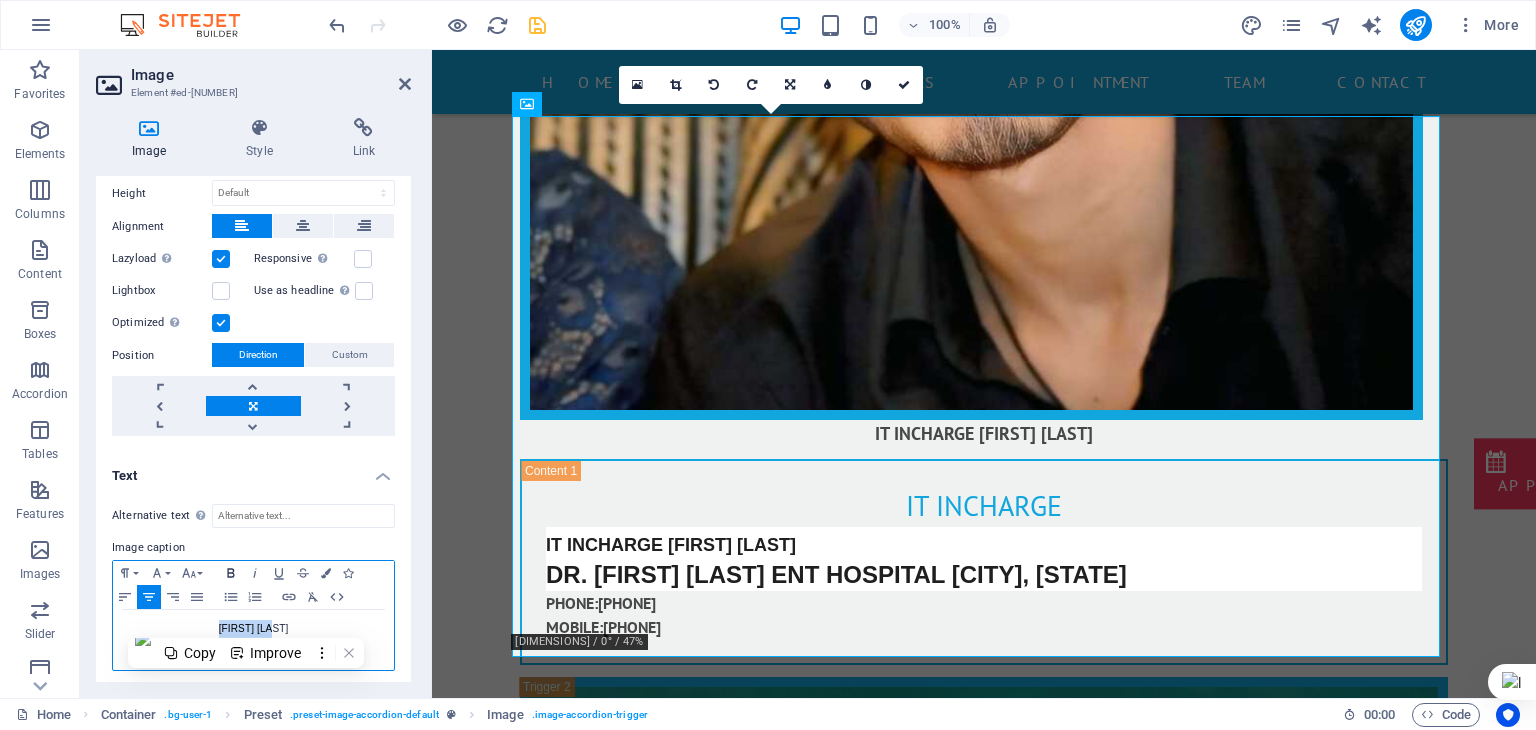 click 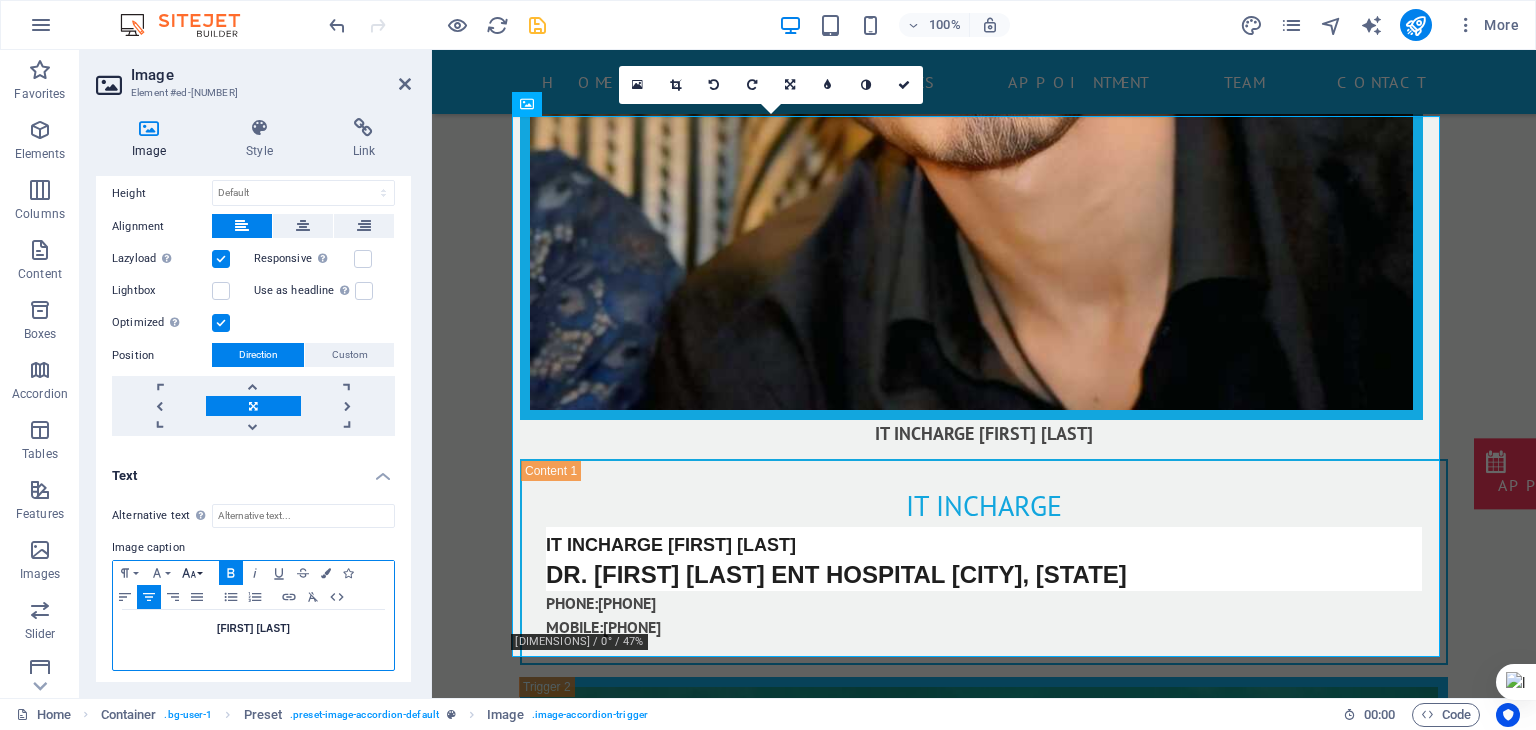 click 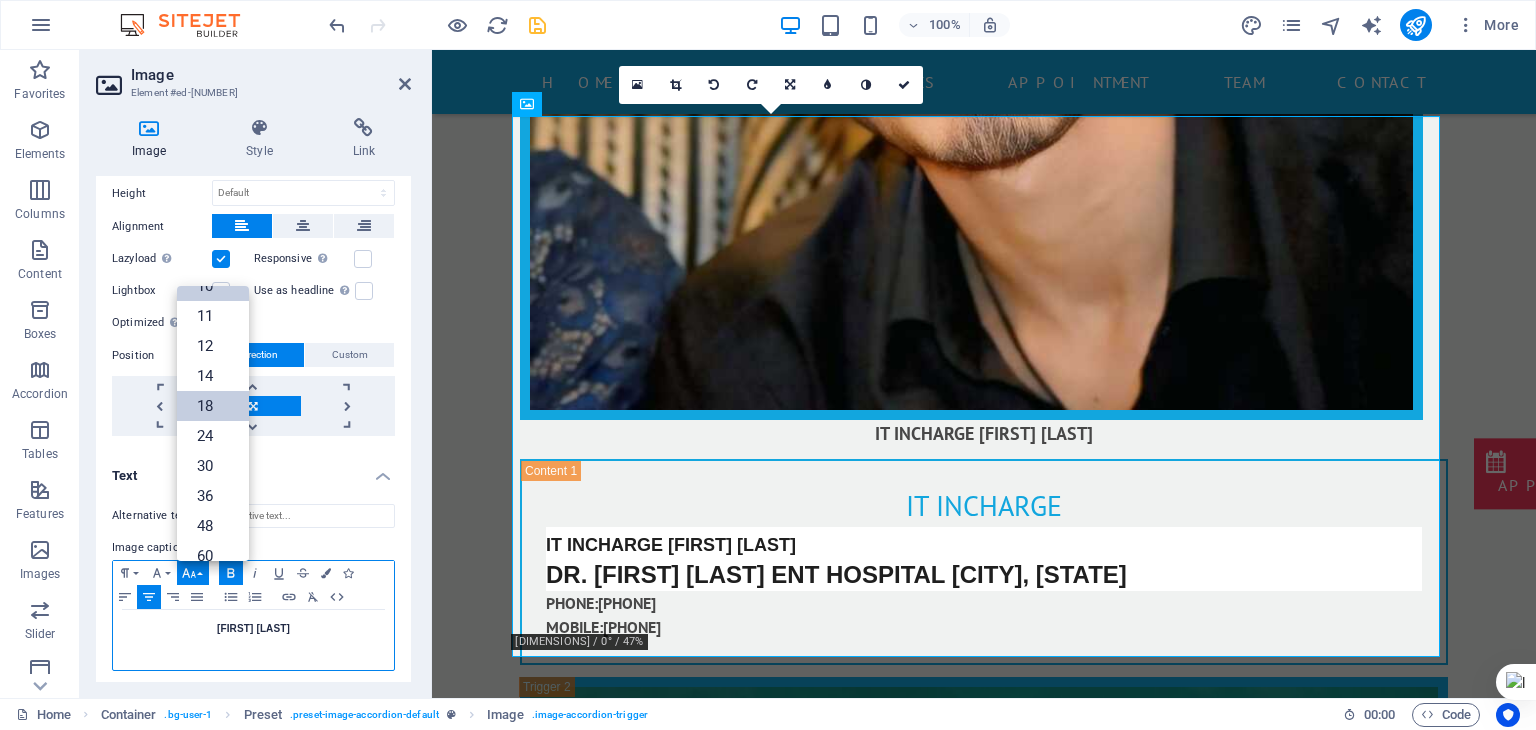 click on "18" at bounding box center (213, 406) 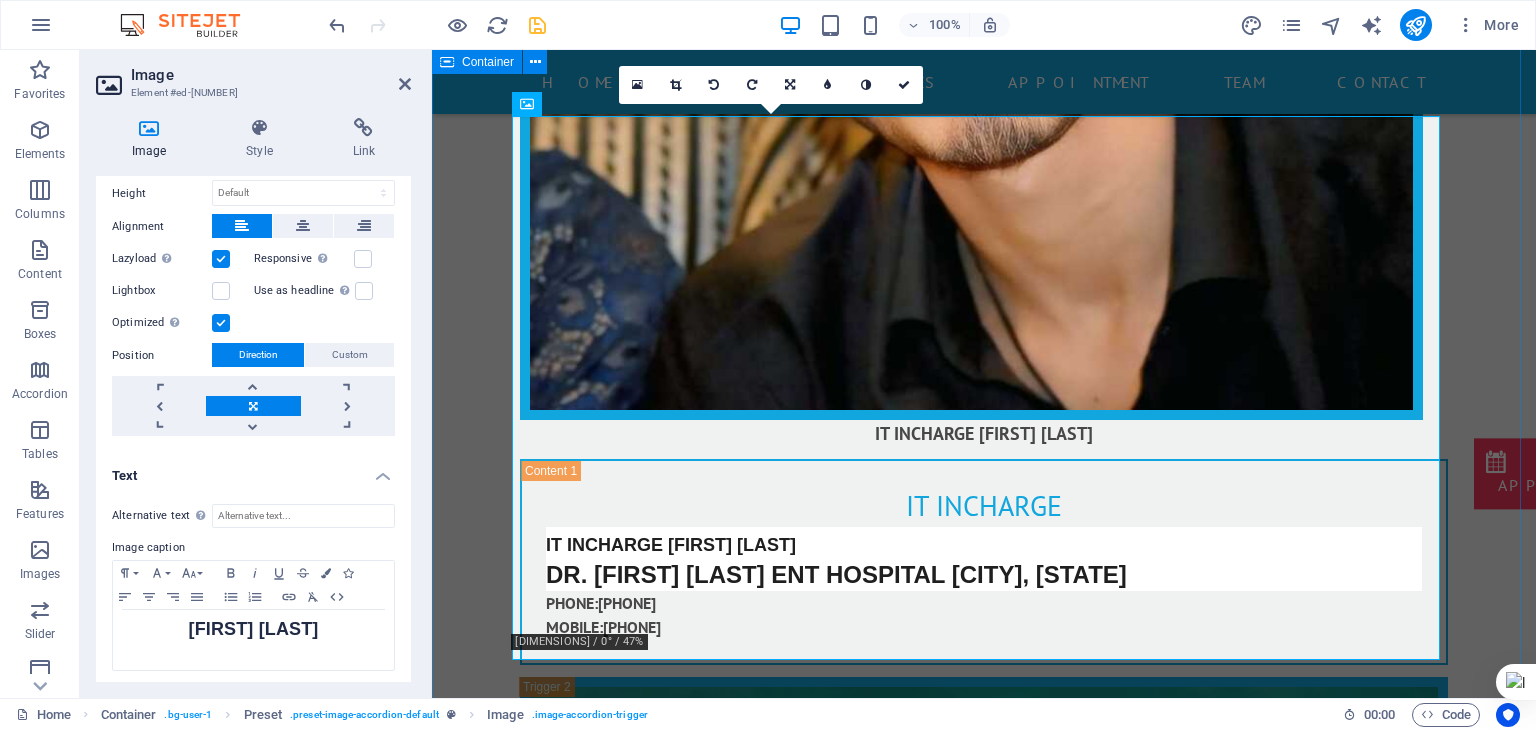 click on "data entry [FIRST] [LAST] our Doctor Dr. [FIRST] [LAST] [QUALIFICATION] [QUALIFICATION] [QUALIFICATION] [QUALIFICATION] ENT specialist in [CITY], [STATE] PHONE: [PHONE] MOBILE: [PHONE] Surgeon our surgeon Lorem ipsum dolor sit amet, consetetur sadipscing elitr, sed diam nonumy eirmod tempor invidunt ut labore et dolore magna aliquyam erat, sed diam voluptua. At vero eos et accusam et justo duo dolores et ea rebum. Stet clita kasd gubergren, no sea takimata sanctus est Lorem ipsum dolor sit amet. Lorem ipsum dolor sit amet, consetetur sadipscing elitr, sed diam nonumy eirmod tempor invidunt ut labore et dolore magna aliquyam erat, sed diam voluptua. At vero eos et accusam et justo duo dolores et ea rebum. Stet clita kasd gubergren, no sea takimata sanctus est Lorem ipsum dolor sit amet. PHONE: [PHONE] MOBILE: [PHONE] Nurse our Nurse PHONE: [PHONE] MOBILE: [PHONE]" at bounding box center (984, 5096) 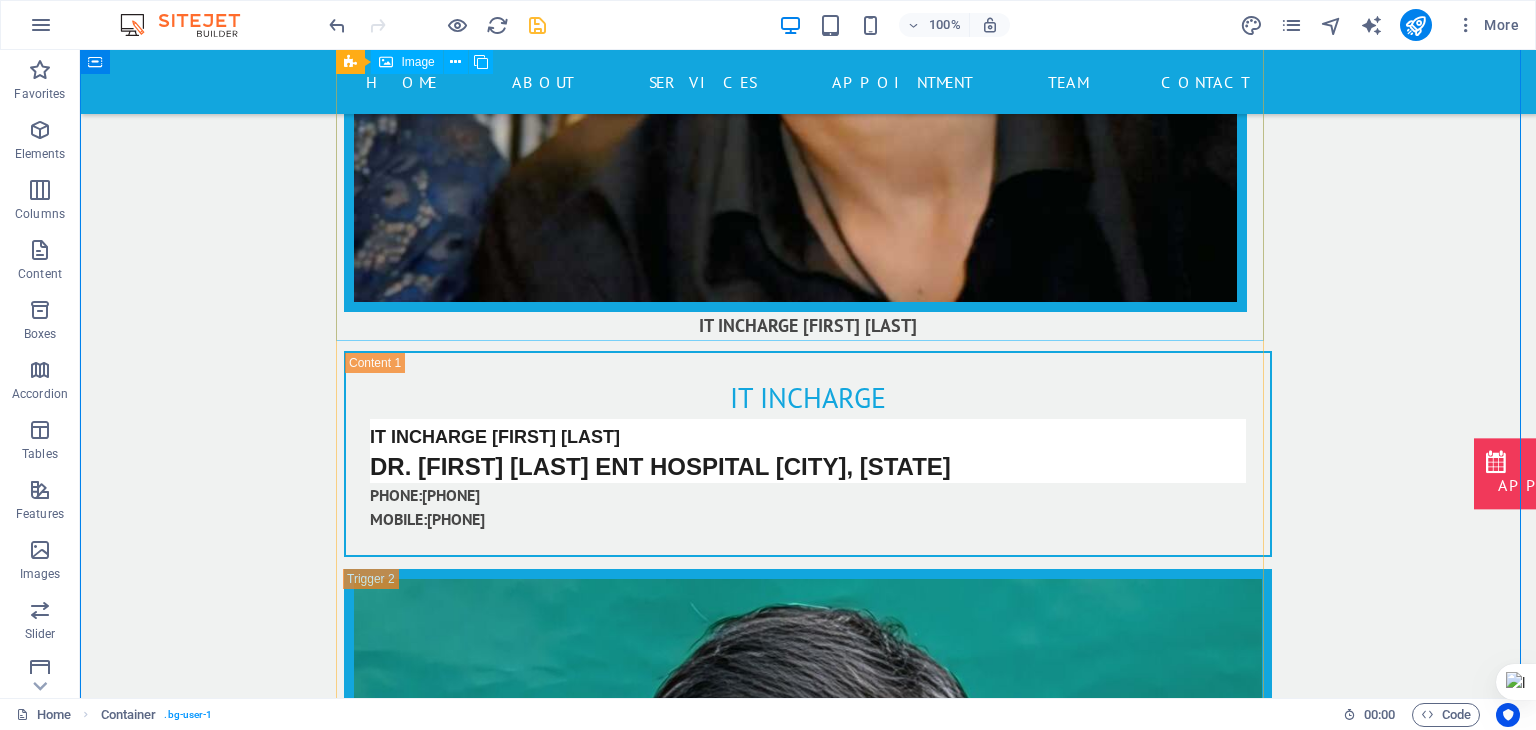 scroll, scrollTop: 16398, scrollLeft: 0, axis: vertical 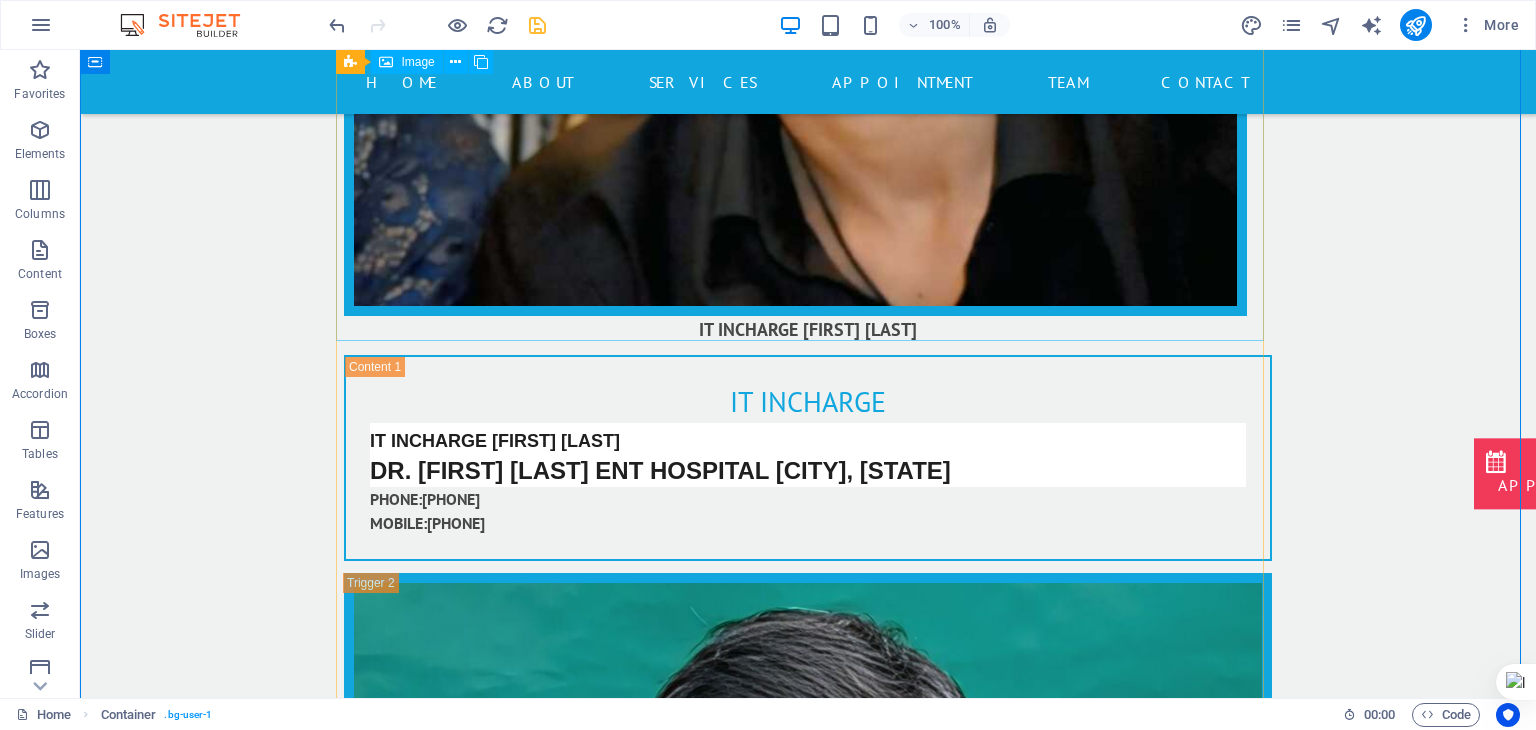 click on "[FIRST] [LAST]" at bounding box center (808, 3387) 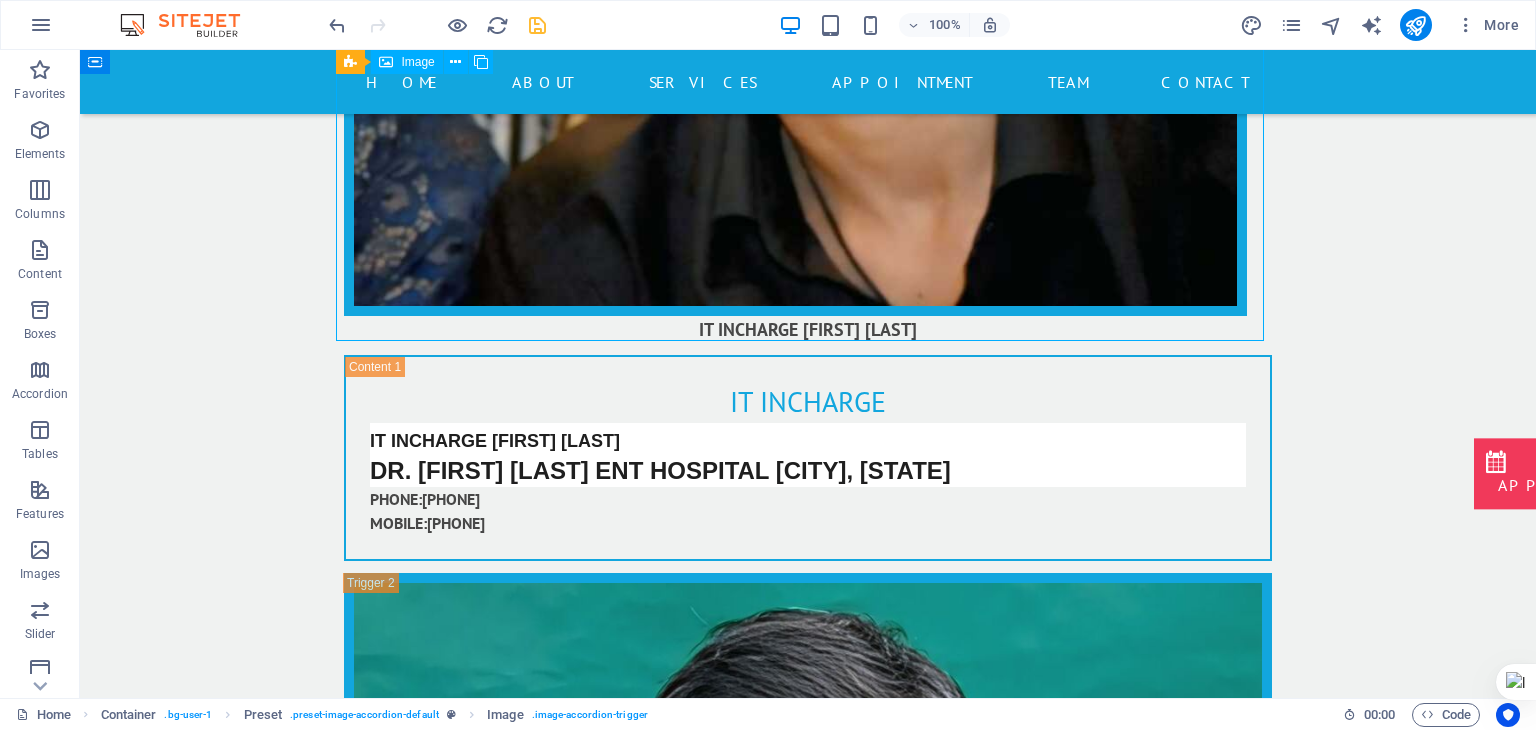 click on "[FIRST] [LAST]" at bounding box center (808, 3387) 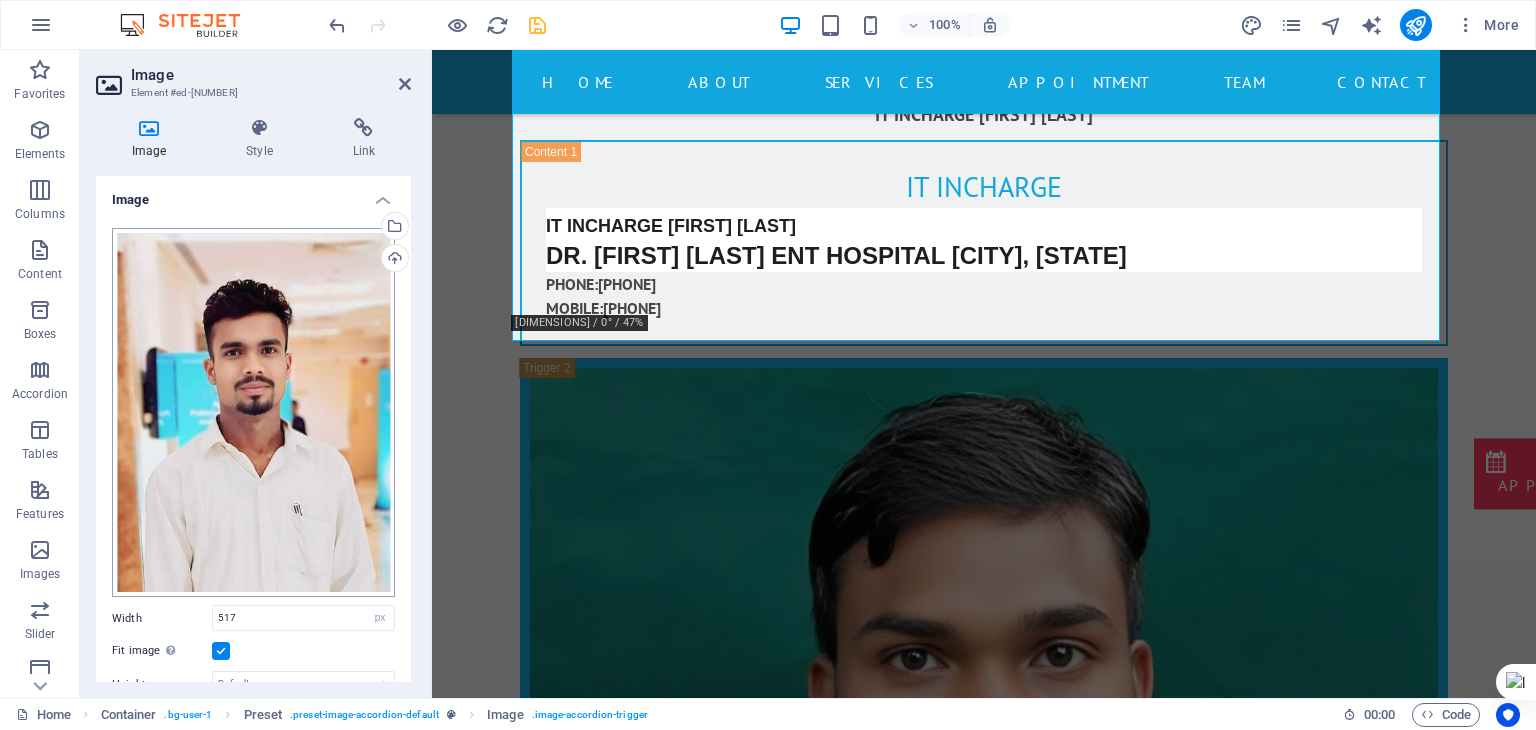 scroll, scrollTop: 491, scrollLeft: 0, axis: vertical 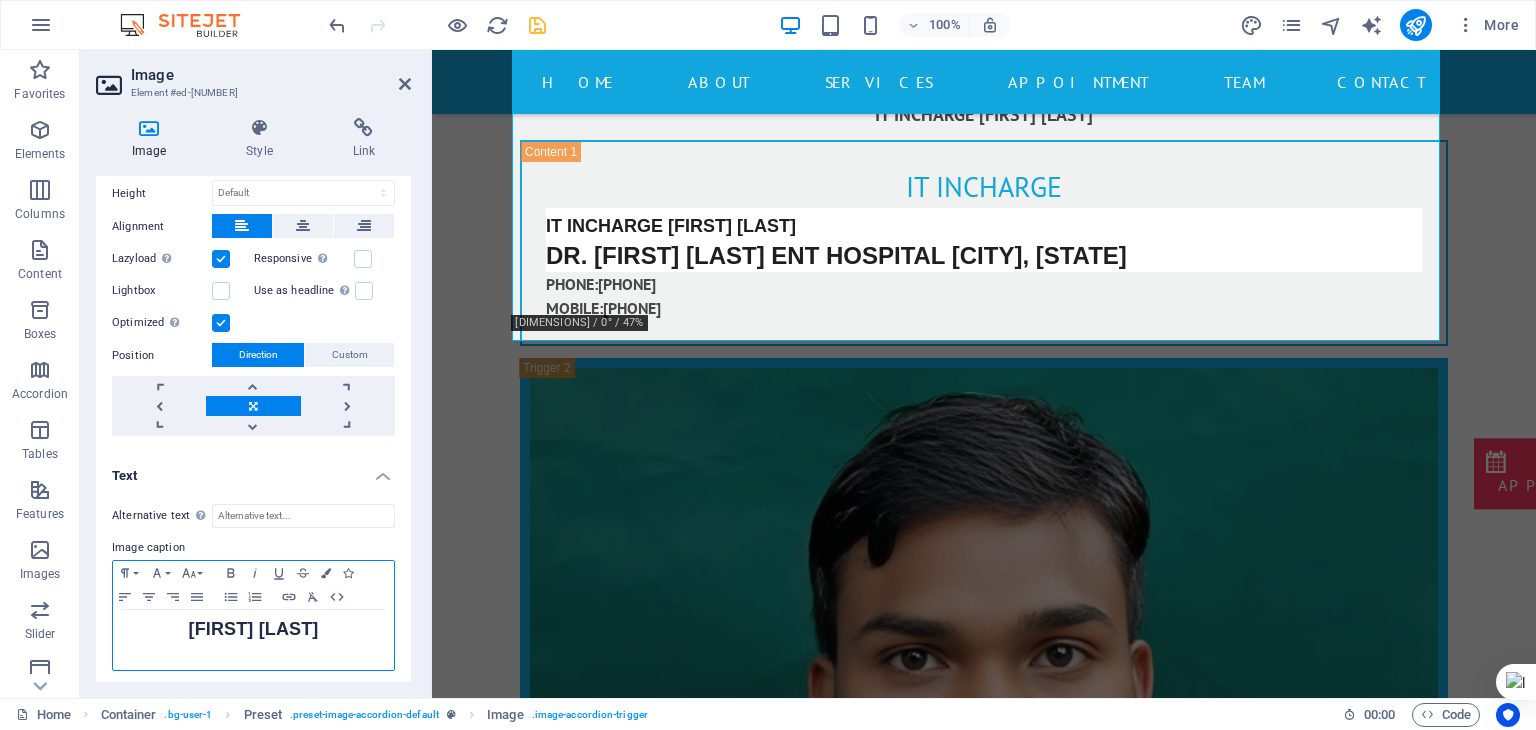 click on "[FIRST] [LAST]" at bounding box center [253, 630] 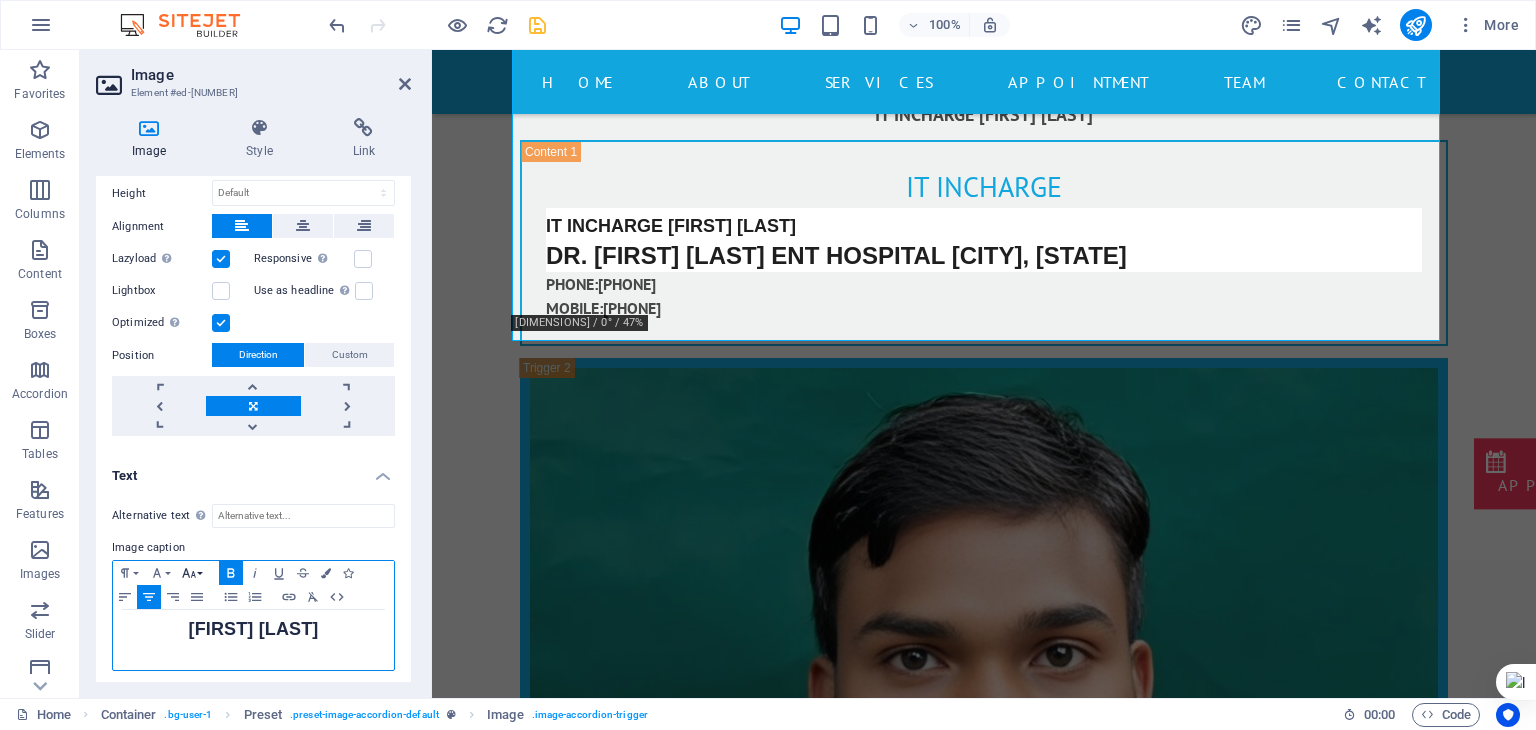 click 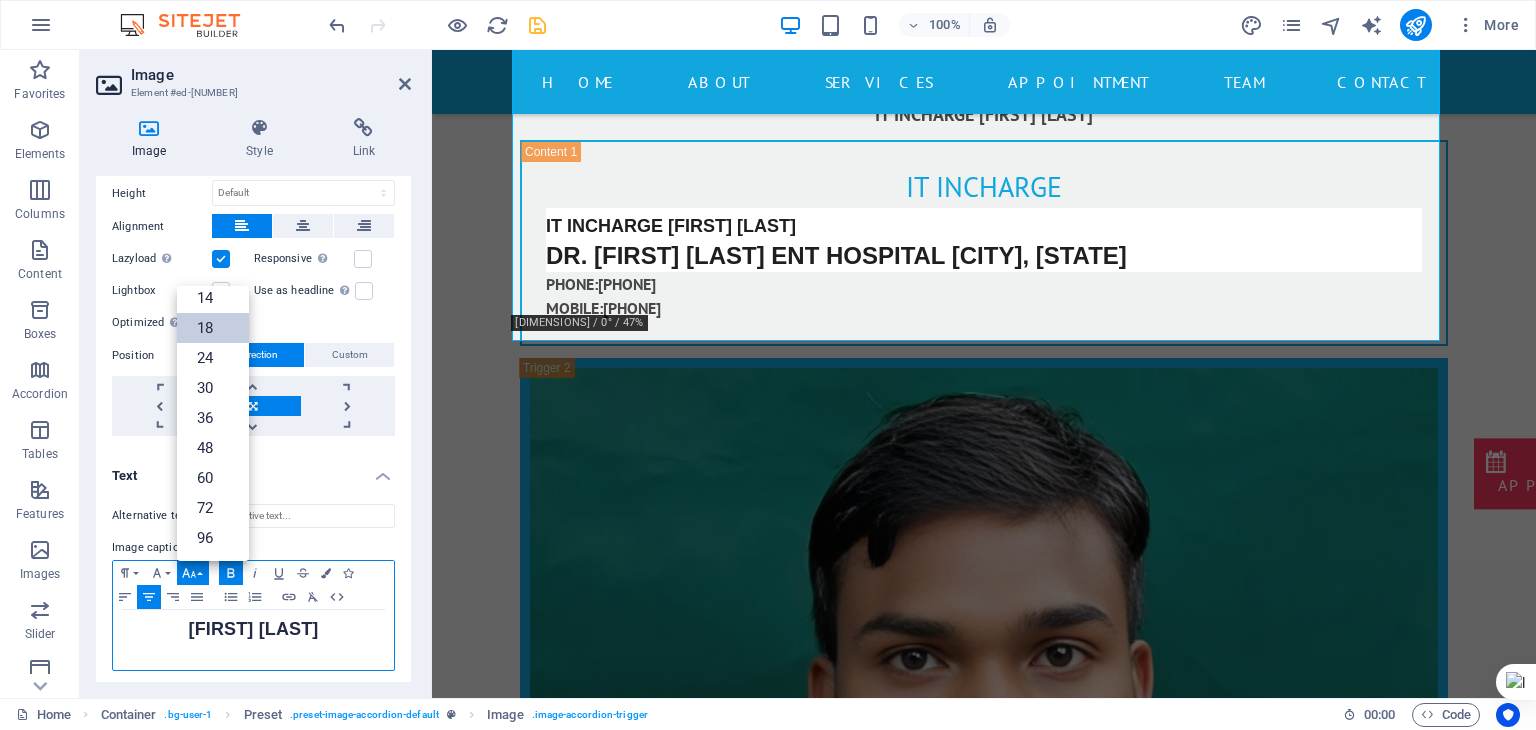 scroll, scrollTop: 160, scrollLeft: 0, axis: vertical 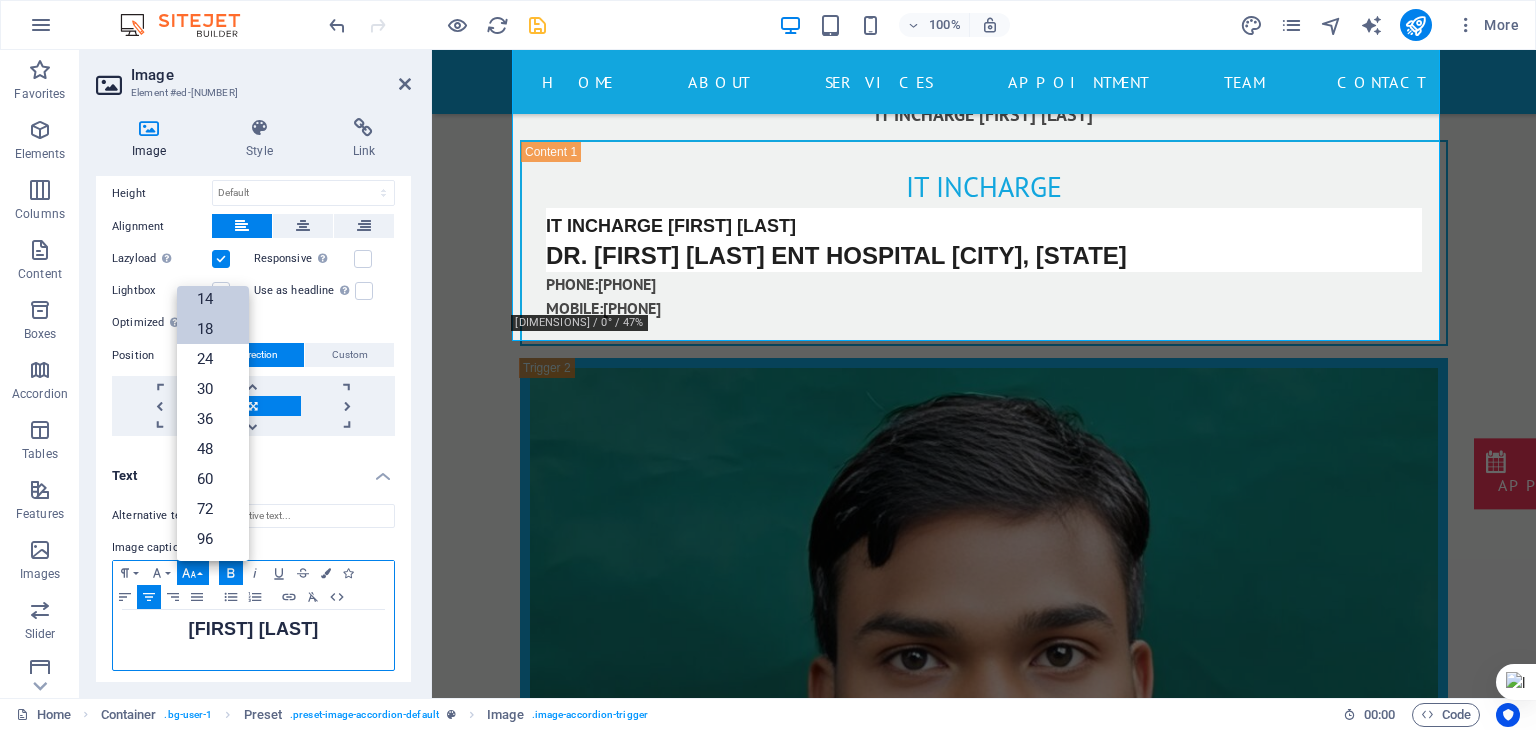 click on "14" at bounding box center (213, 299) 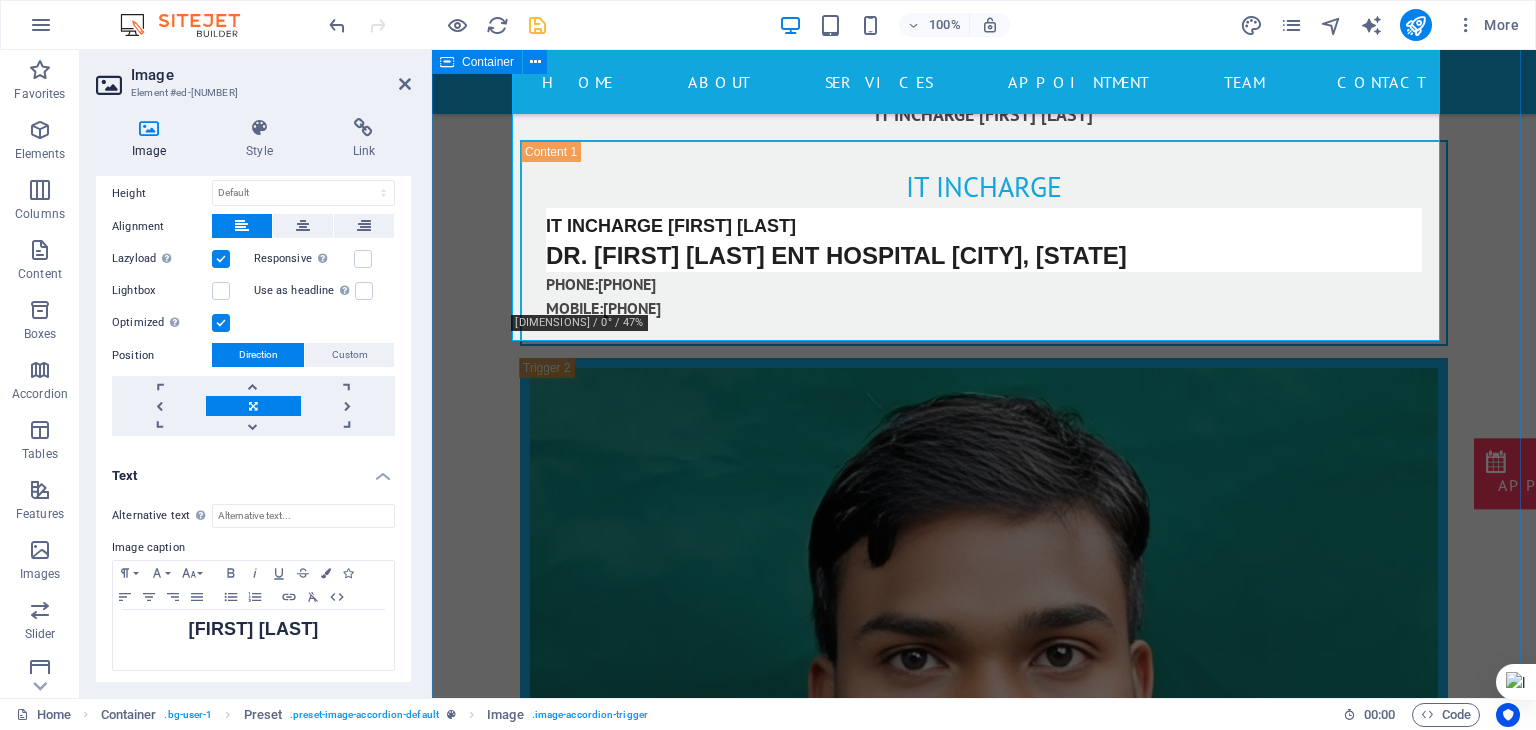 click on "data entry [FIRST] [LAST] our Doctor Dr. [FIRST] [LAST] [QUALIFICATION] [QUALIFICATION] [QUALIFICATION] [QUALIFICATION] ENT specialist in [CITY], [STATE] PHONE: [PHONE] MOBILE: [PHONE] Surgeon our surgeon Lorem ipsum dolor sit amet, consetetur sadipscing elitr, sed diam nonumy eirmod tempor invidunt ut labore et dolore magna aliquyam erat, sed diam voluptua. At vero eos et accusam et justo duo dolores et ea rebum. Stet clita kasd gubergren, no sea takimata sanctus est Lorem ipsum dolor sit amet. Lorem ipsum dolor sit amet, consetetur sadipscing elitr, sed diam nonumy eirmod tempor invidunt ut labore et dolore magna aliquyam erat, sed diam voluptua. At vero eos et accusam et justo duo dolores et ea rebum. Stet clita kasd gubergren, no sea takimata sanctus est Lorem ipsum dolor sit amet. PHONE: [PHONE] MOBILE: [PHONE] Nurse our Nurse PHONE: [PHONE] MOBILE: [PHONE]" at bounding box center (984, 4777) 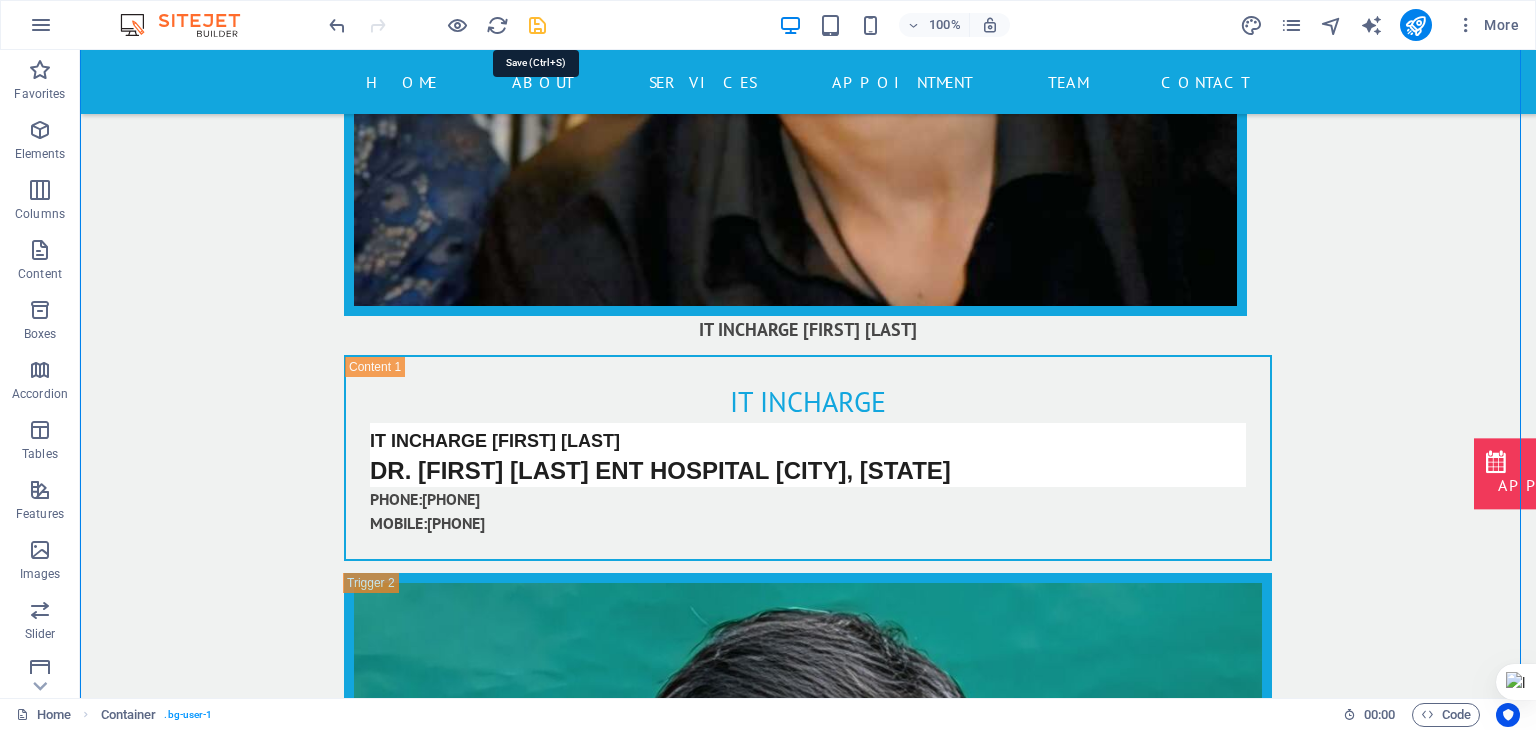 click at bounding box center [537, 25] 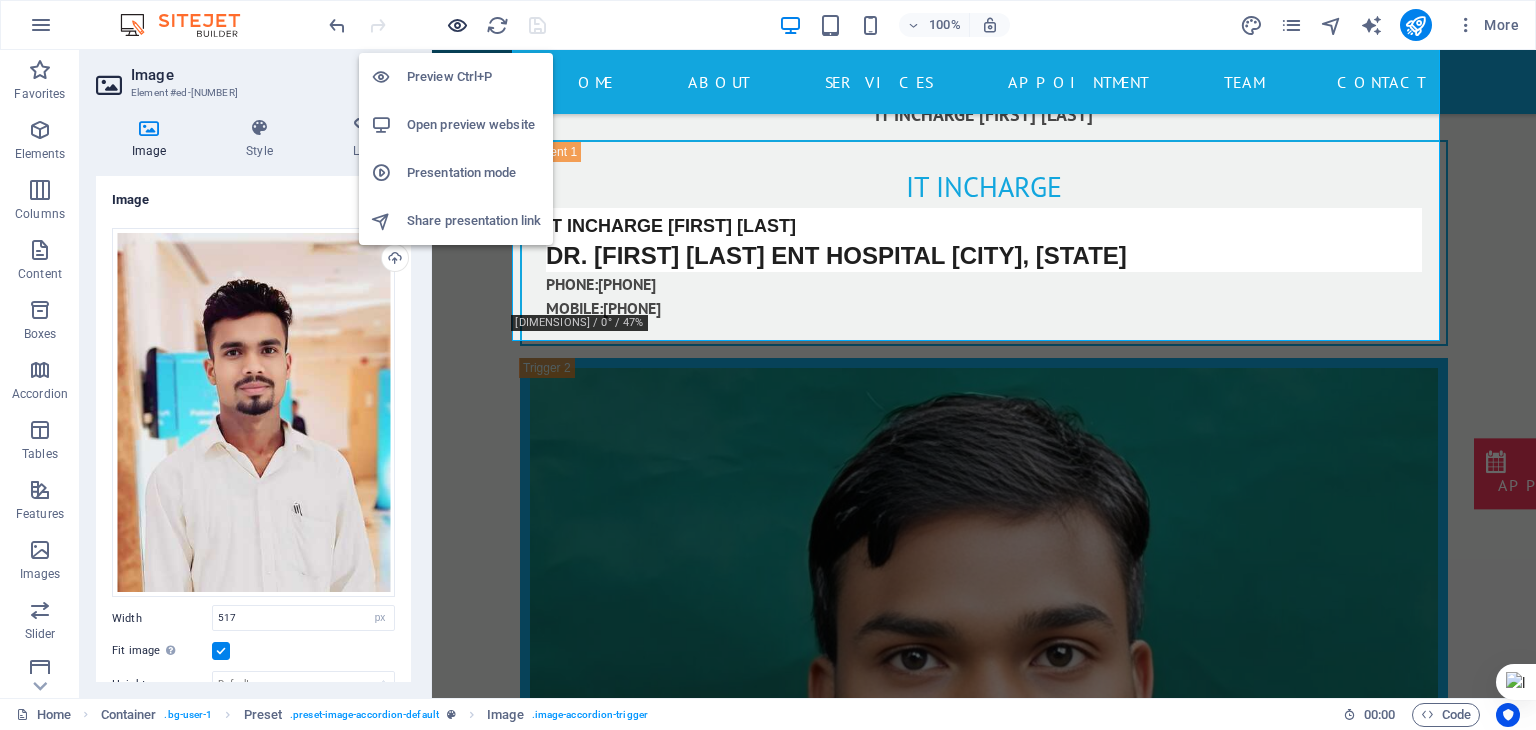 click at bounding box center [457, 25] 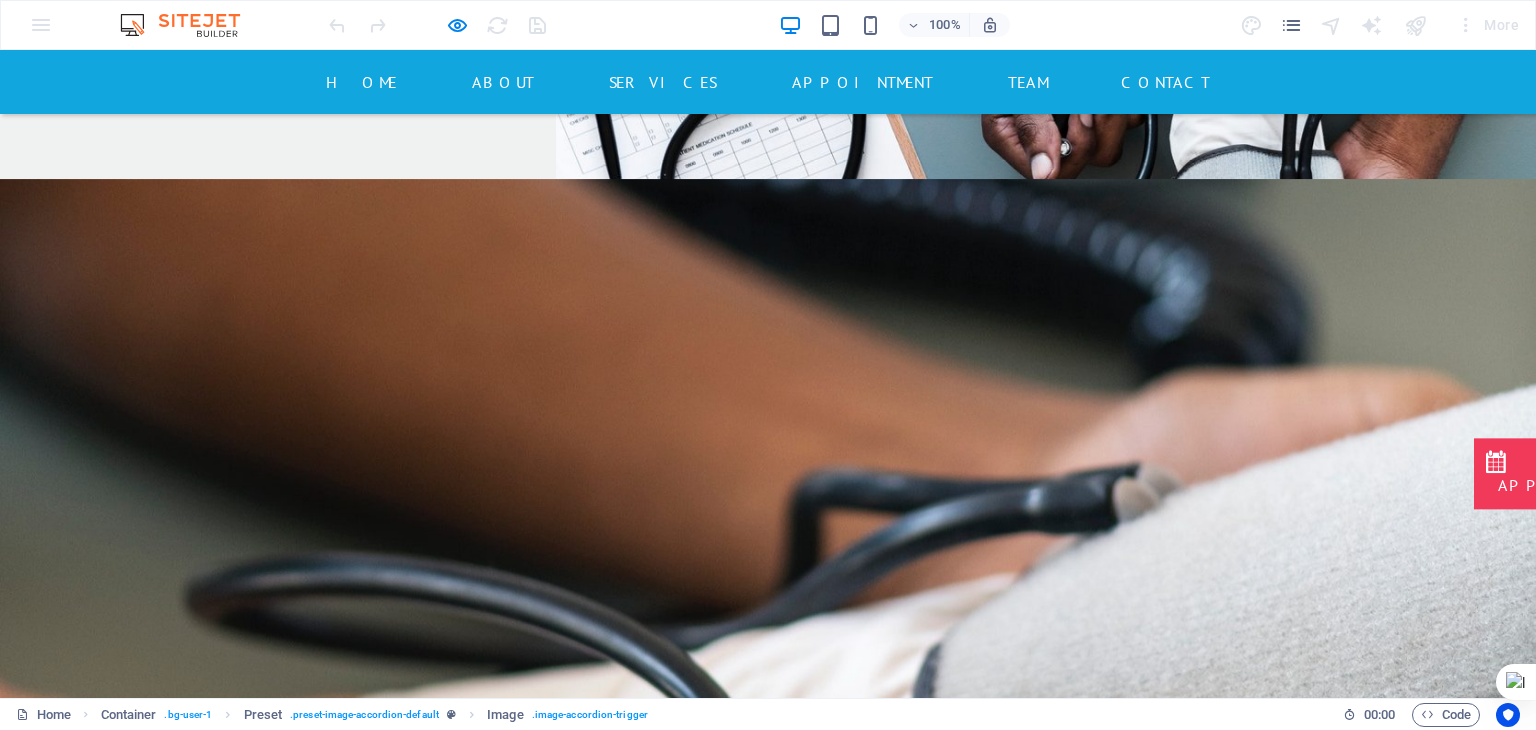 scroll, scrollTop: 4468, scrollLeft: 0, axis: vertical 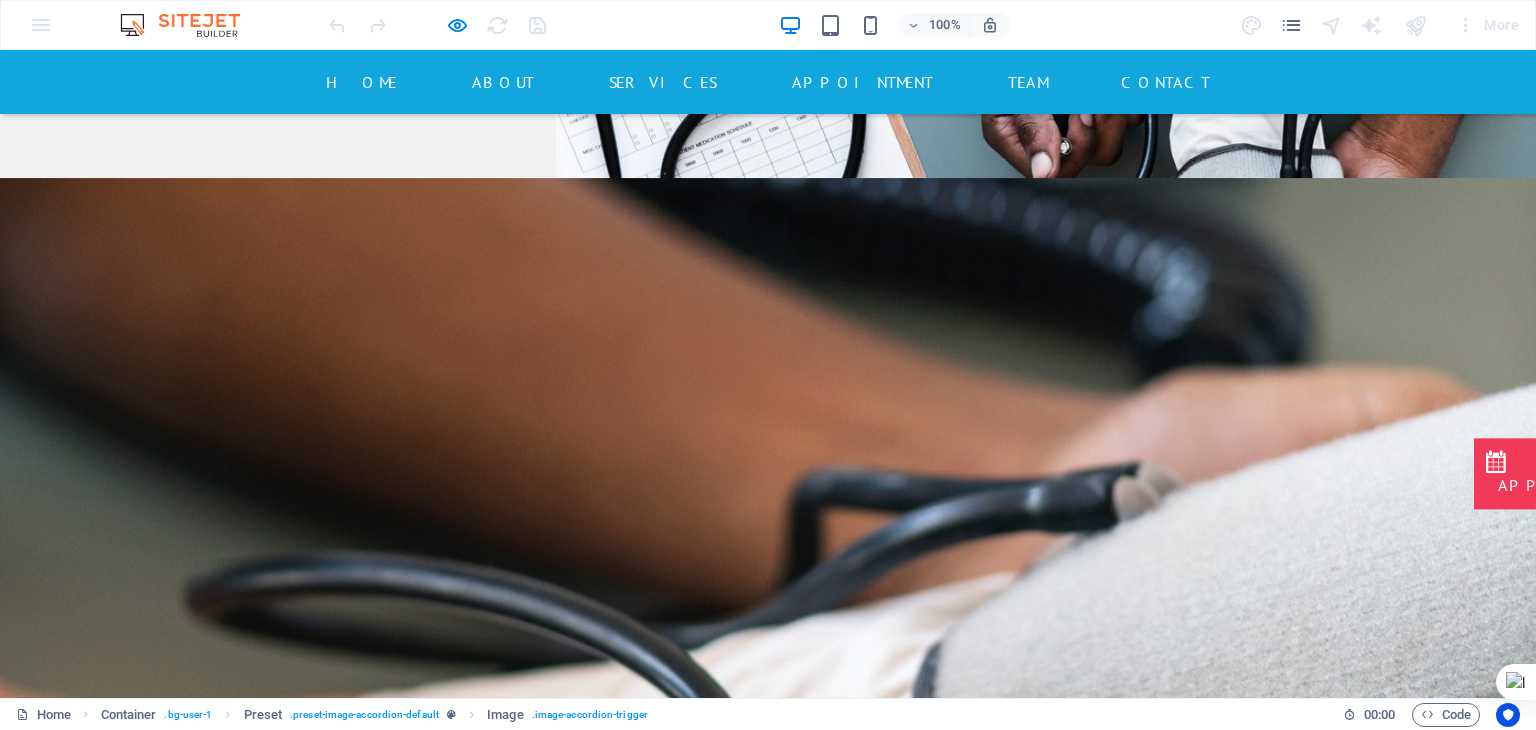 click at bounding box center [562, 11392] 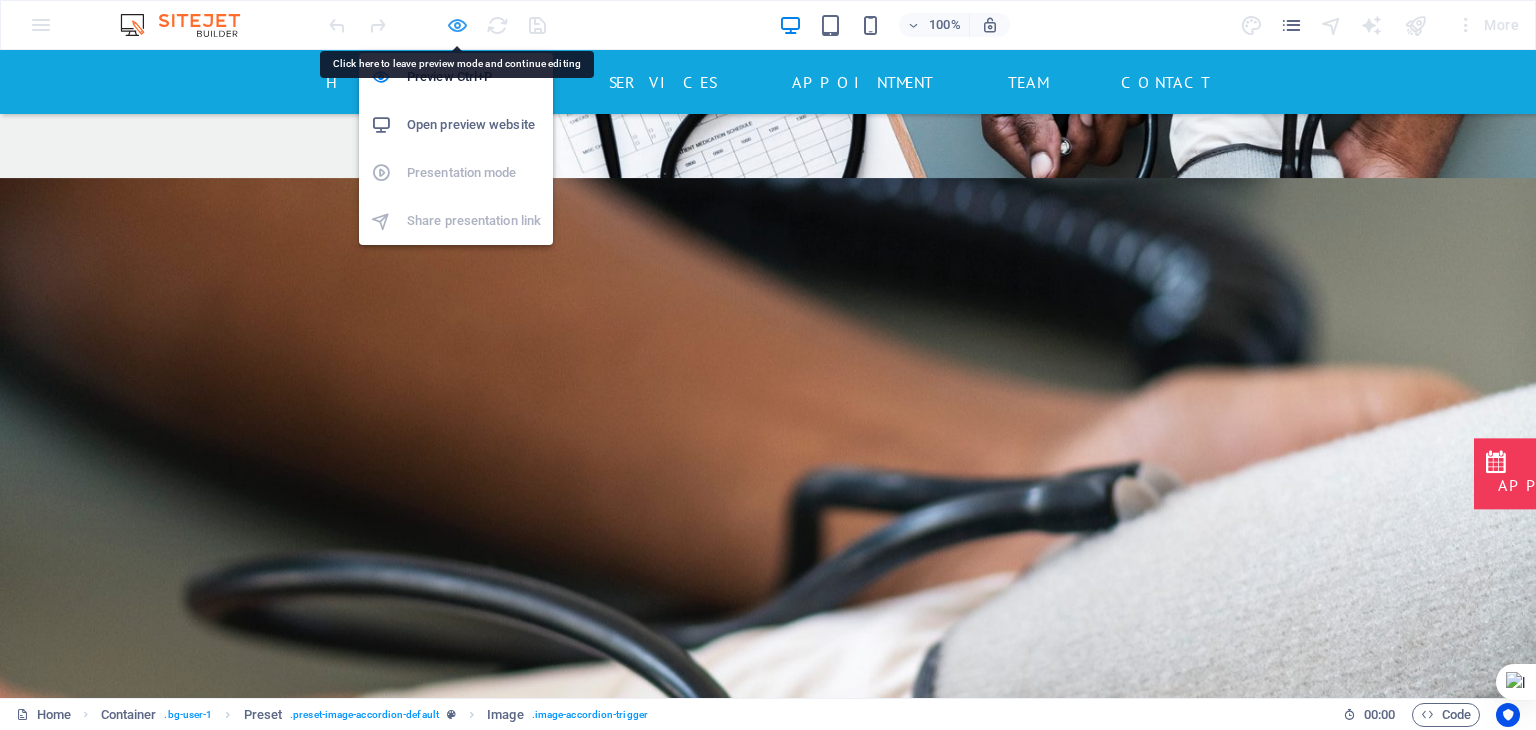 click at bounding box center [457, 25] 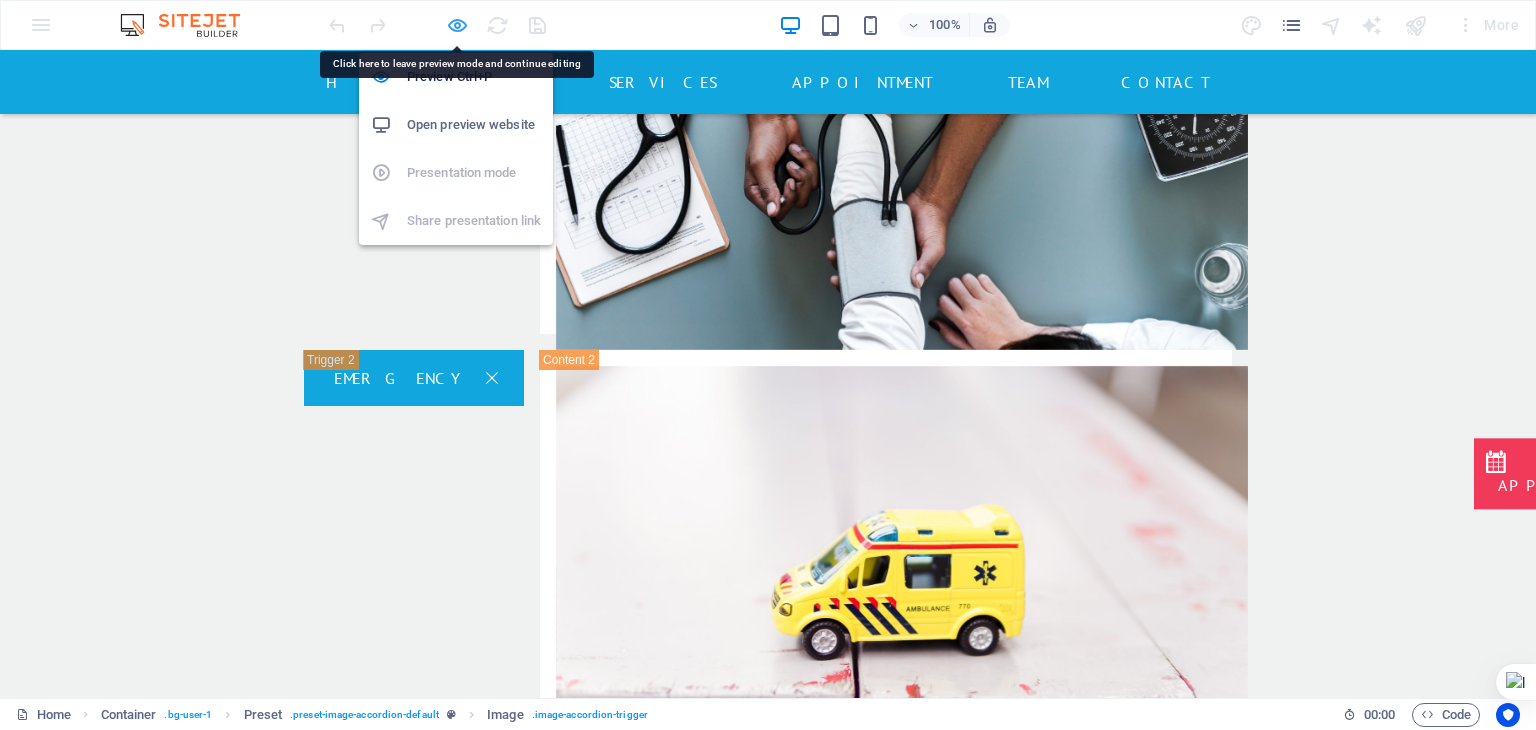 select on "px" 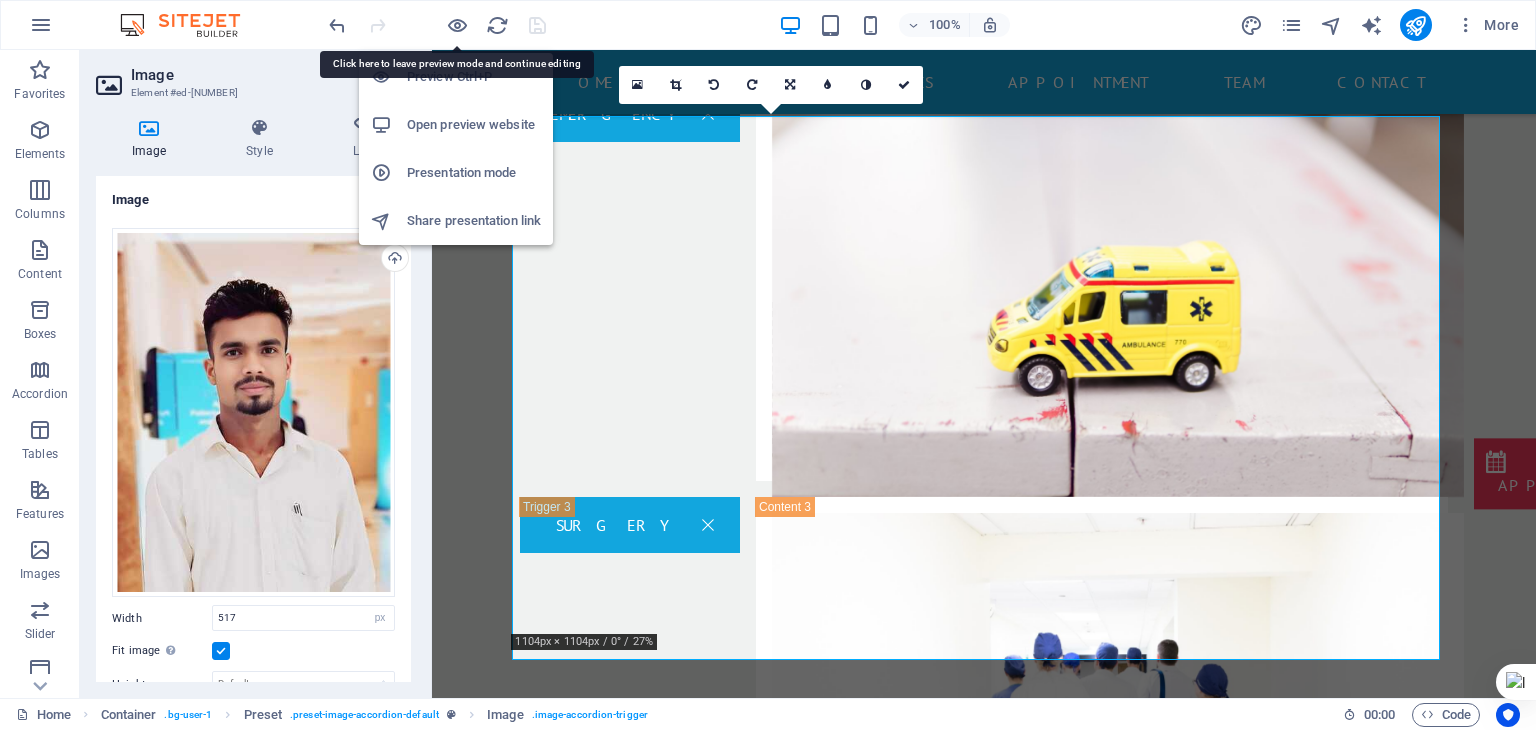 scroll, scrollTop: 16079, scrollLeft: 0, axis: vertical 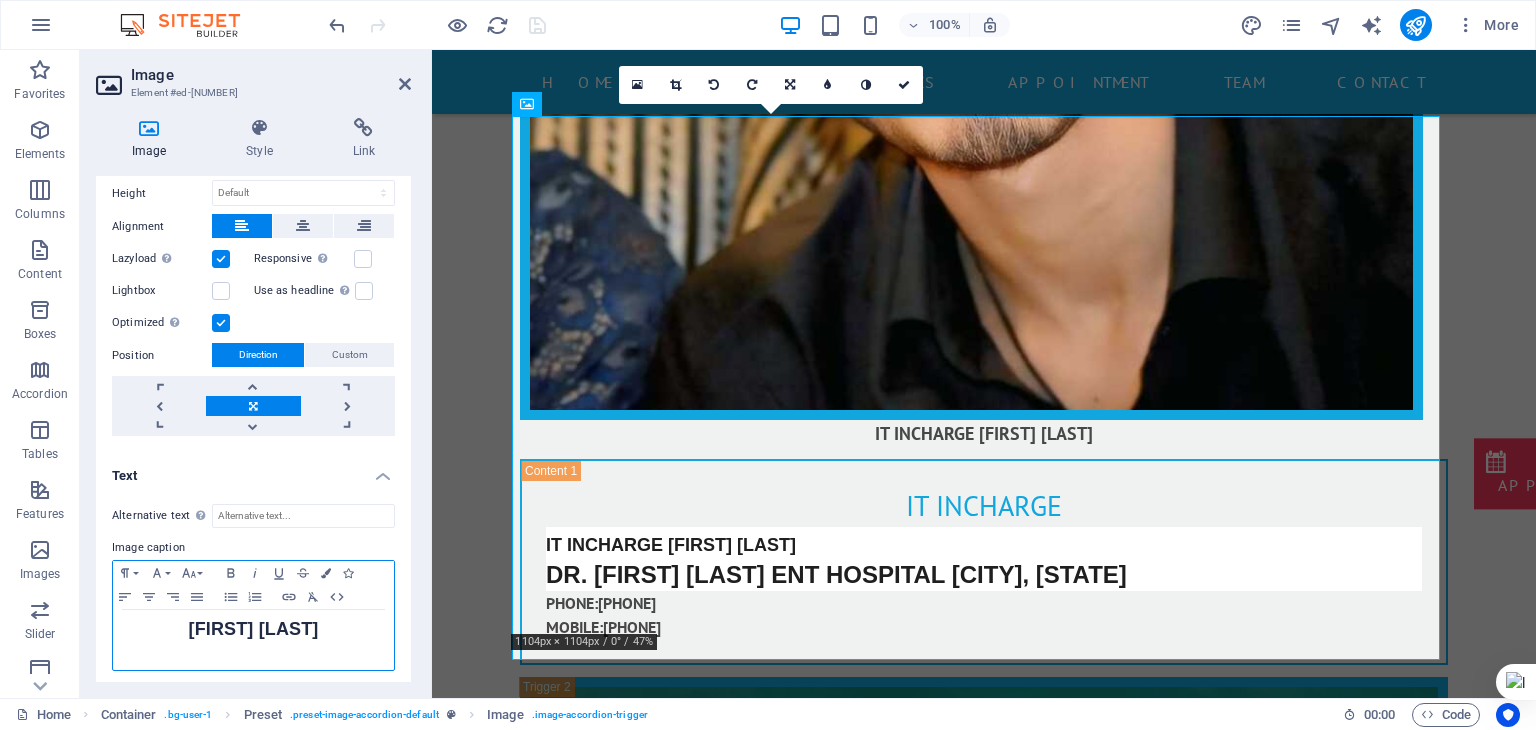 click on "[FIRST] [LAST]​" at bounding box center (253, 640) 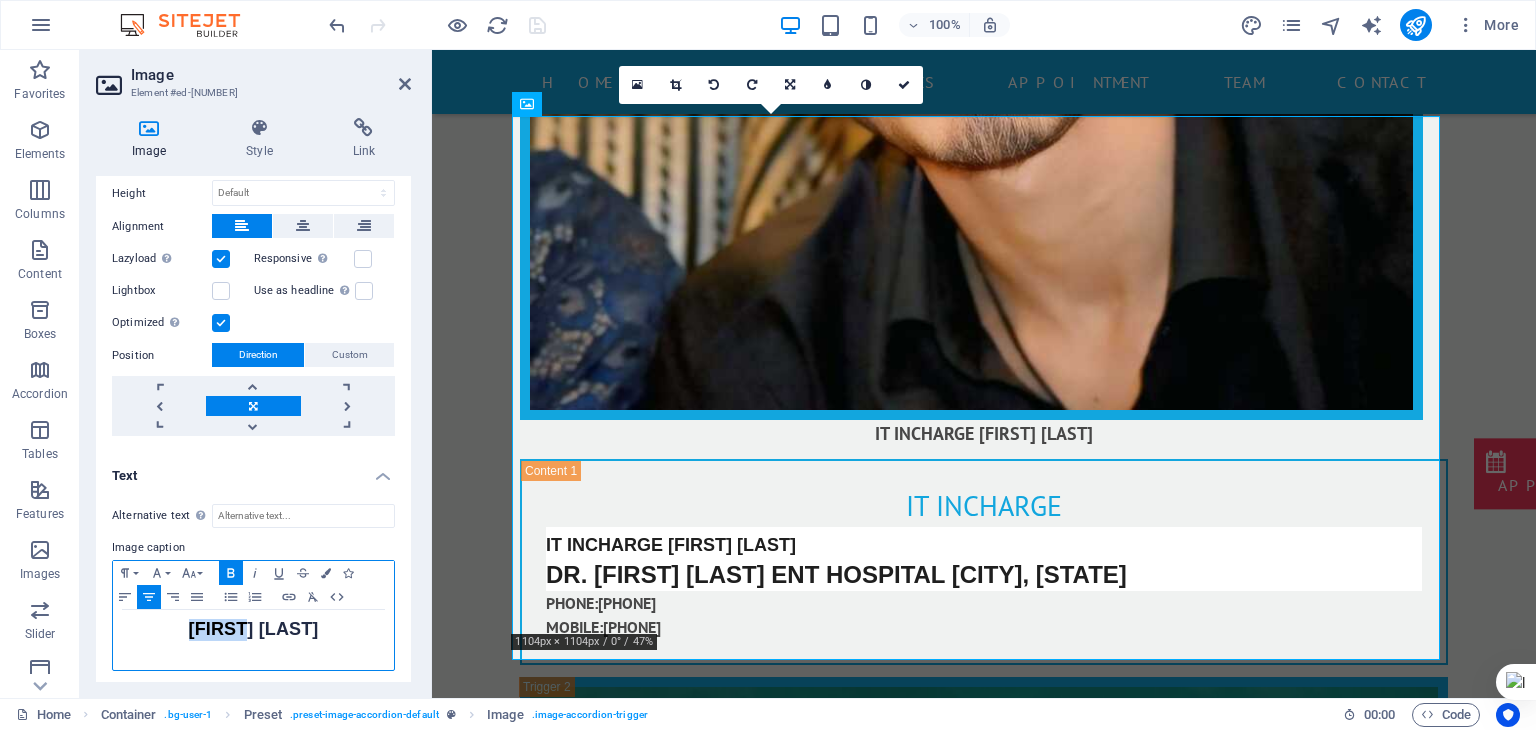 click on "[FIRST] [LAST]​" at bounding box center [253, 640] 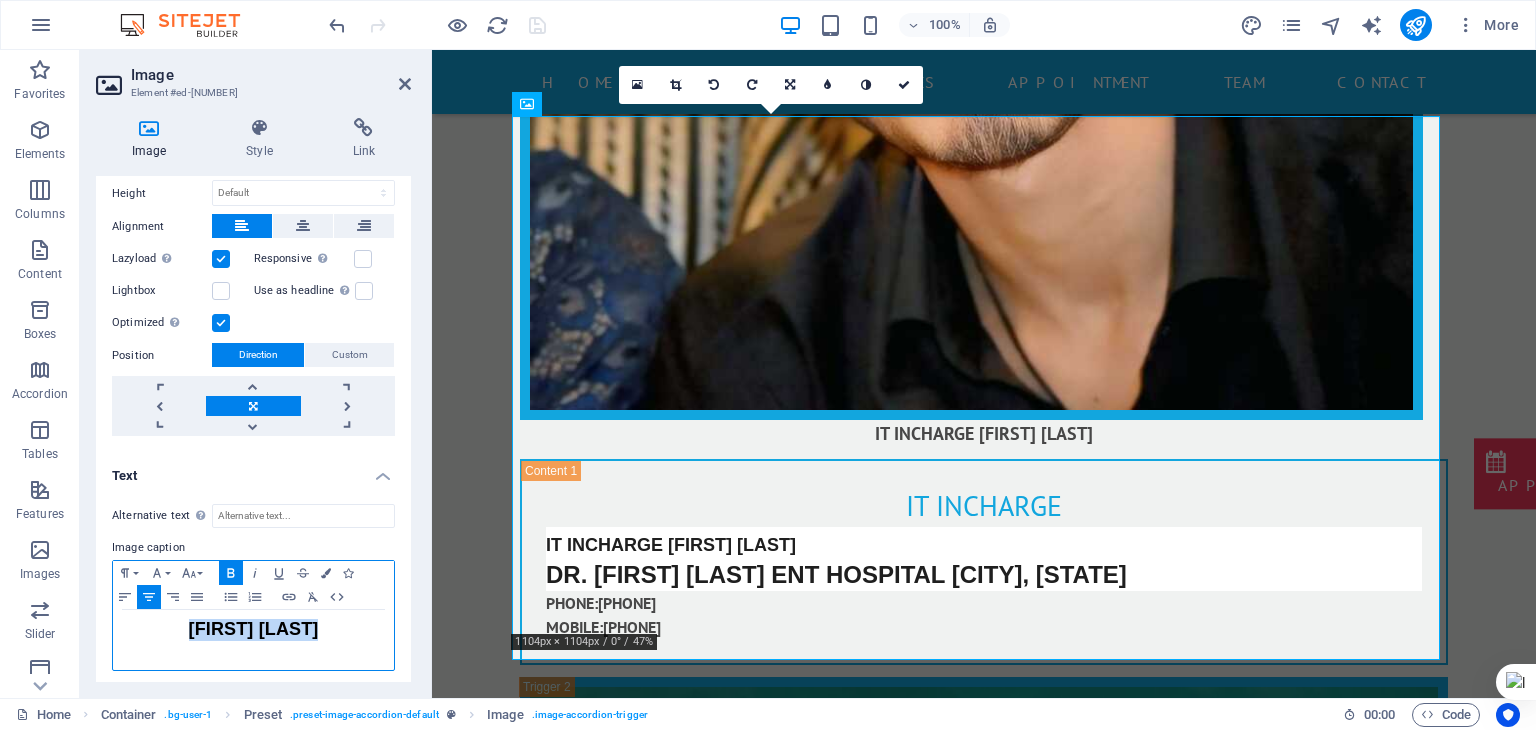 click on "[FIRST] [LAST]​" at bounding box center (253, 640) 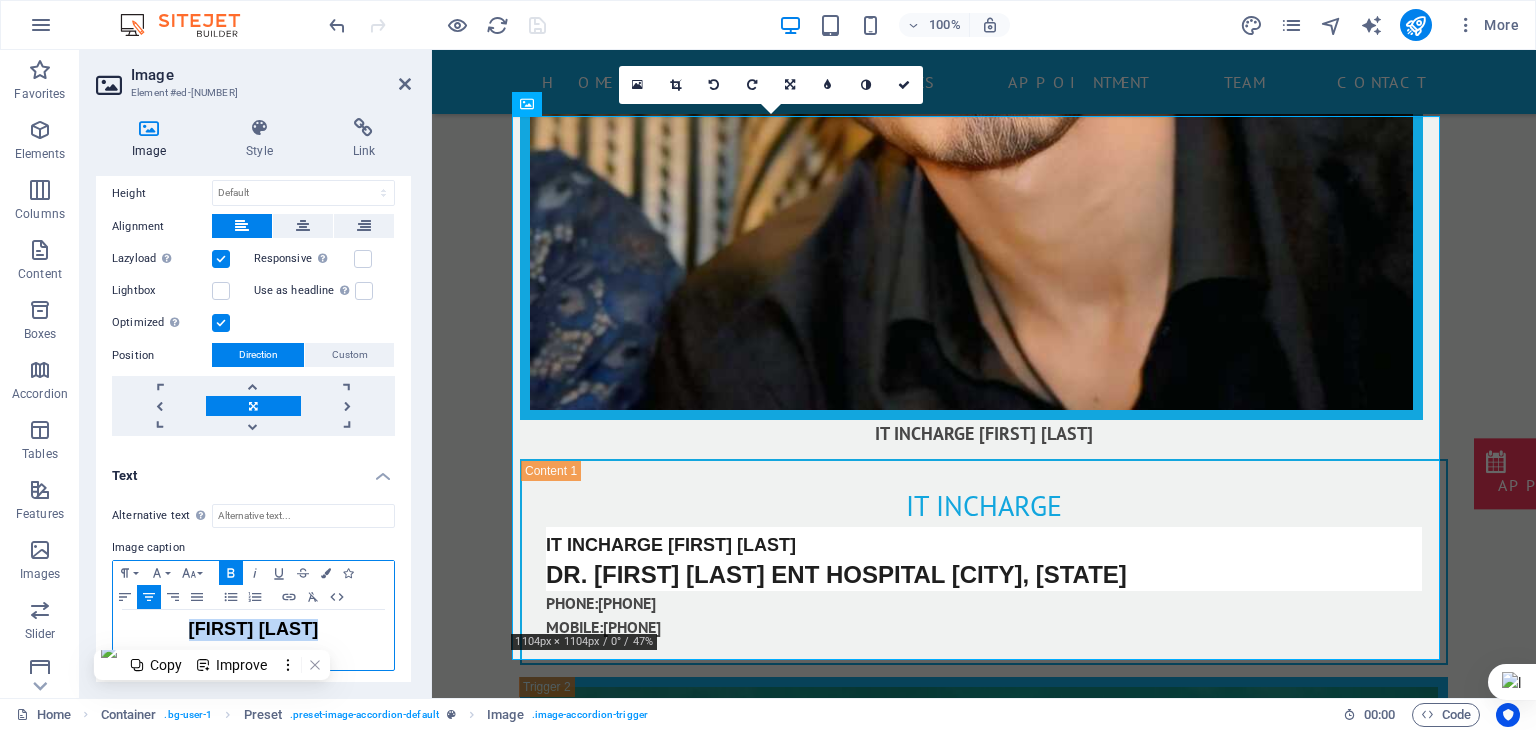click on "[FIRST] [LAST]​" at bounding box center (253, 640) 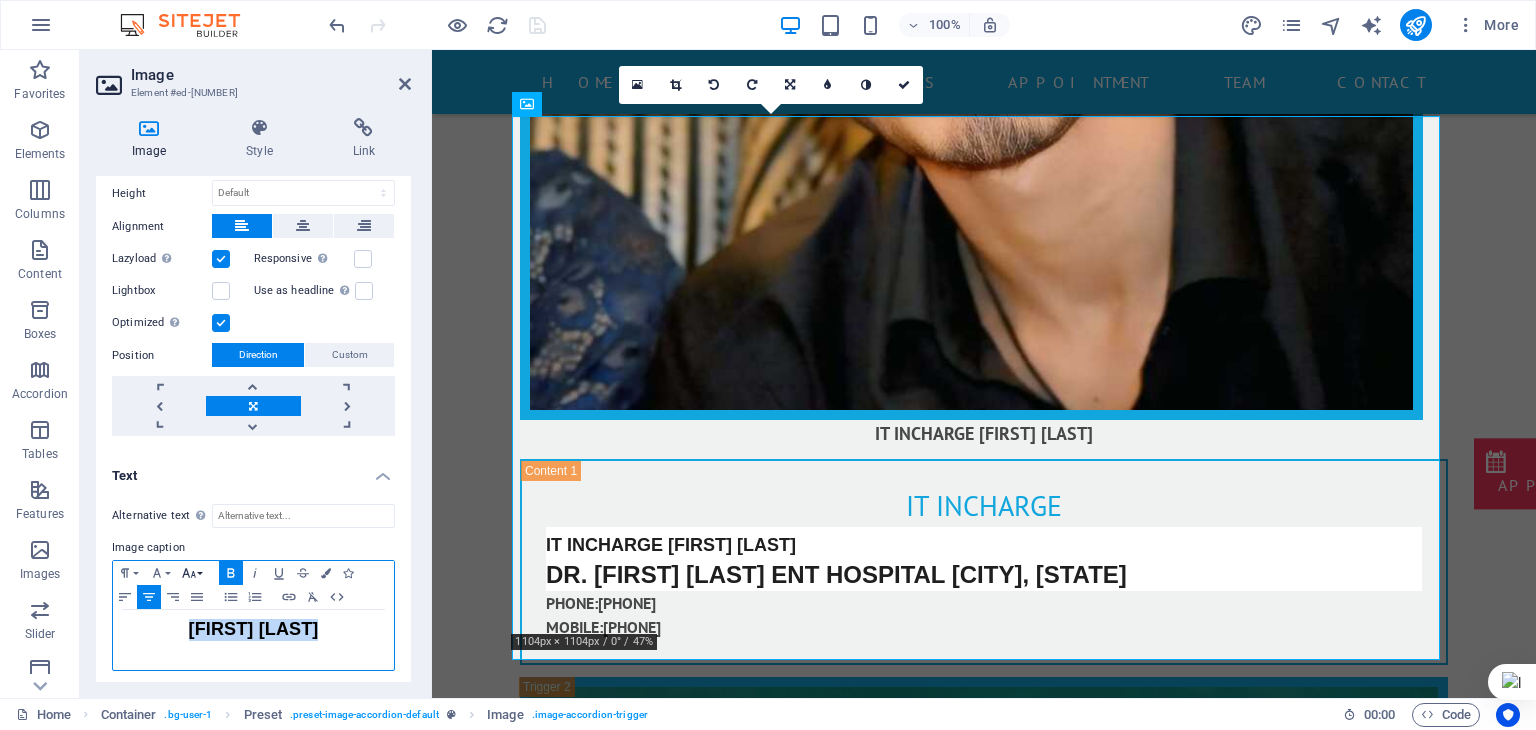 click 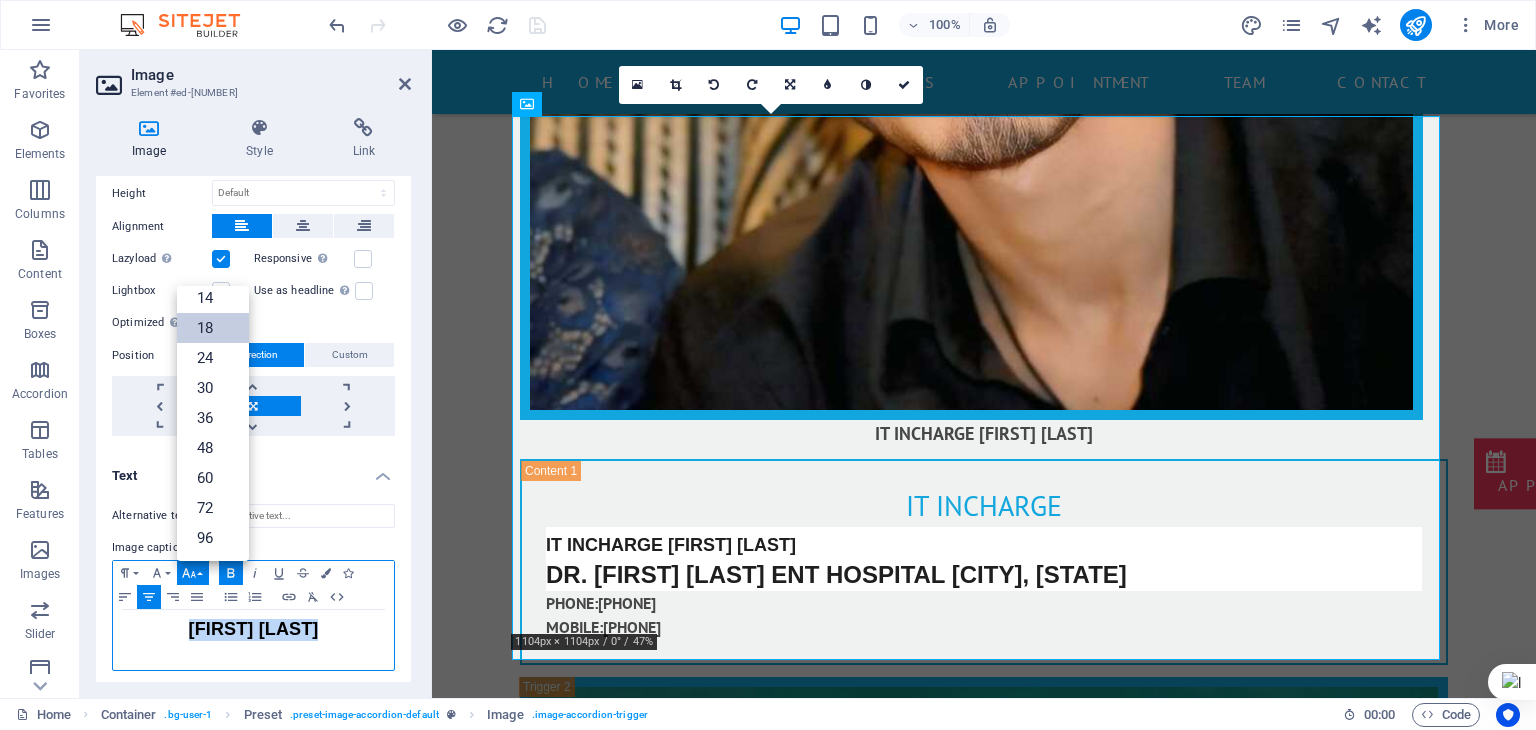 scroll, scrollTop: 160, scrollLeft: 0, axis: vertical 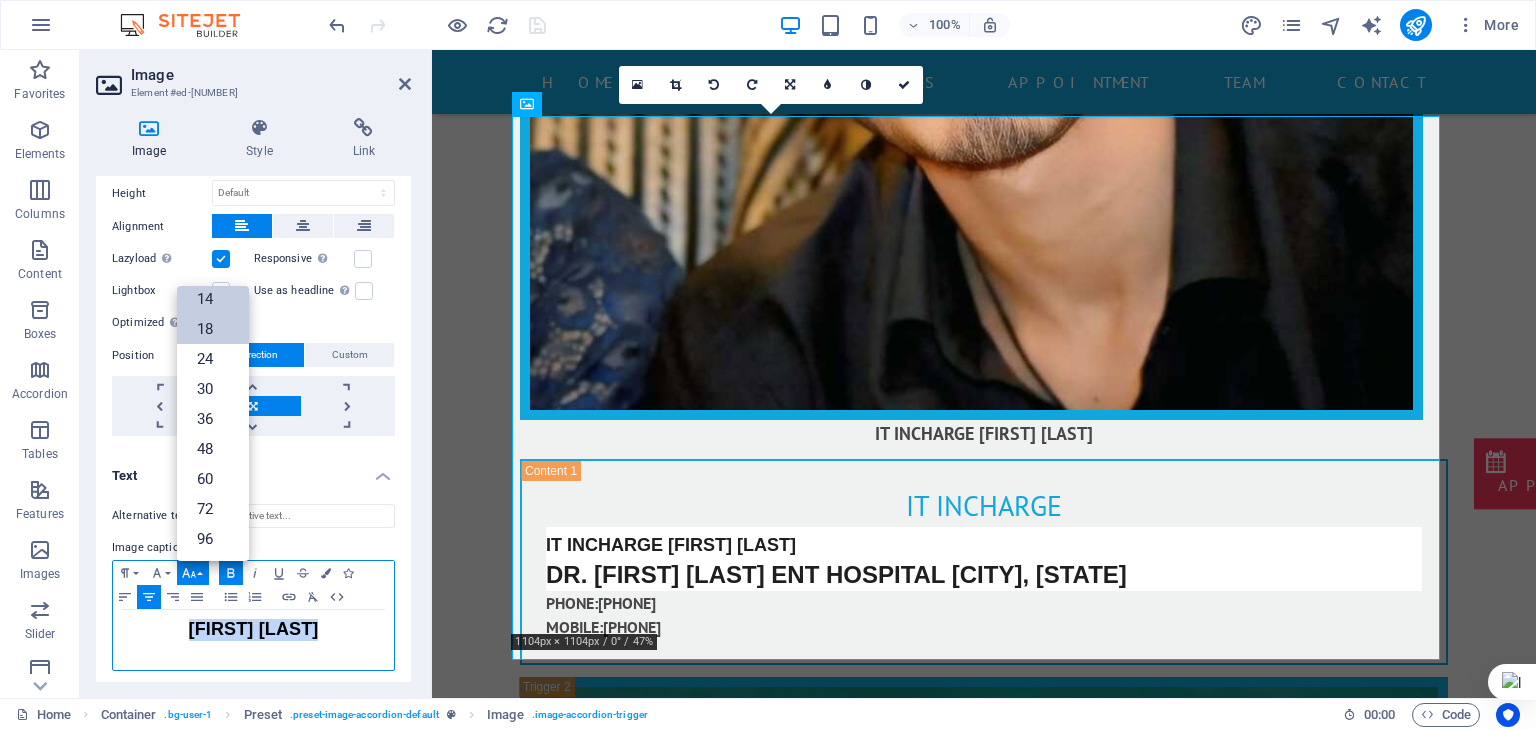 click on "14" at bounding box center [213, 299] 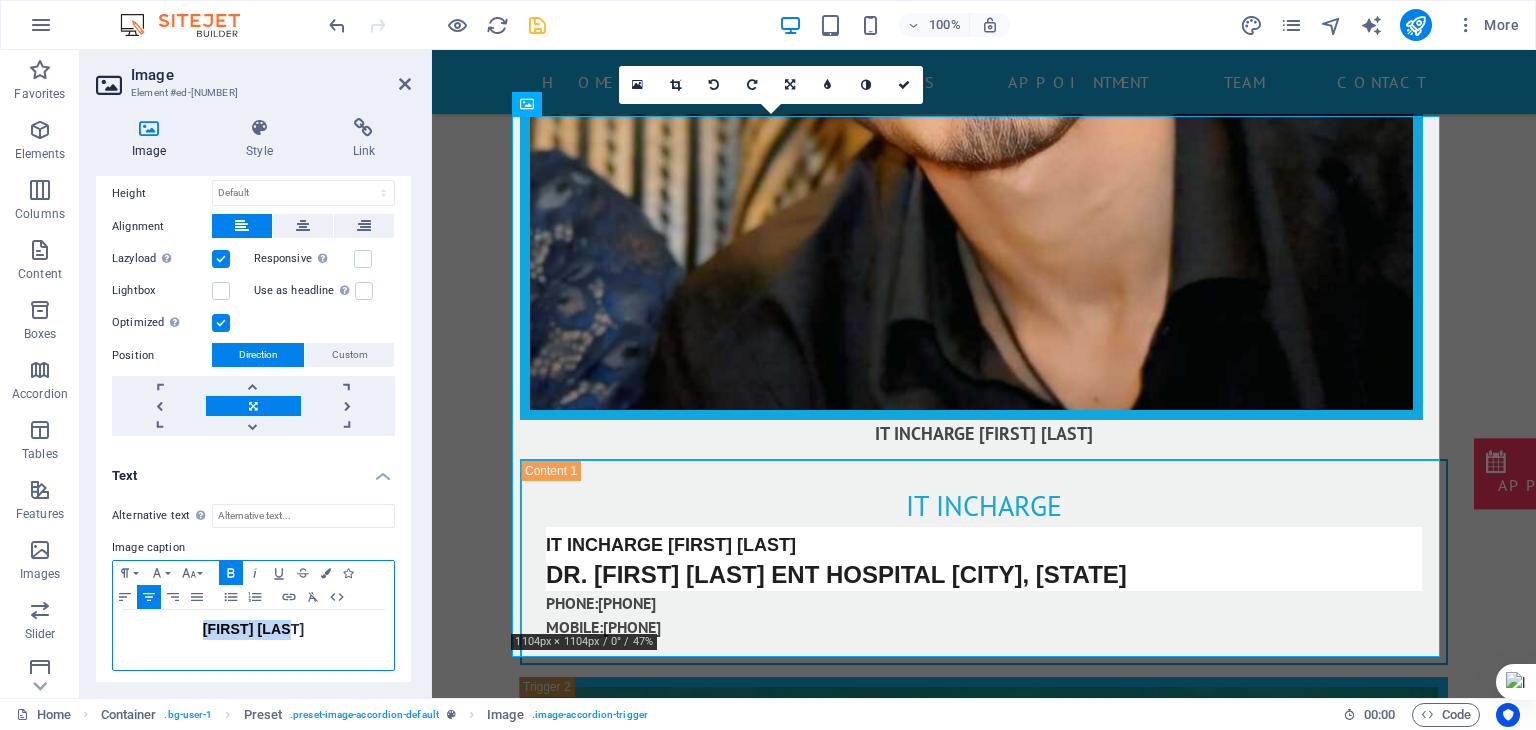 click on "[FIRST] [LAST]​" at bounding box center [253, 630] 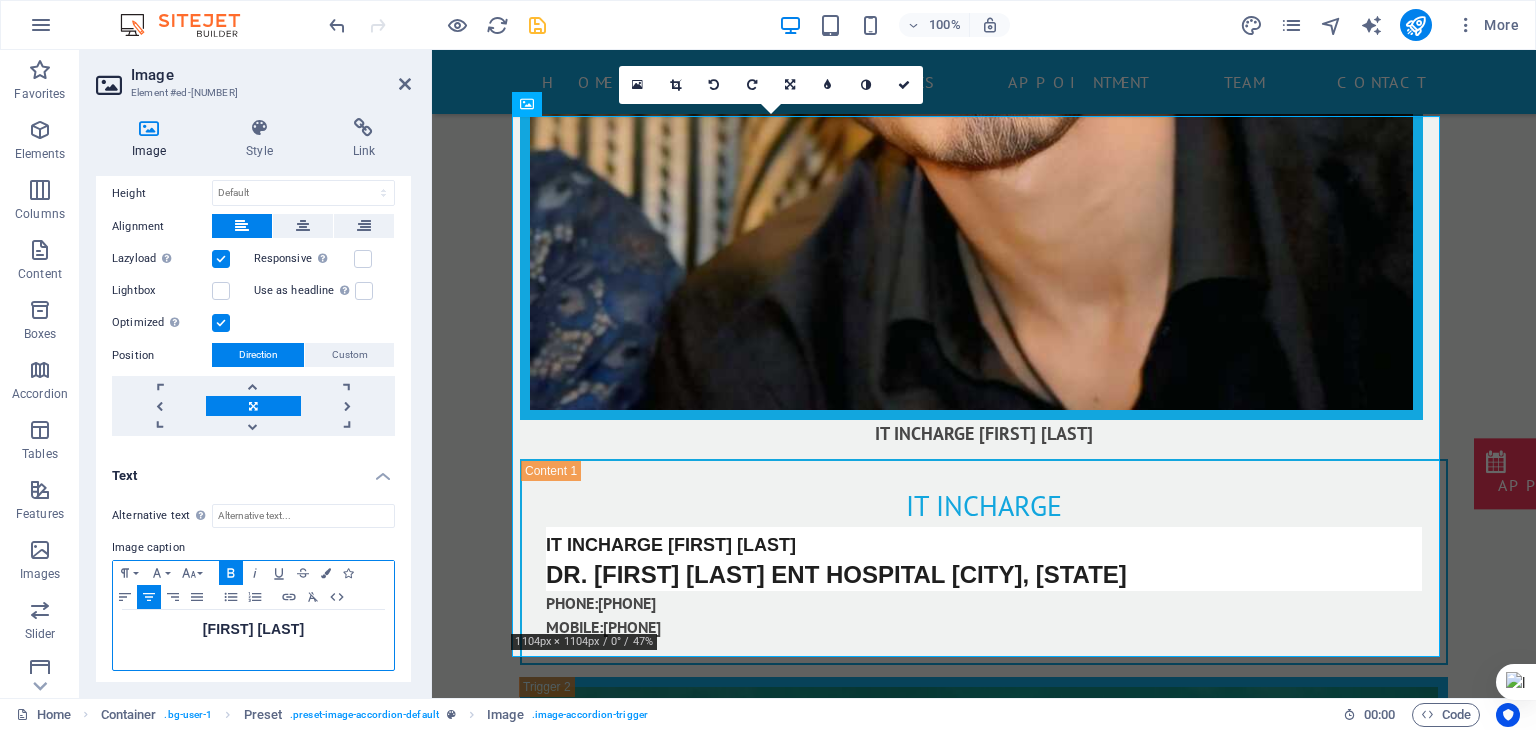 type 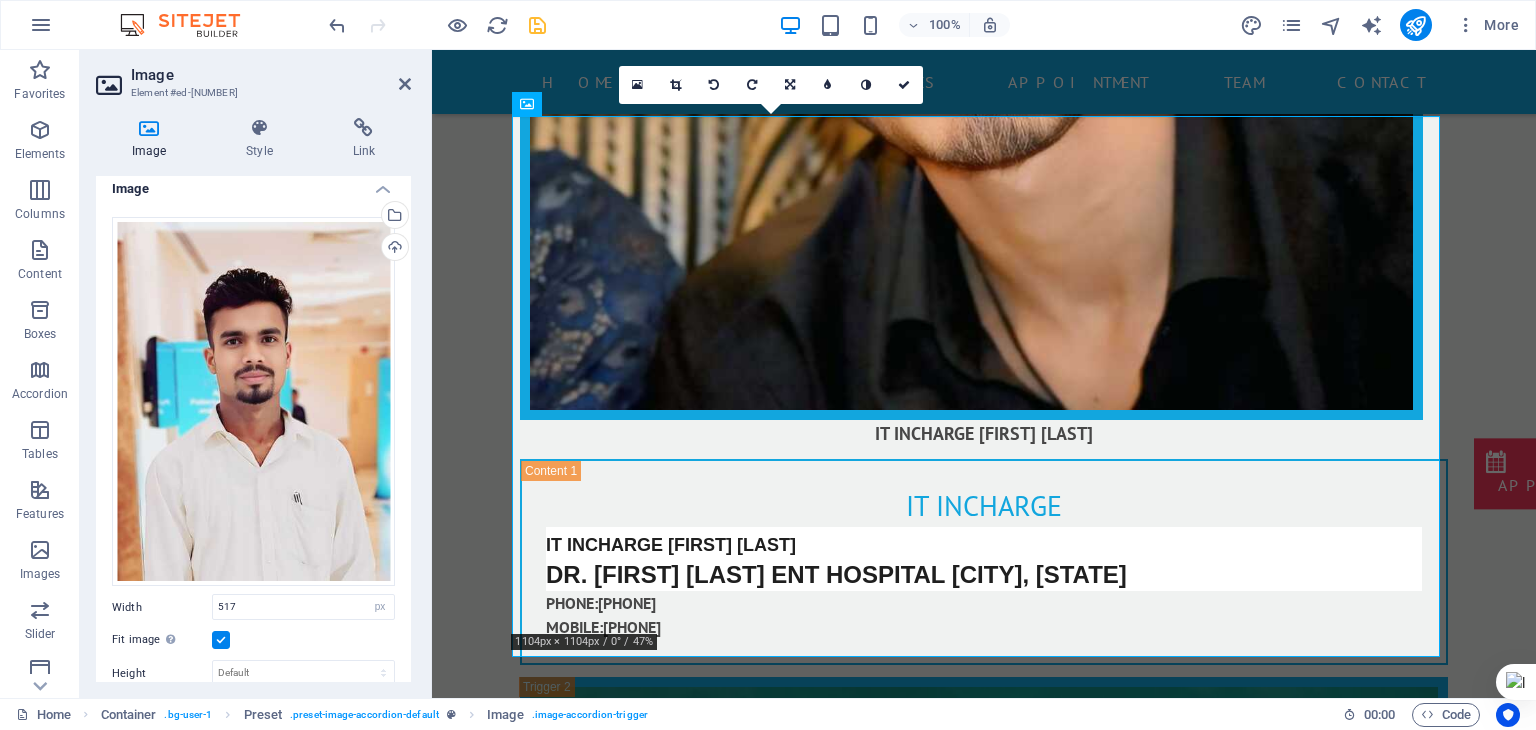 scroll, scrollTop: 0, scrollLeft: 0, axis: both 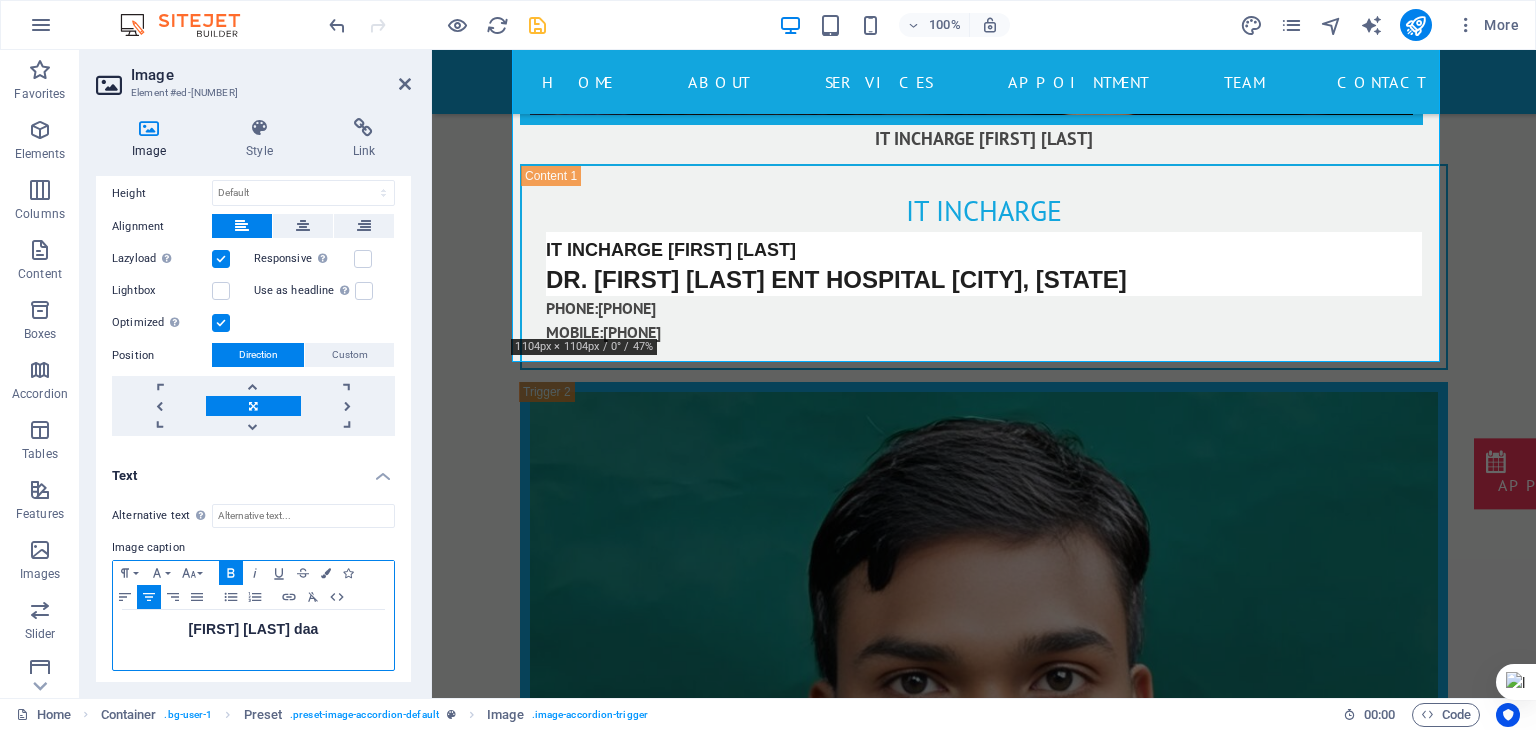 click on "[FIRST] [LAST] daa" at bounding box center [253, 630] 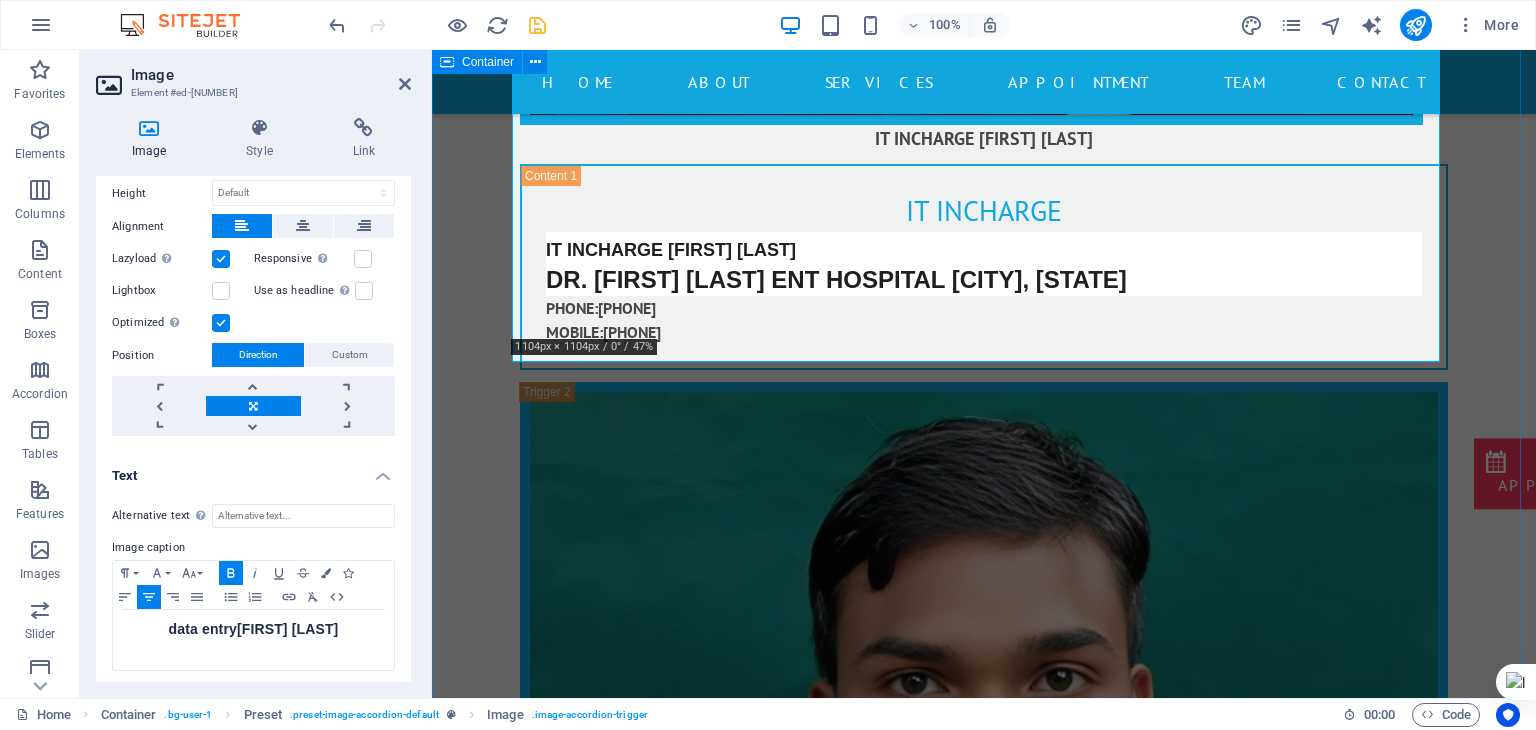 click on "data entry [FIRST] [LAST] our Doctor Dr. [FIRST] [LAST] [QUALIFICATION] [QUALIFICATION] [QUALIFICATION] [QUALIFICATION] ENT specialist in [CITY], [STATE] PHONE: [PHONE] MOBILE: [PHONE] Surgeon our surgeon Lorem ipsum dolor sit amet, consetetur sadipscing elitr, sed diam nonumy eirmod tempor invidunt ut labore et dolore magna aliquyam erat, sed diam voluptua. At vero eos et accusam et justo duo dolores et ea rebum. Stet clita kasd gubergren, no sea takimata sanctus est Lorem ipsum dolor sit amet. Lorem ipsum dolor sit amet, consetetur sadipscing elitr, sed diam nonumy eirmod tempor invidunt ut labore et dolore magna aliquyam erat, sed diam voluptua. At vero eos et accusam et justo duo dolores et ea rebum. Stet clita kasd gubergren, no sea takimata sanctus est Lorem ipsum dolor sit amet. PHONE: [PHONE] MOBILE: [PHONE] Nurse our Nurse PHONE: [PHONE] MOBILE: [PHONE]" at bounding box center (984, 4799) 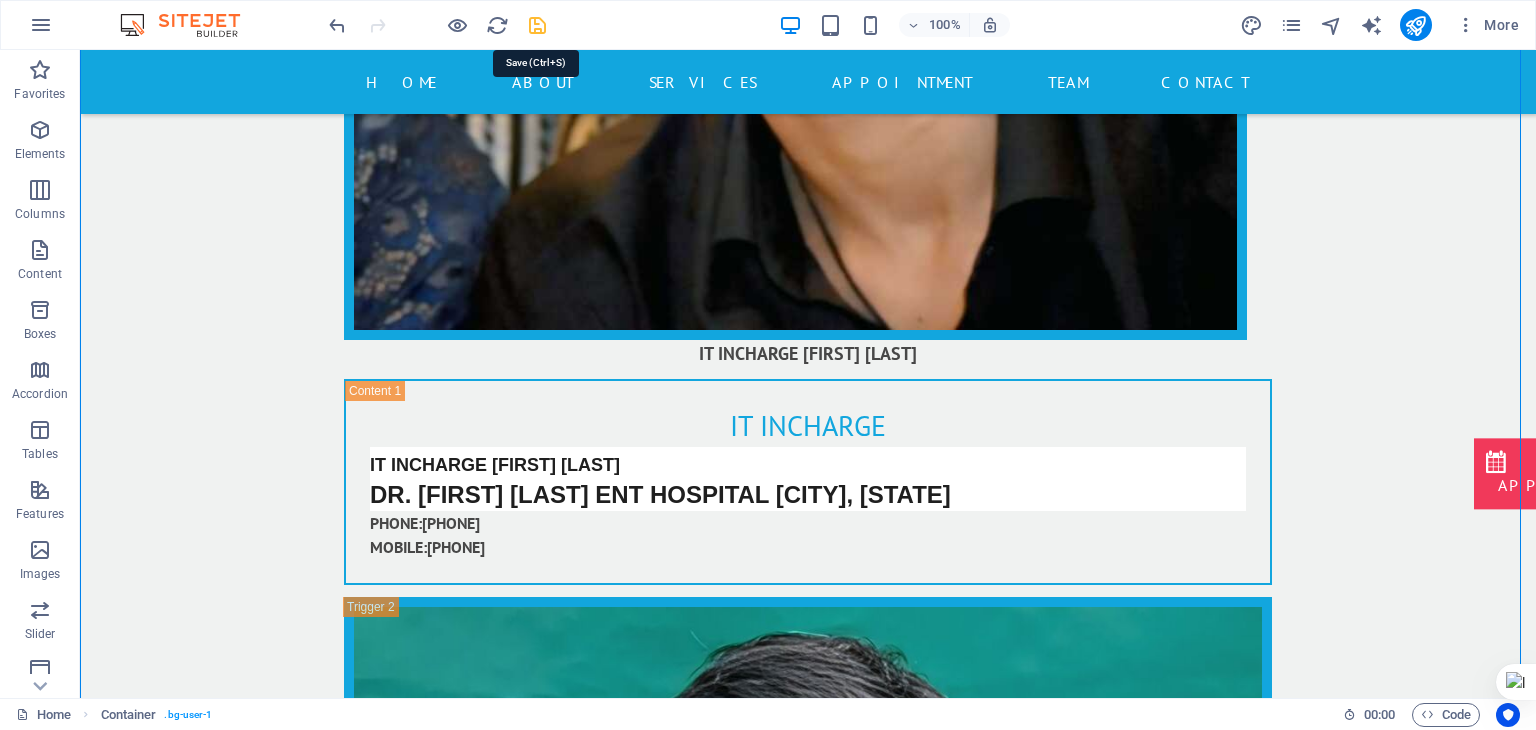 drag, startPoint x: 536, startPoint y: 20, endPoint x: 124, endPoint y: 24, distance: 412.0194 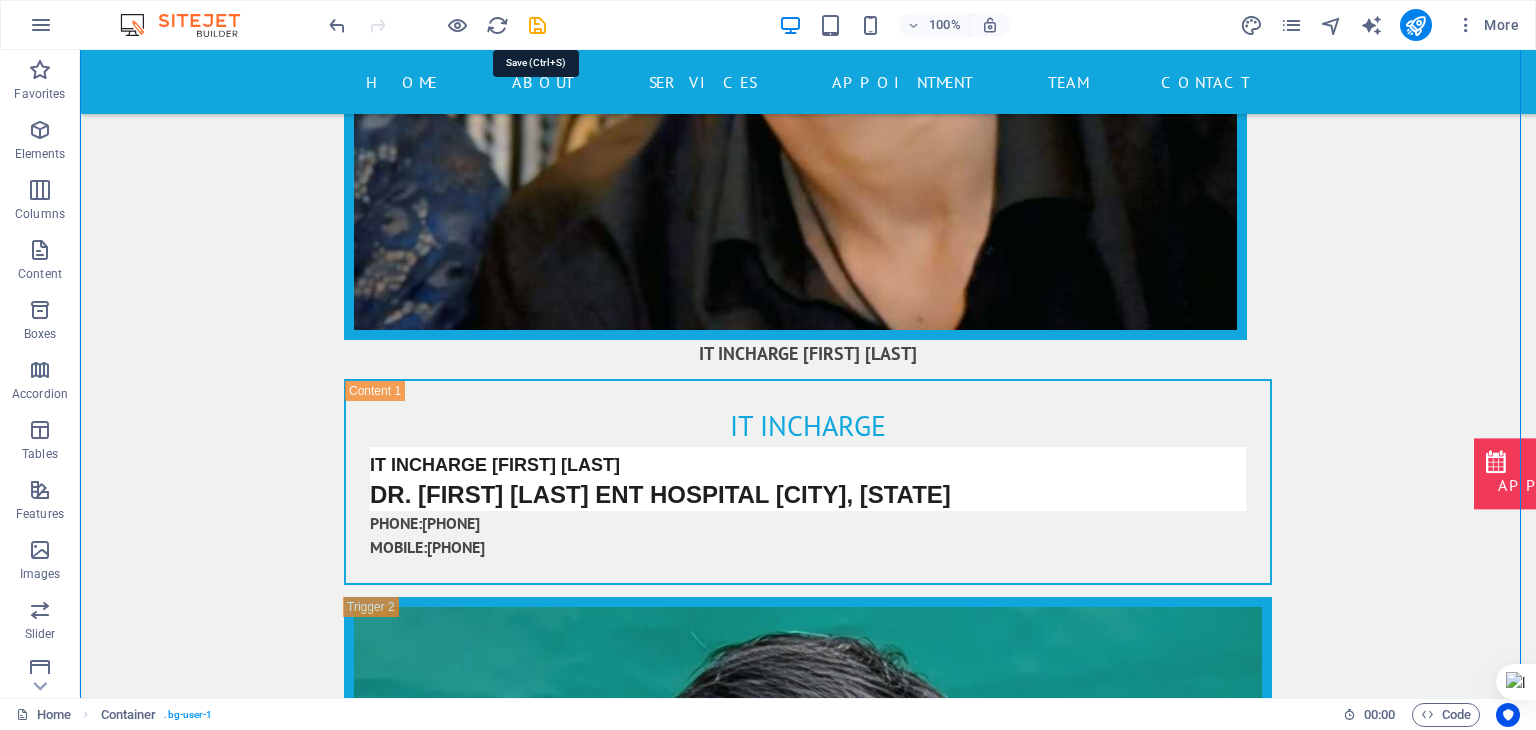 select on "px" 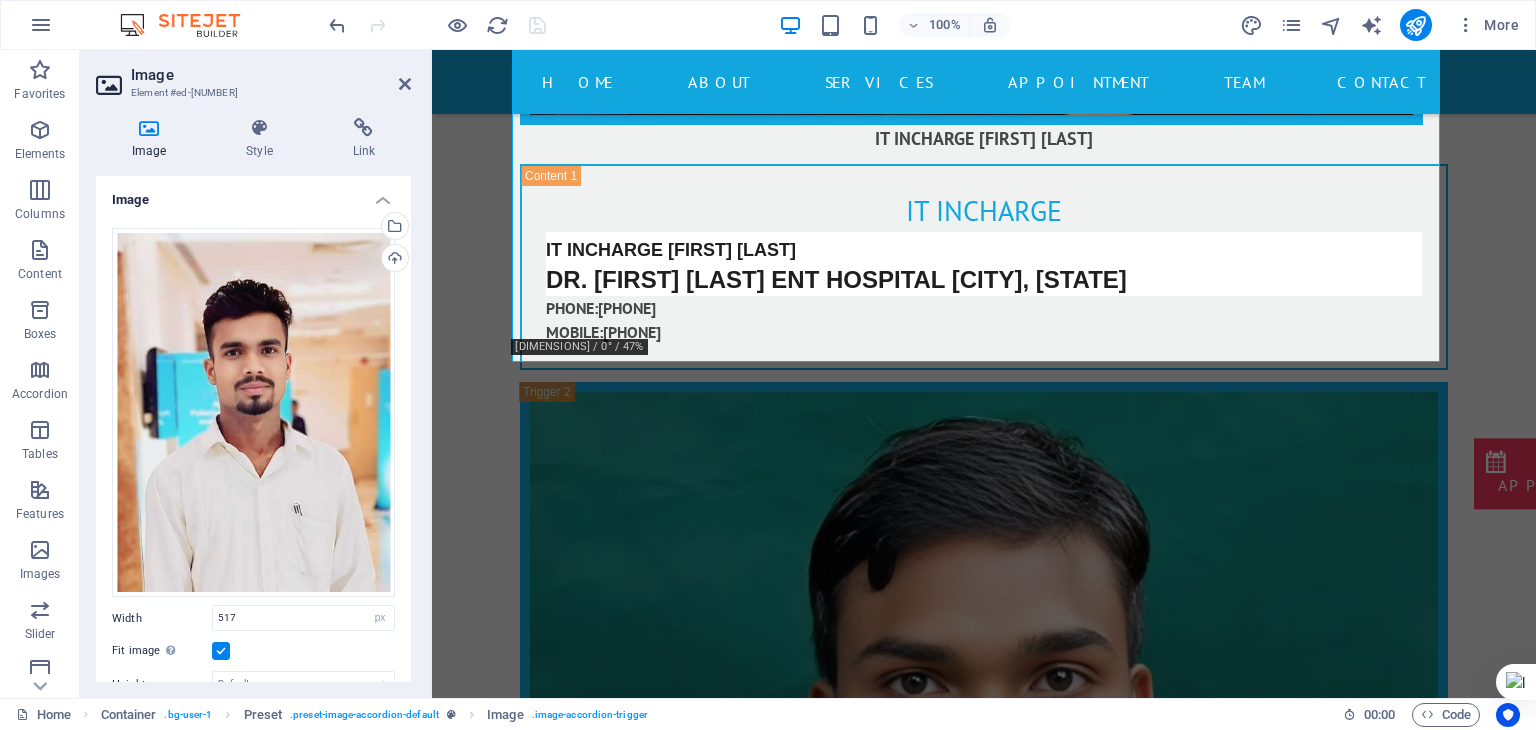 click at bounding box center [437, 25] 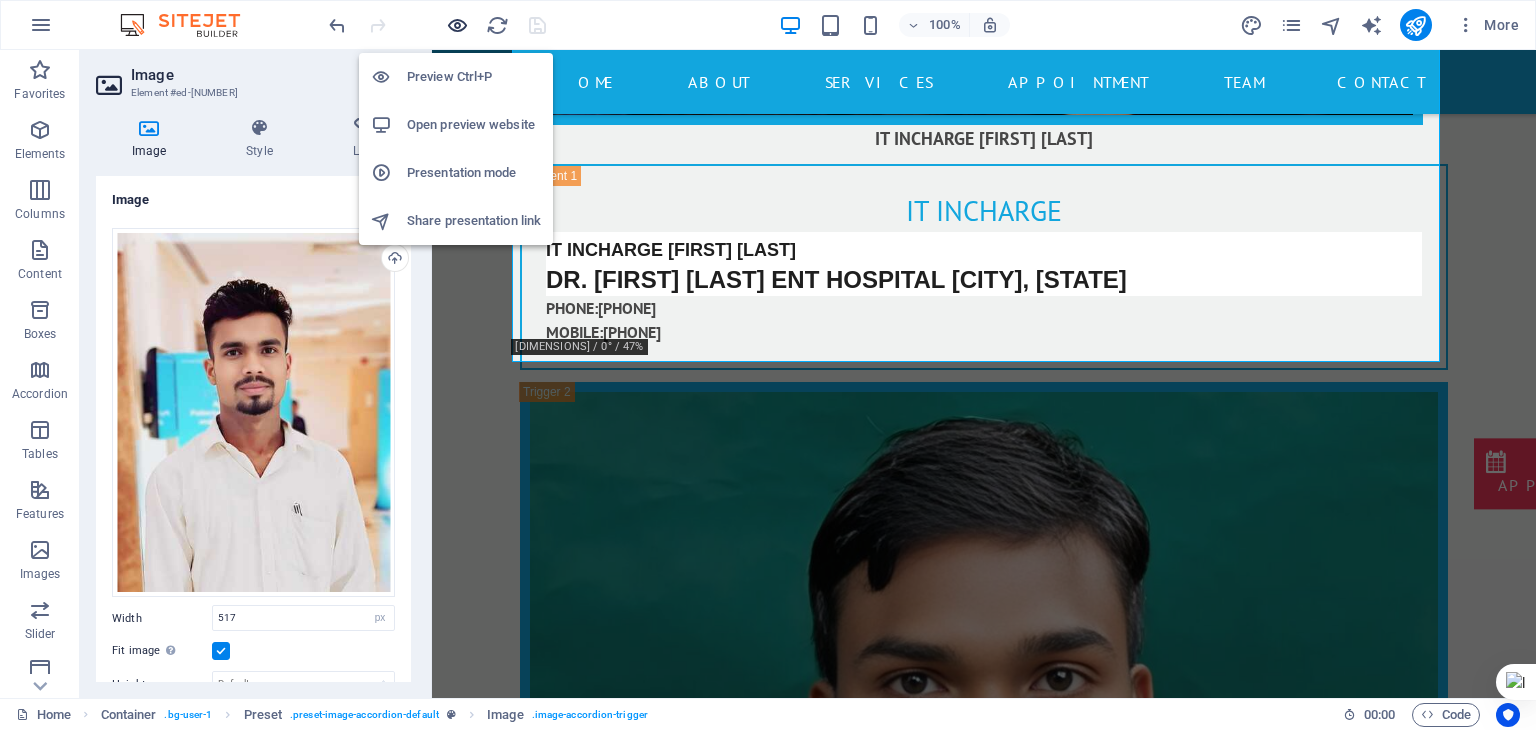 click at bounding box center [457, 25] 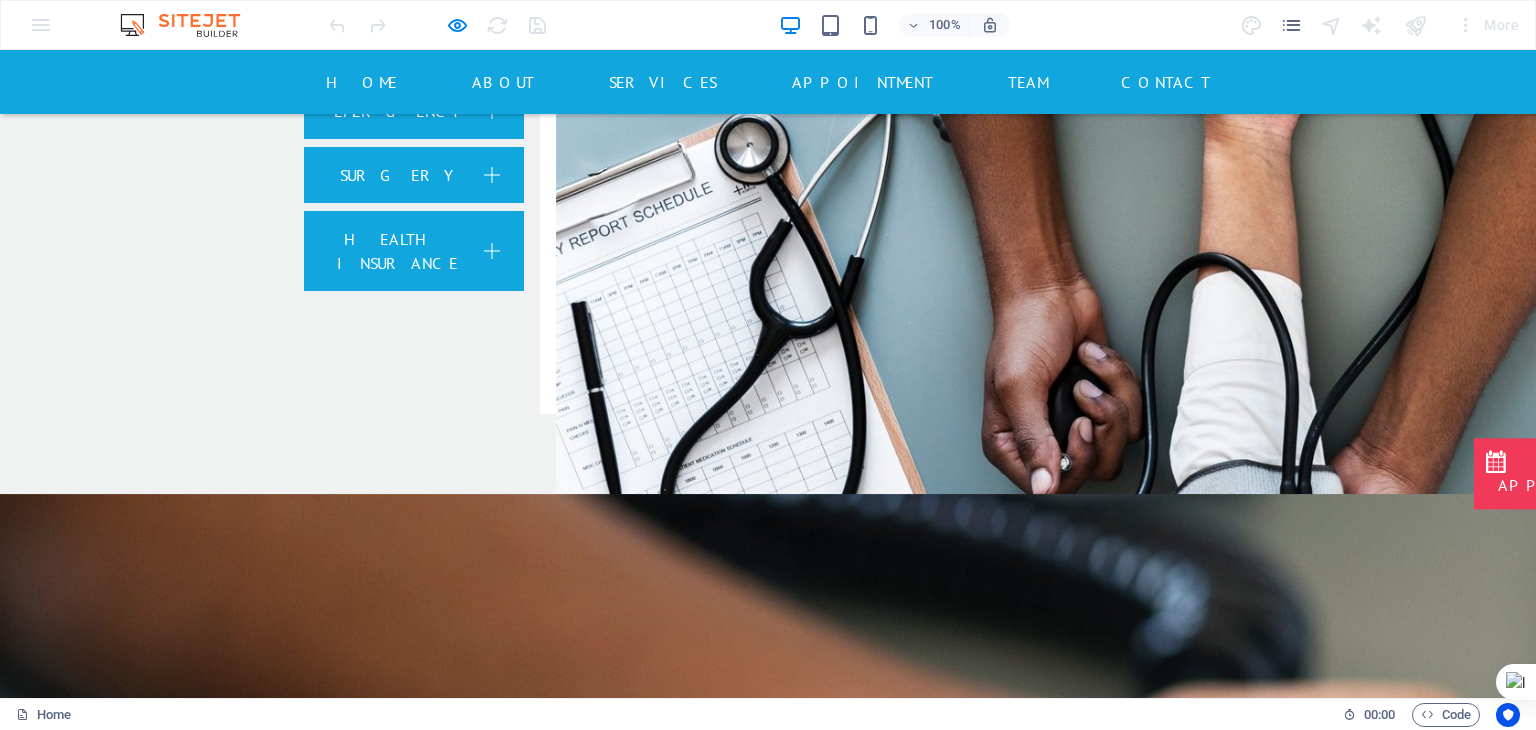 scroll, scrollTop: 4148, scrollLeft: 0, axis: vertical 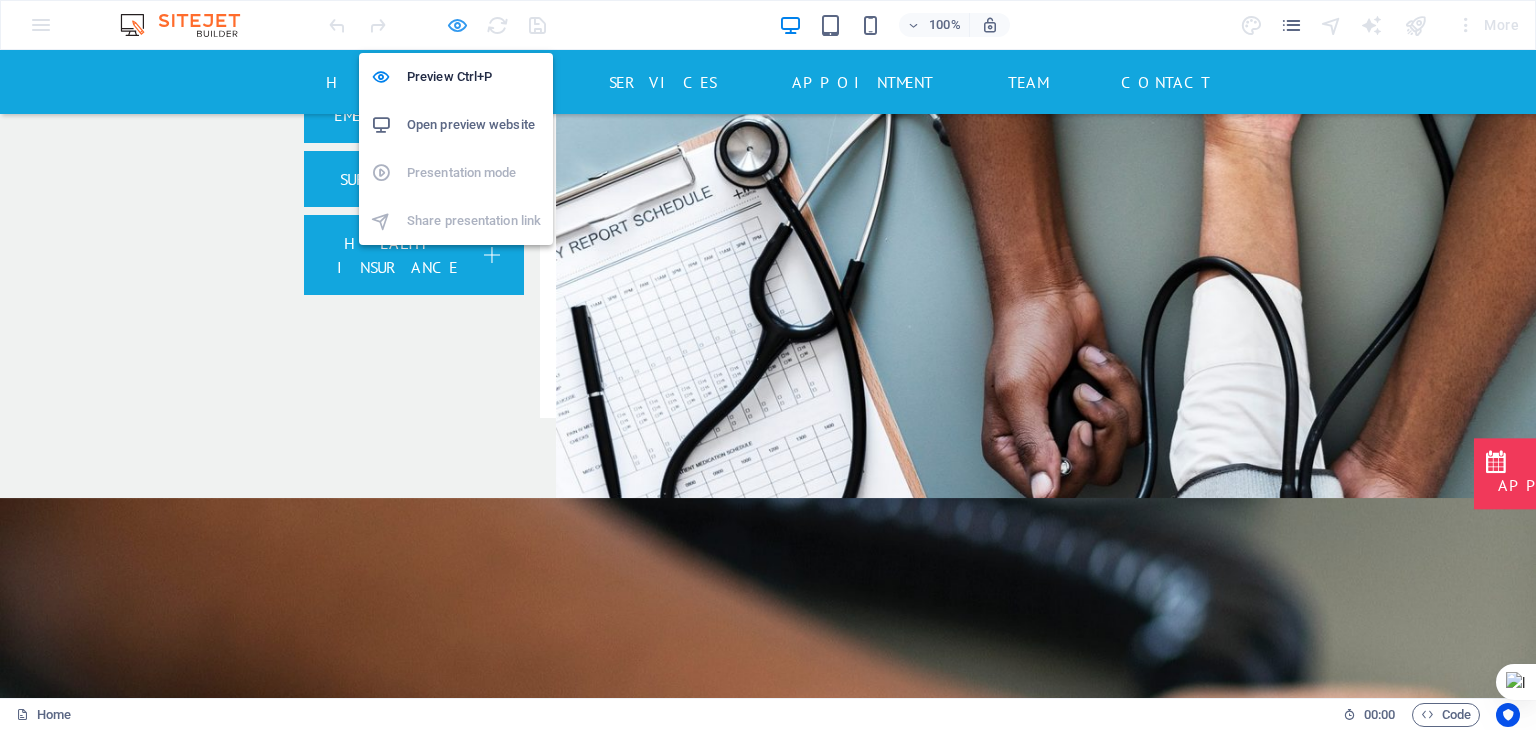 click at bounding box center (457, 25) 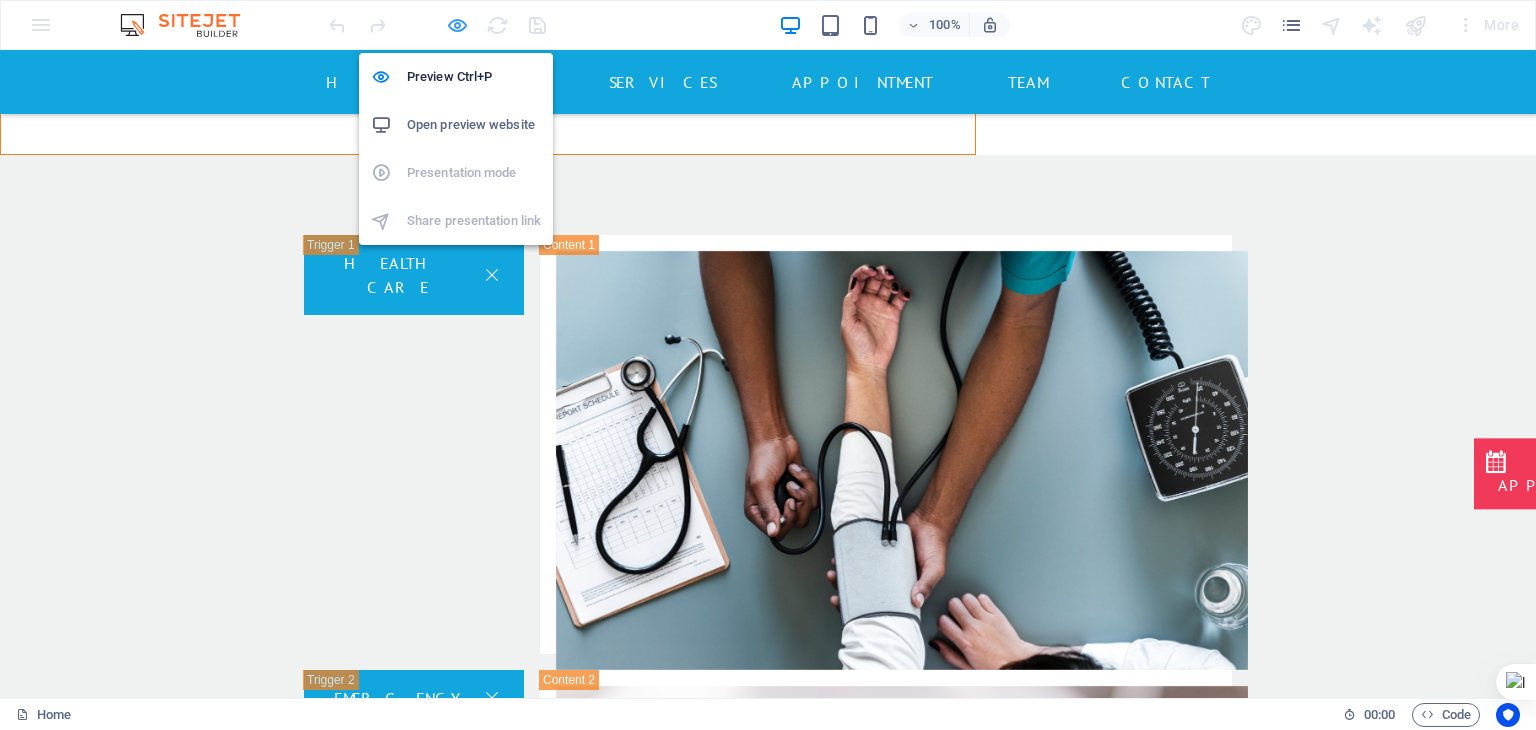 select on "px" 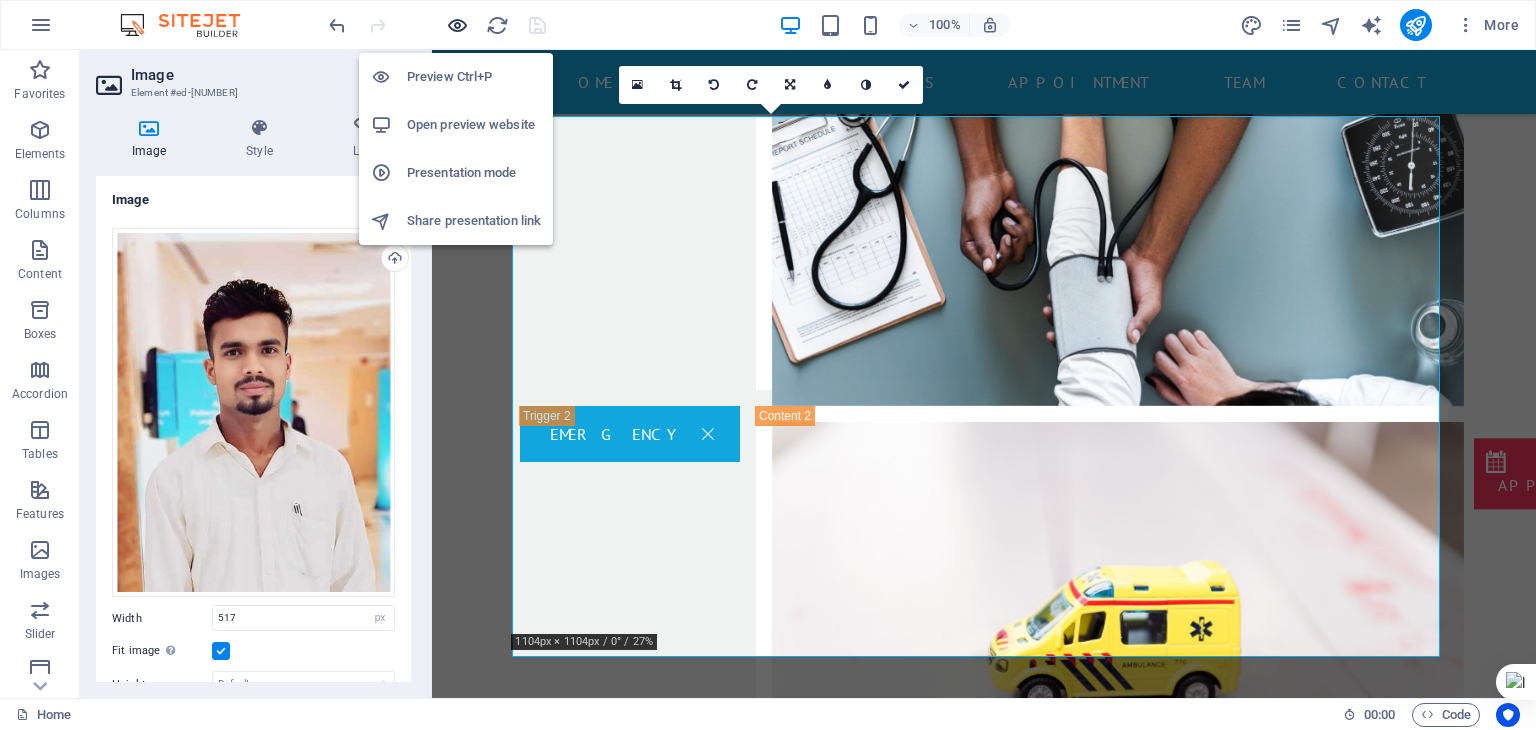 scroll, scrollTop: 16079, scrollLeft: 0, axis: vertical 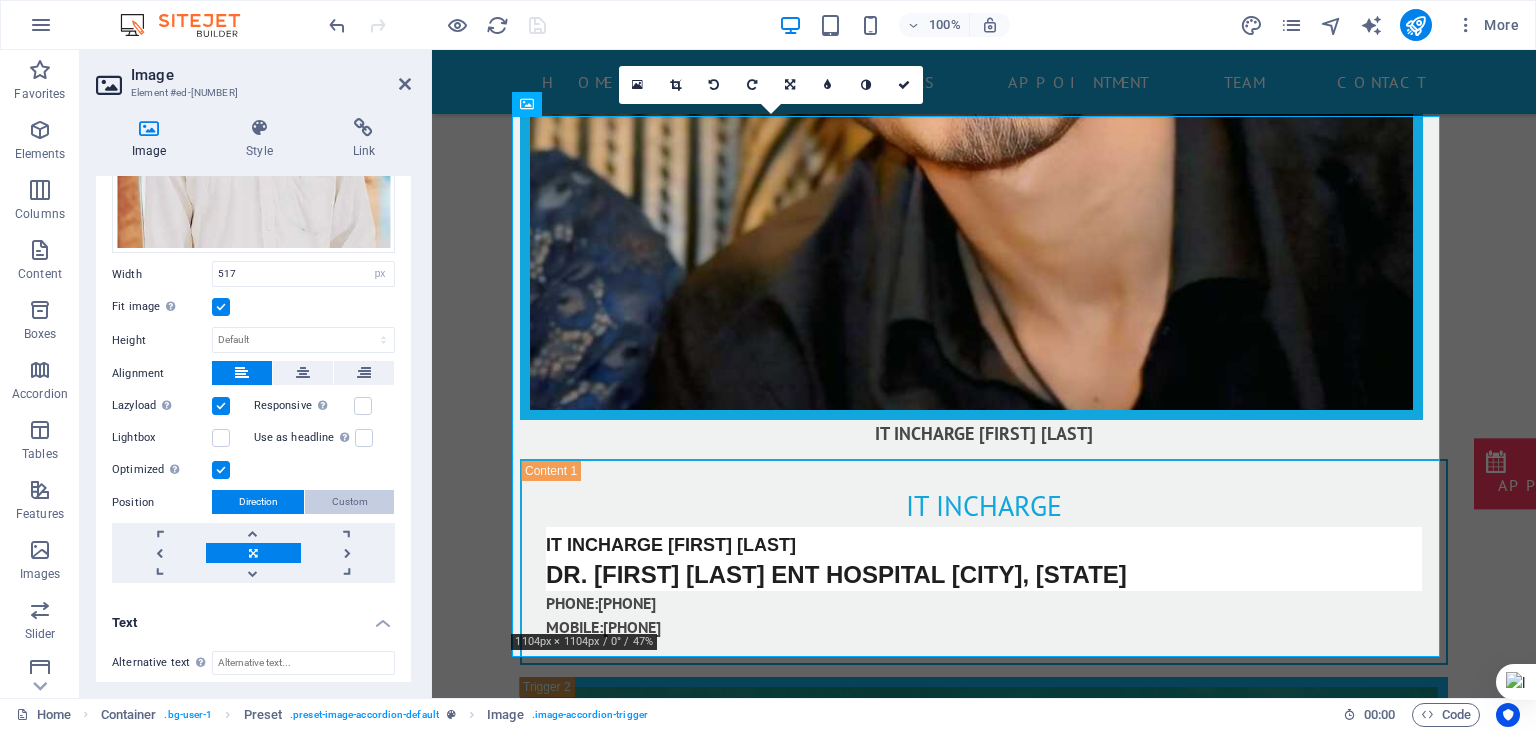 click on "Custom" at bounding box center [350, 502] 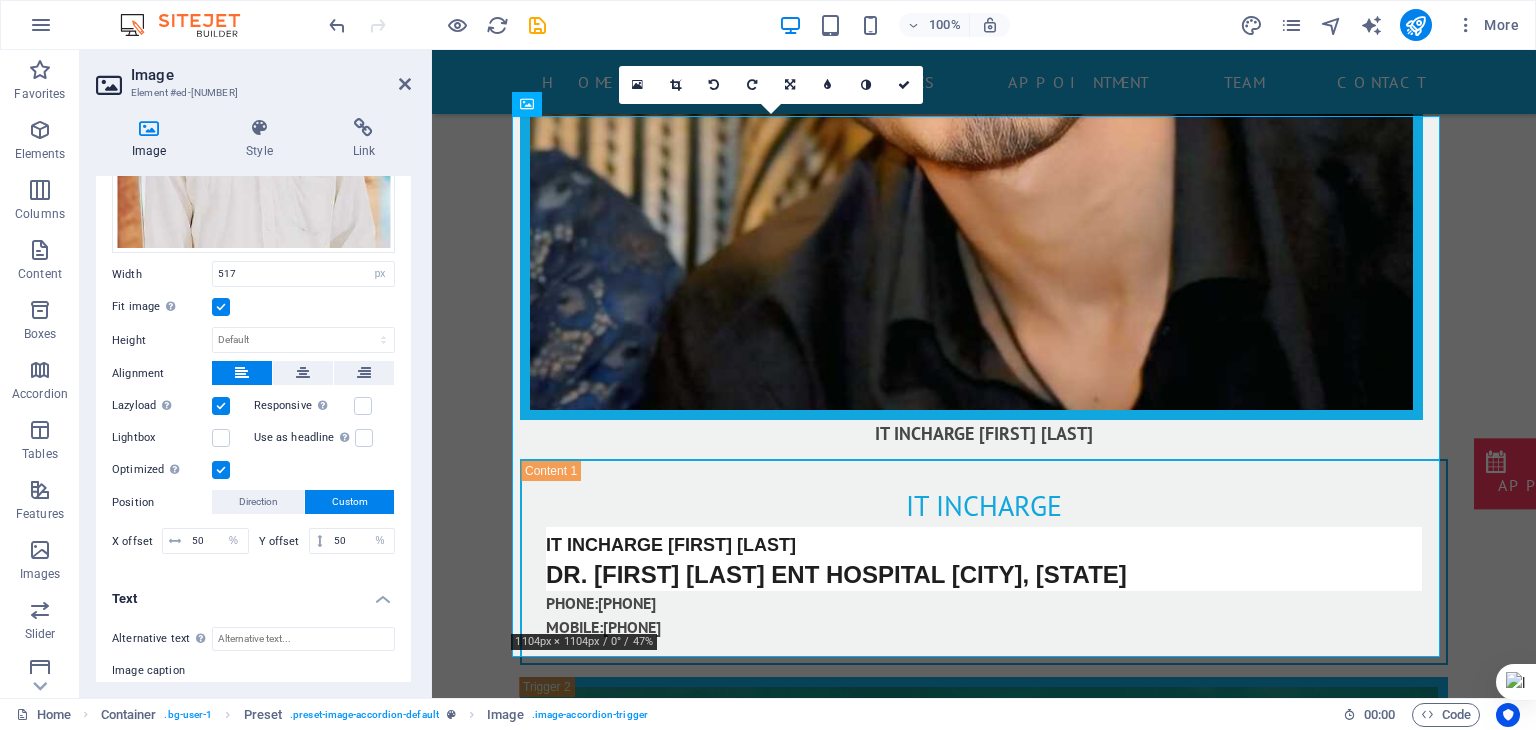 click at bounding box center (221, 406) 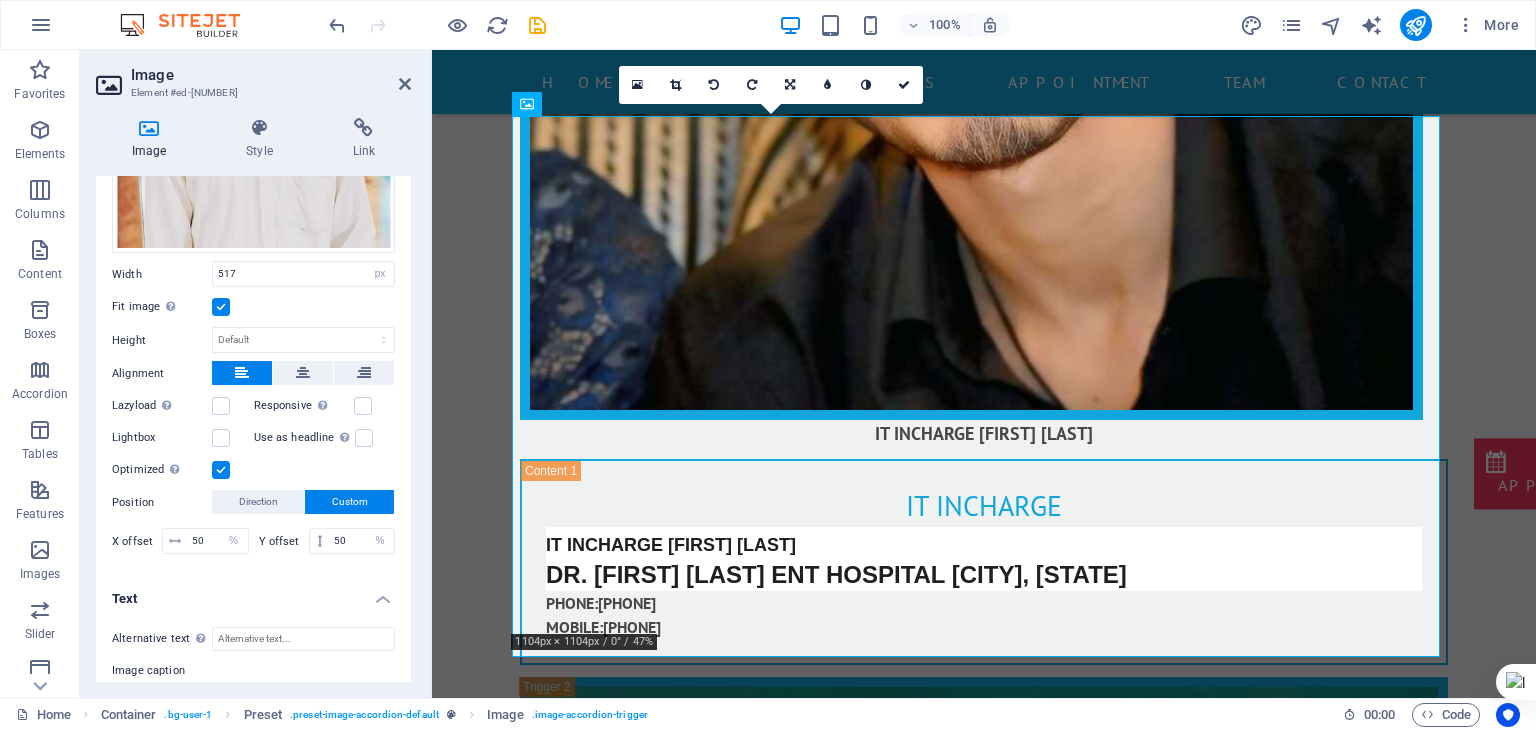 click at bounding box center [221, 307] 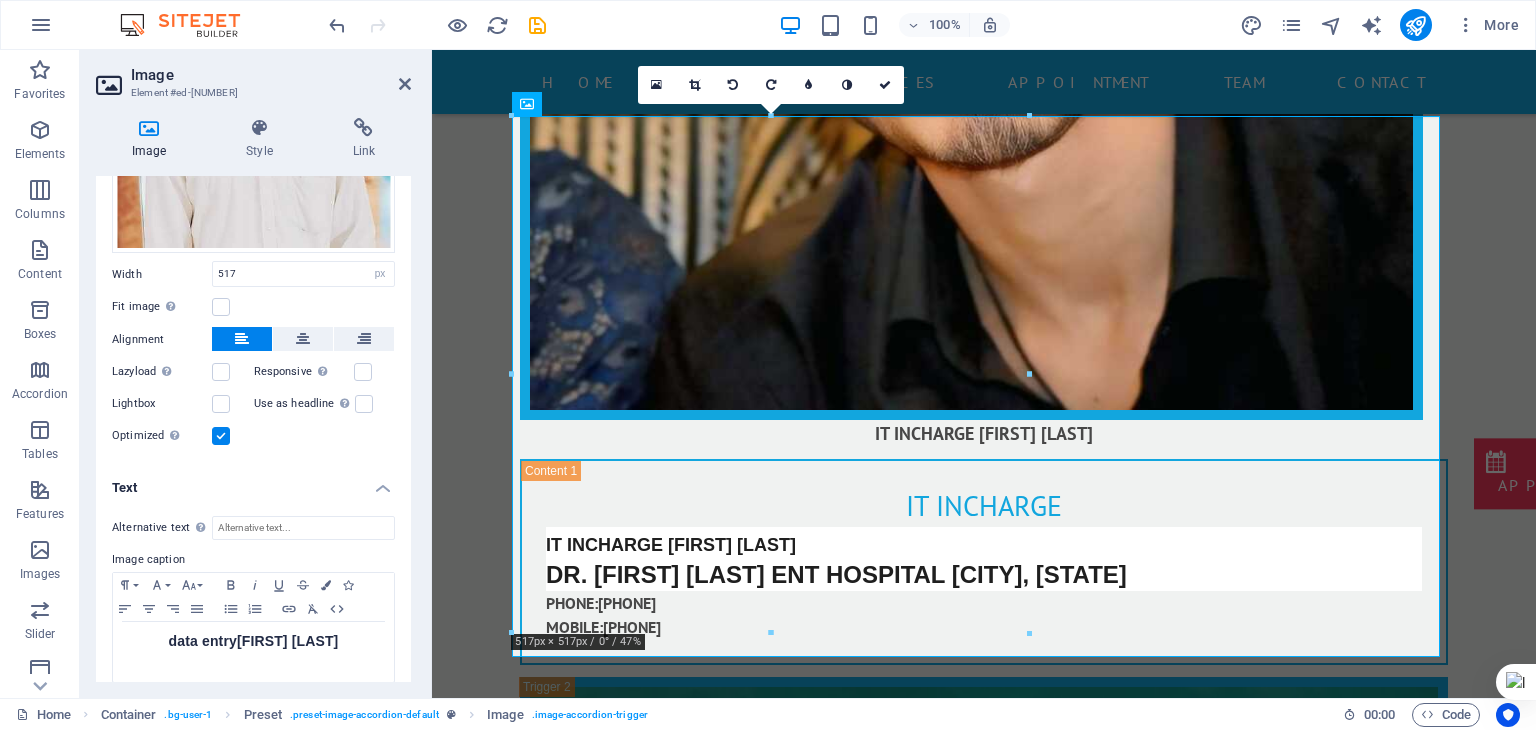click at bounding box center (221, 436) 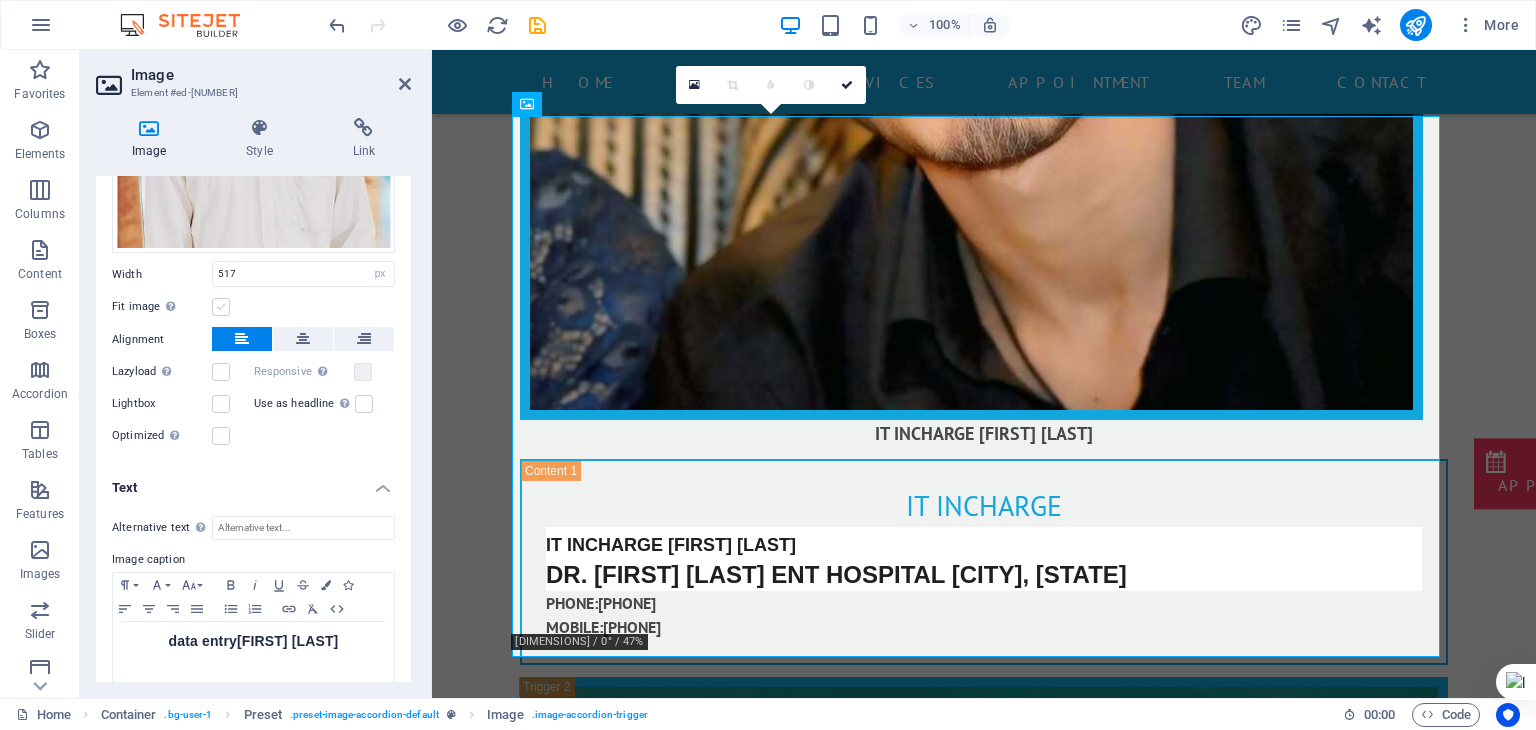 click at bounding box center (221, 307) 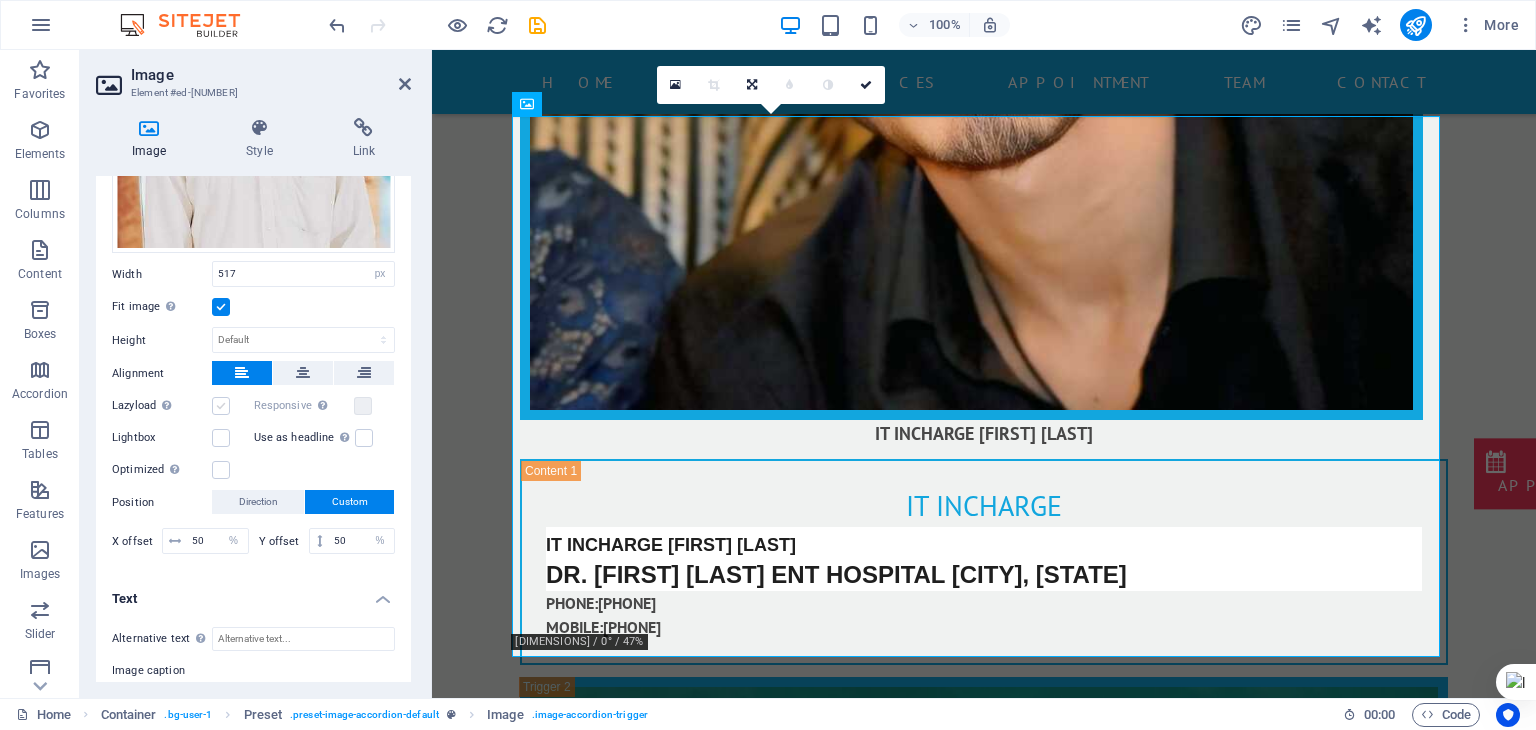 click at bounding box center (221, 406) 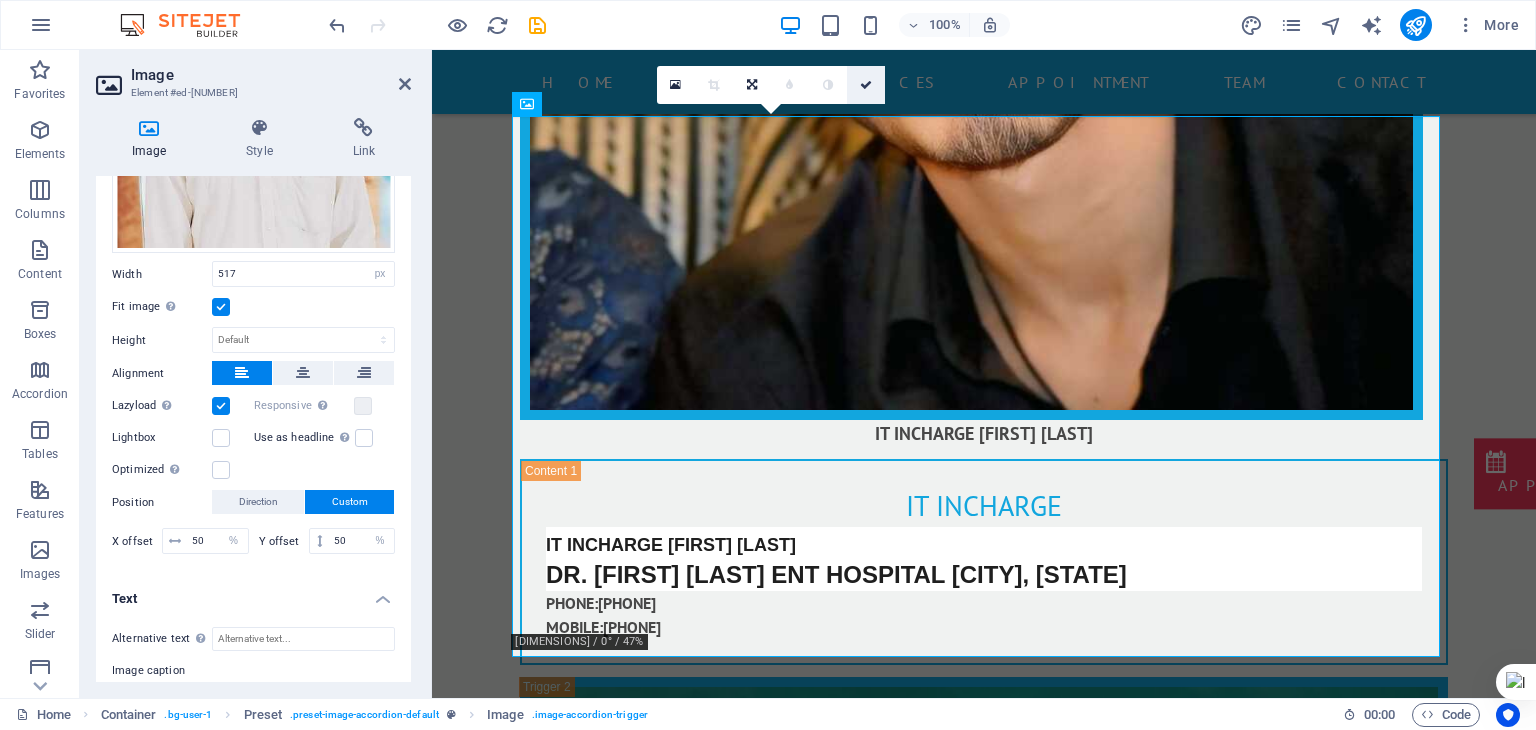 click at bounding box center [866, 85] 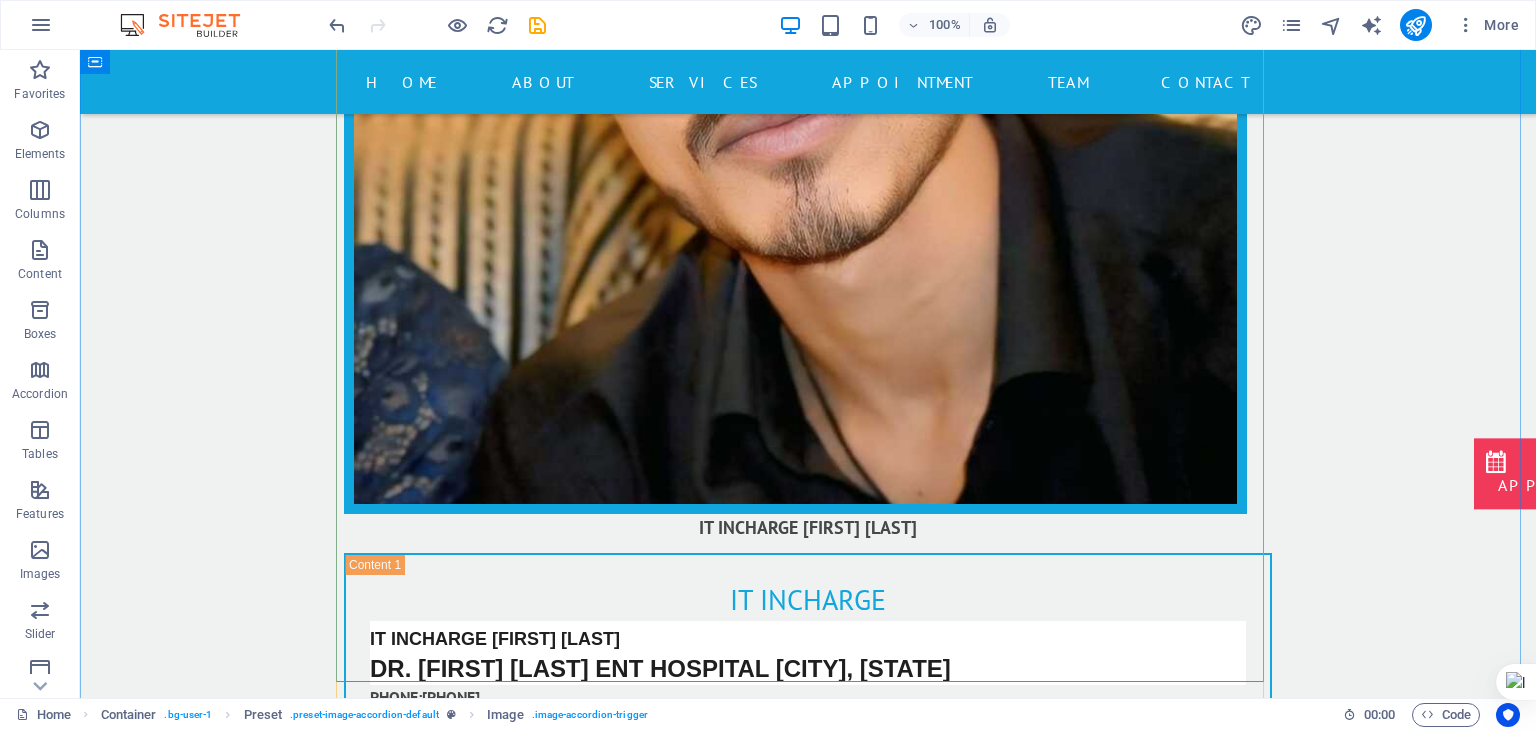 scroll, scrollTop: 16214, scrollLeft: 0, axis: vertical 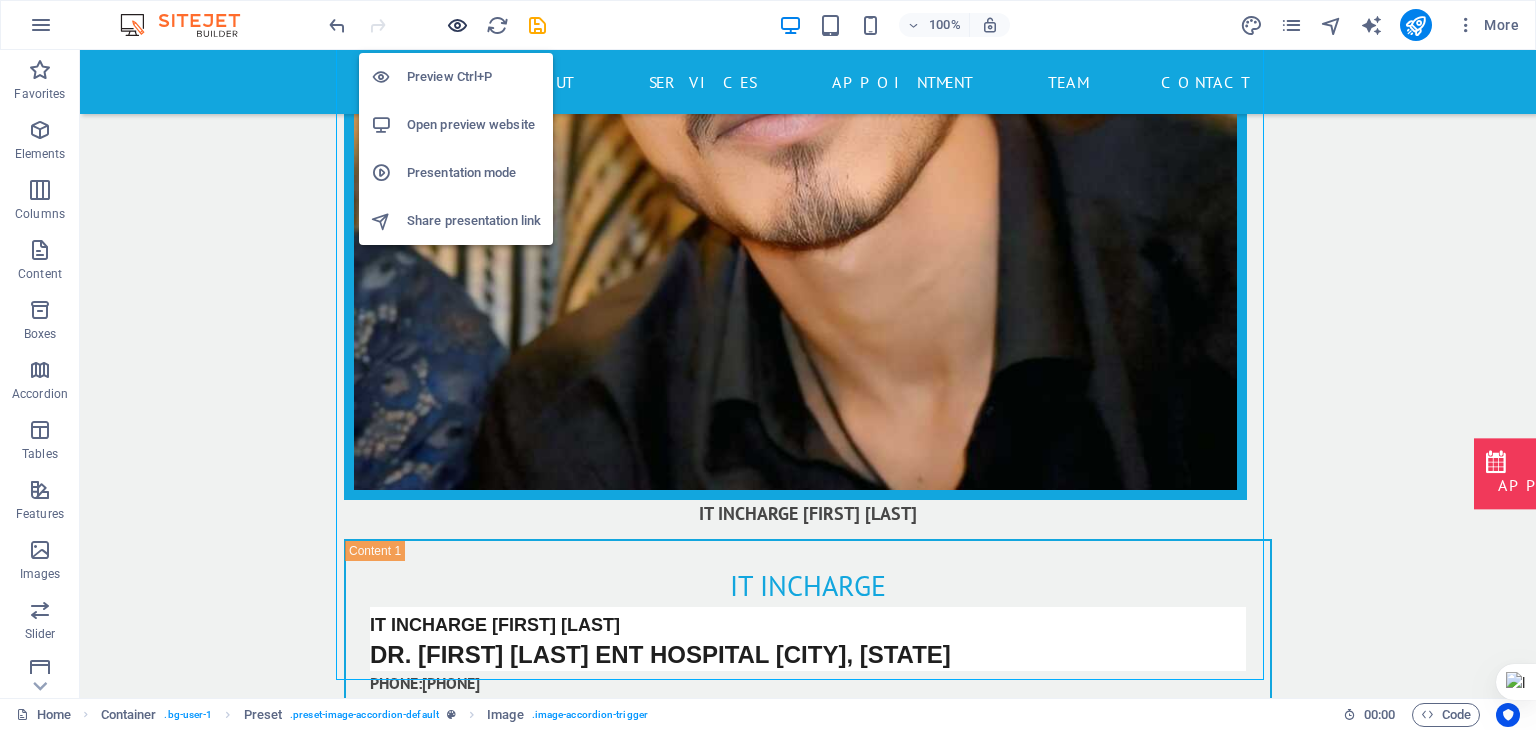 click at bounding box center [457, 25] 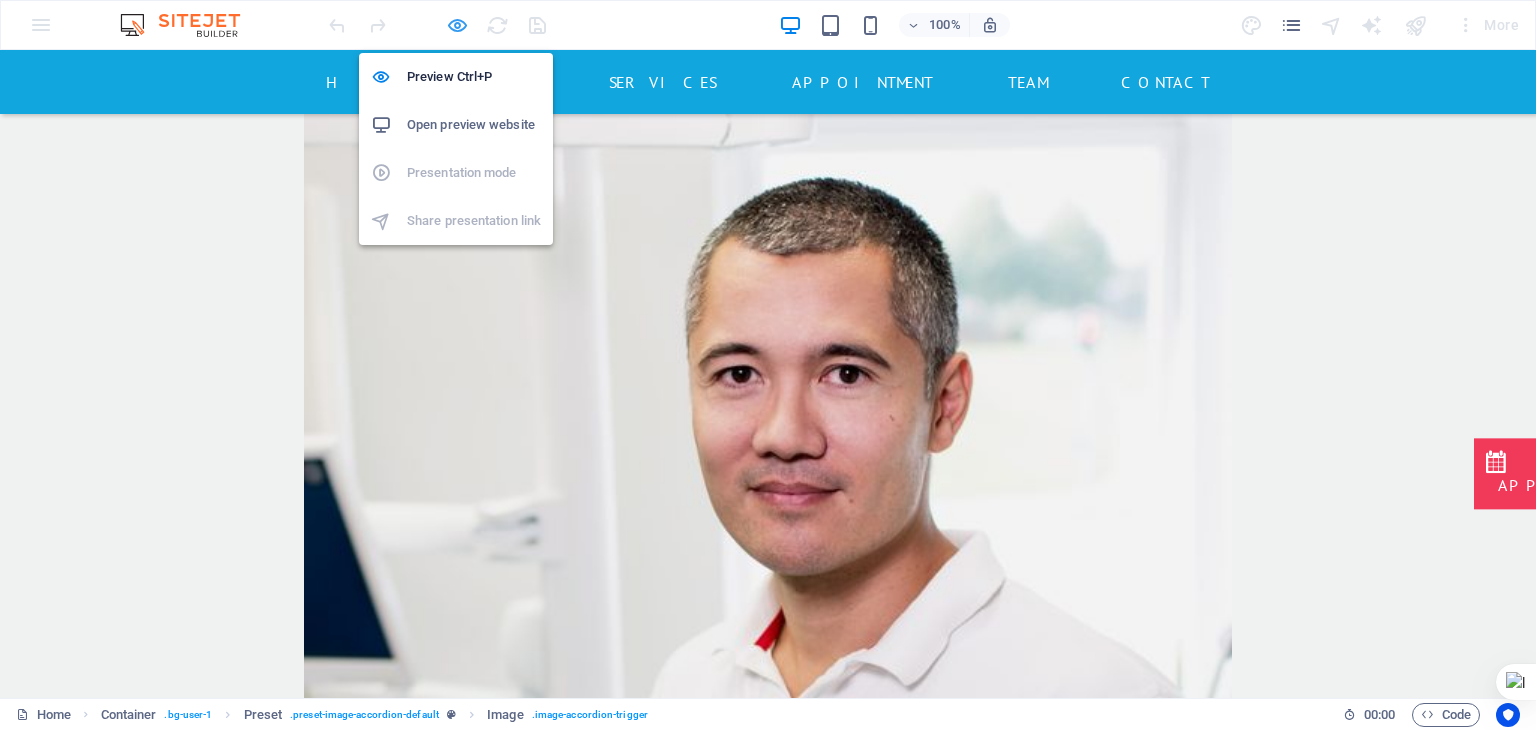 scroll, scrollTop: 4640, scrollLeft: 0, axis: vertical 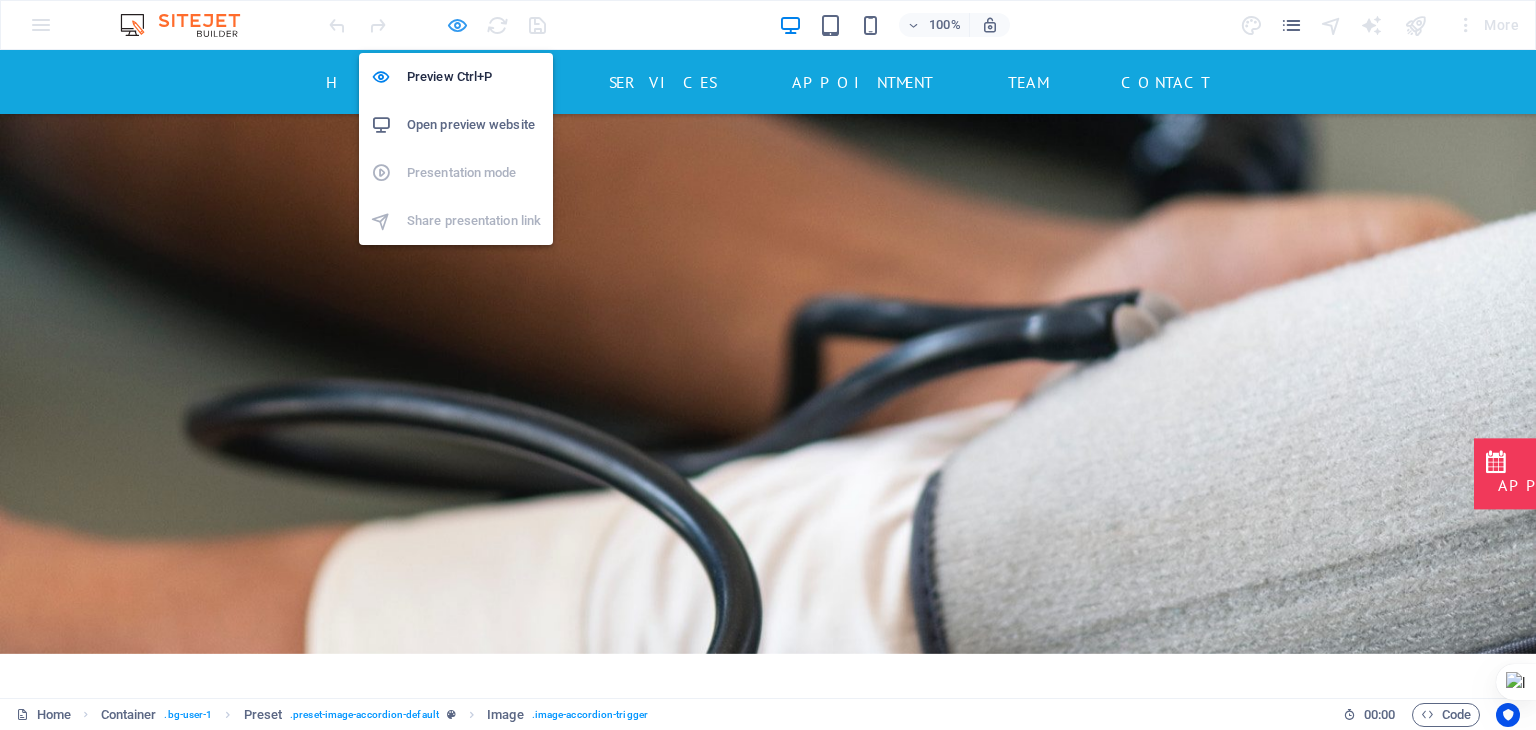 click at bounding box center (457, 25) 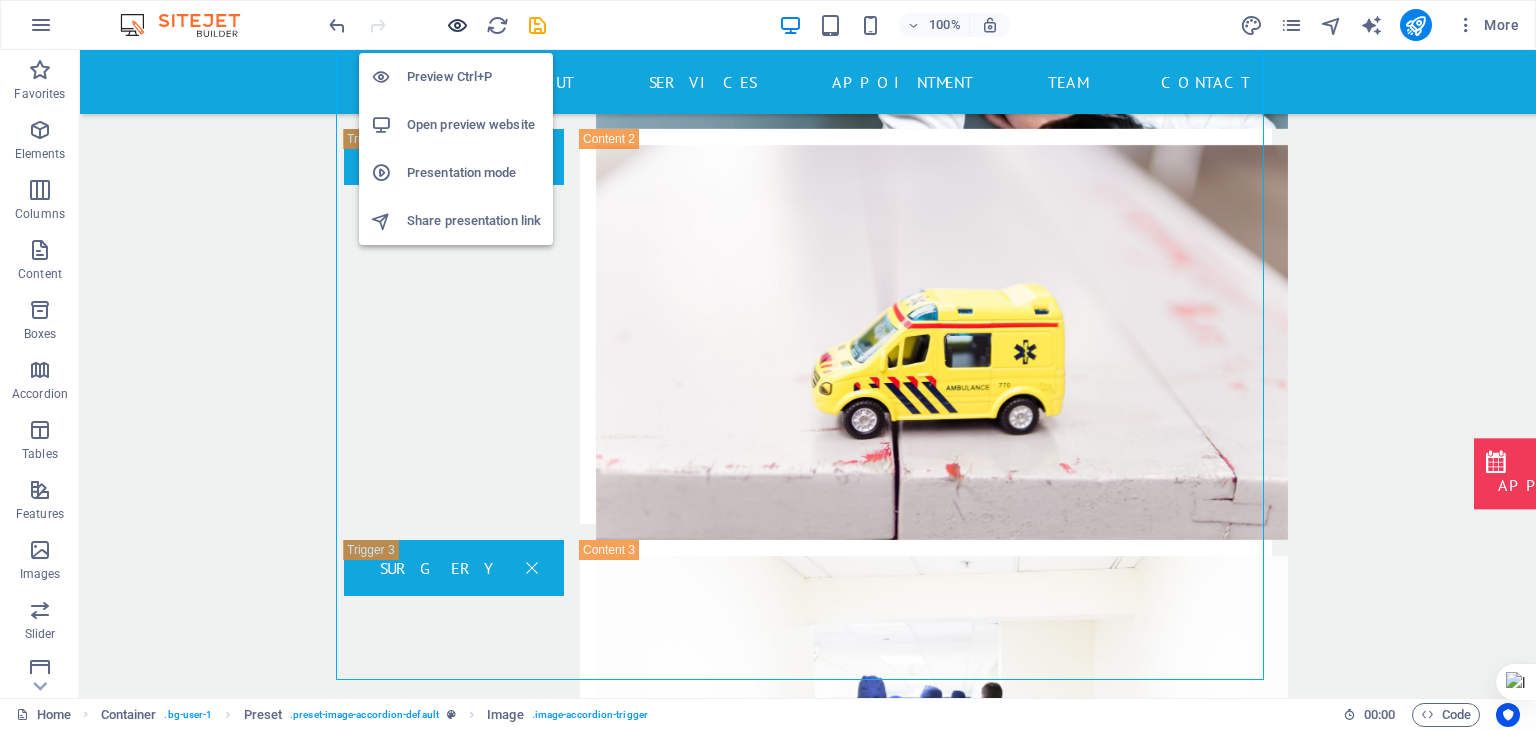 scroll, scrollTop: 16214, scrollLeft: 0, axis: vertical 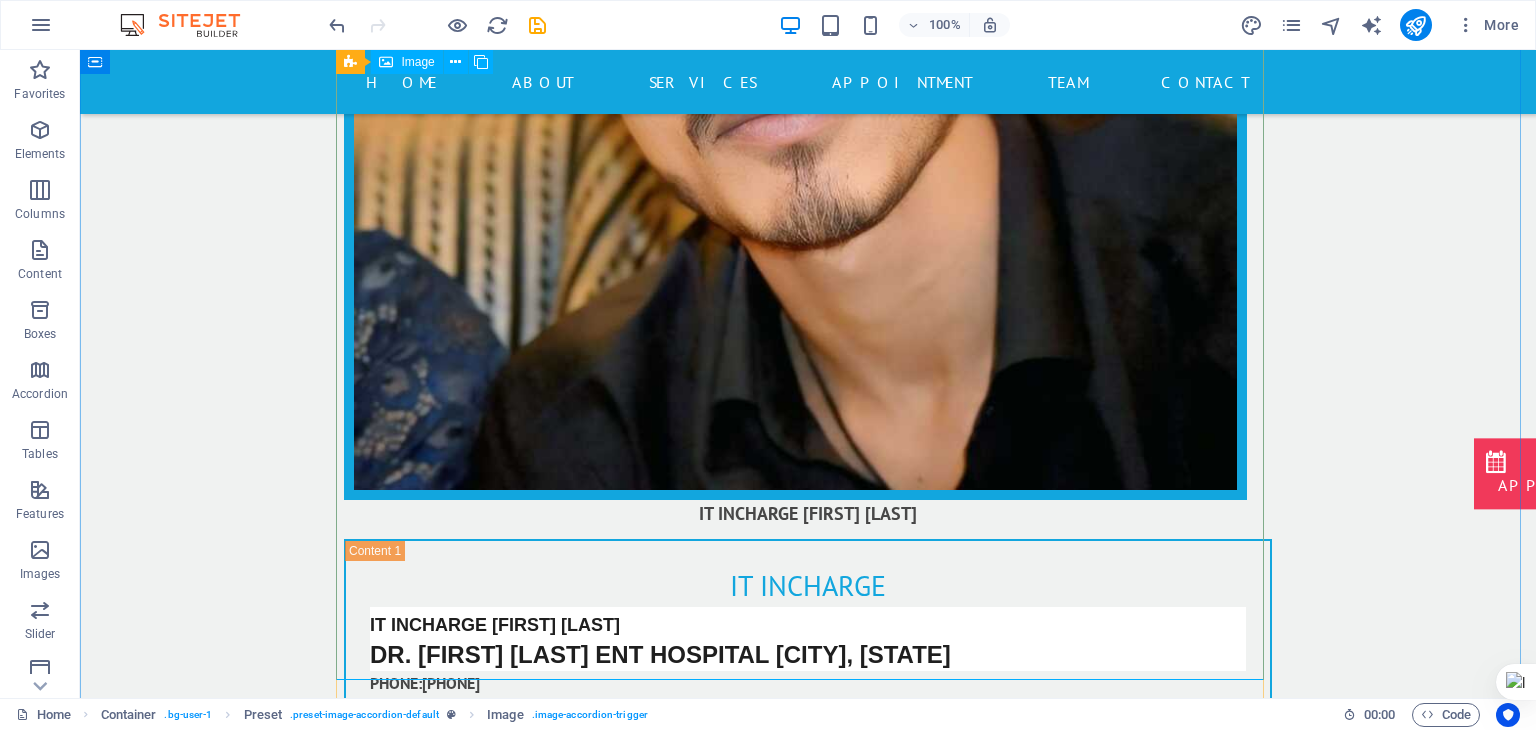 click on "data entry [FIRST] [LAST]" at bounding box center [808, 3648] 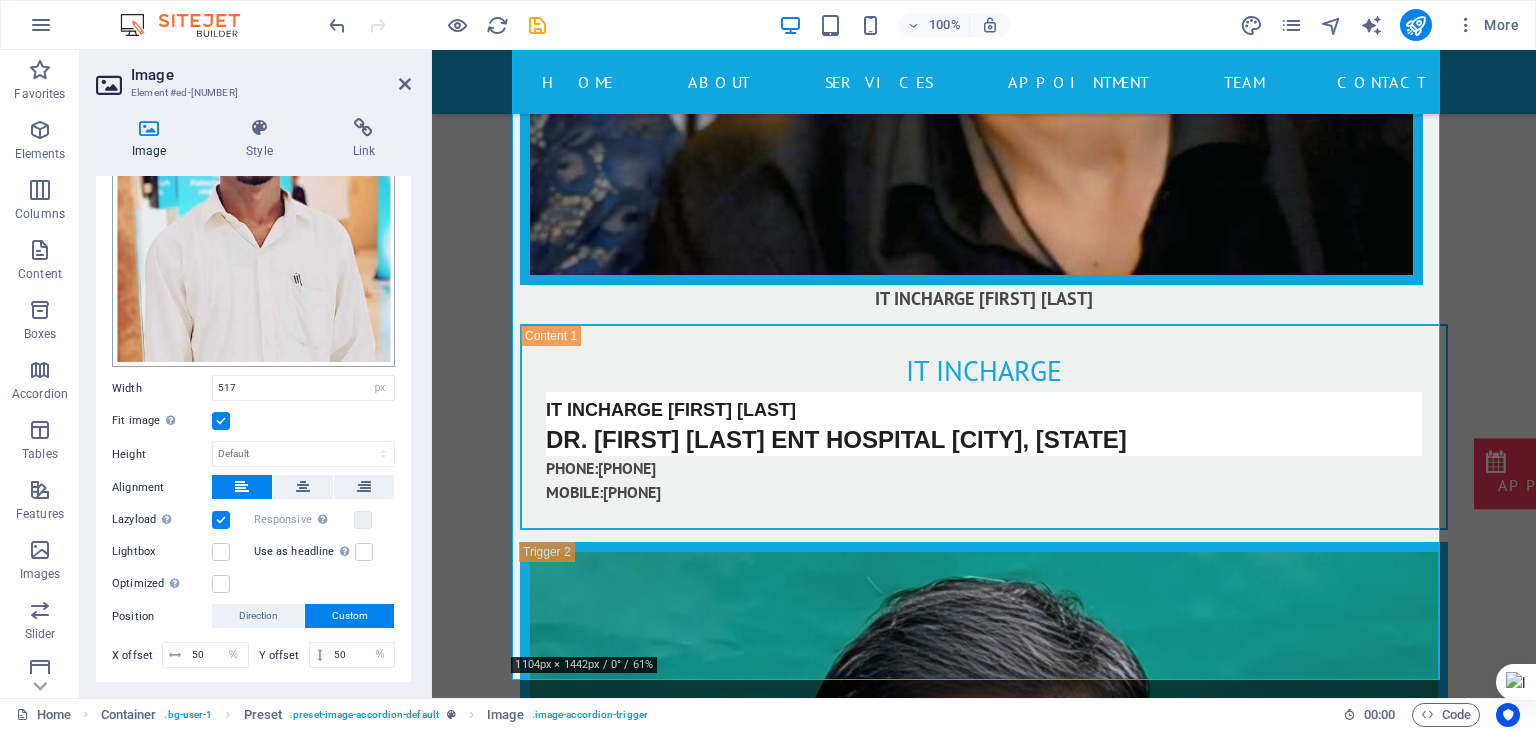scroll, scrollTop: 232, scrollLeft: 0, axis: vertical 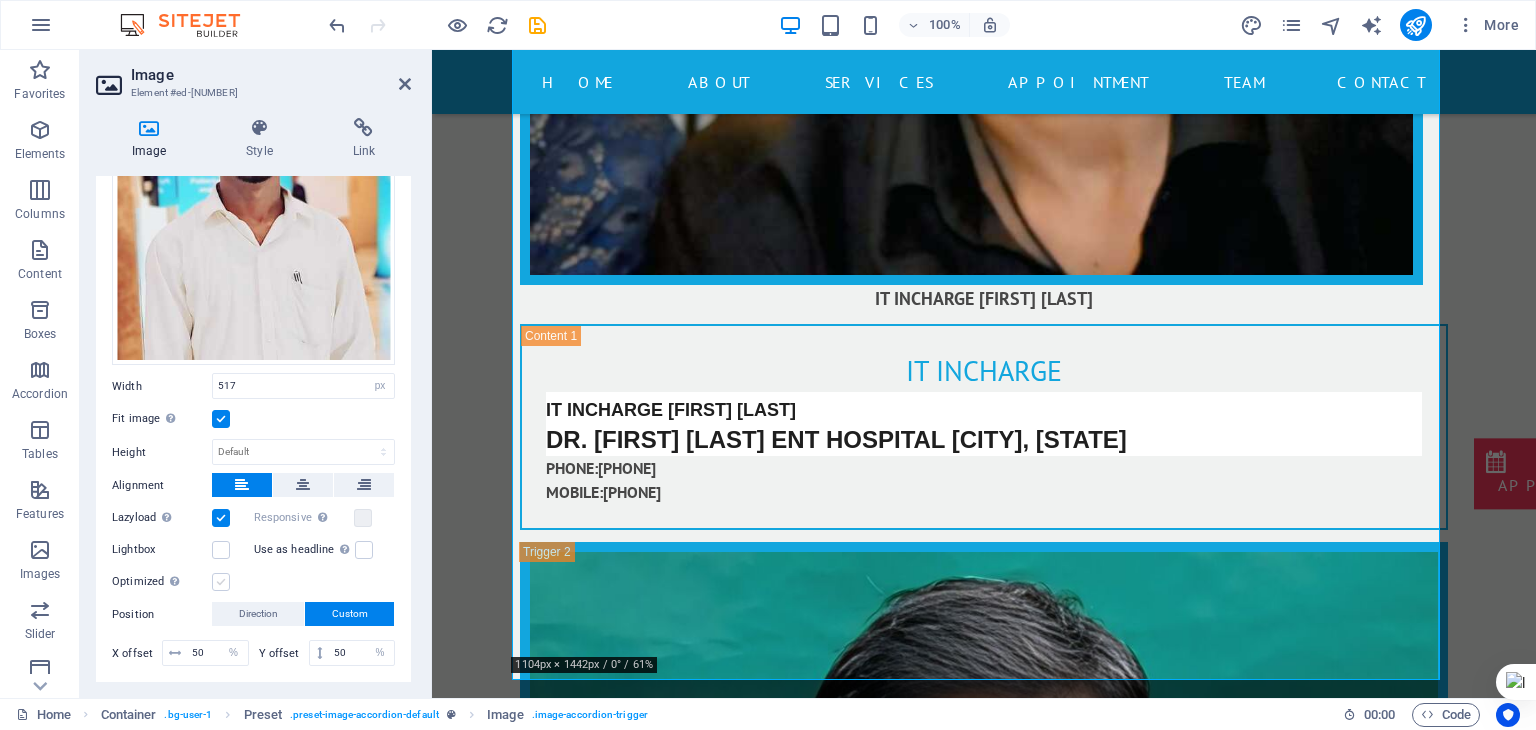 click at bounding box center [221, 582] 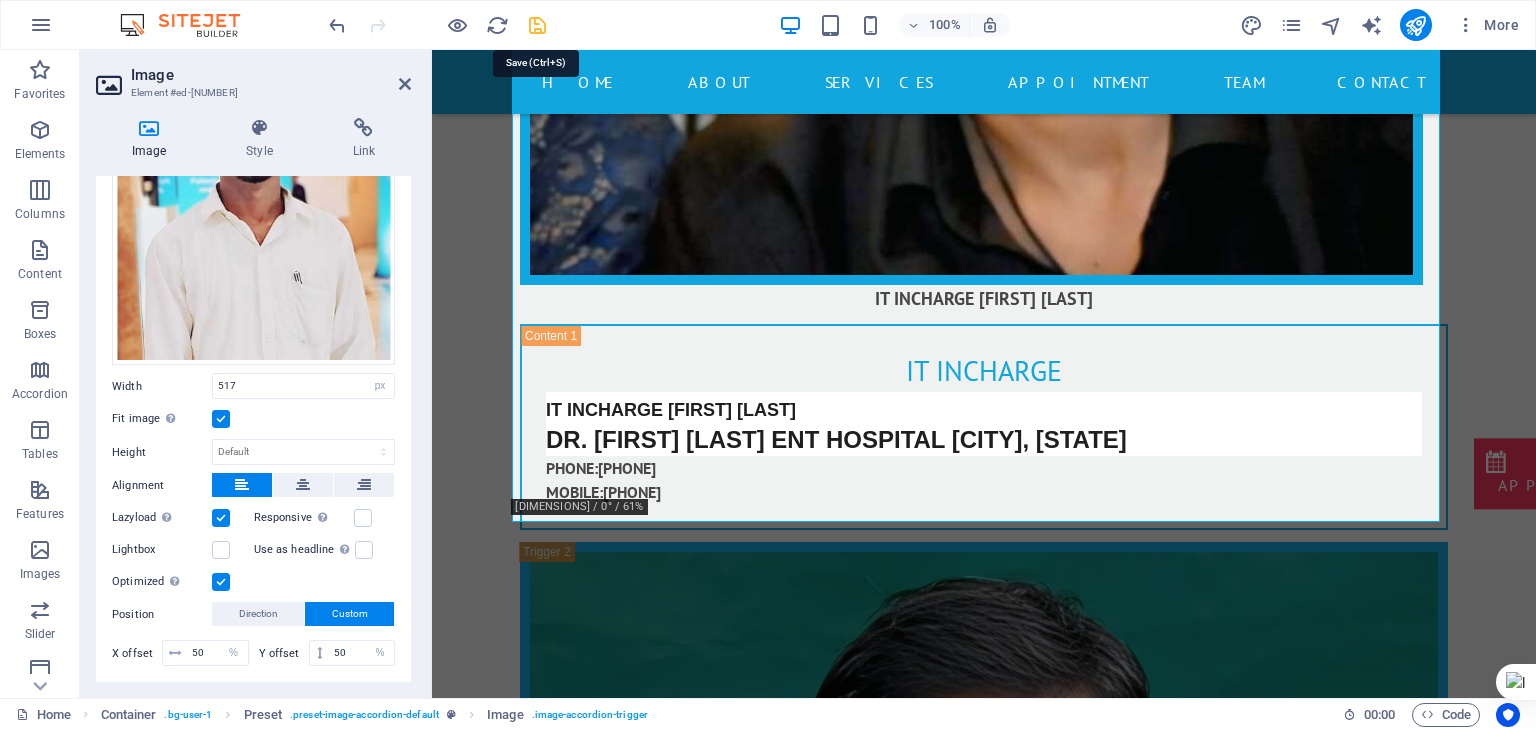 click at bounding box center (537, 25) 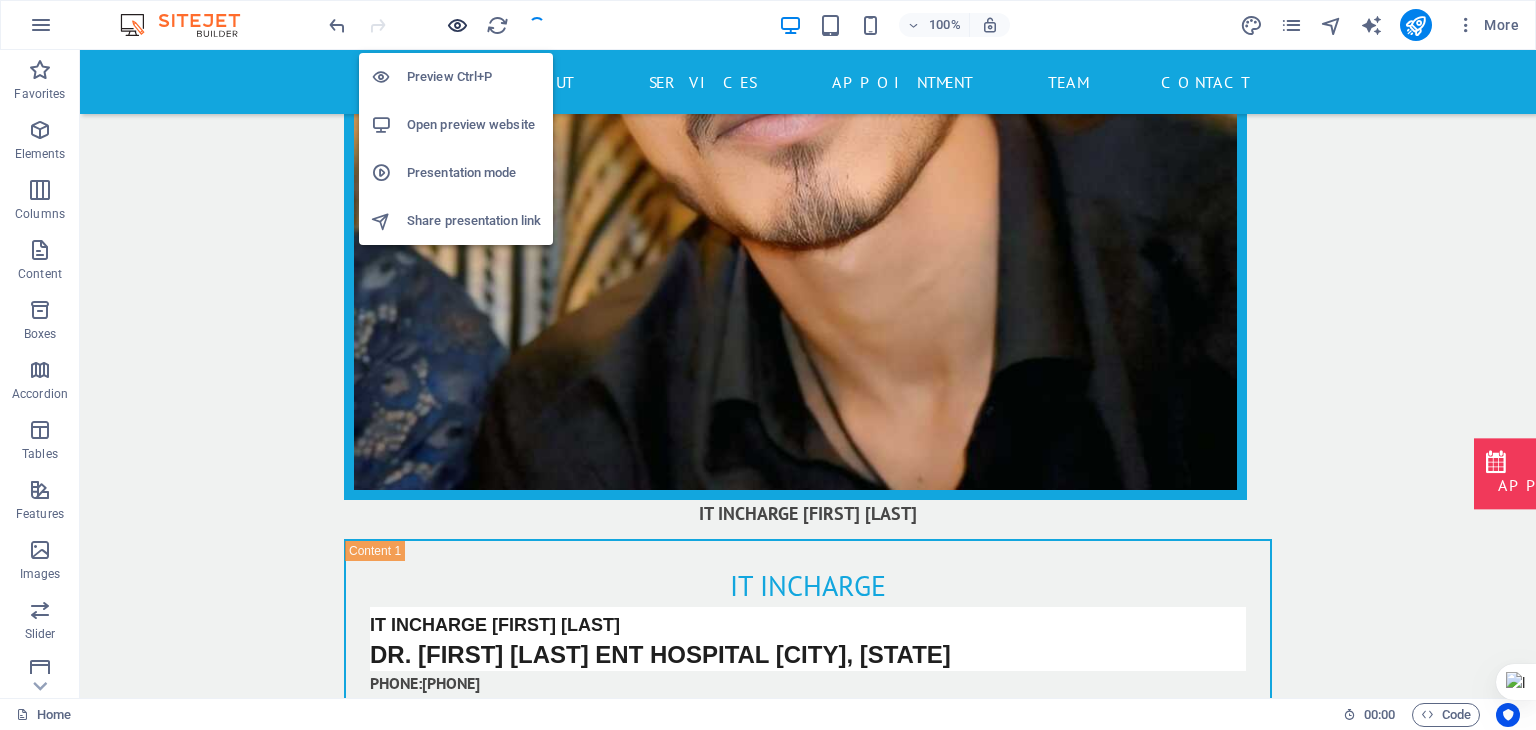 click at bounding box center [457, 25] 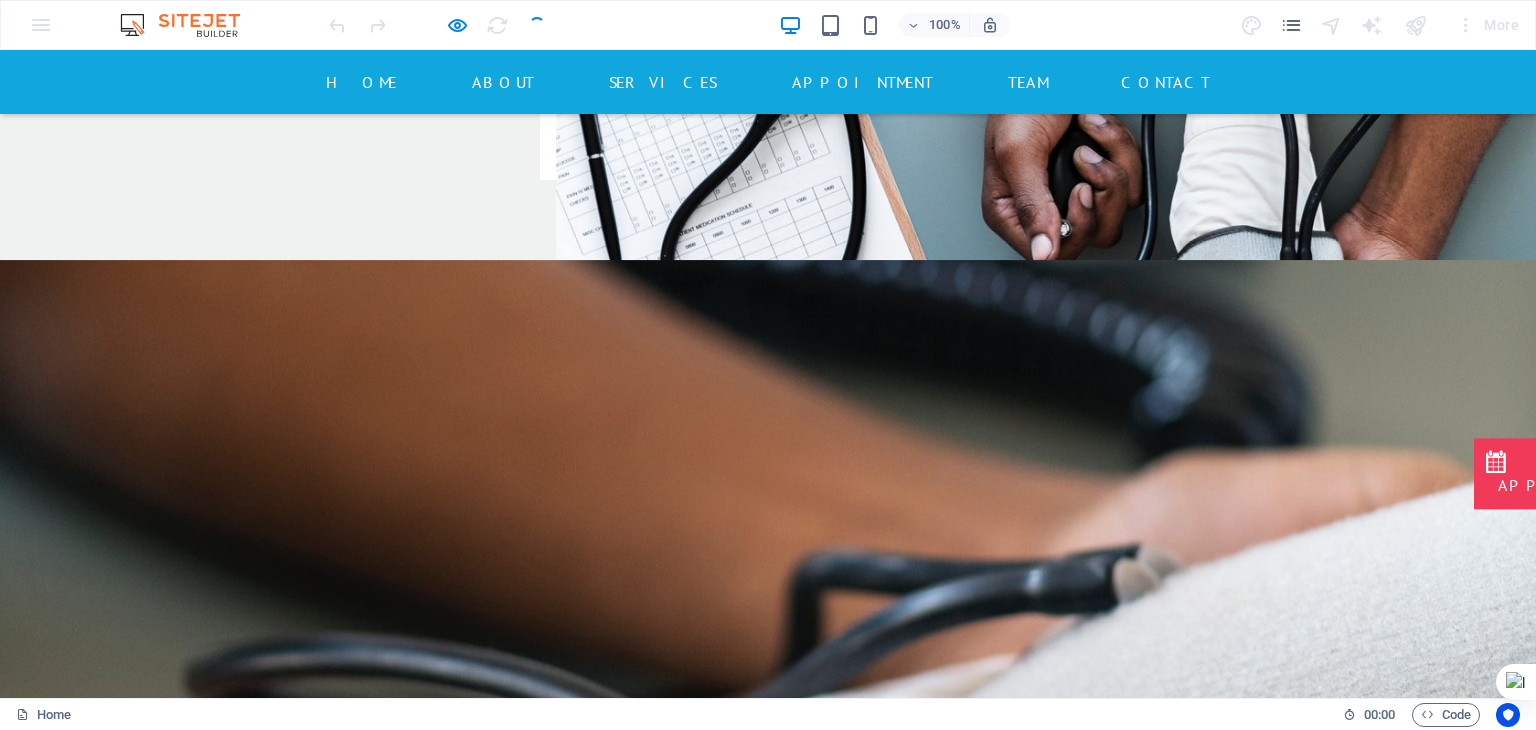scroll, scrollTop: 4382, scrollLeft: 0, axis: vertical 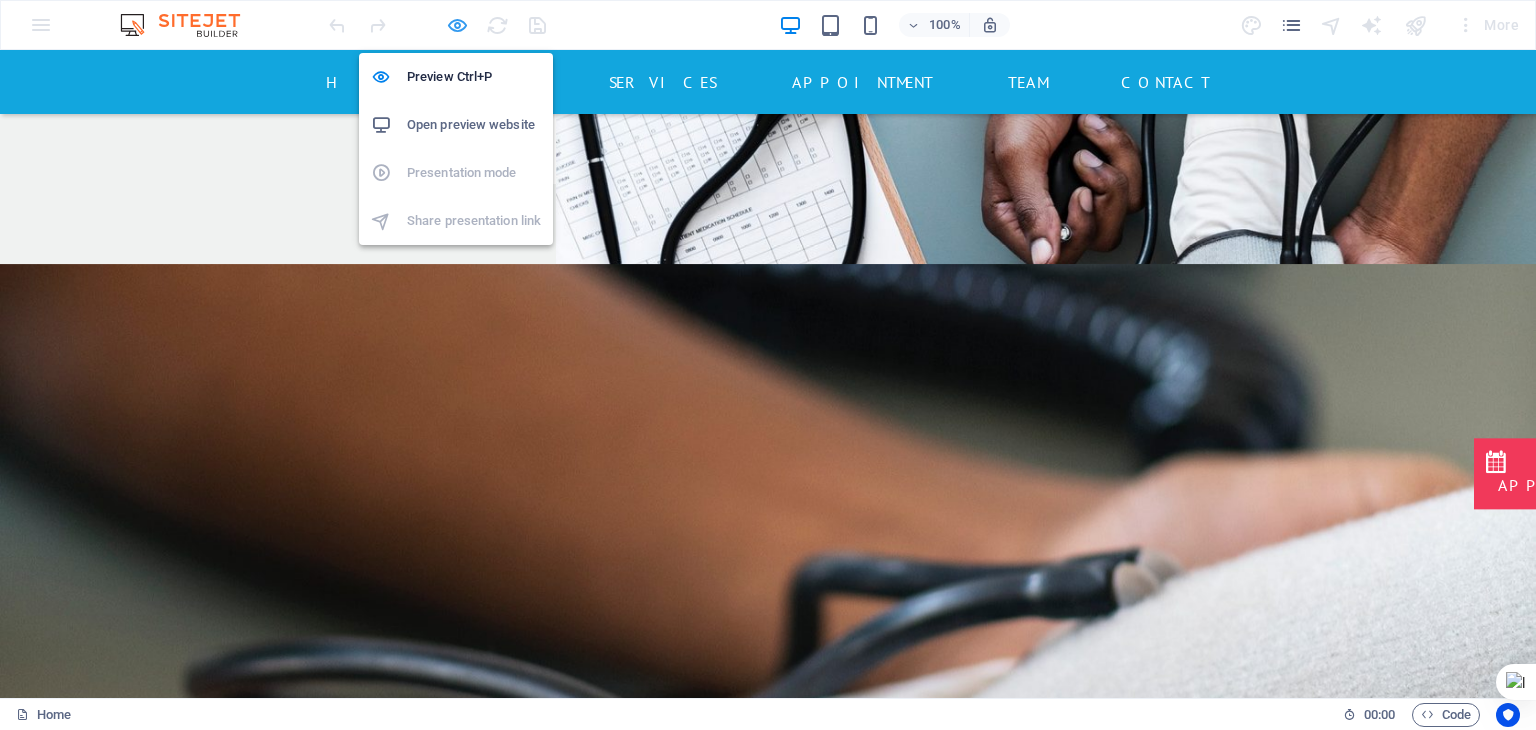 click at bounding box center [457, 25] 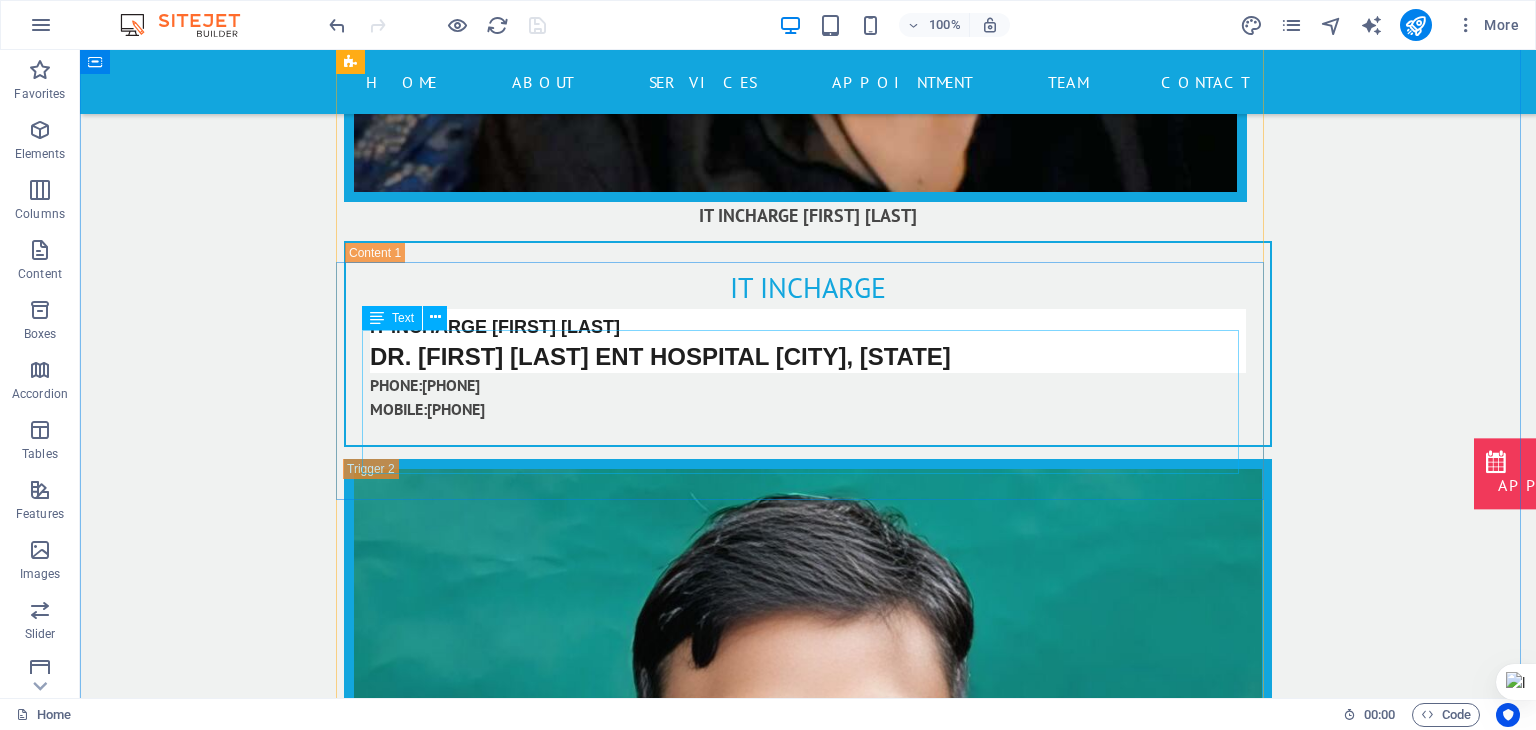 scroll, scrollTop: 16520, scrollLeft: 0, axis: vertical 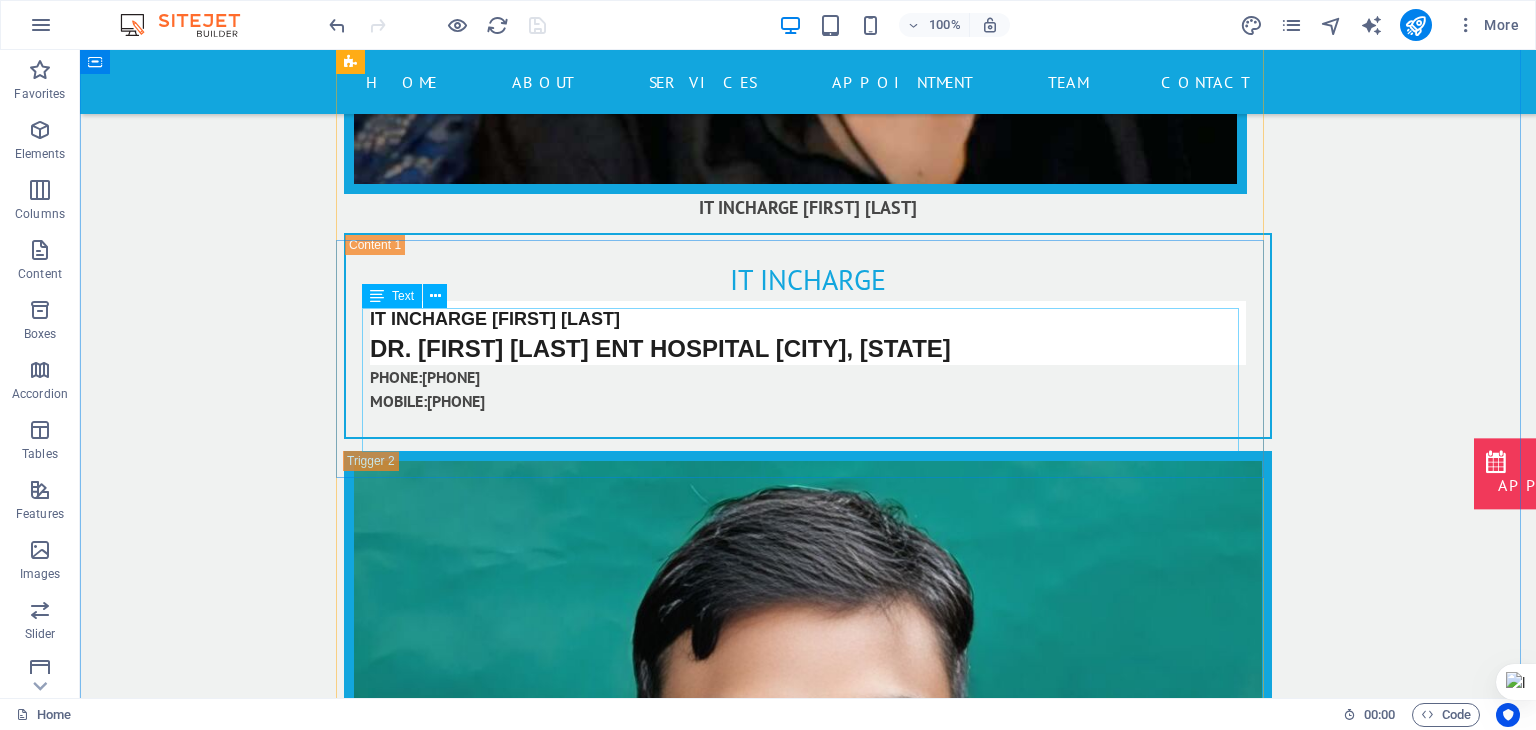 click on "Dr. [FIRST] [LAST] MS ENT, MD & FARS (USA), FIANO (Italy), MRCS (UK) ENT specialist in [CITY], [STATE] PHONE: [PHONE] MOBILE: [PHONE]" at bounding box center [808, 3687] 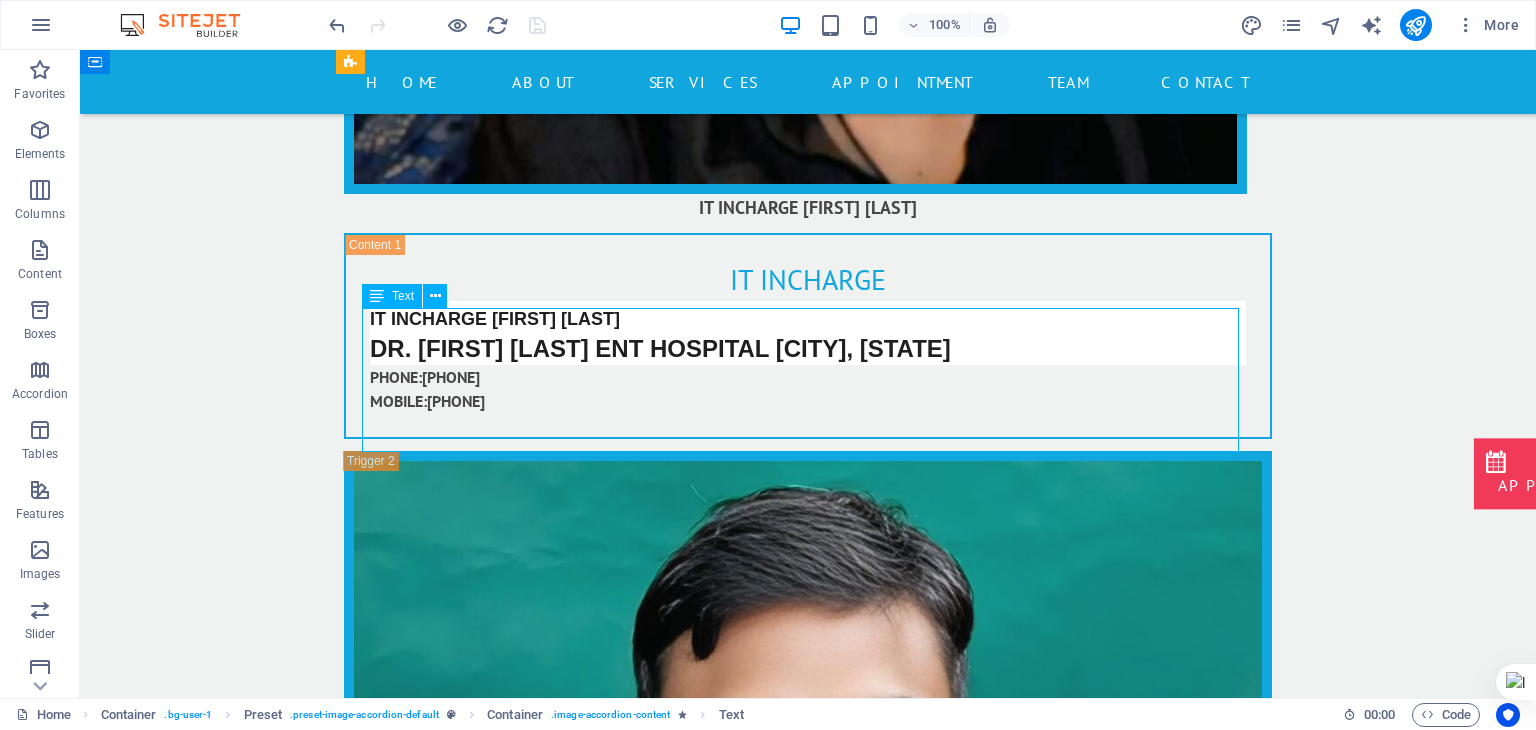 click on "Dr. [FIRST] [LAST] MS ENT, MD & FARS (USA), FIANO (Italy), MRCS (UK) ENT specialist in [CITY], [STATE] PHONE: [PHONE] MOBILE: [PHONE]" at bounding box center (808, 3687) 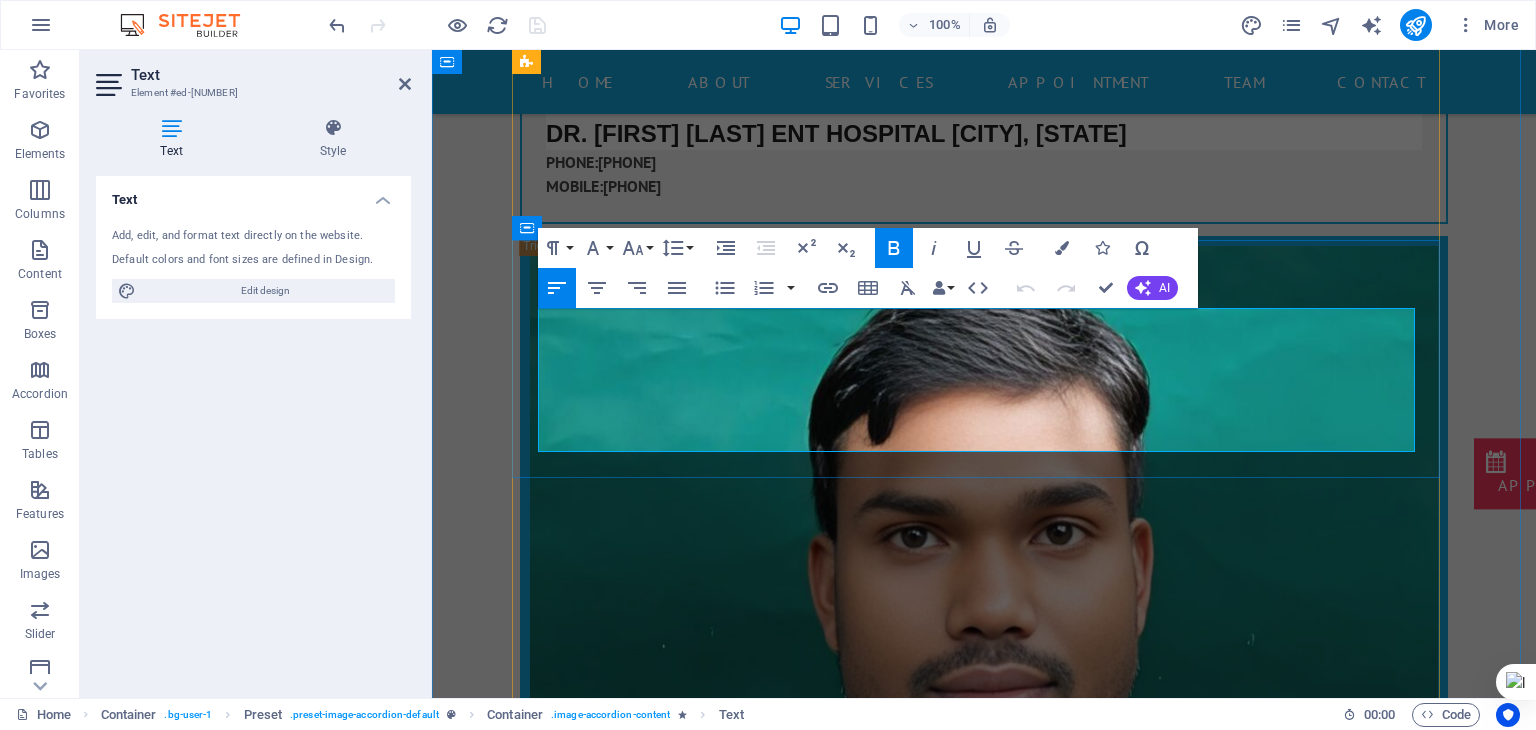 click on "Dr. [FIRST] [LAST]" at bounding box center (650, 3415) 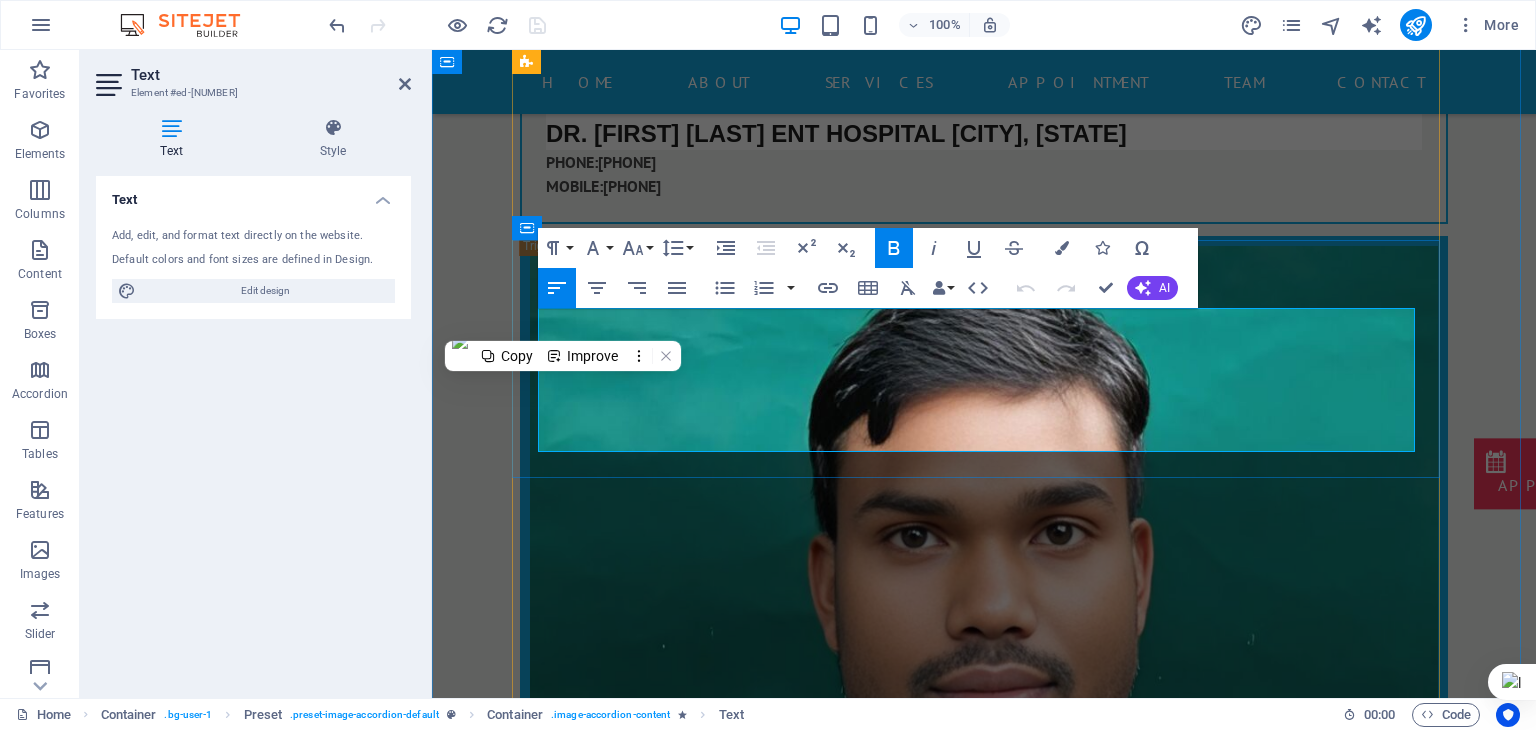 click on "Dr. [FIRST] [LAST]" at bounding box center (650, 3415) 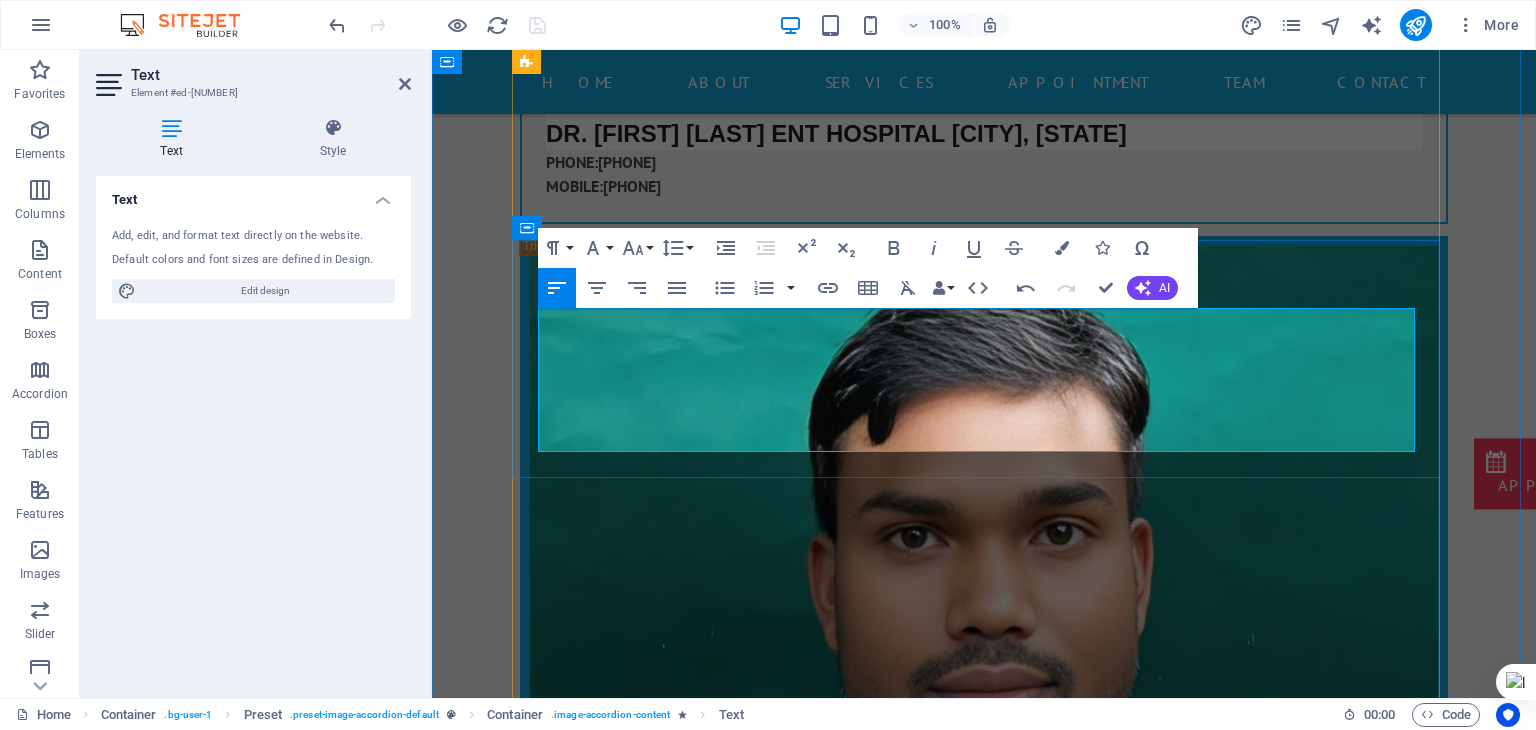 click on "MS ENT, MD & FARS (USA), FIANO (Italy), MRCS (UK)" at bounding box center (984, 3448) 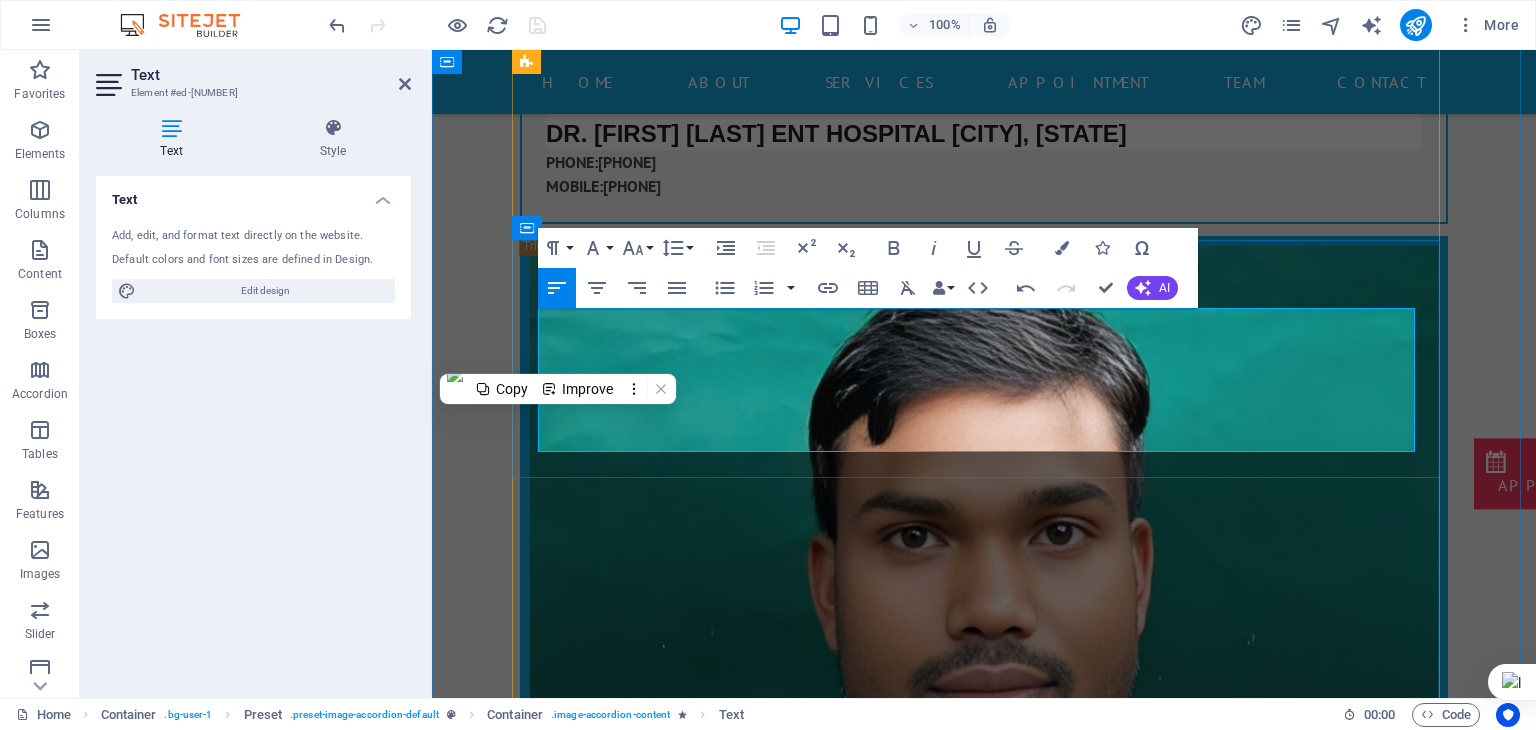 click on "MS ENT, MD & FARS (USA), FIANO (Italy), MRCS (UK)" at bounding box center (984, 3448) 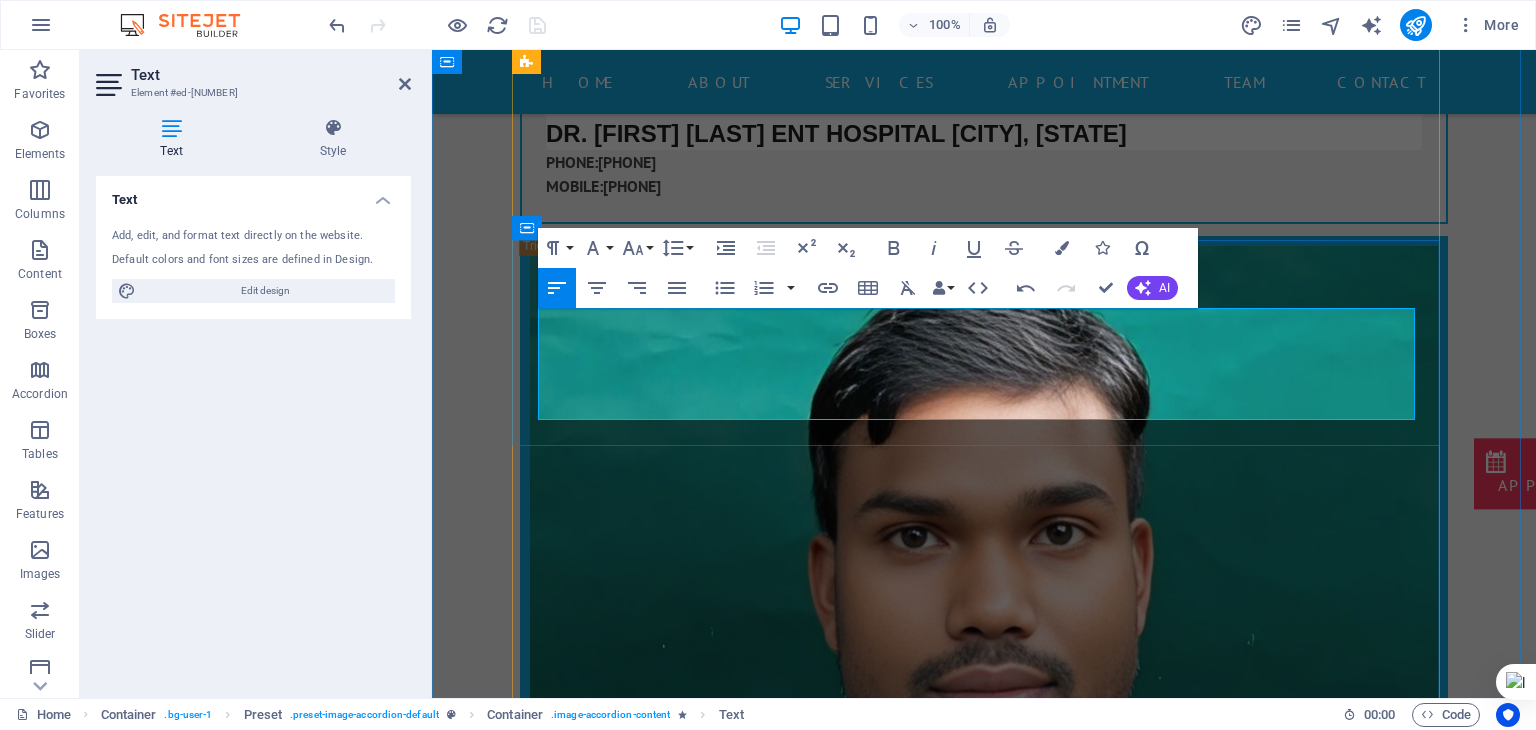 click on "ENT specialist in [CITY], [STATE]" at bounding box center (984, 3448) 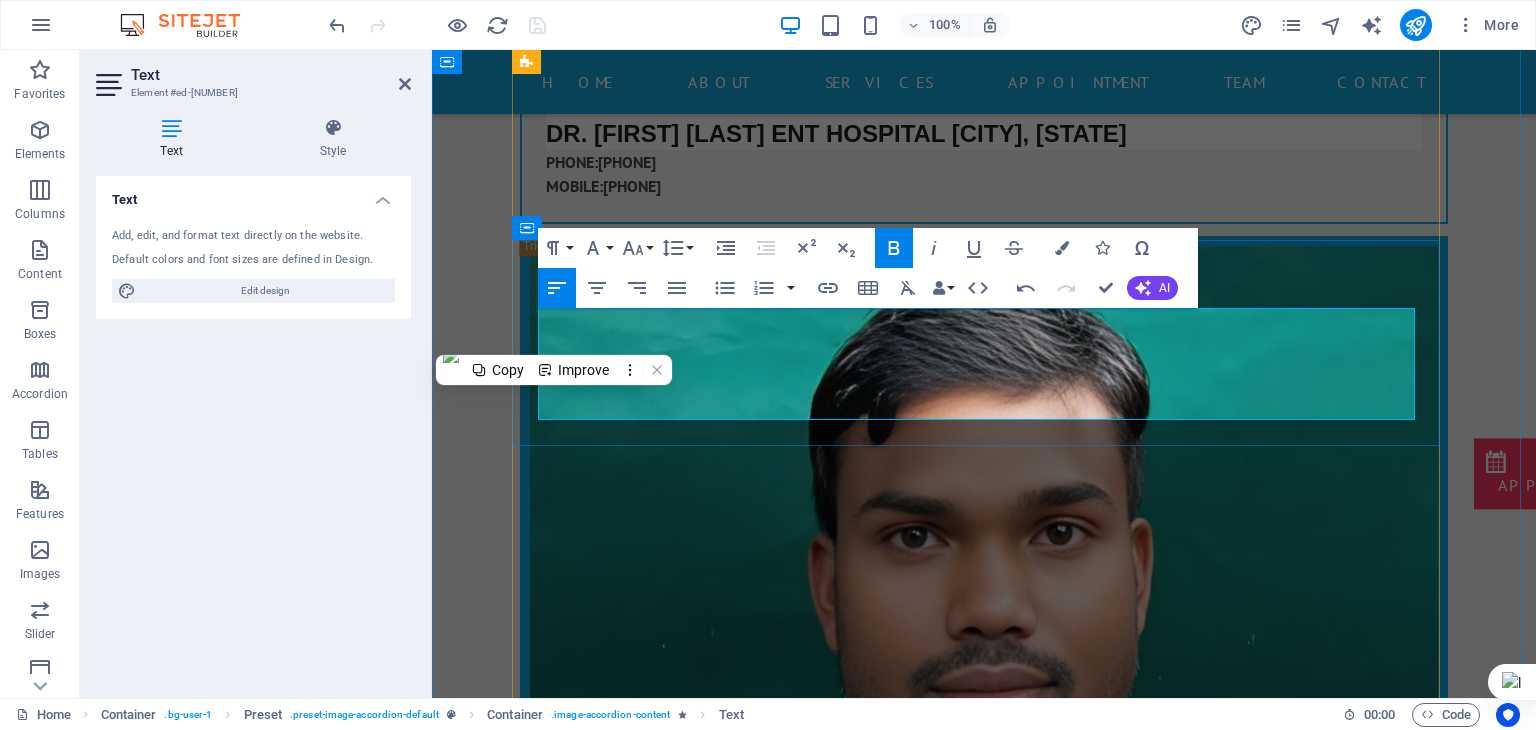 click on "ENT specialist in [CITY], [STATE]" at bounding box center (984, 3448) 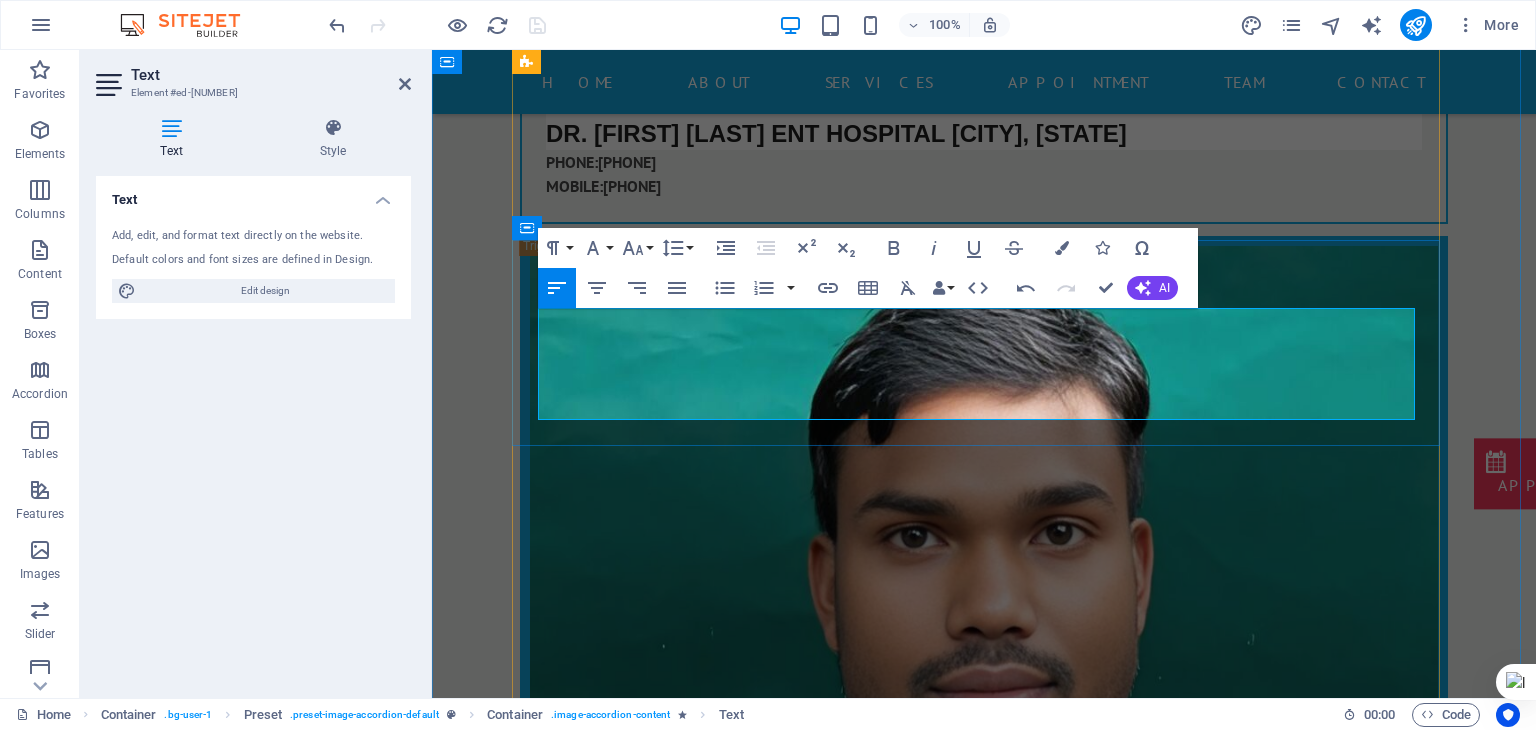 click at bounding box center [984, 3416] 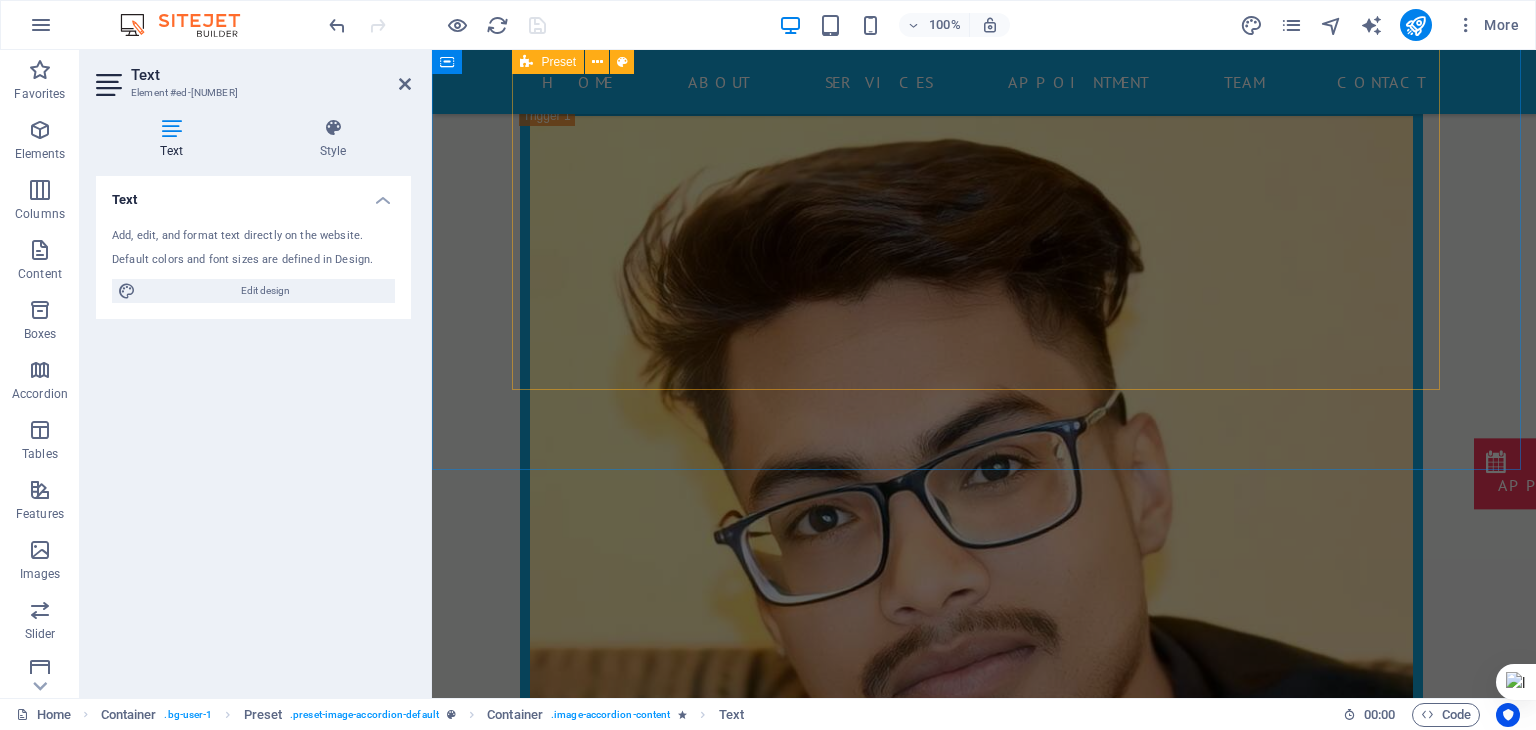 scroll, scrollTop: 15644, scrollLeft: 0, axis: vertical 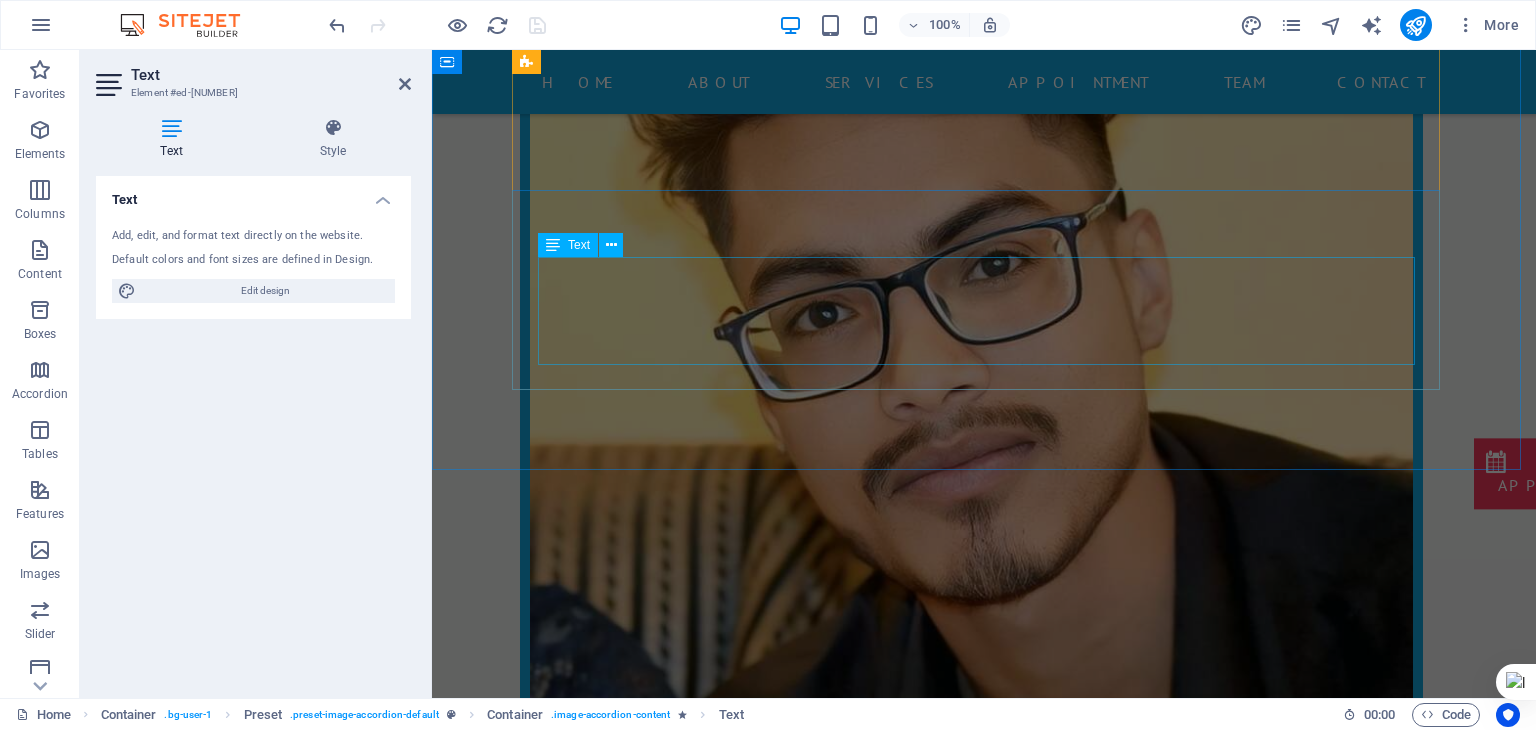 click on "OT Assistant [FIRST] [LAST] DR. [FIRST] [LAST] ENT HOSPITAL [CITY], [STATE] PHONE: [PHONE] MOBILE: [PHONE]" at bounding box center (984, 3414) 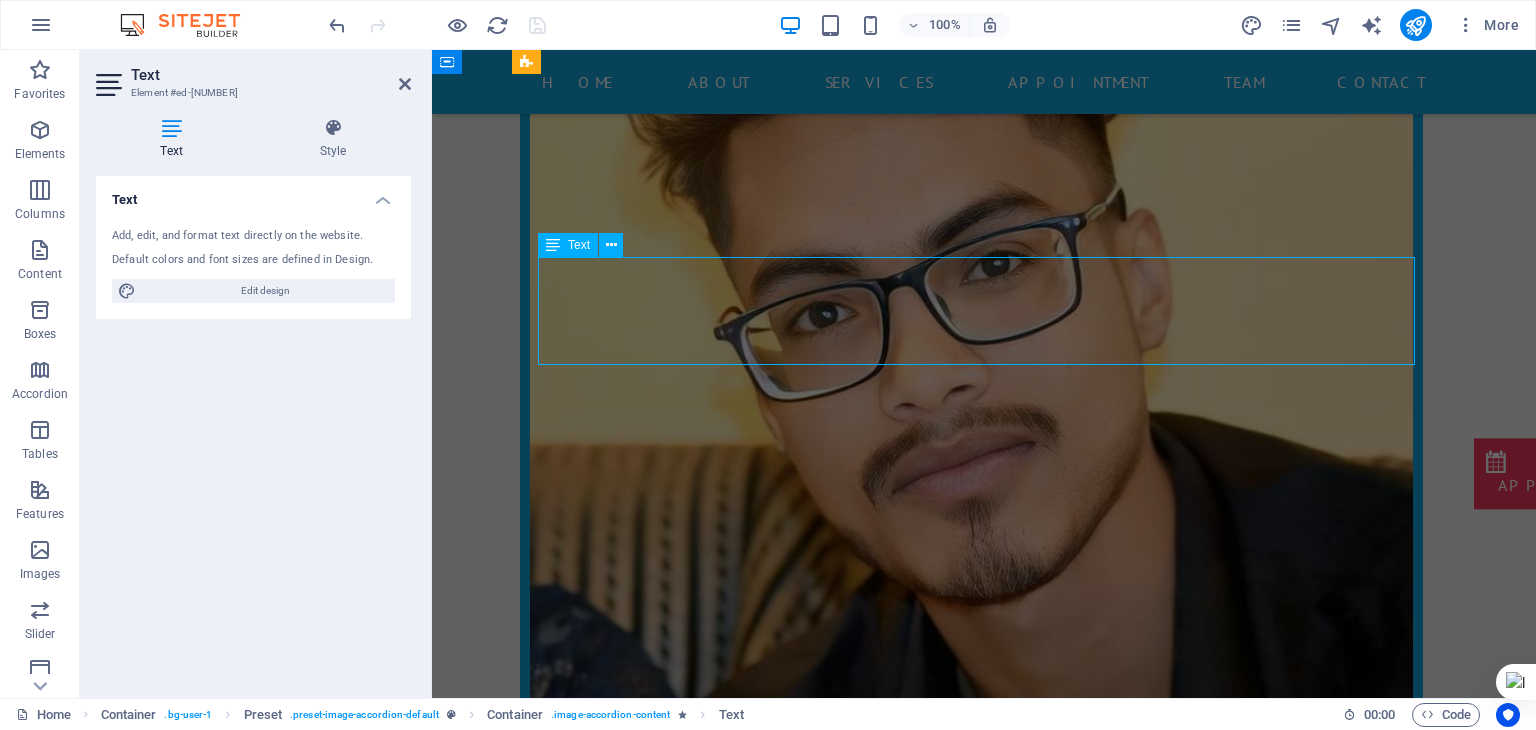 click on "OT Assistant [FIRST] [LAST] DR. [FIRST] [LAST] ENT HOSPITAL [CITY], [STATE] PHONE: [PHONE] MOBILE: [PHONE]" at bounding box center (984, 3414) 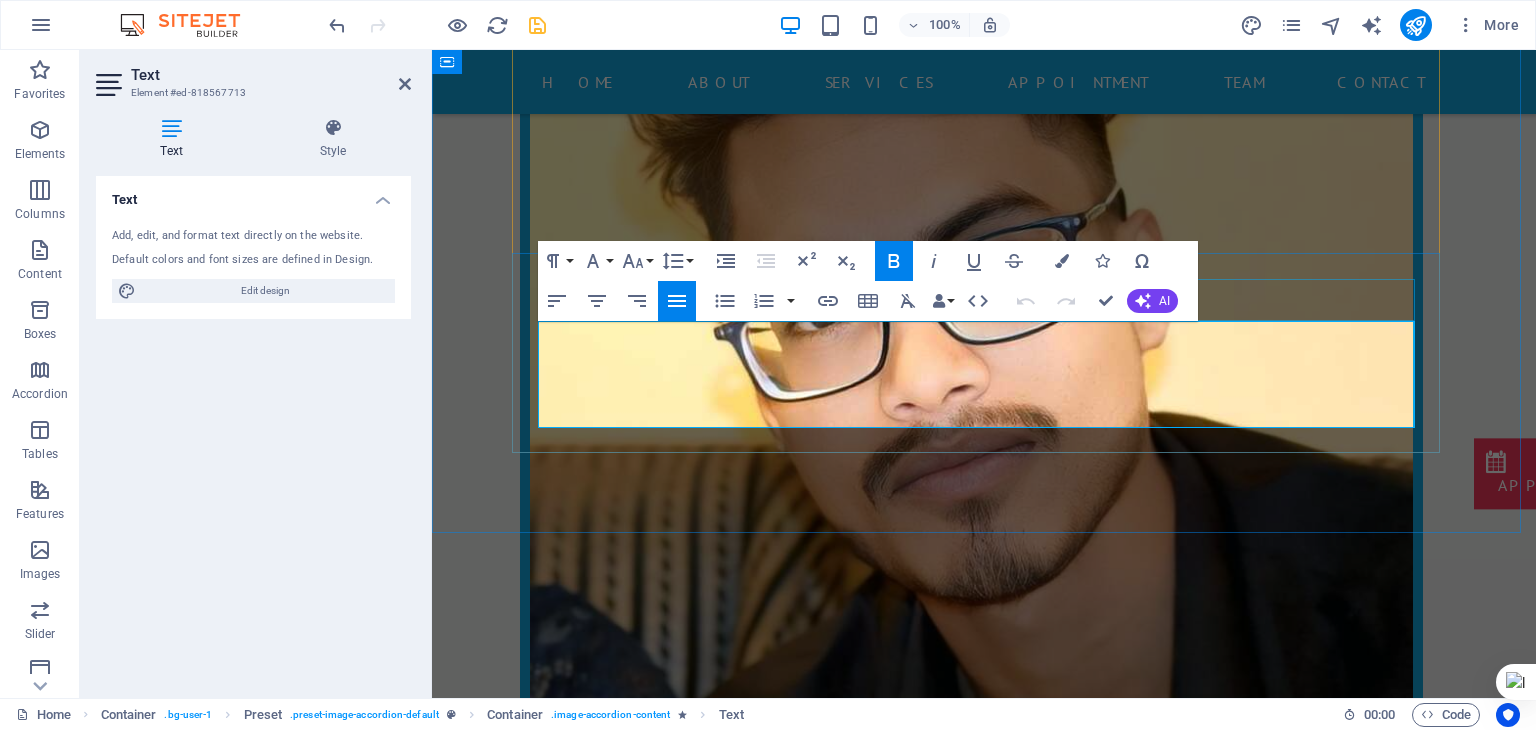 scroll, scrollTop: 15581, scrollLeft: 0, axis: vertical 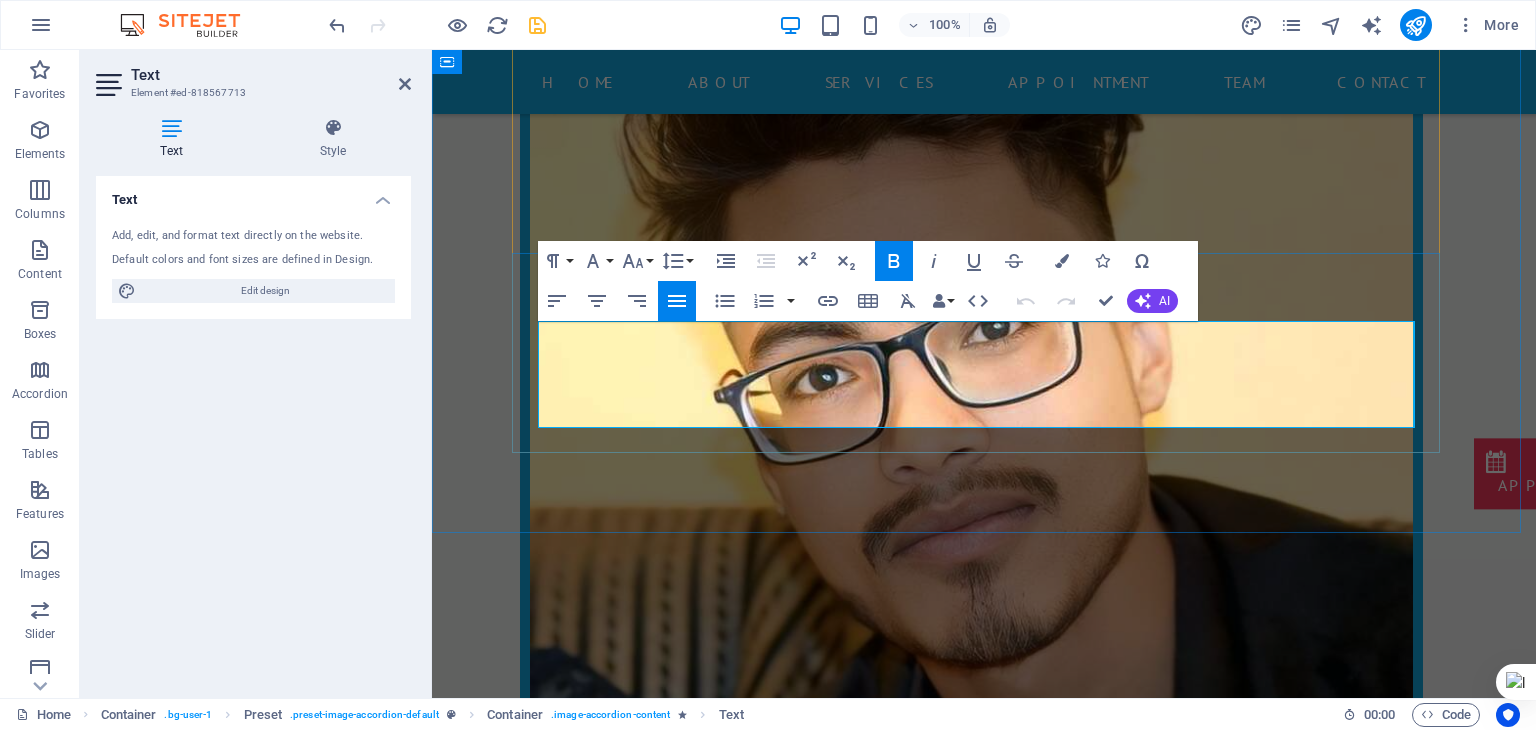 click on "DR. [FIRST] [LAST] ENT HOSPITAL [CITY], [STATE]" at bounding box center (836, 3466) 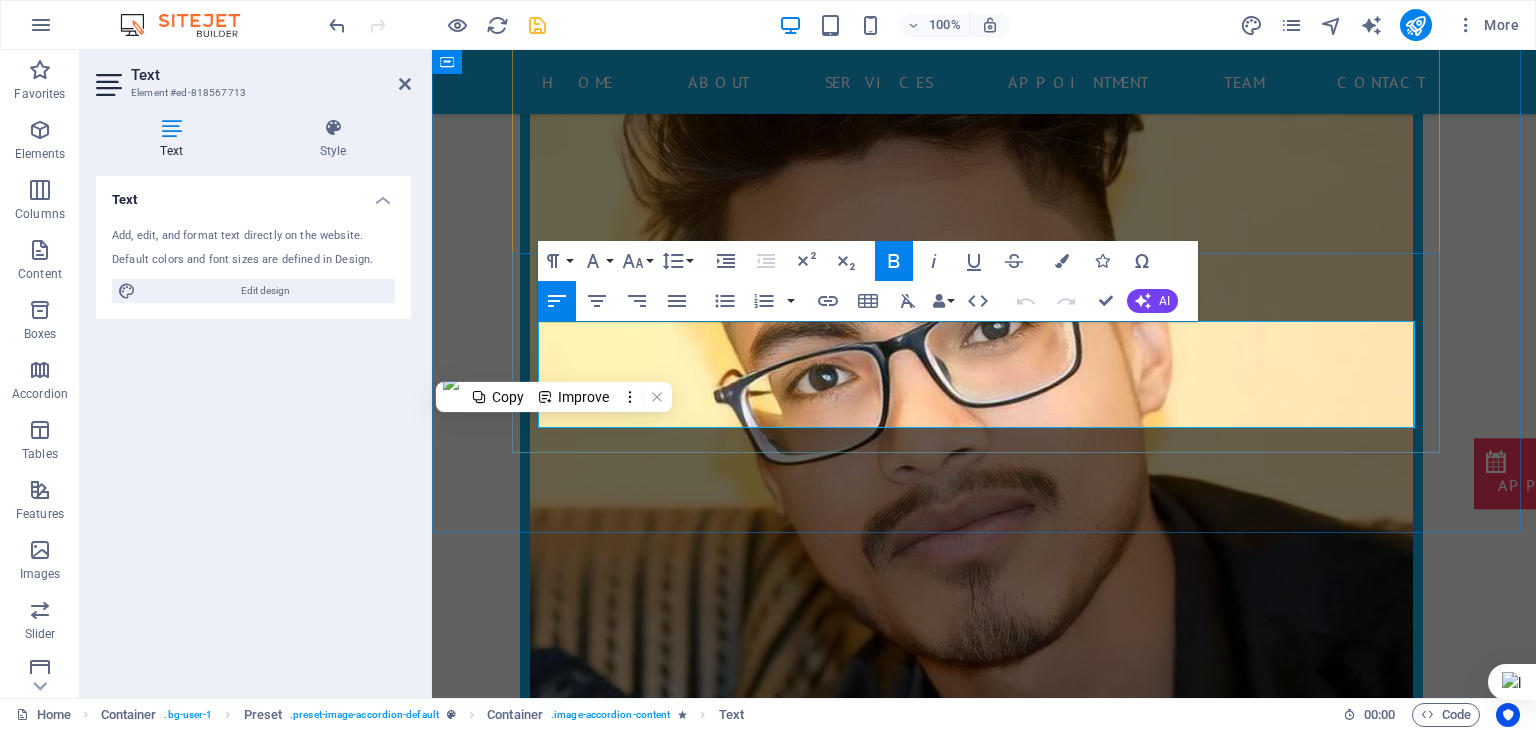click on "DR. [FIRST] [LAST] ENT HOSPITAL [CITY], [STATE]" at bounding box center (836, 3466) 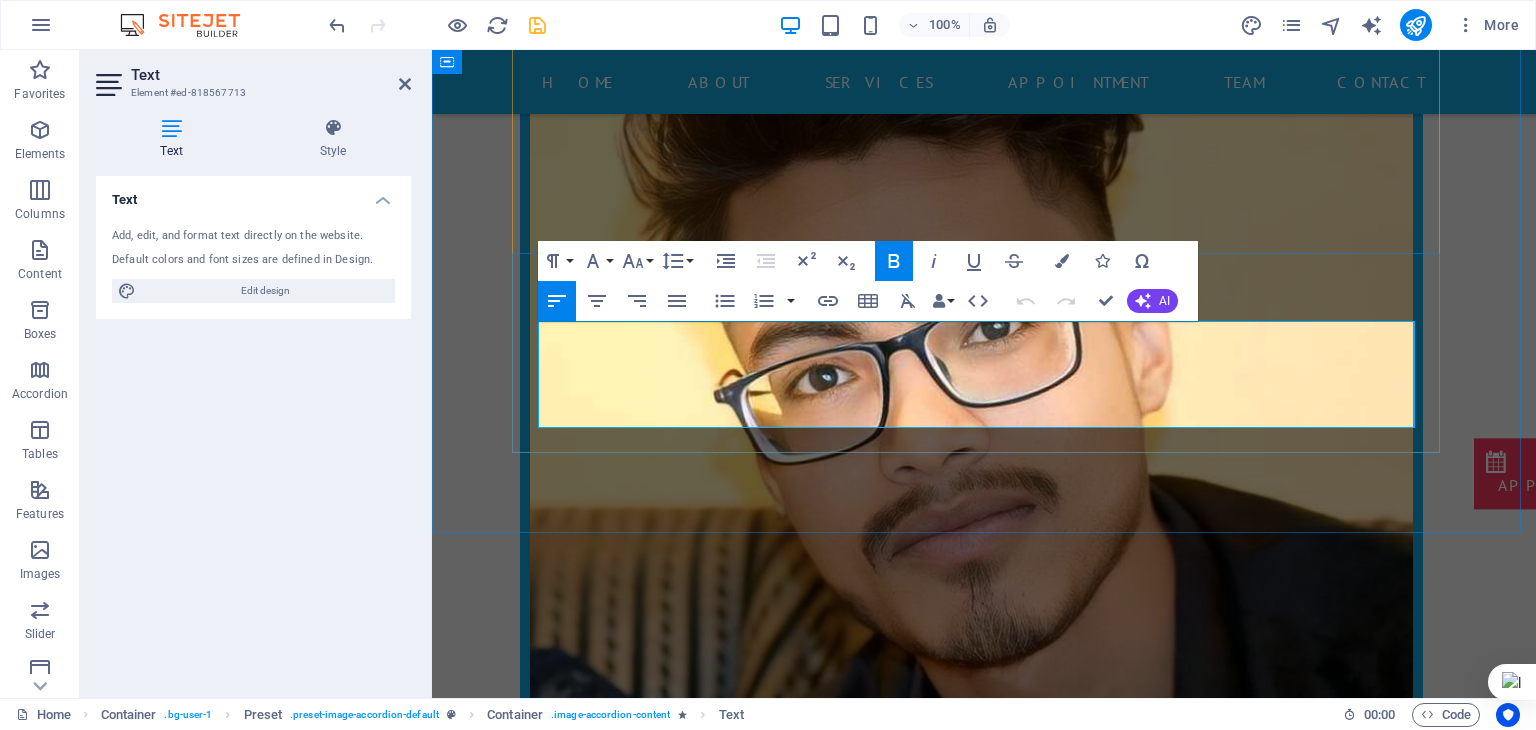 copy on "DR. [FIRST] [LAST] ENT HOSPITAL [CITY], [STATE]" 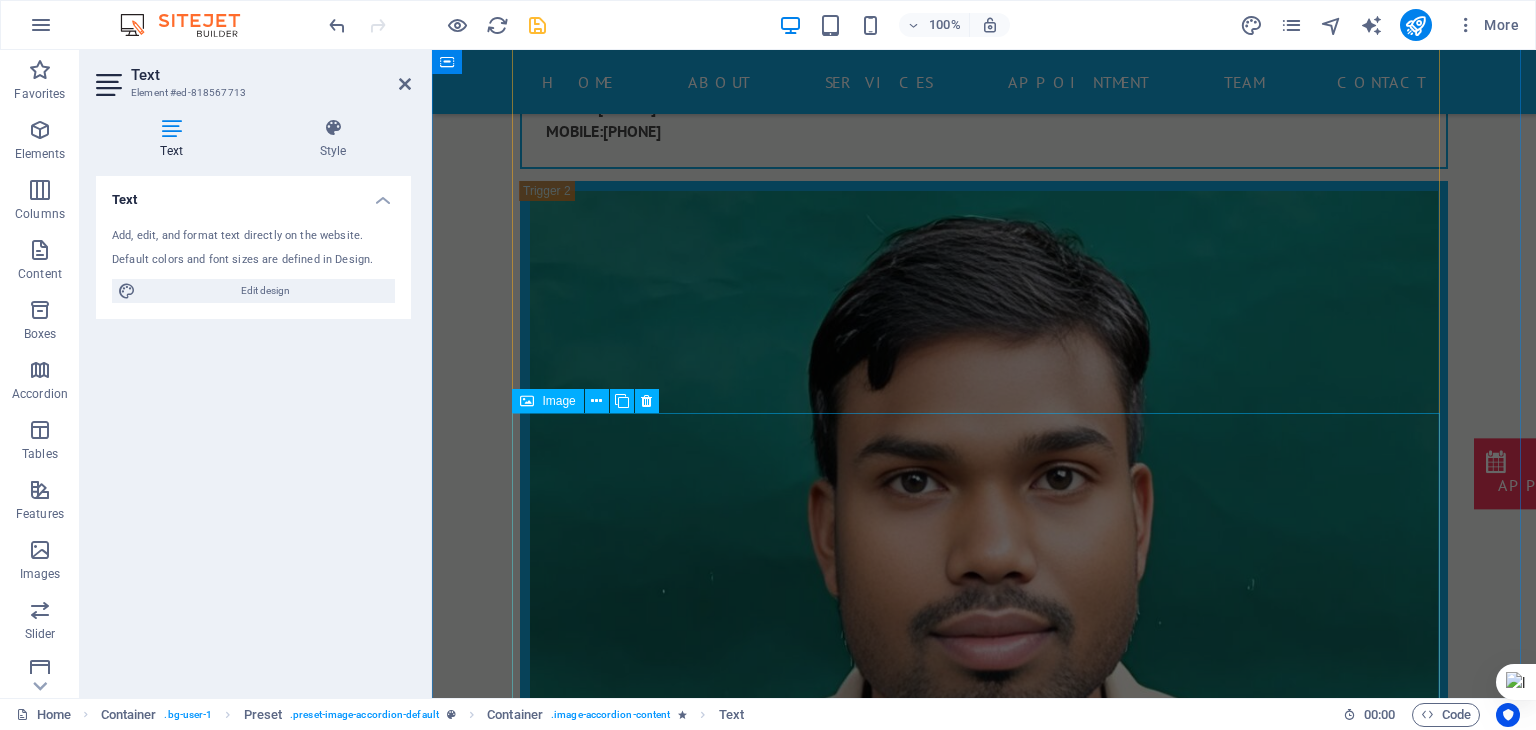 scroll, scrollTop: 16576, scrollLeft: 0, axis: vertical 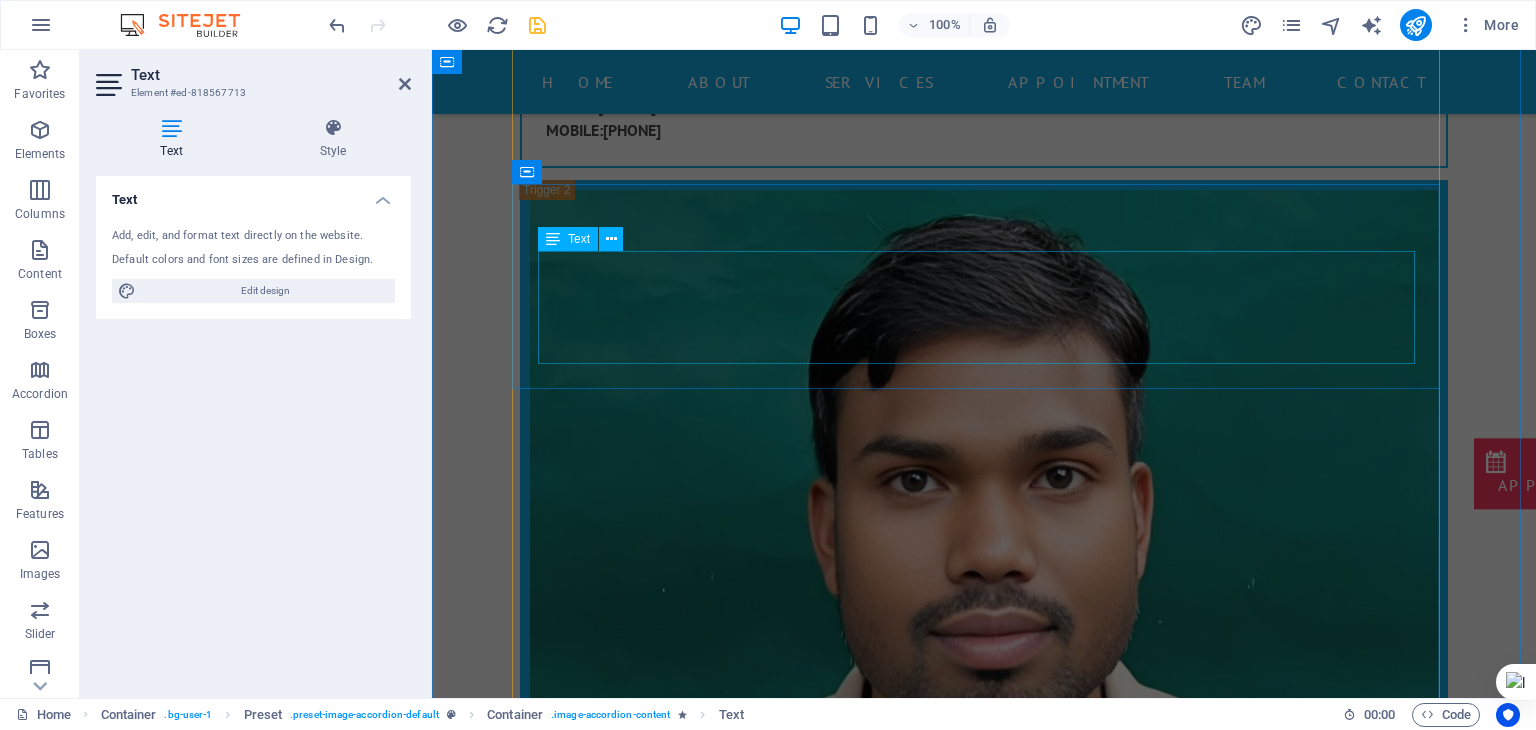 click on "[FIRST] [LAST] data eentry.   PHONE: [PHONE] MOBILE: [PHONE]" at bounding box center [984, 3400] 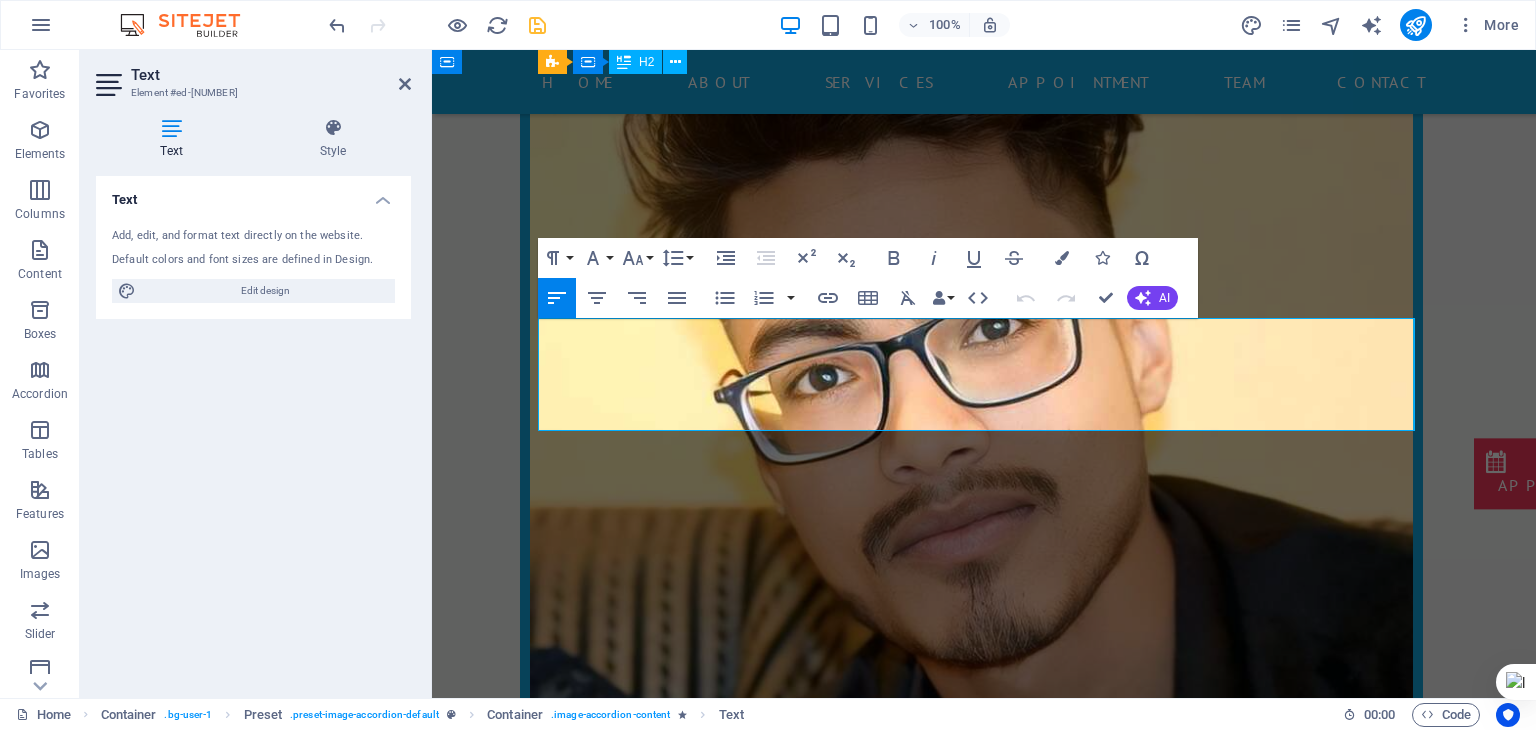scroll, scrollTop: 16509, scrollLeft: 0, axis: vertical 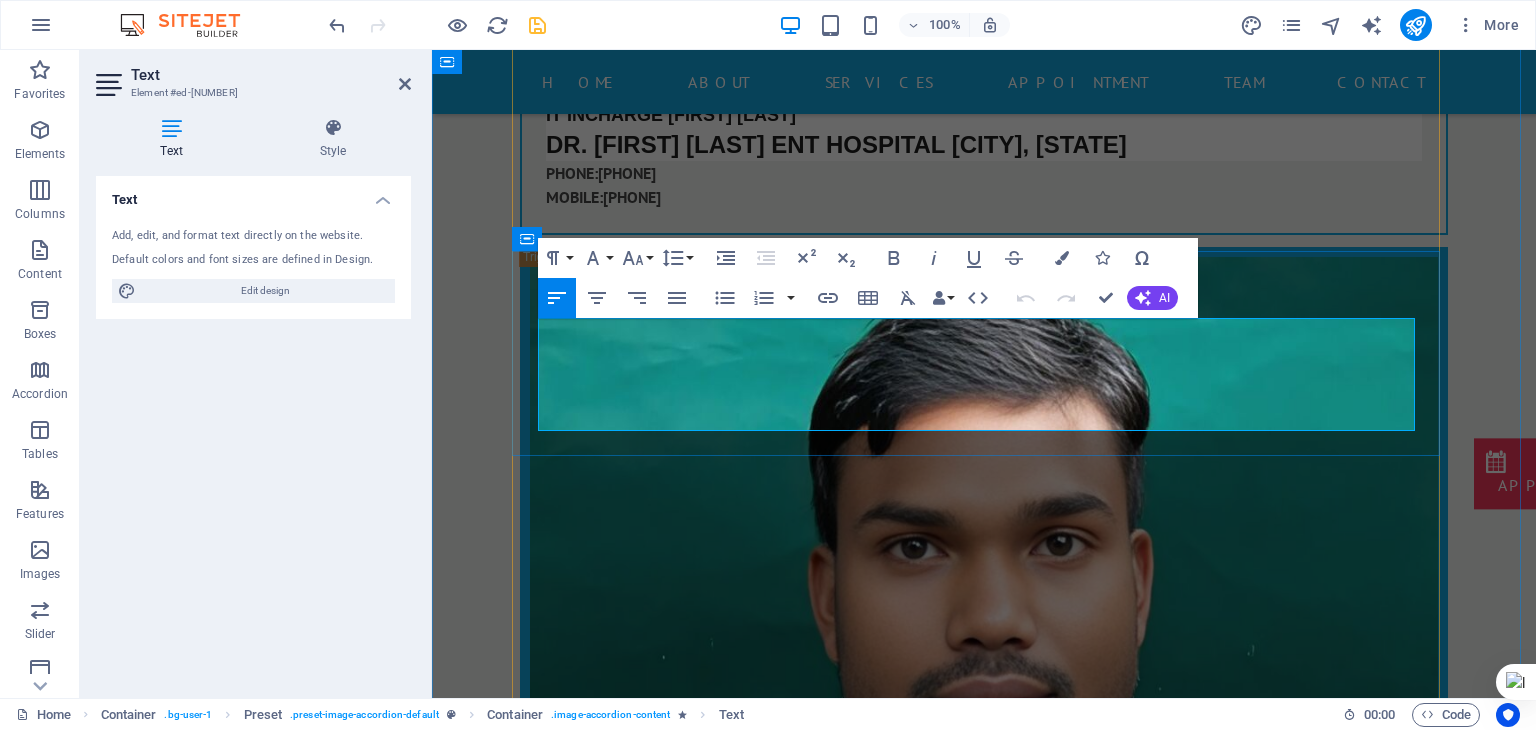 click at bounding box center [984, 3459] 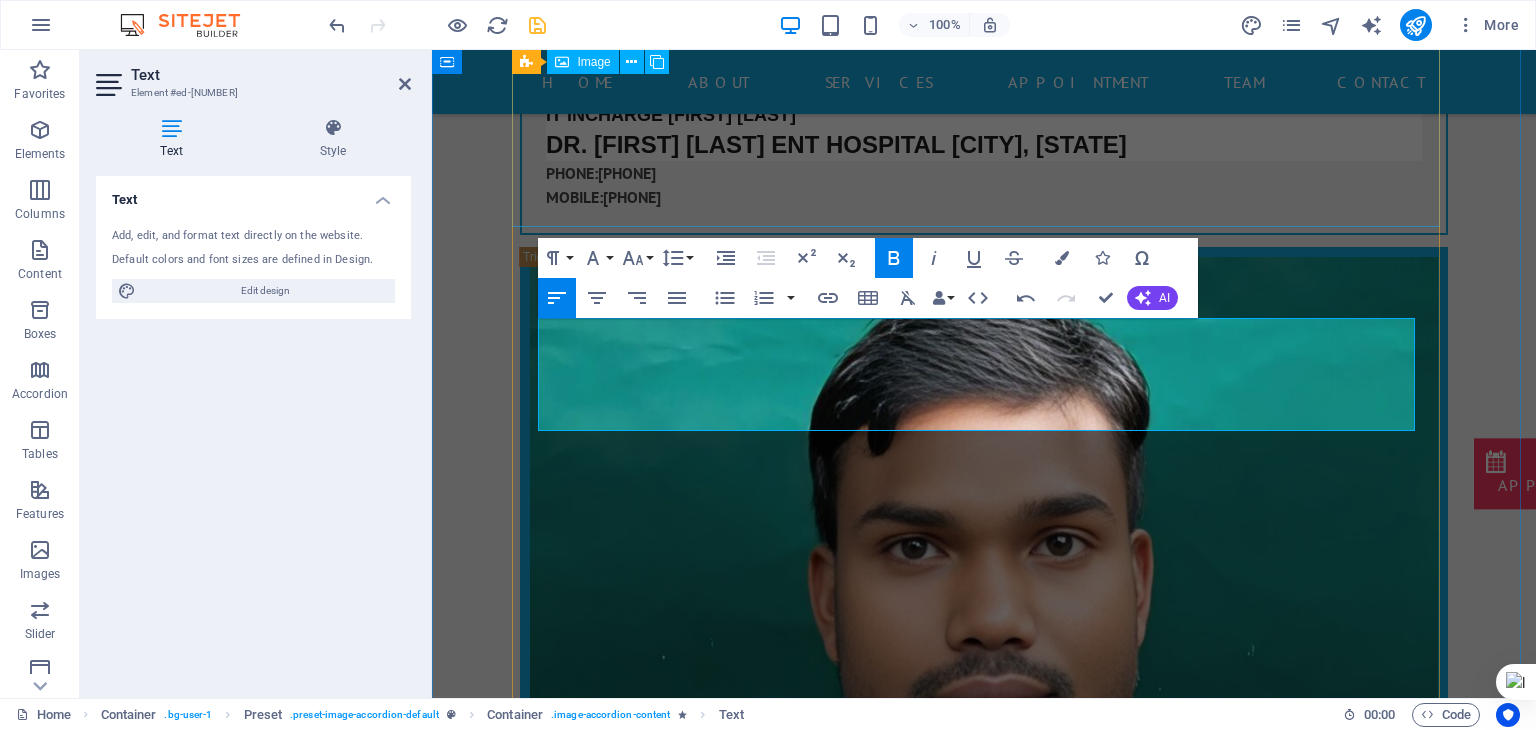 click on "data entry [FIRST] [LAST]" at bounding box center [984, 3060] 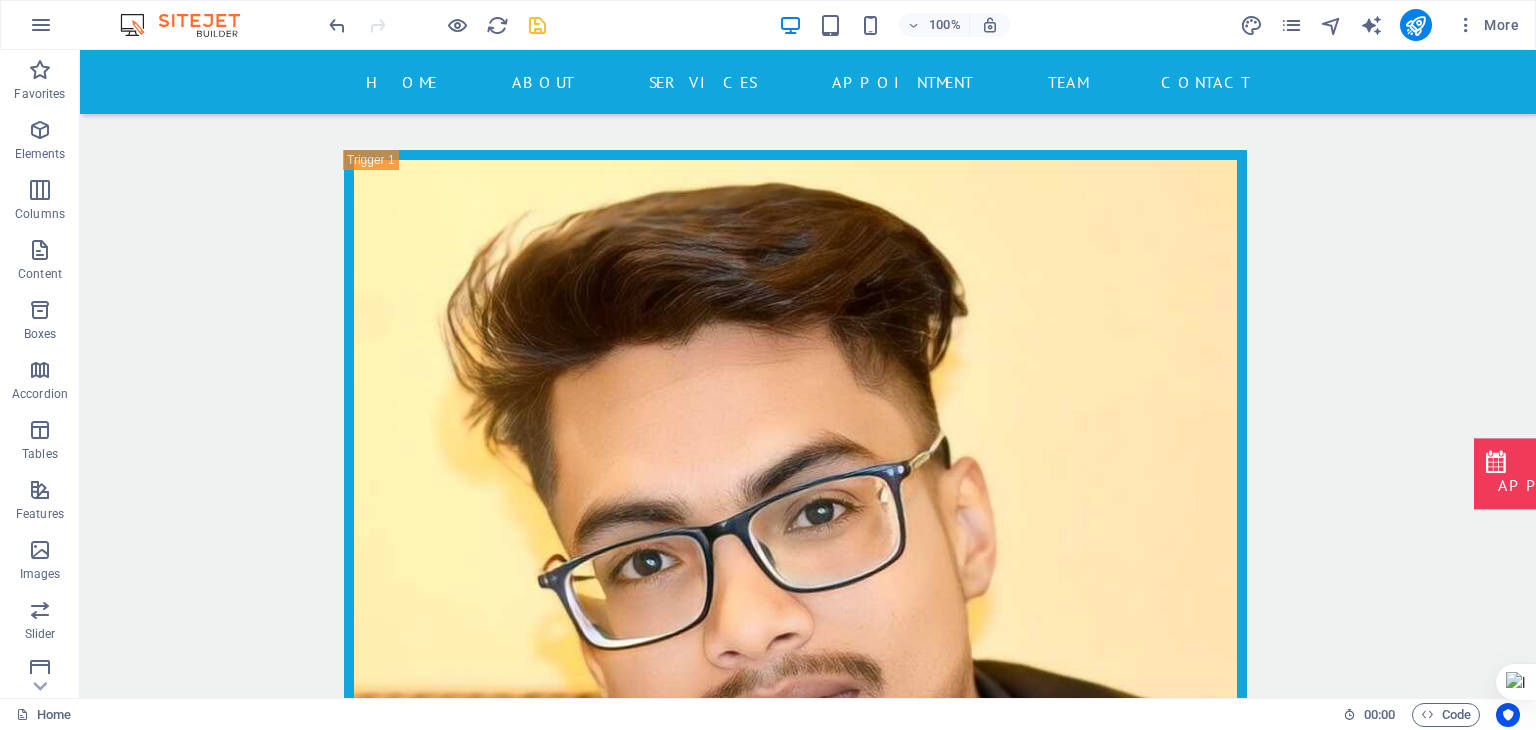 scroll, scrollTop: 15613, scrollLeft: 0, axis: vertical 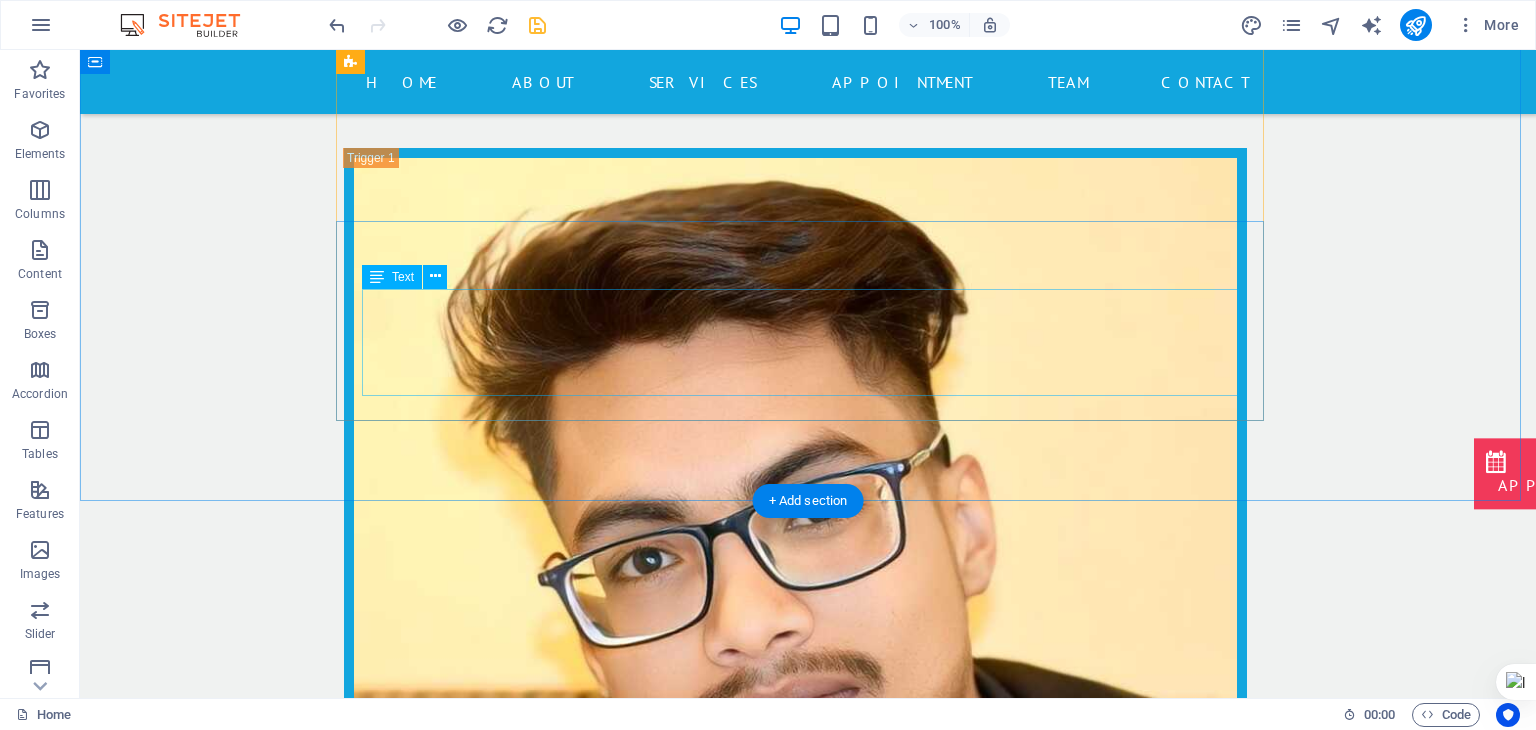 click on "OT Assistant [FIRST] [LAST] DR. [FIRST] [LAST] ENT HOSPITAL [CITY], [STATE] PHONE: [PHONE] MOBILE: [PHONE]" at bounding box center [808, 3660] 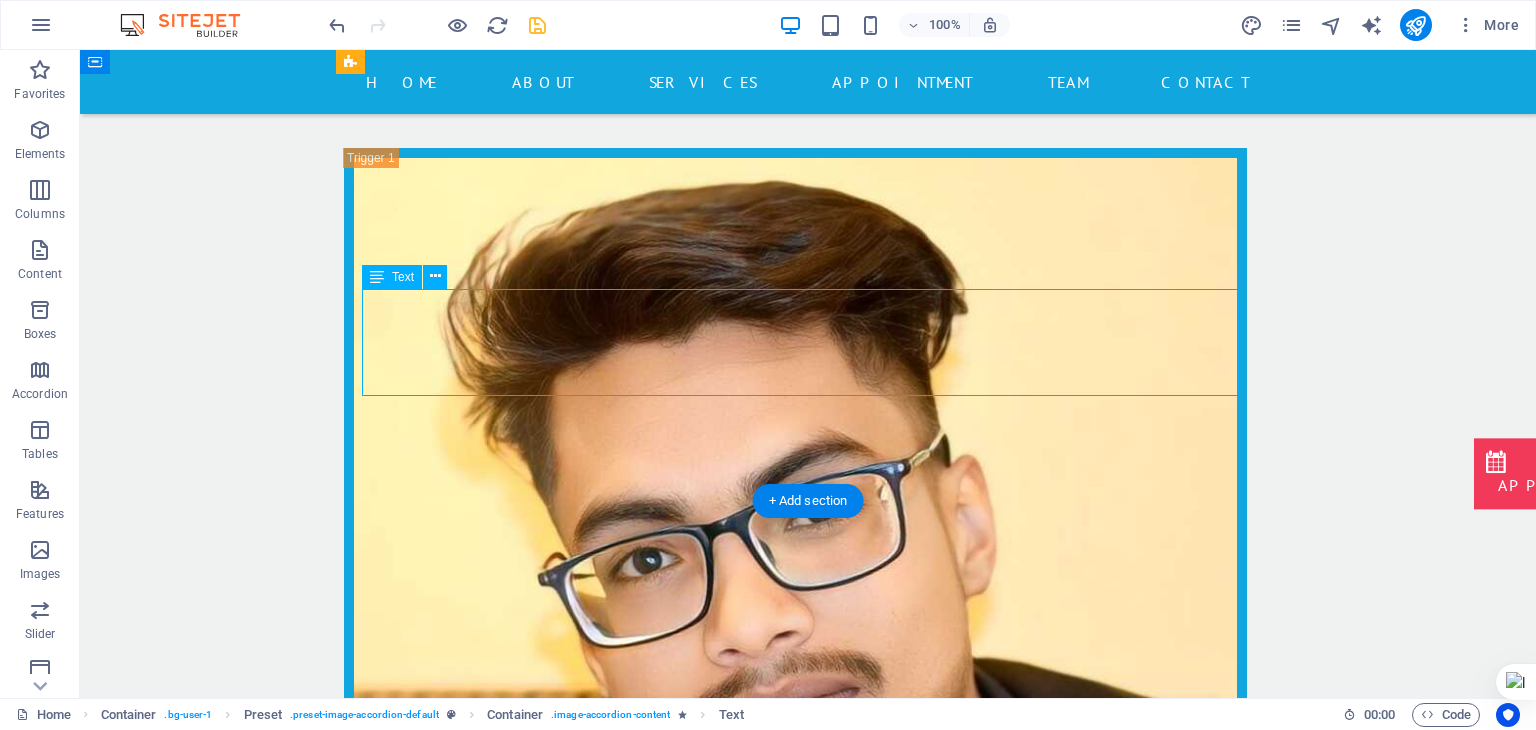 click on "OT Assistant [FIRST] [LAST] DR. [FIRST] [LAST] ENT HOSPITAL [CITY], [STATE] PHONE: [PHONE] MOBILE: [PHONE]" at bounding box center (808, 3660) 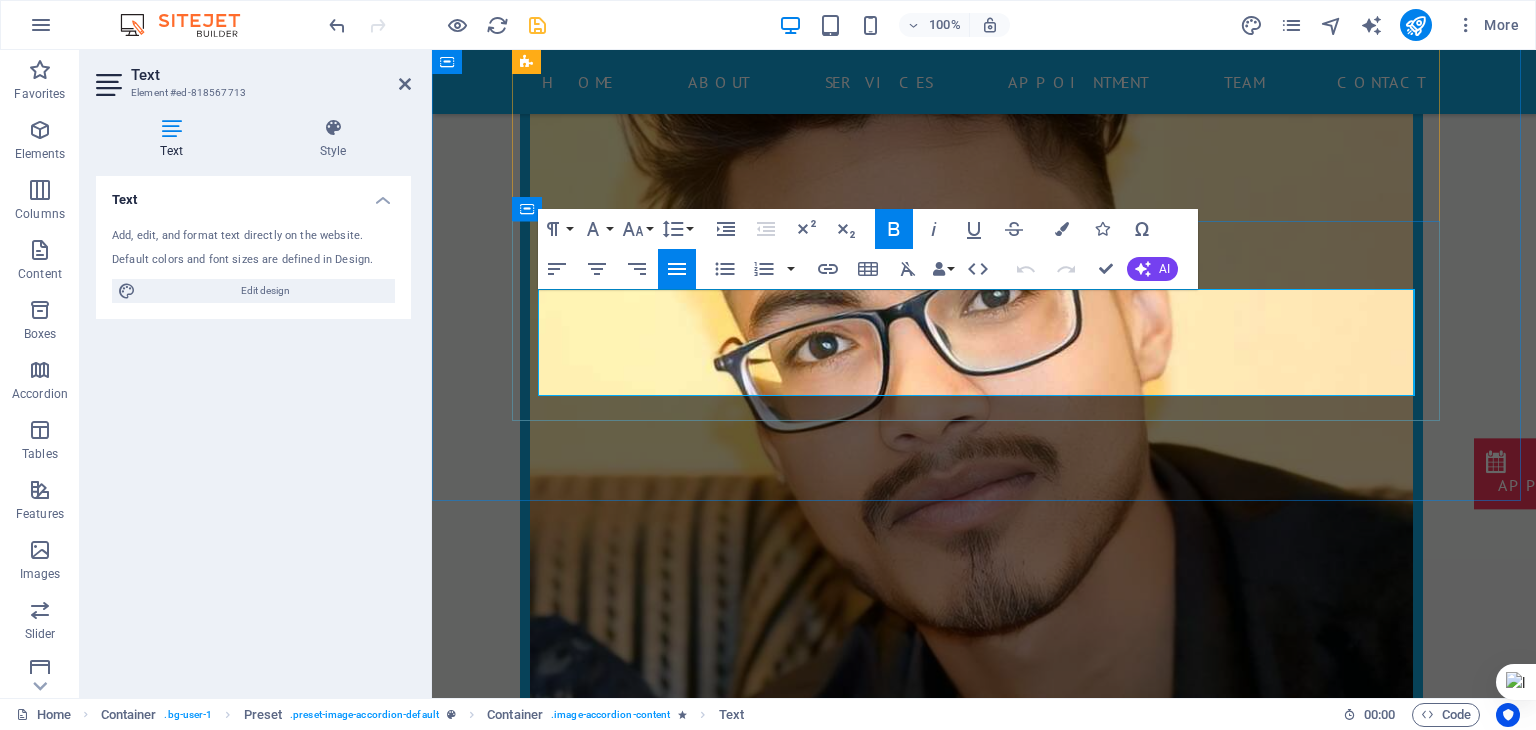 click on "Text" at bounding box center [587, 277] 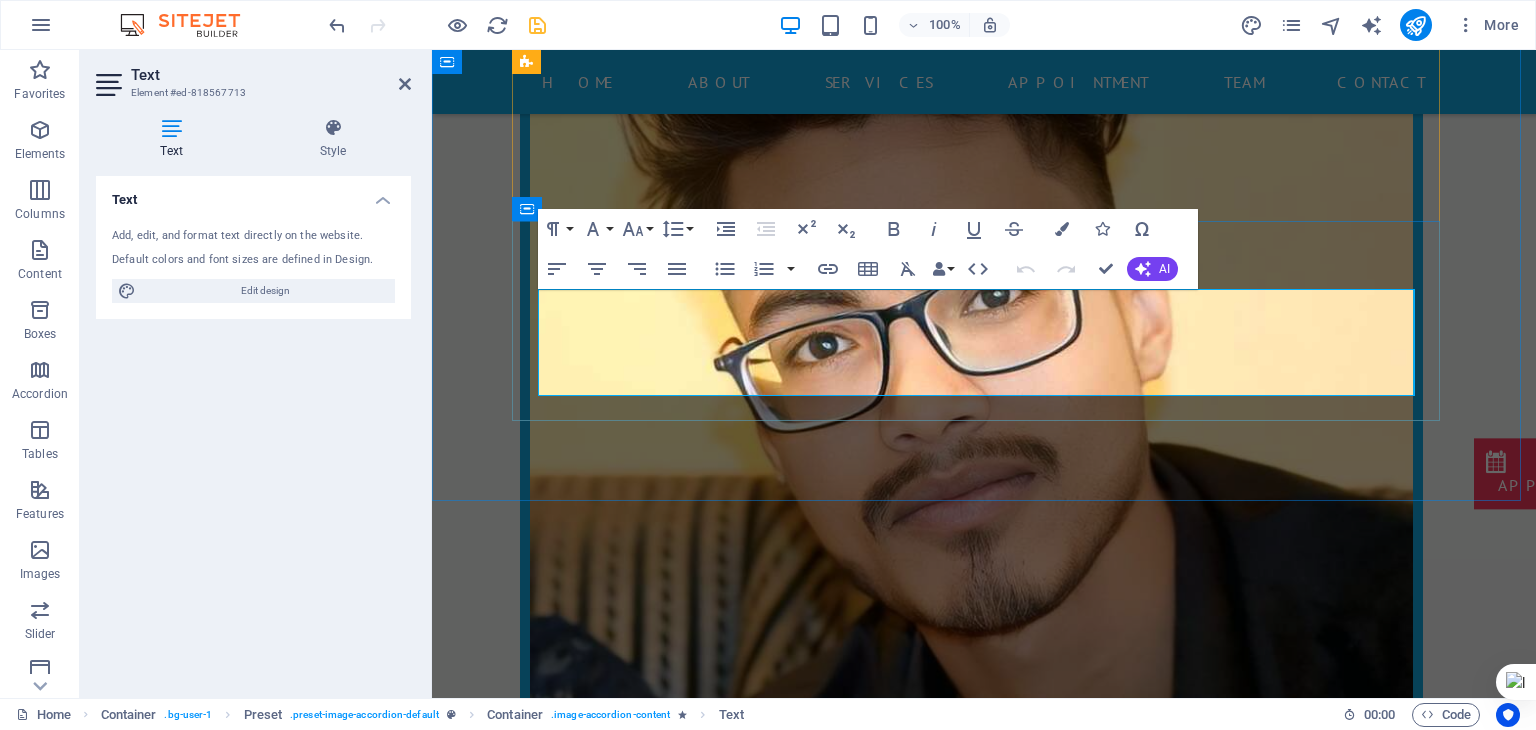 click on "Text" at bounding box center [587, 277] 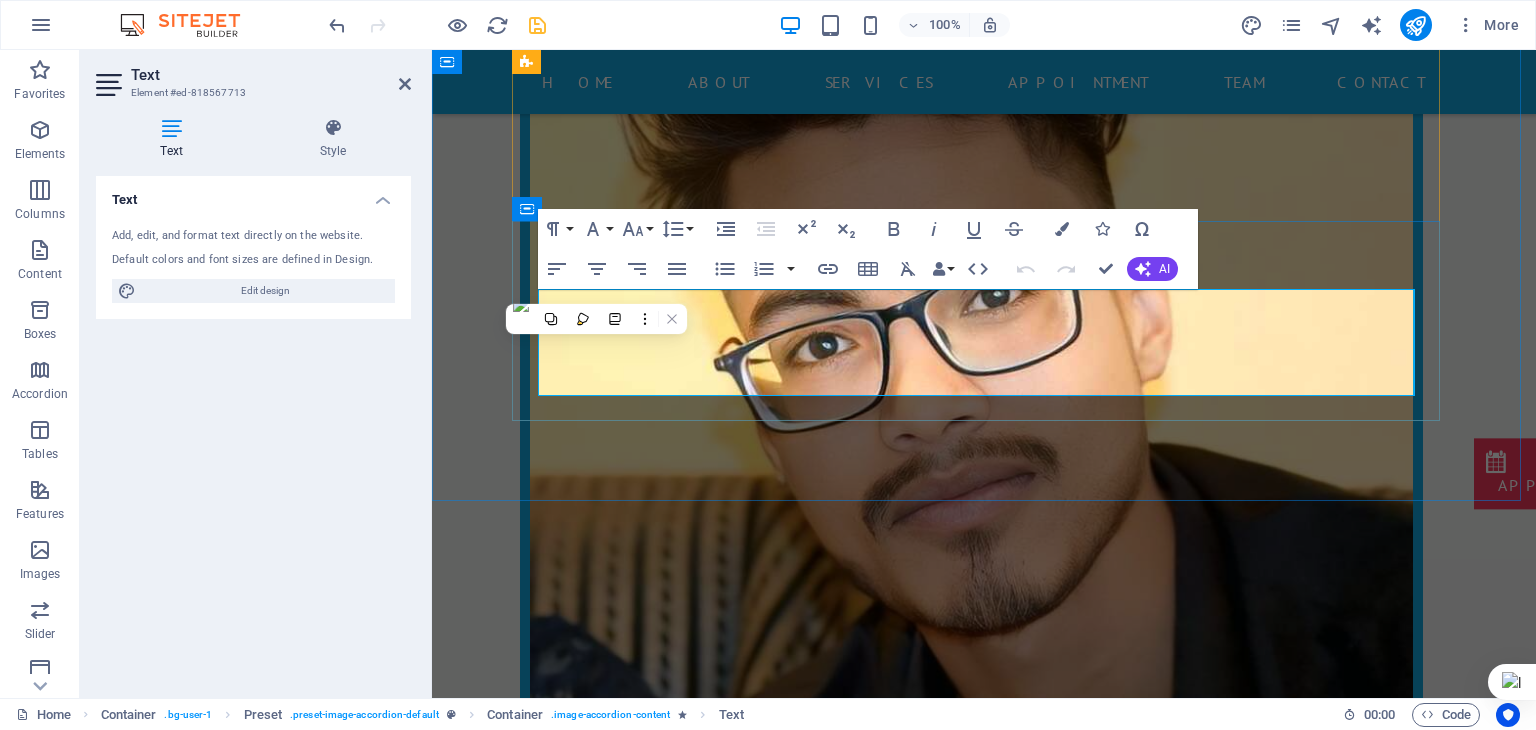 click on "OT Assistant [FIRST] [LAST]" at bounding box center [652, 3405] 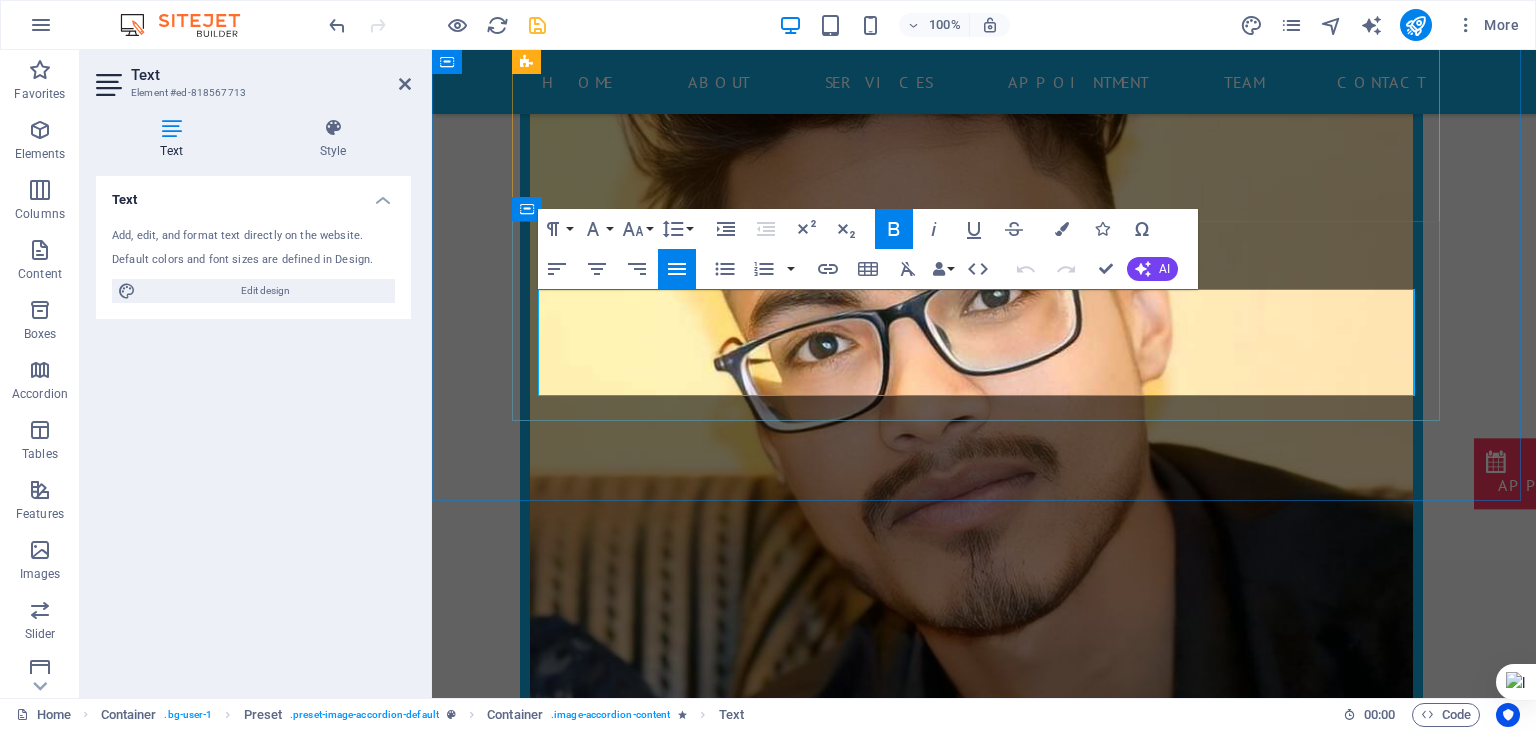 click on "OT Assistant [FIRST] [LAST]" at bounding box center (652, 3405) 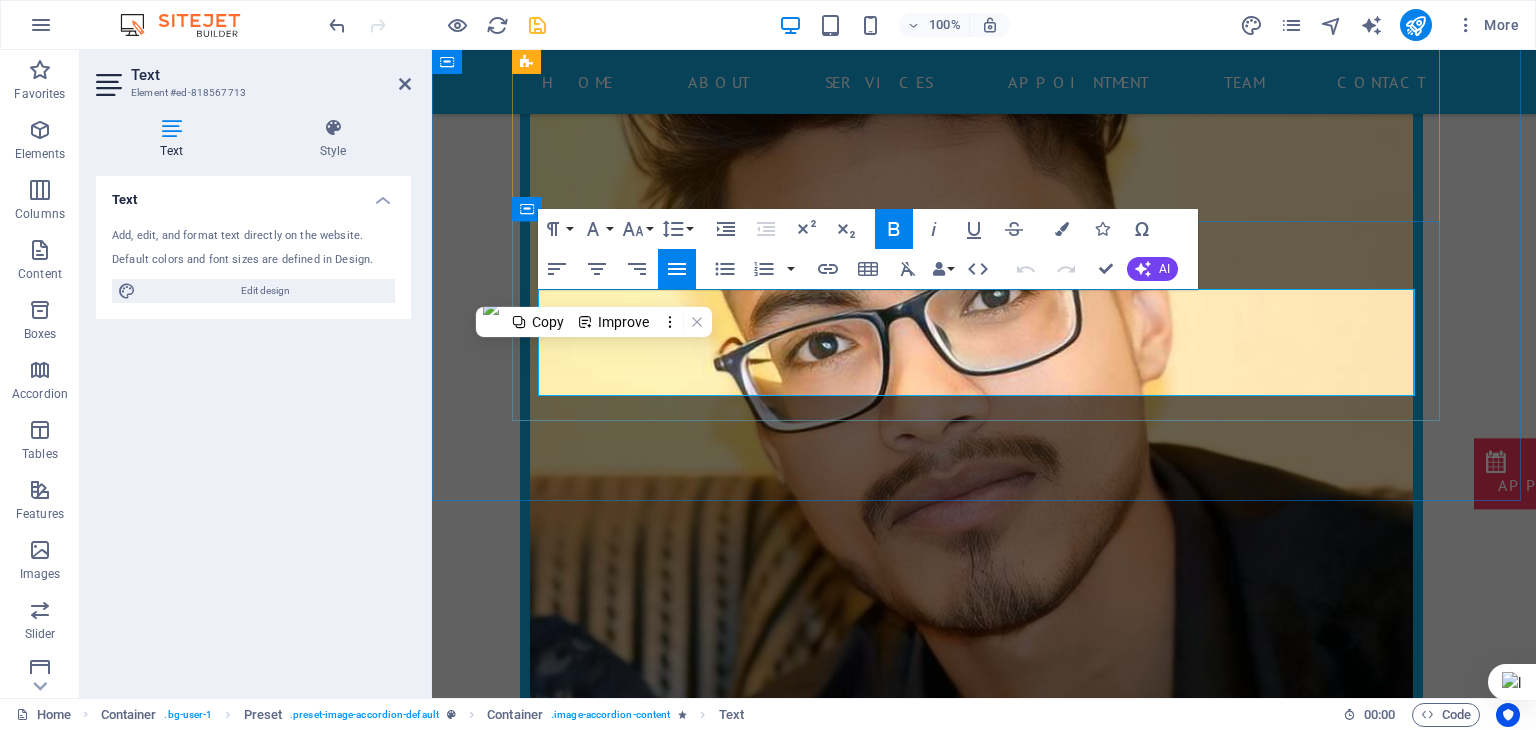 click on "OT Assistant [FIRST] [LAST]" at bounding box center (652, 3405) 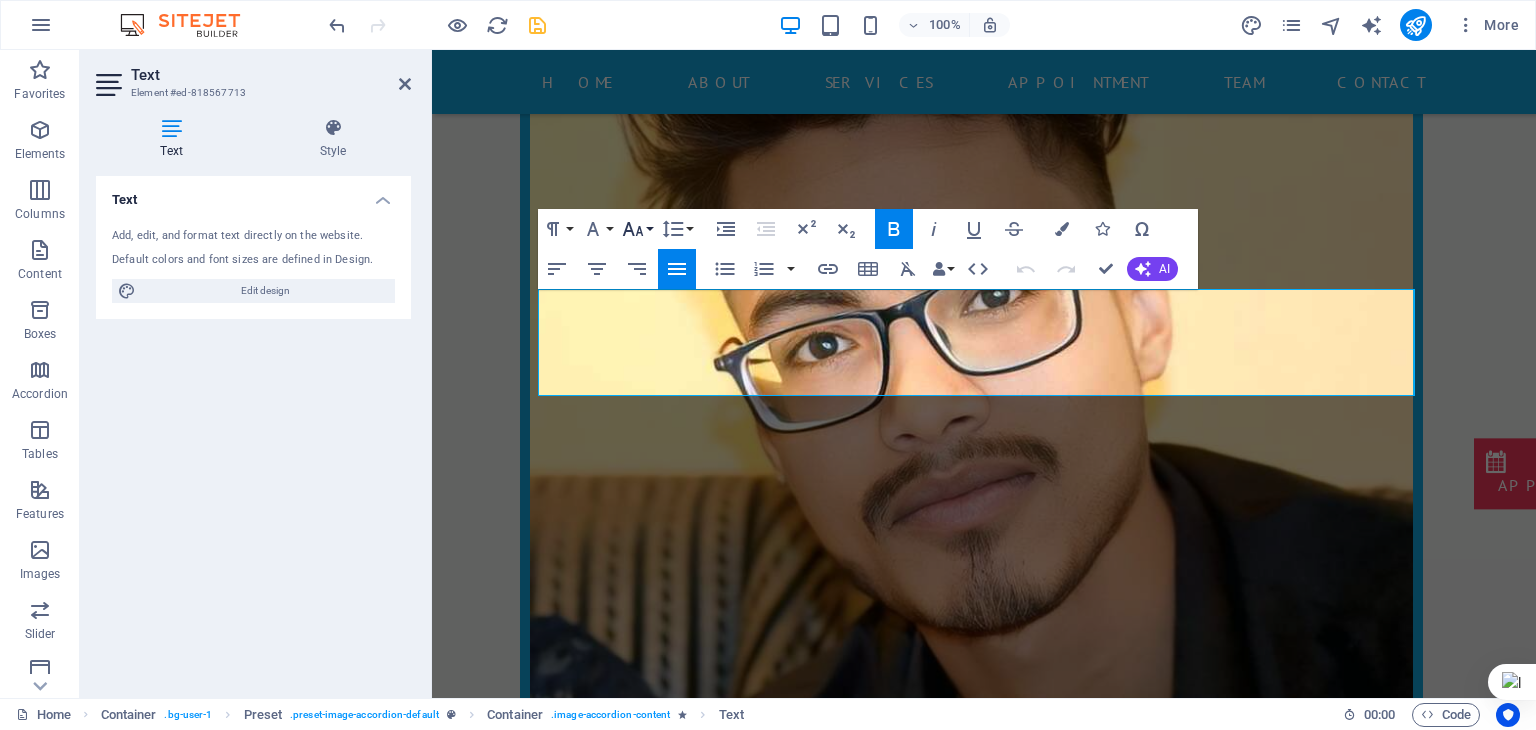 click 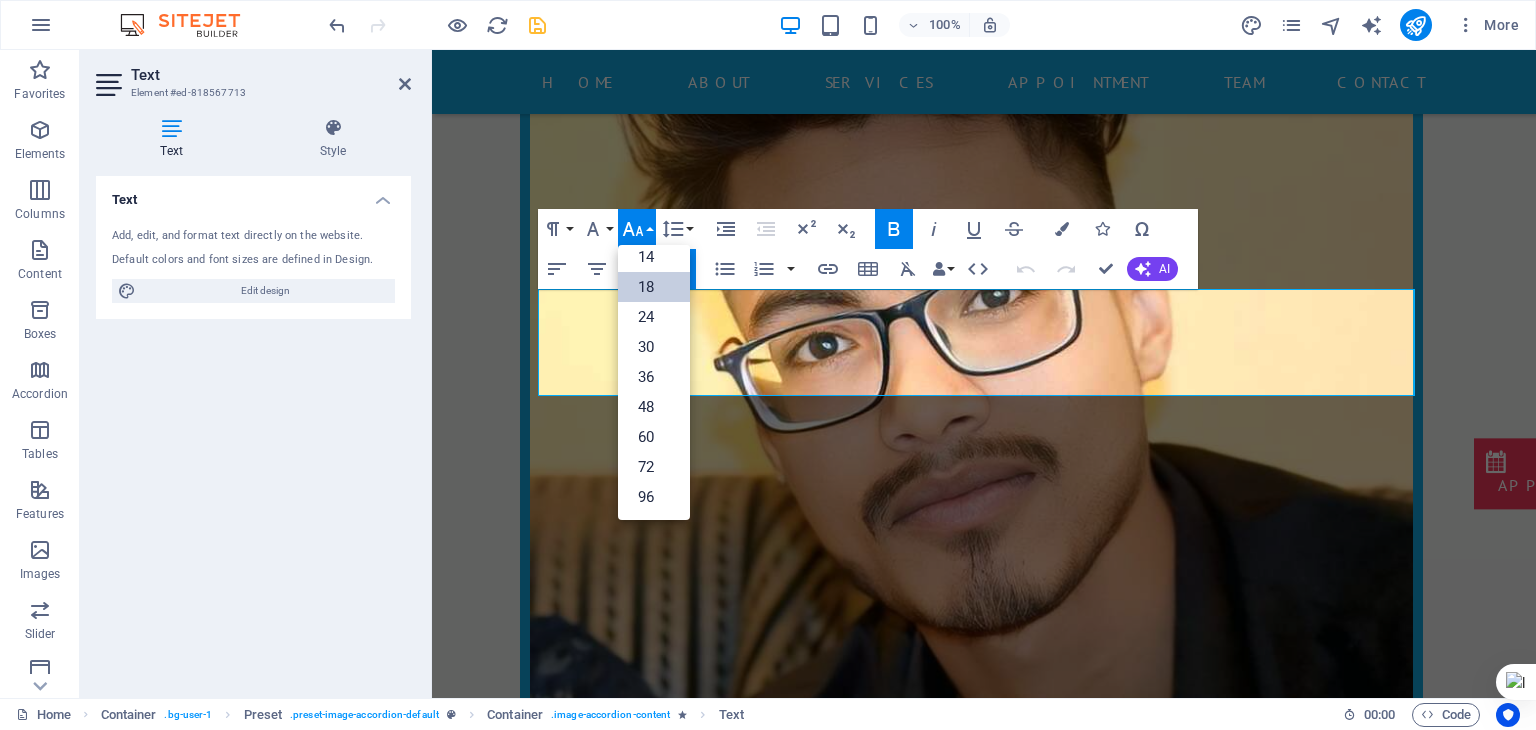 scroll, scrollTop: 160, scrollLeft: 0, axis: vertical 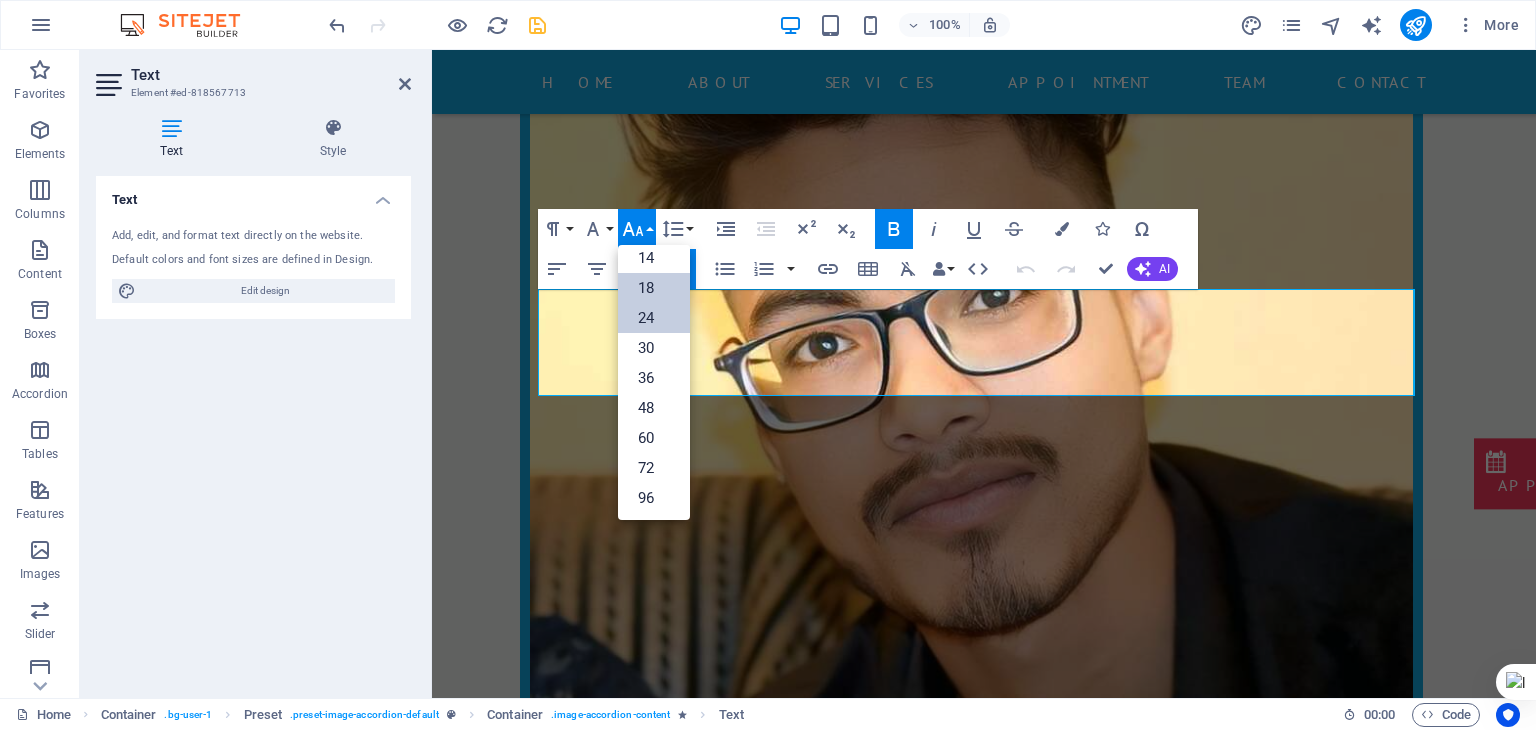 click on "24" at bounding box center [654, 318] 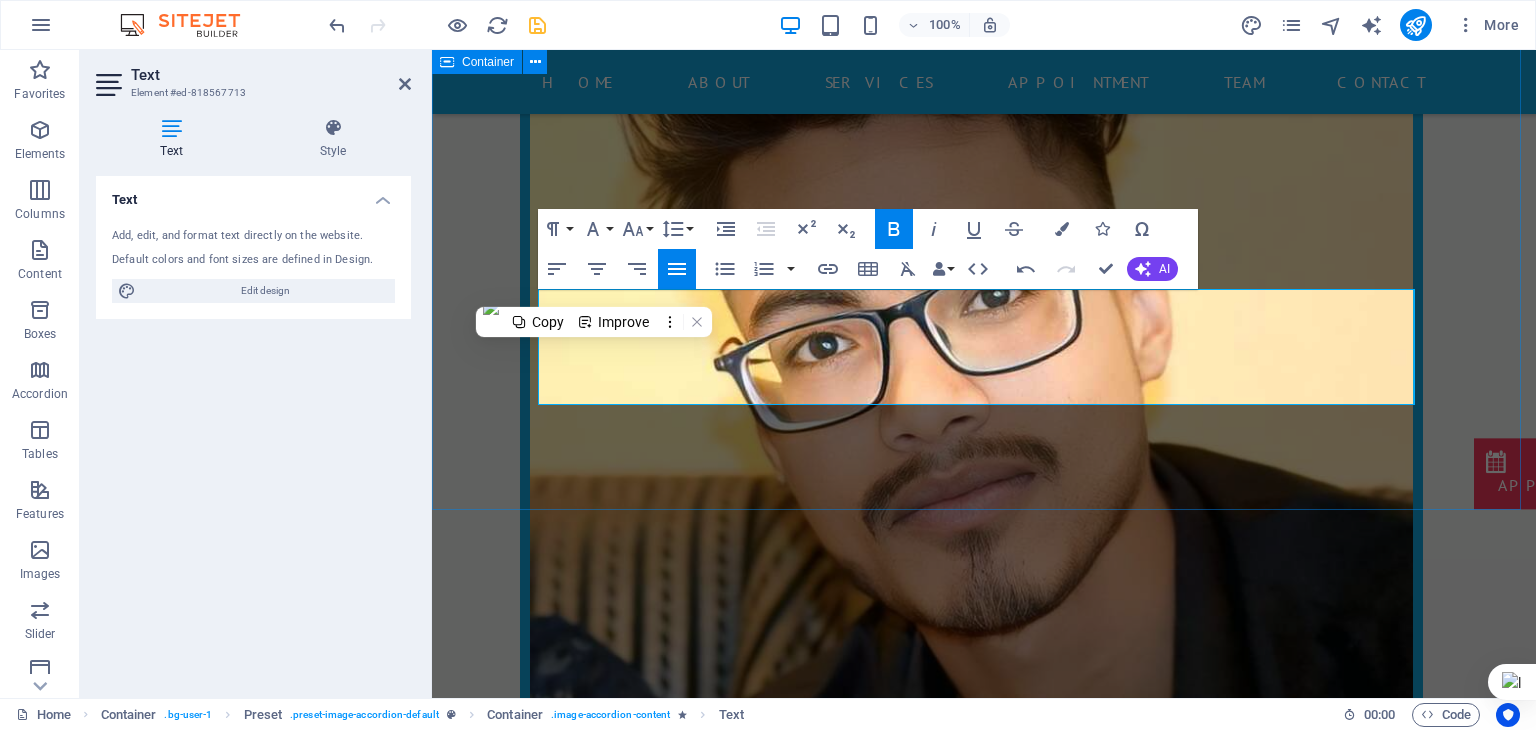 click on "IT INCHARGE [FIRST] [LAST] IT INCHARGE IT INCHARGE [FIRST] [LAST]   DR. [FIRST] [LAST] ENT HOSPITAL [CITY], [STATE] PHONE: [PHONE] MOBILE: [PHONE] OPD assistant [FIRST] [LAST]  Accountant OPD assistant [FIRST] [LAST]  DR. [FIRST] [LAST] ENT HOSPITAL [CITY], [STATE] PHONE: [PHONE] MOBILE: [PHONE] OT ASSISTANT [FIRST] [LAST] OT ASSISTANT OT Assistant [FIRST] [LAST]  DR. [FIRST] [LAST] ENT HOSPITAL [CITY], [STATE] PHONE: [PHONE] MOBILE: [PHONE]" at bounding box center (984, 1734) 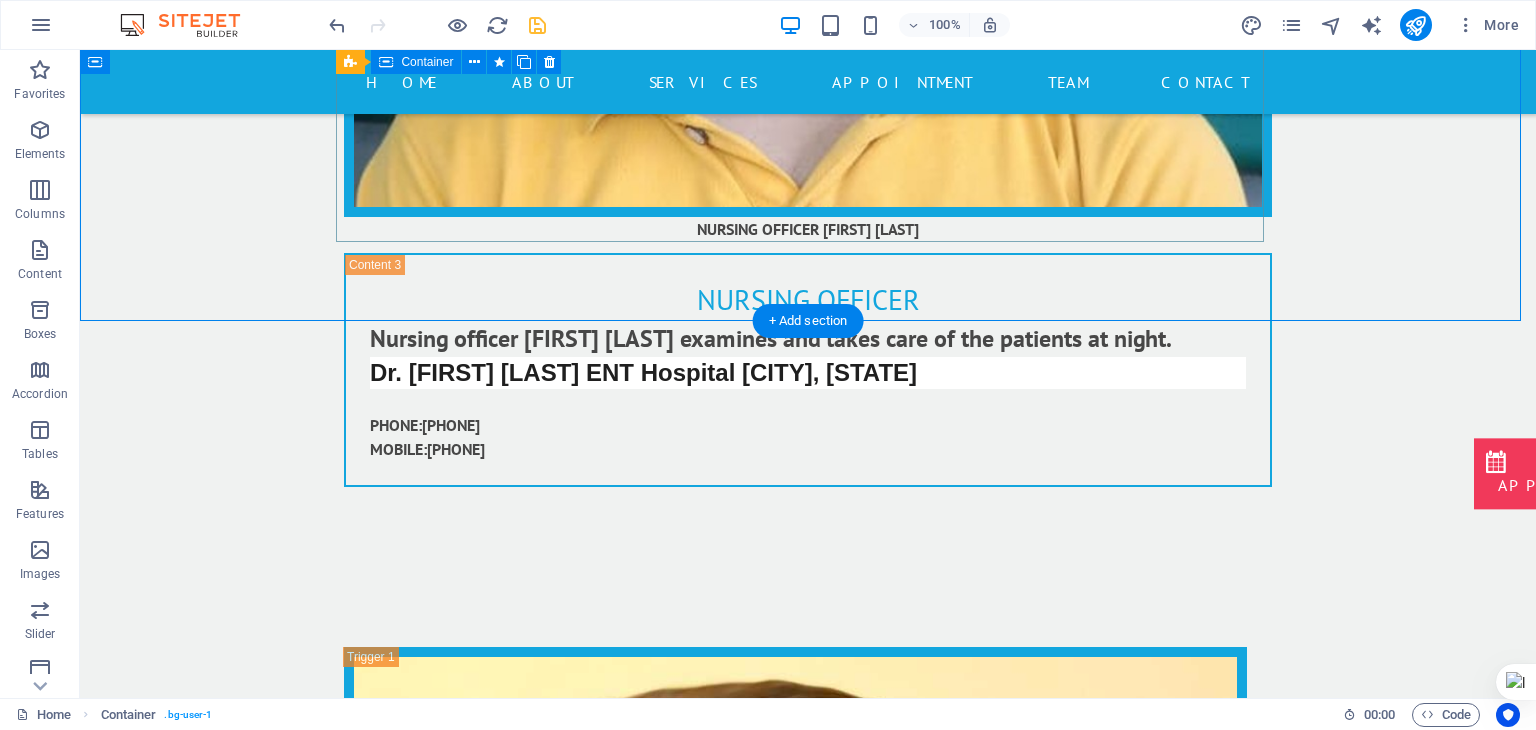 scroll, scrollTop: 15802, scrollLeft: 0, axis: vertical 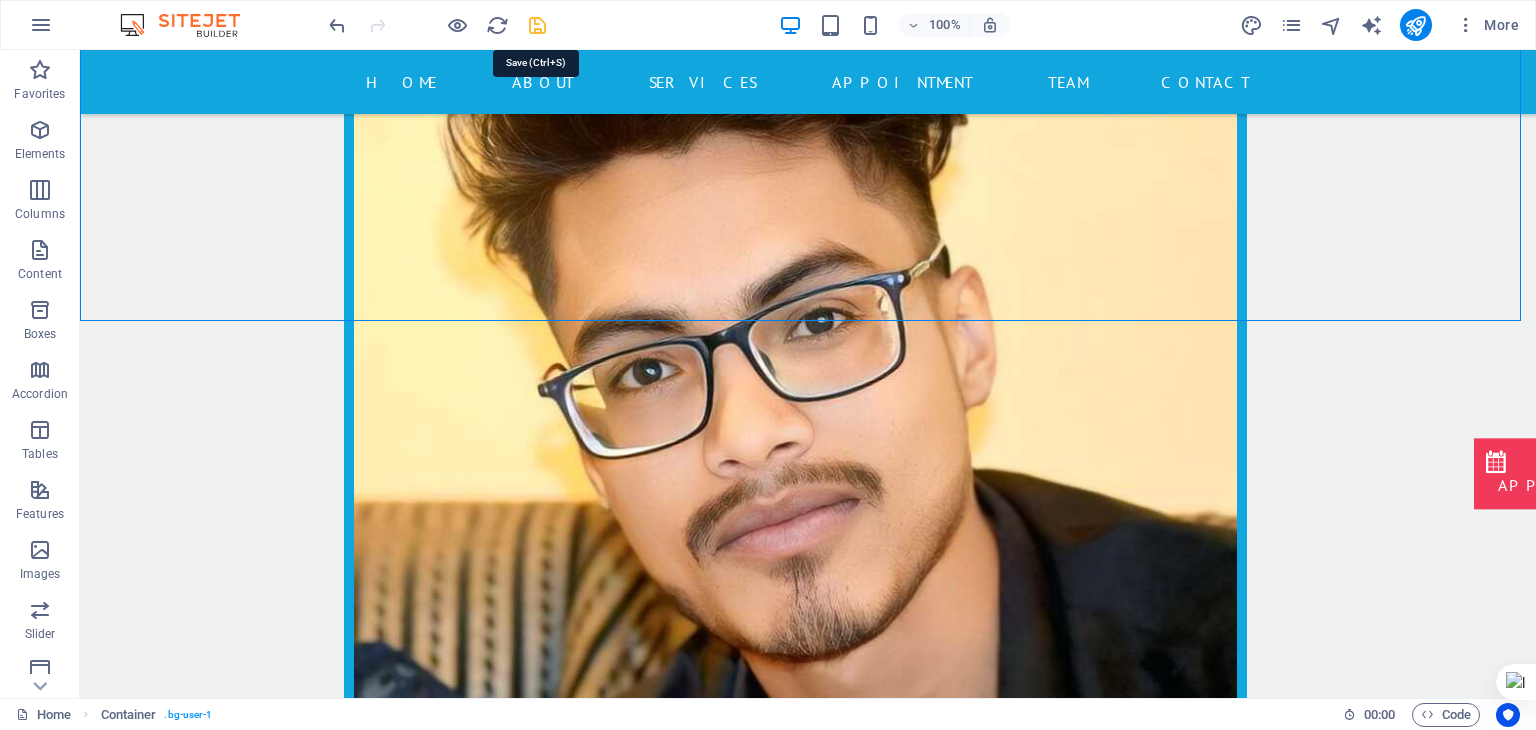 click at bounding box center (537, 25) 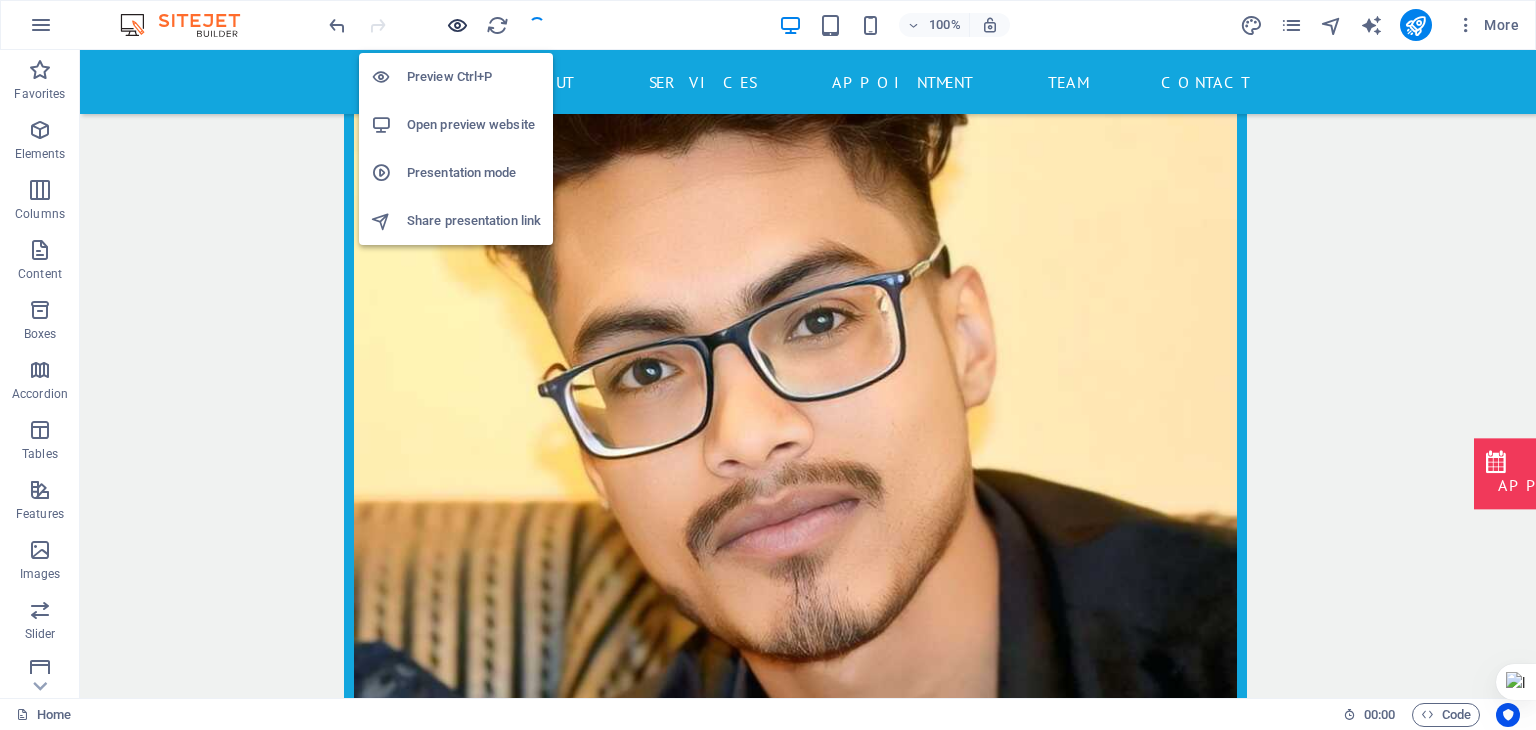 click at bounding box center [457, 25] 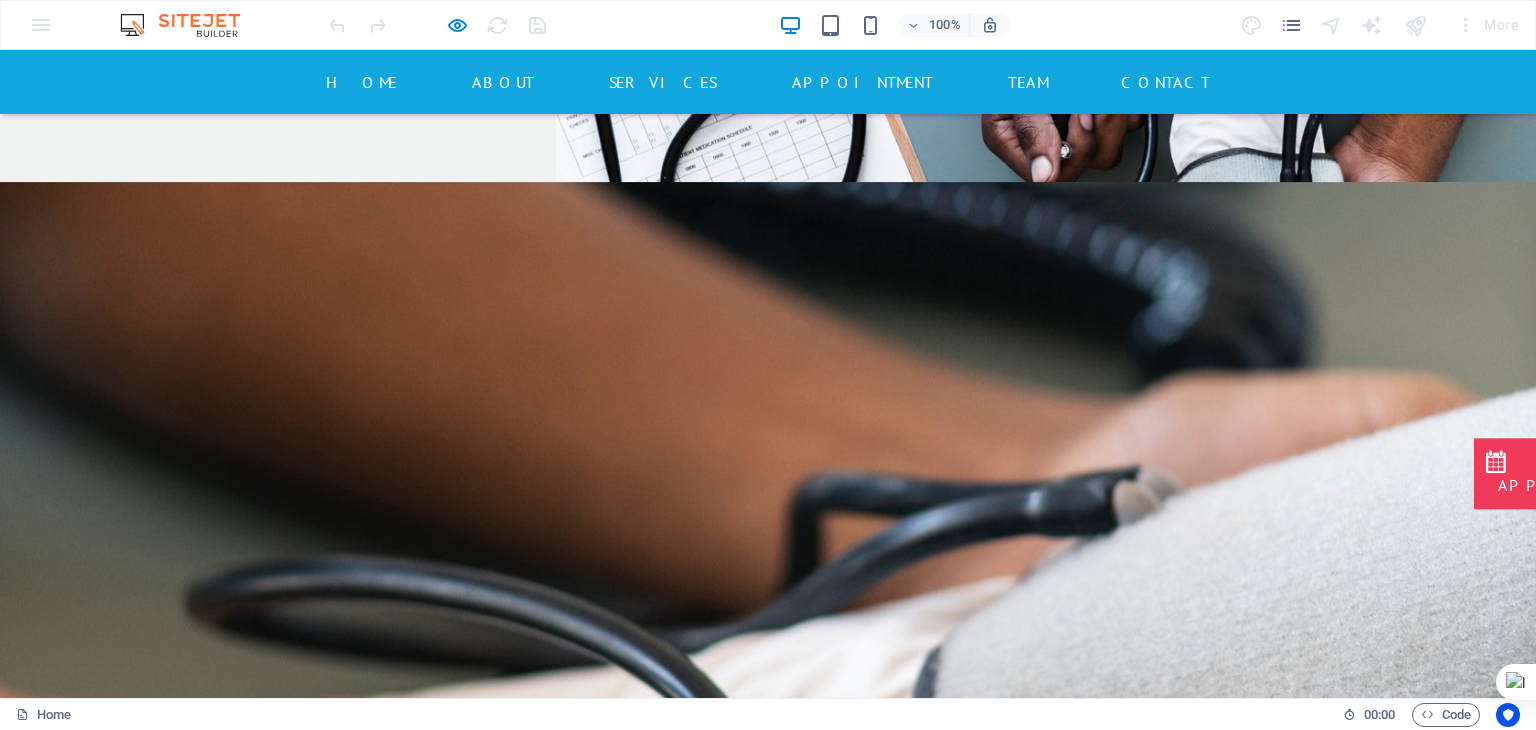 scroll, scrollTop: 4463, scrollLeft: 0, axis: vertical 